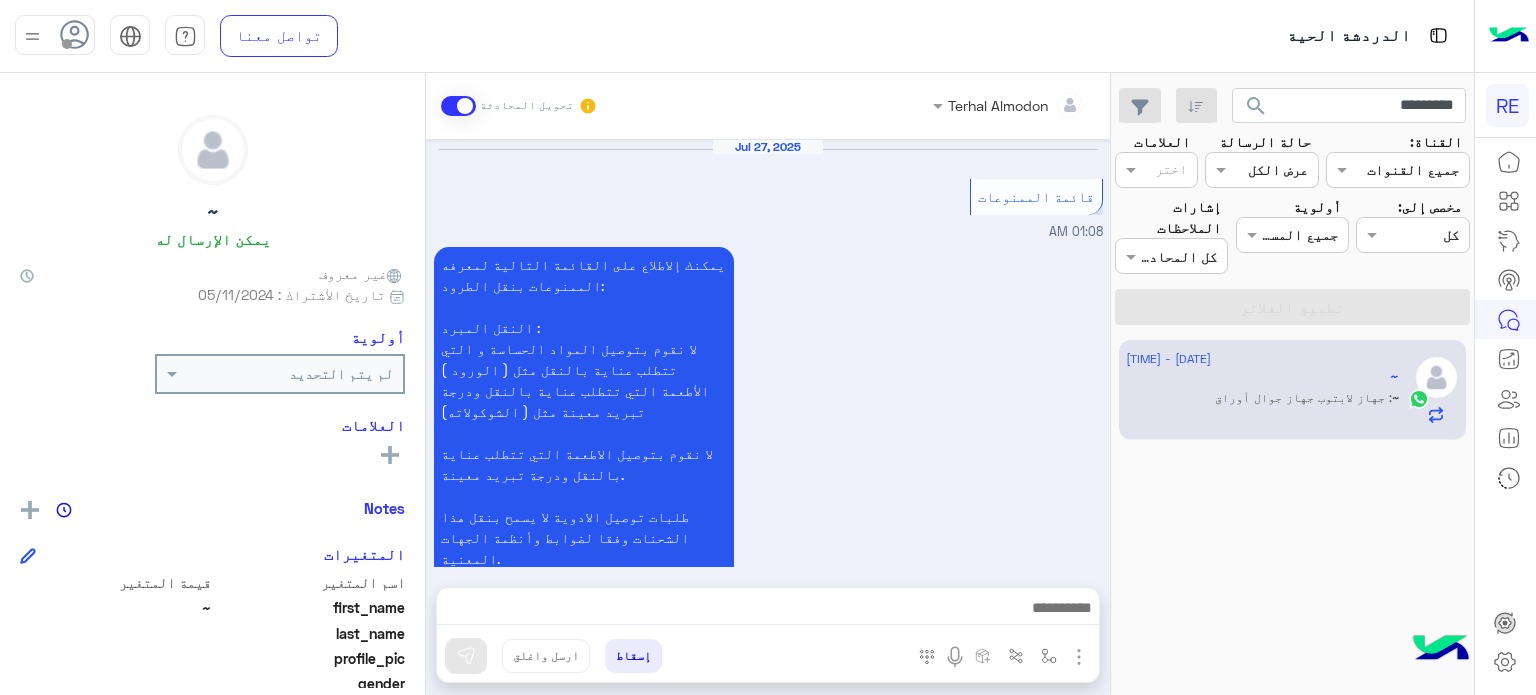 scroll, scrollTop: 0, scrollLeft: 0, axis: both 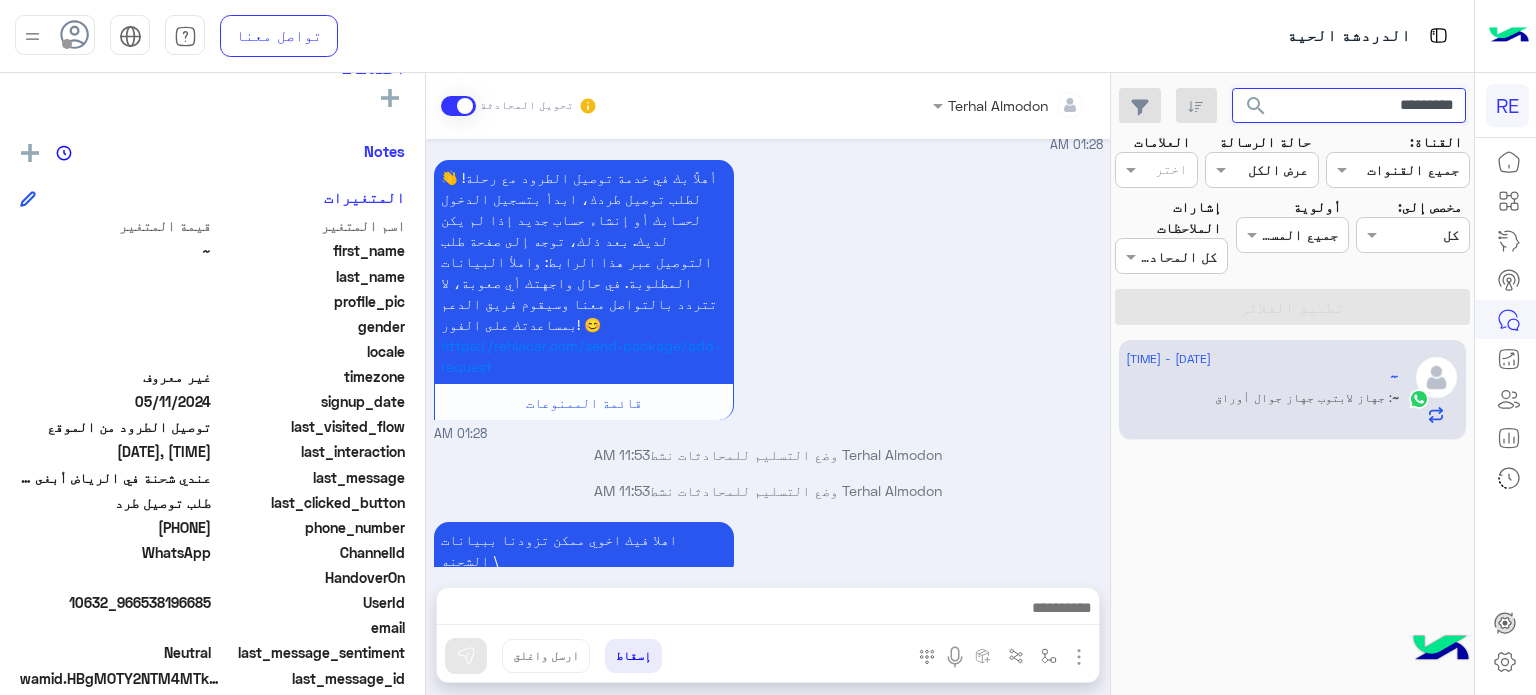 click on "*********" at bounding box center (1349, 106) 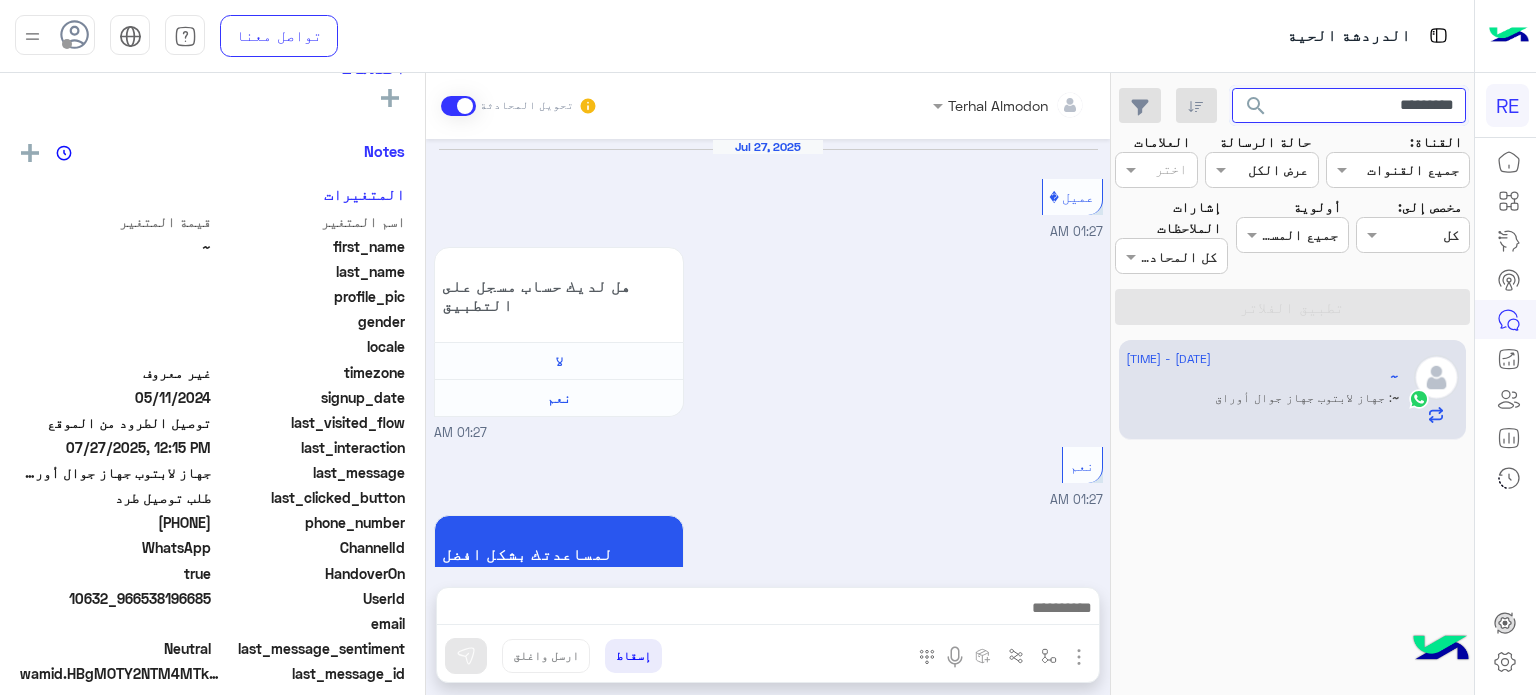 scroll, scrollTop: 647, scrollLeft: 0, axis: vertical 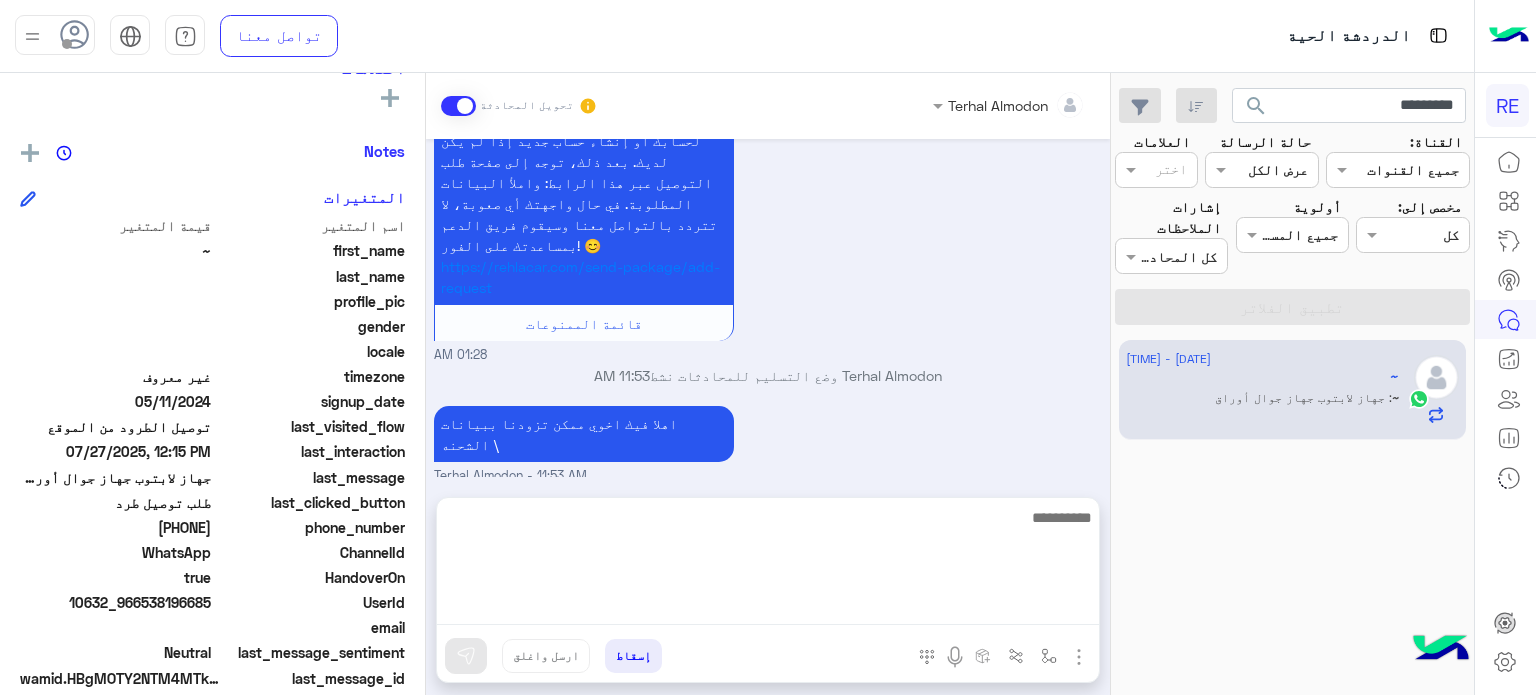 click at bounding box center [768, 565] 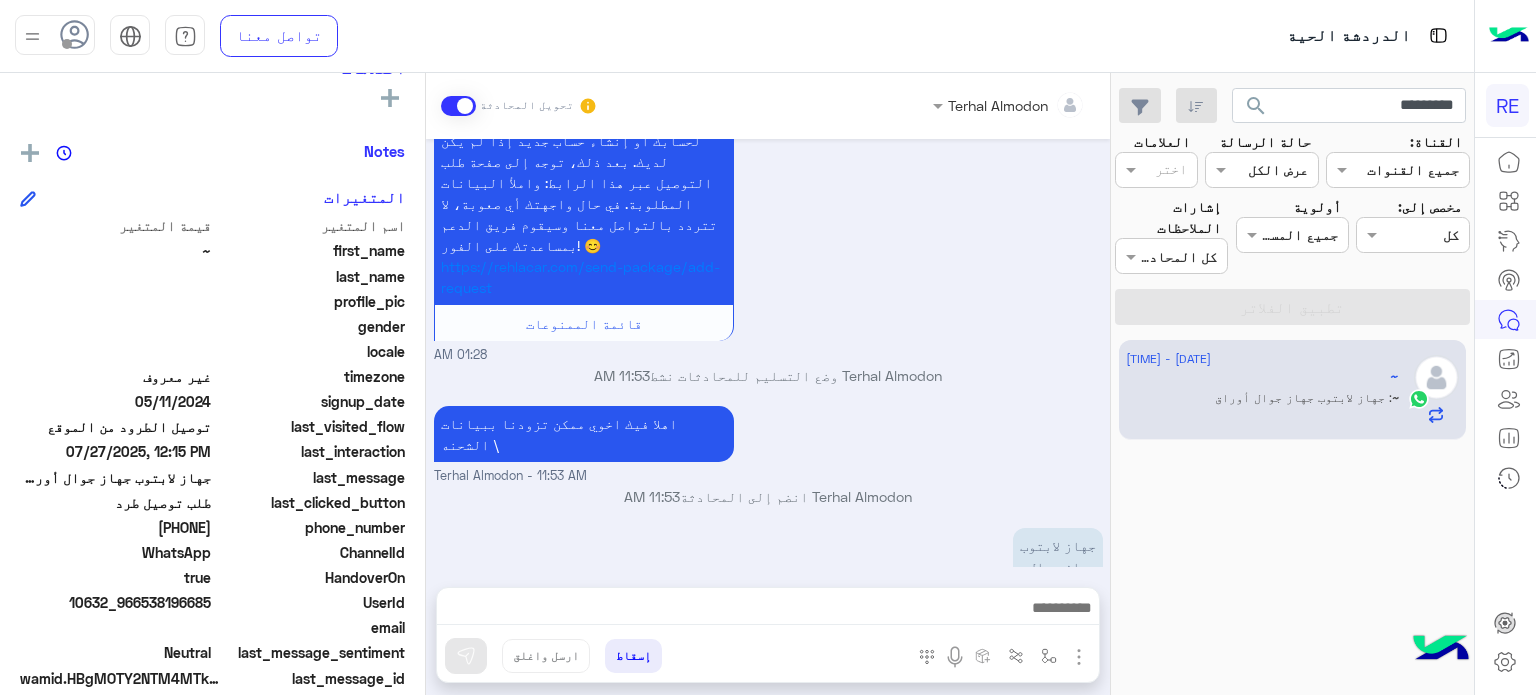 click on "01:28 AM" at bounding box center (768, 355) 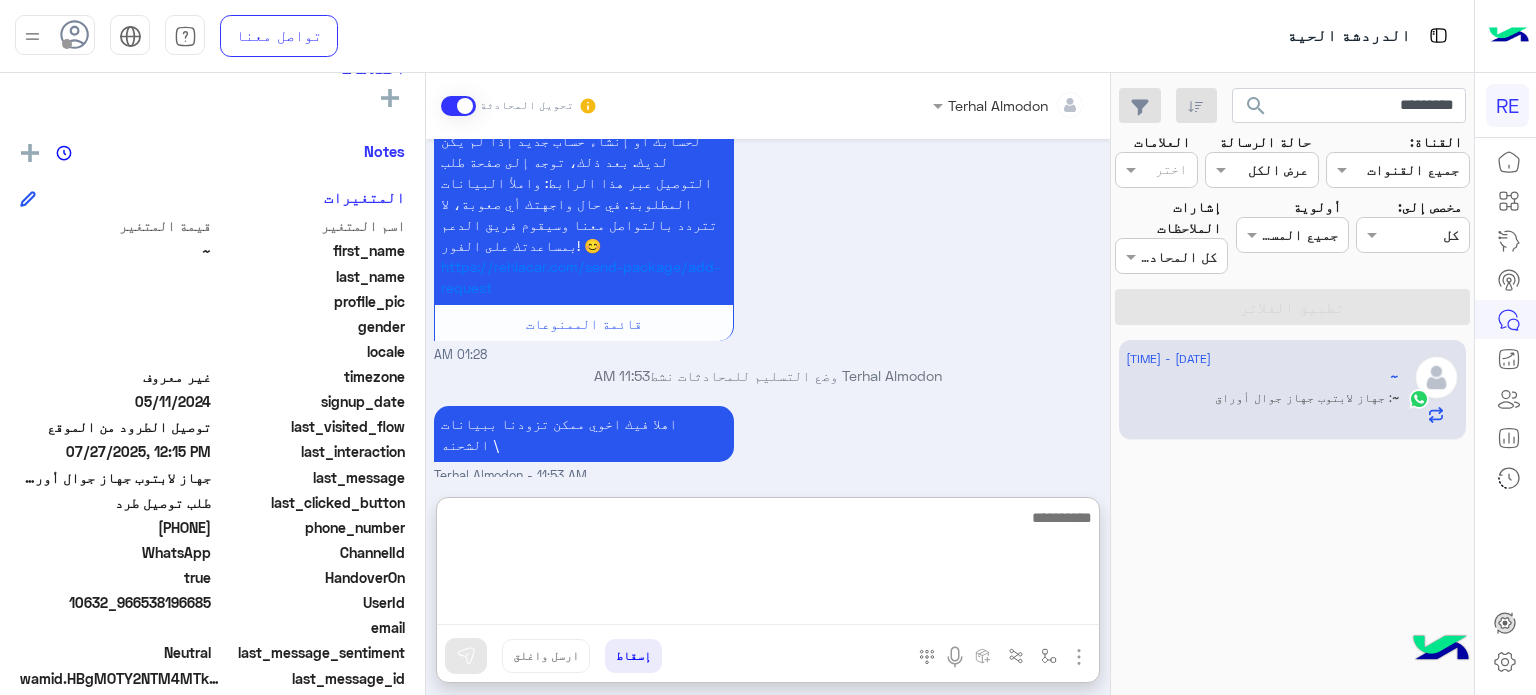 click at bounding box center [768, 565] 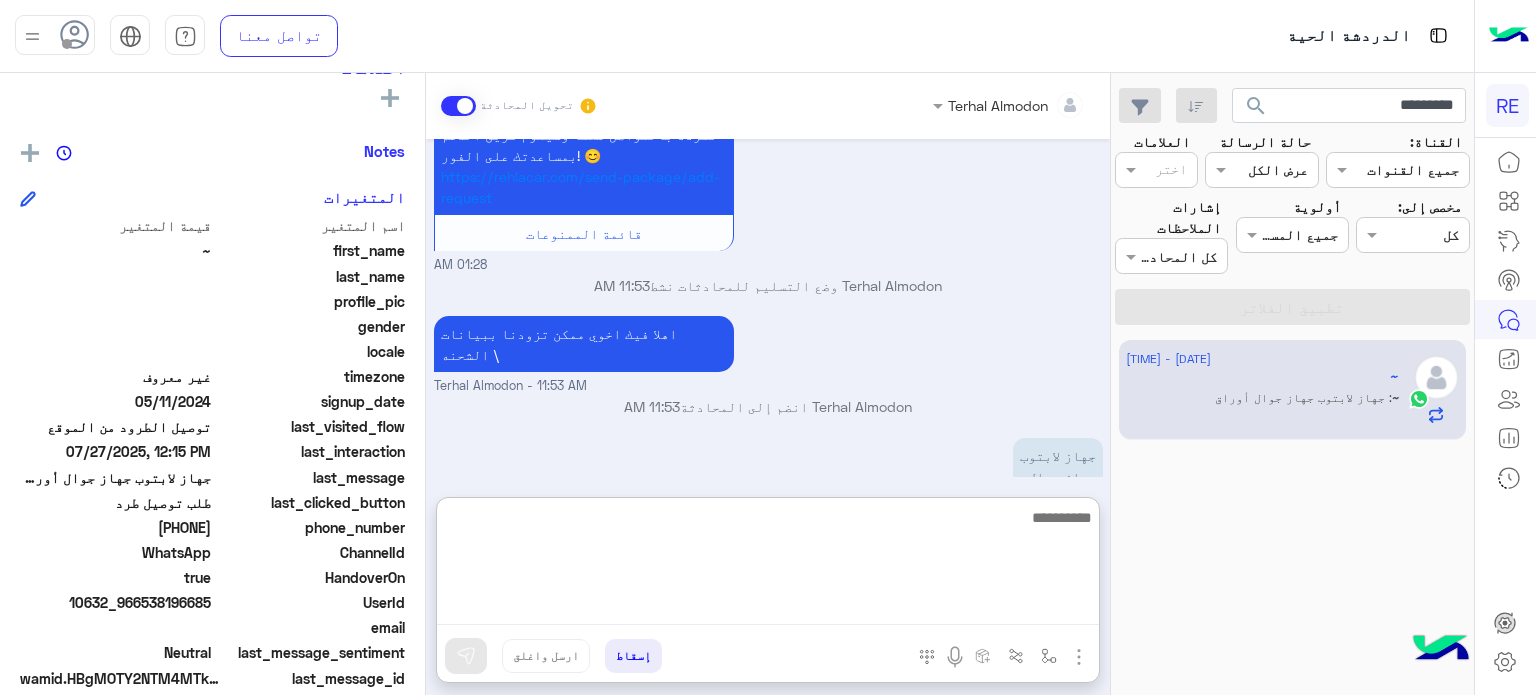 click at bounding box center (768, 565) 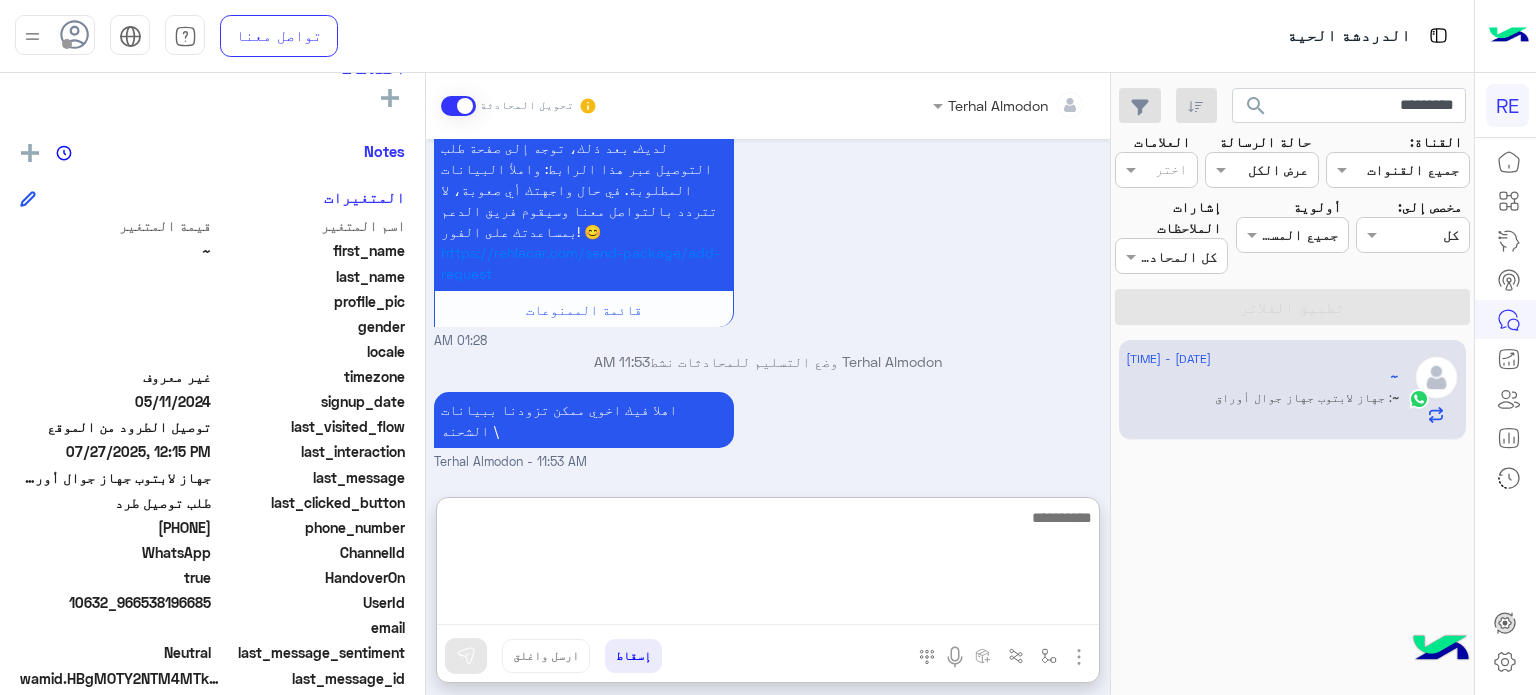 scroll, scrollTop: 737, scrollLeft: 0, axis: vertical 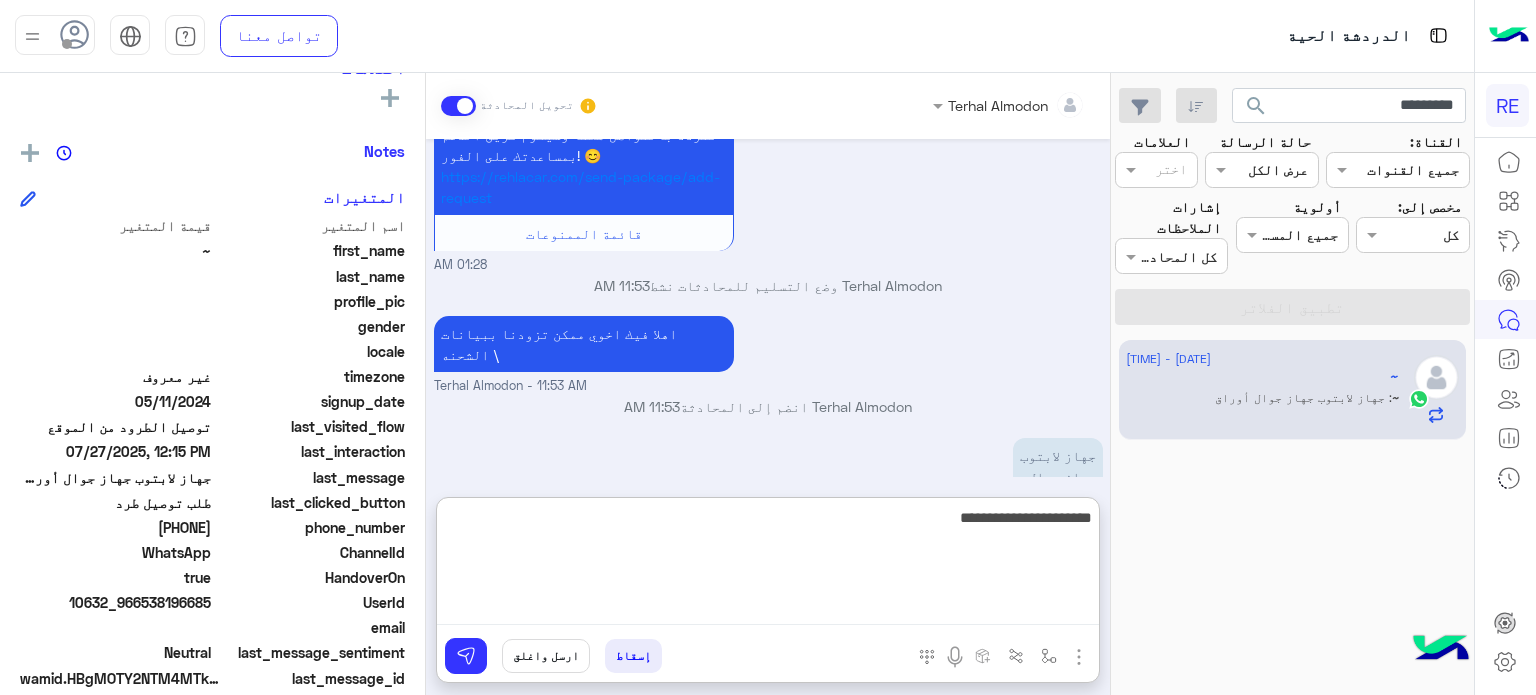 type on "**********" 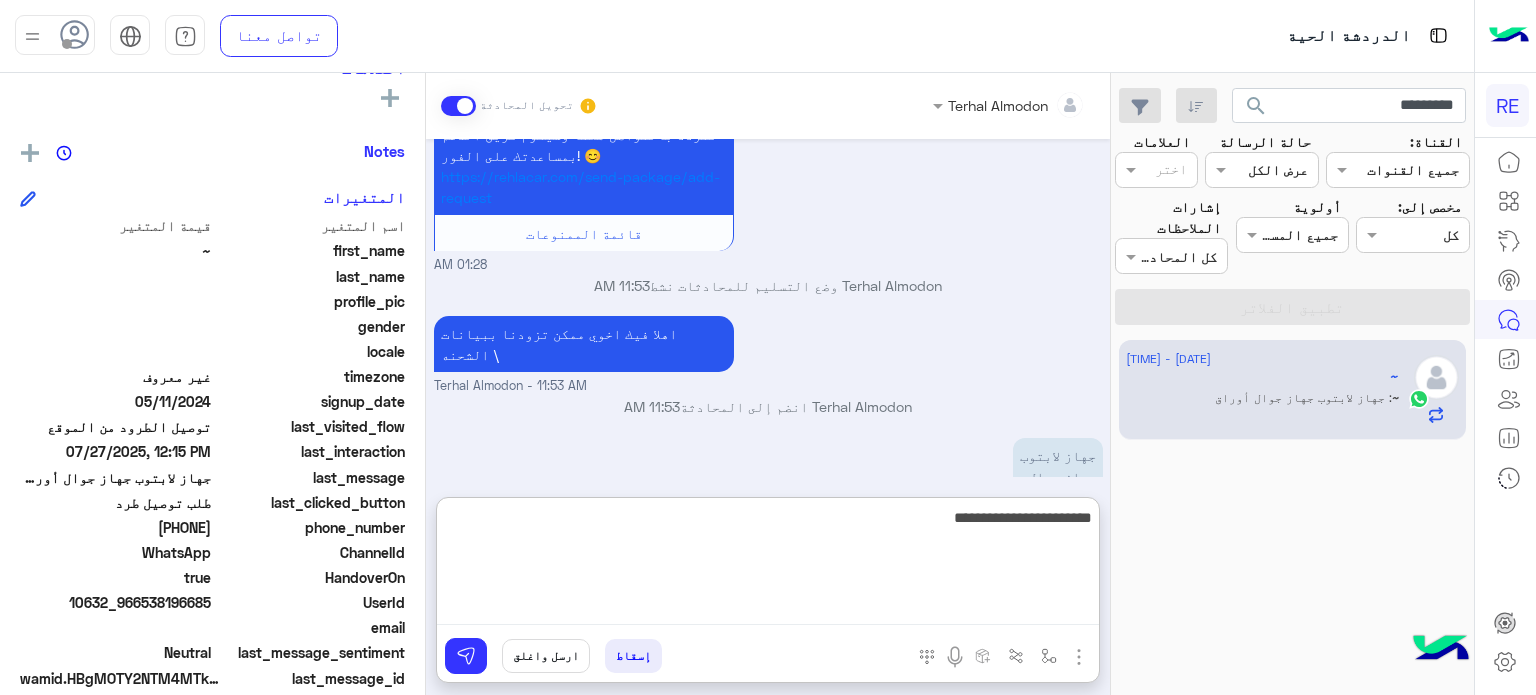 type 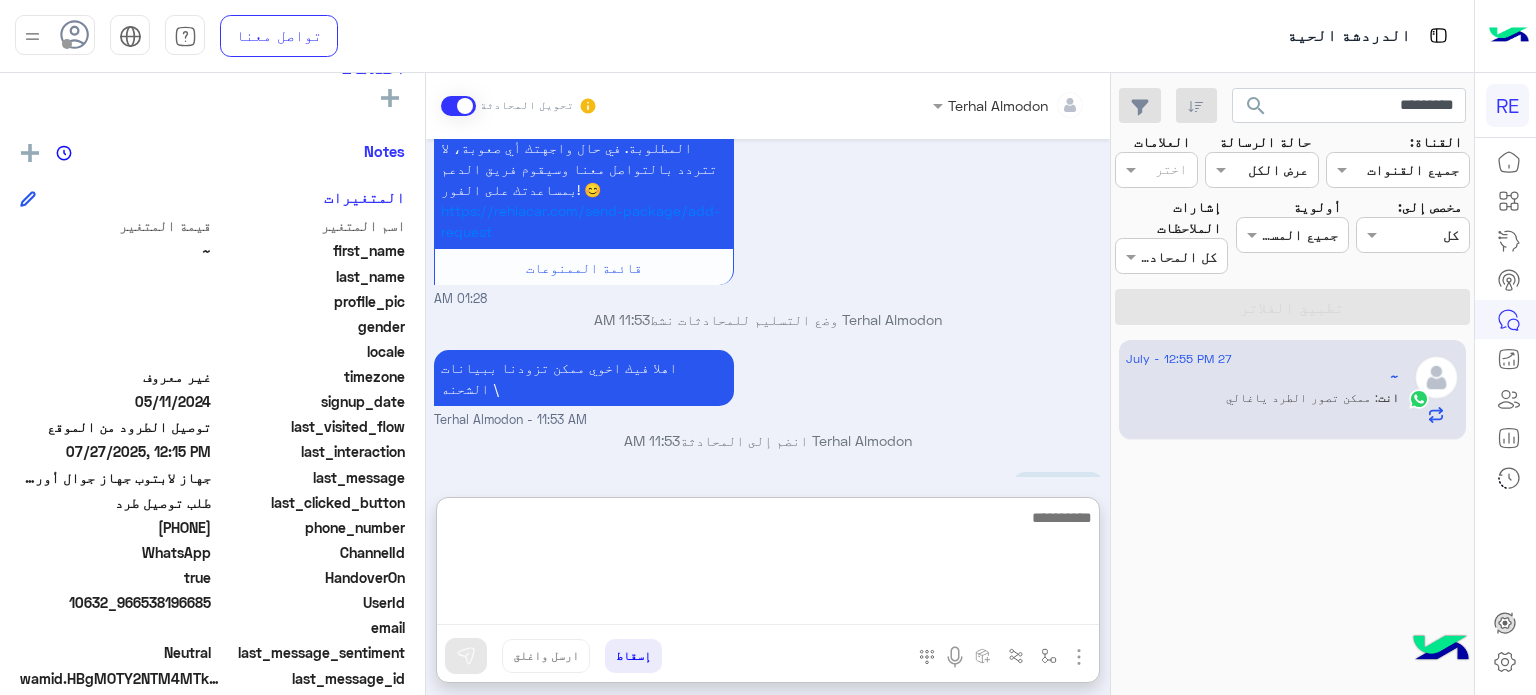 scroll, scrollTop: 801, scrollLeft: 0, axis: vertical 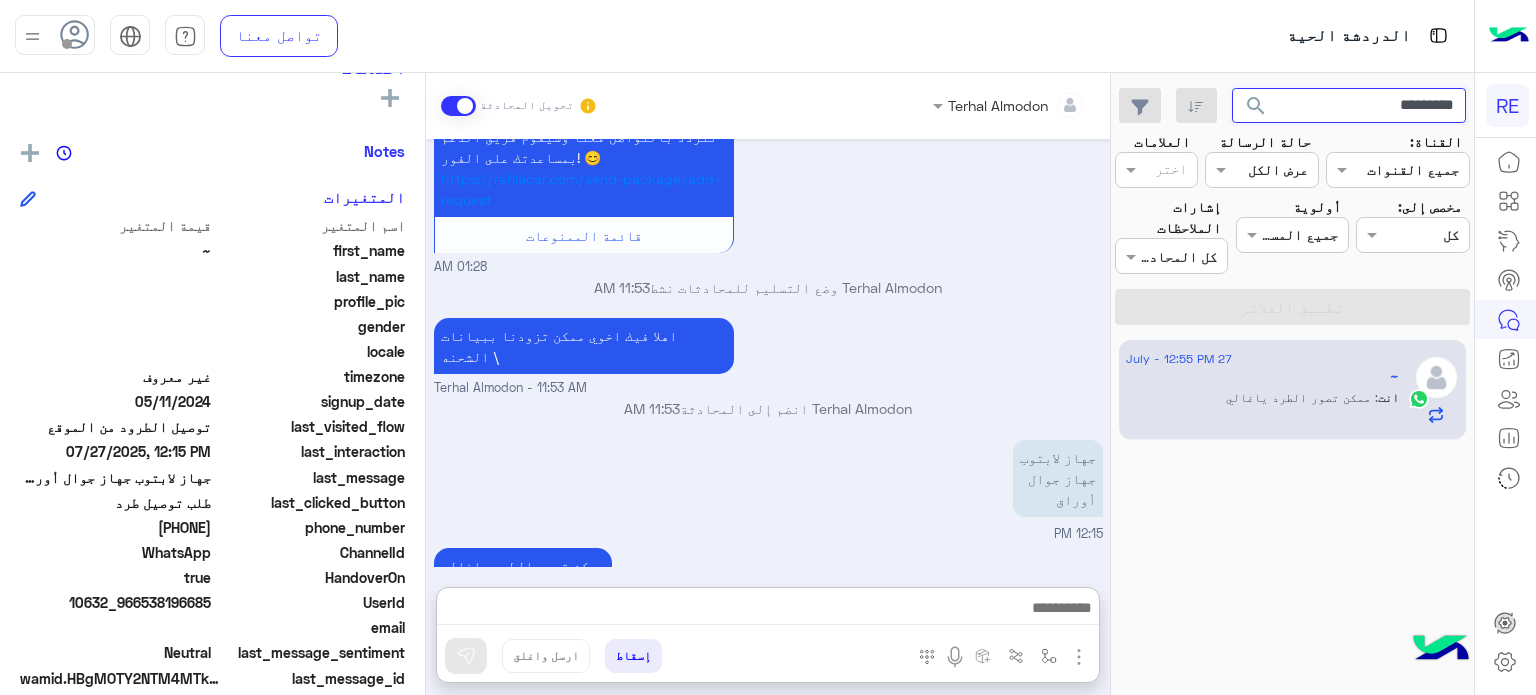 click on "*********" at bounding box center [1349, 106] 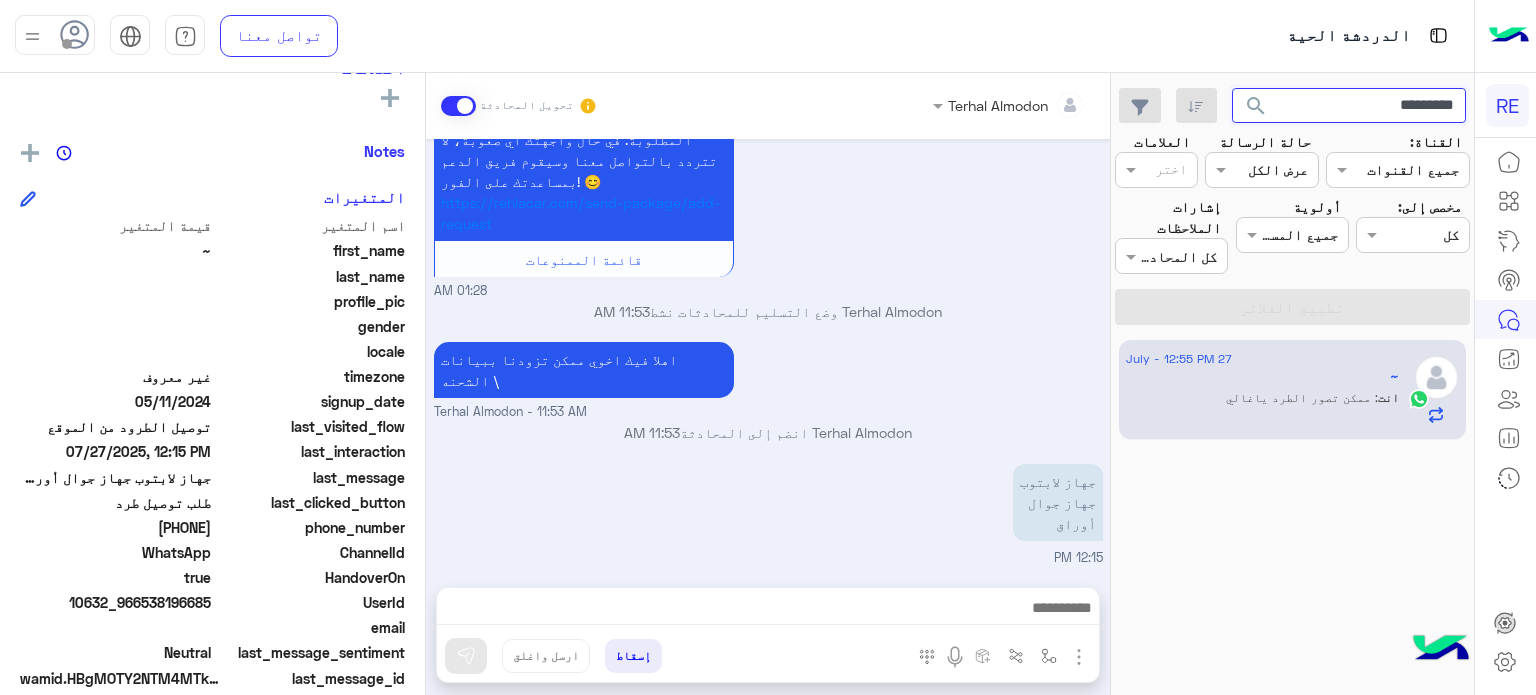 click on "*********" at bounding box center [1349, 106] 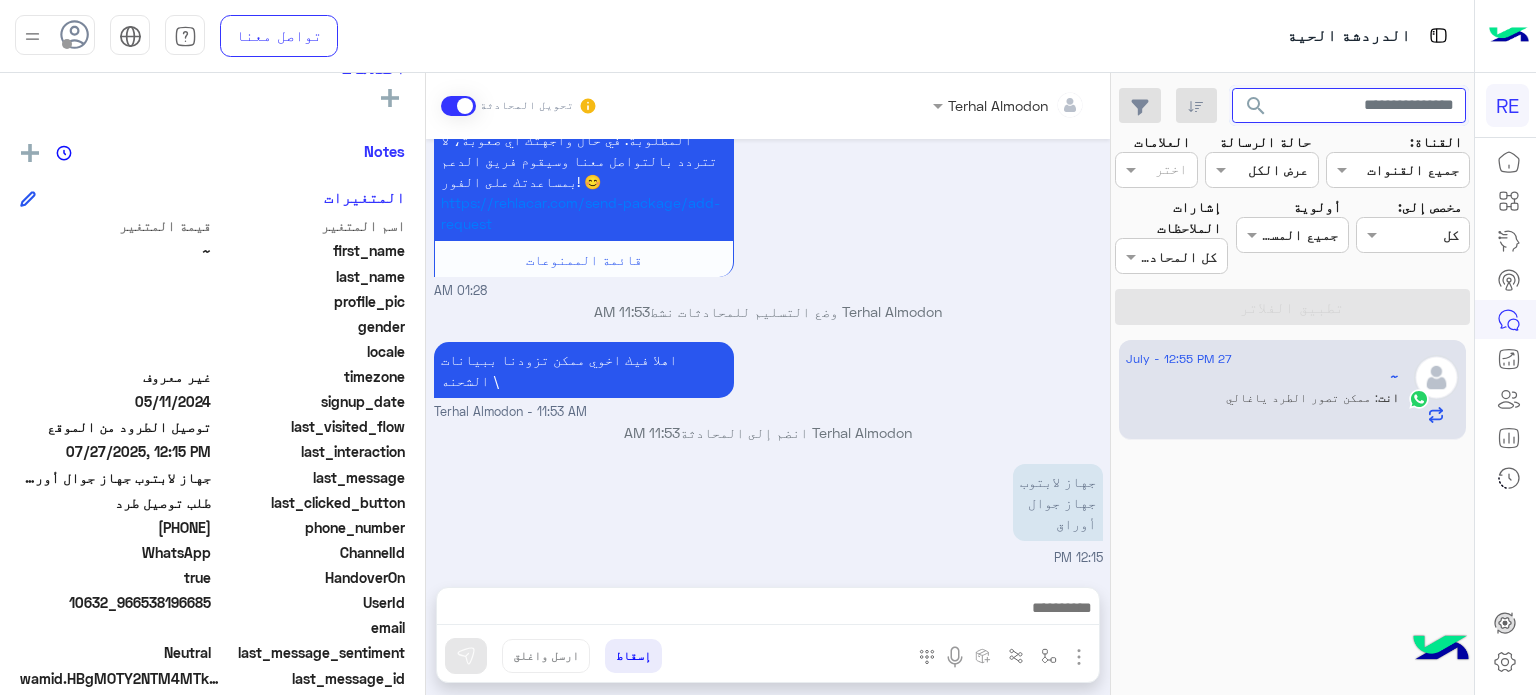 type 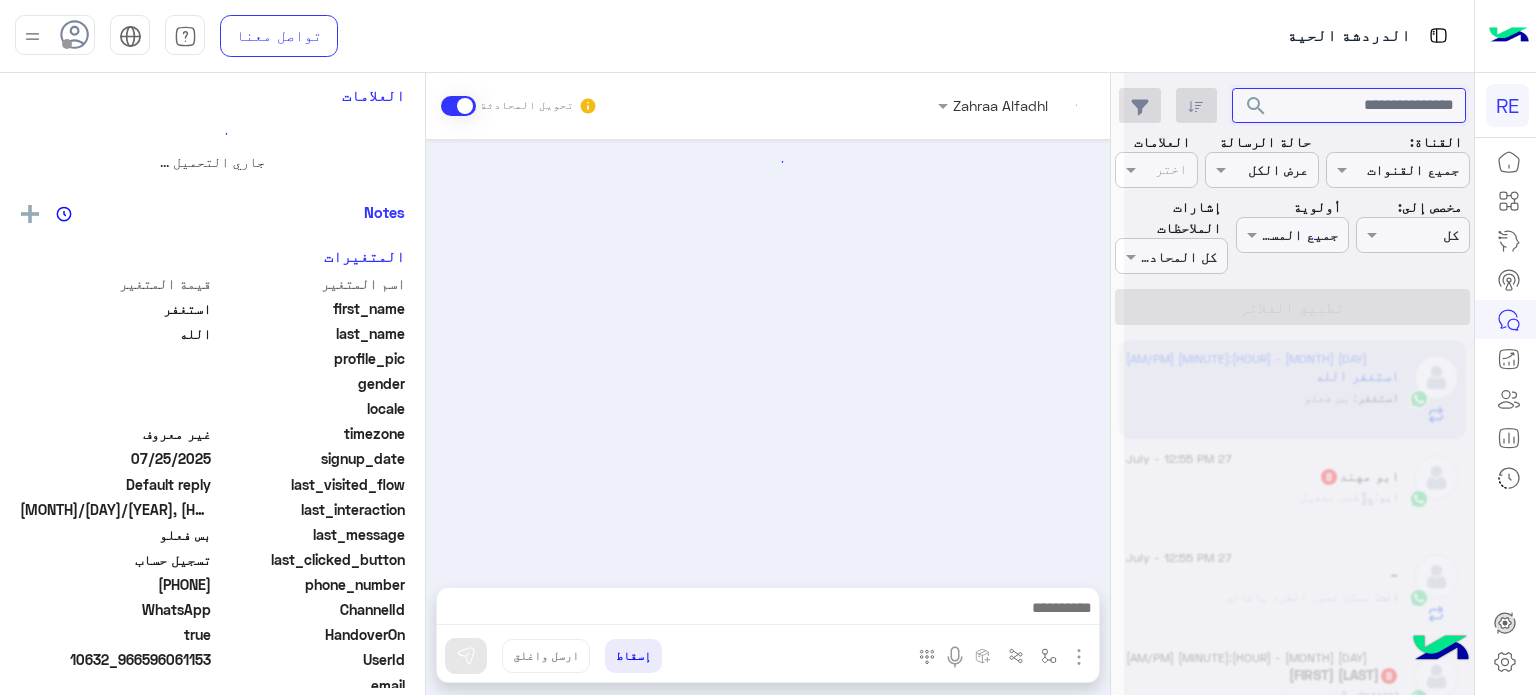 scroll, scrollTop: 0, scrollLeft: 0, axis: both 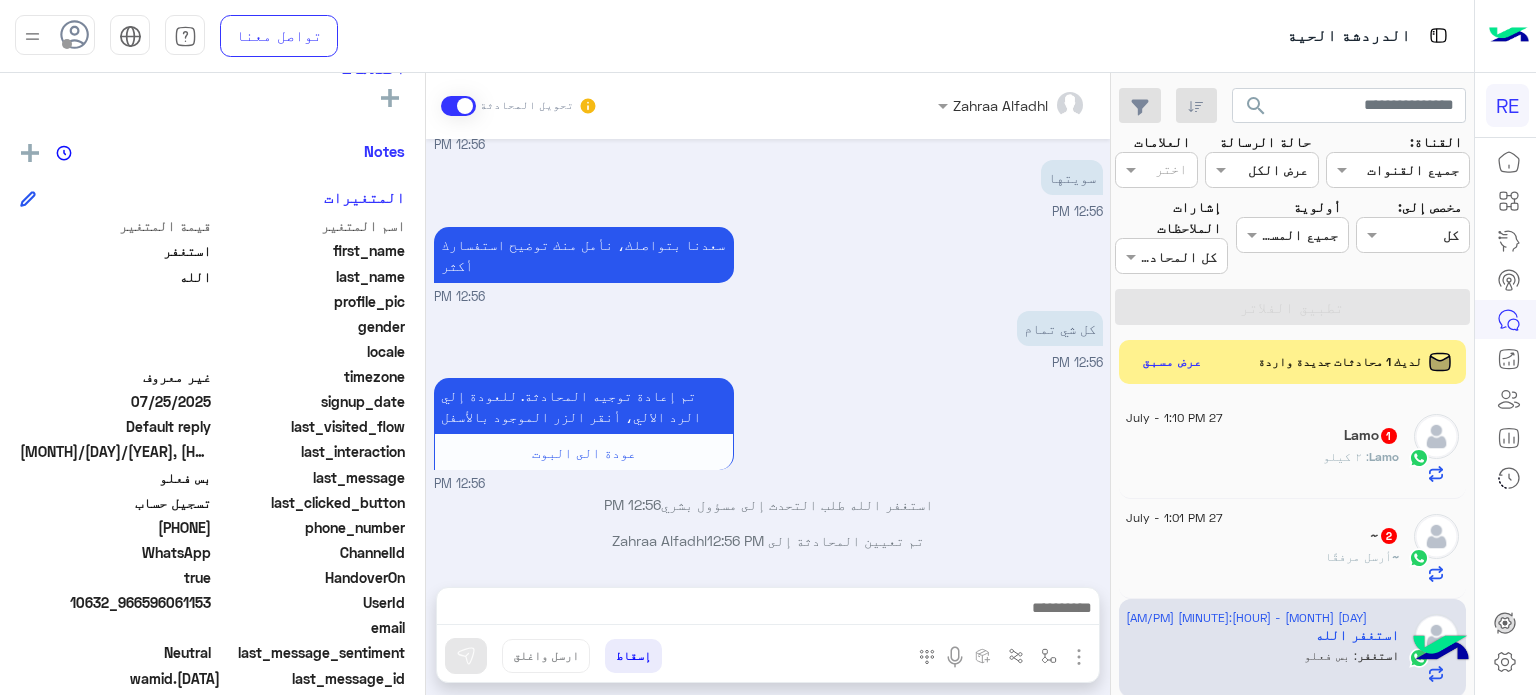 click on "Lamo   1" 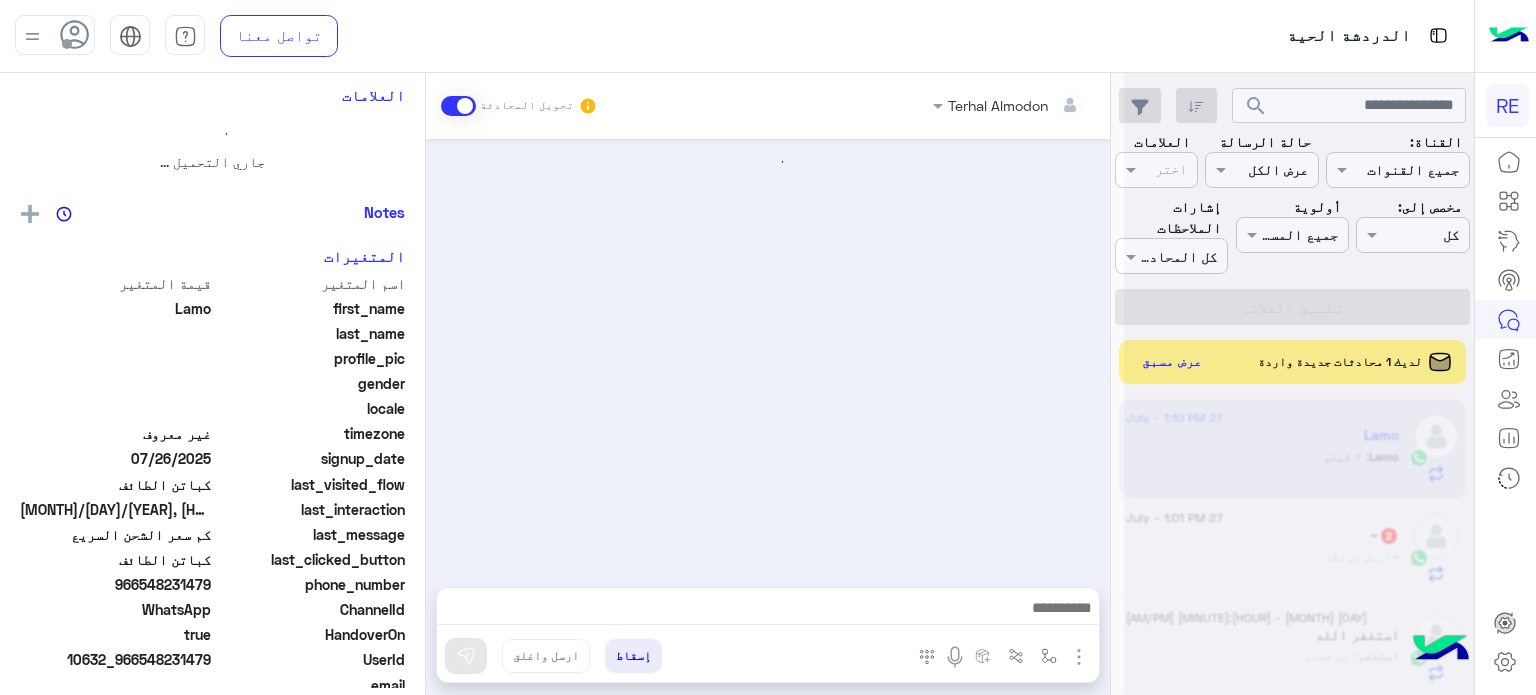 scroll, scrollTop: 0, scrollLeft: 0, axis: both 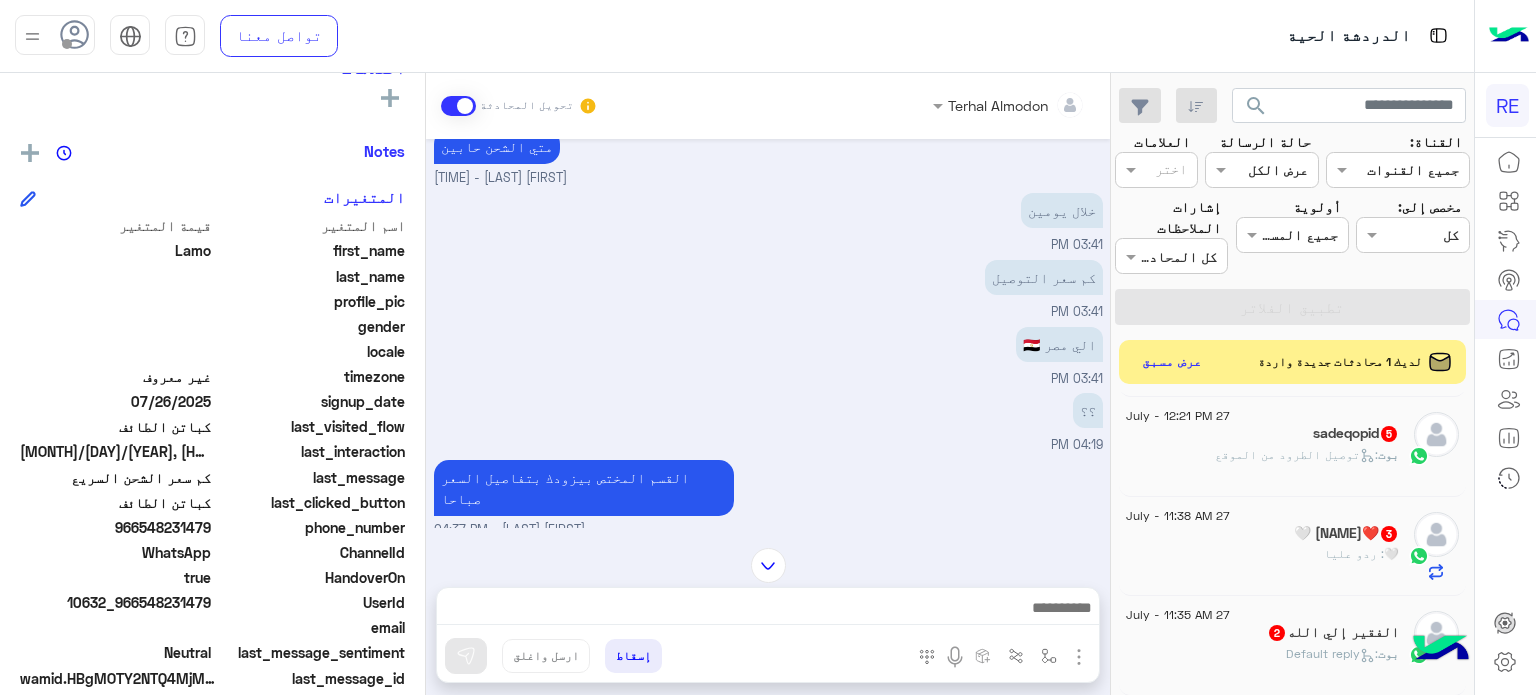 click on "بوت :   توصيل الطرود من الموقع" 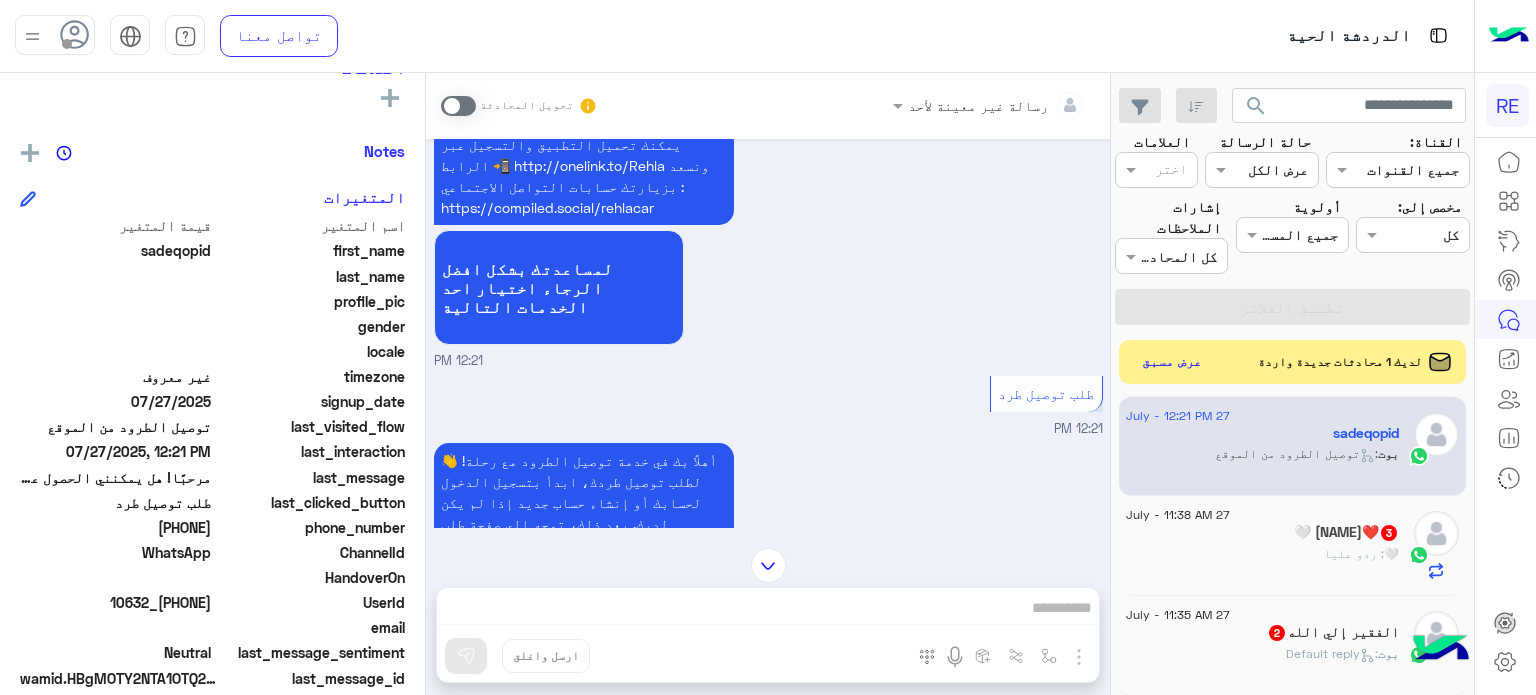 scroll, scrollTop: 1369, scrollLeft: 0, axis: vertical 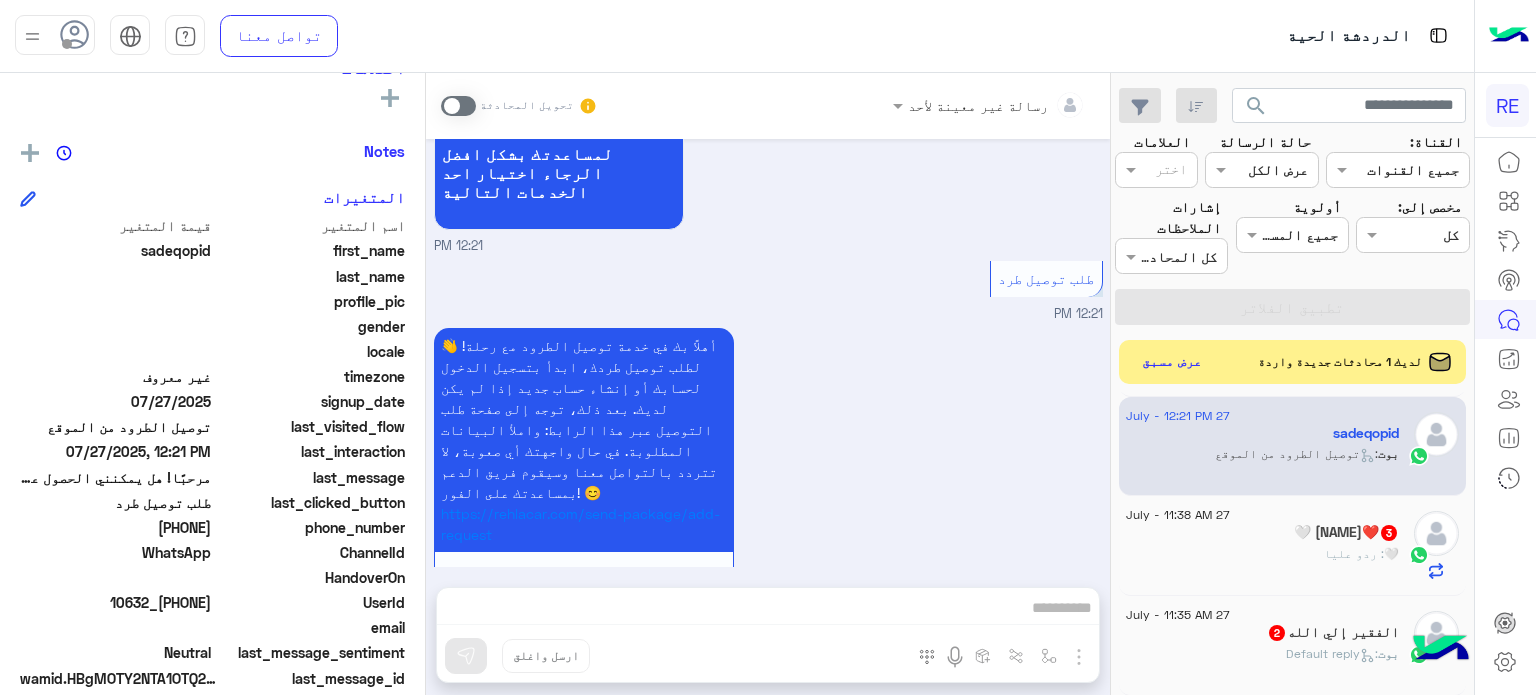 click on "رسالة غير معينة لأحد تحويل المحادثة [DATE] مرحبًا! هل يمكنني الحصول على مزيد من المعلومات حول هذا؟ [TIME] اهلًا بك في تطبيق رحلة 👋 Welcome to Rehla 👋 من فضلك أختر لغة التواصل Please choose your preferred Language English عربي [TIME] عربي [TIME] هل أنت ؟ كابتن 👨🏻‍✈️ عميل 🧳 رحال (مرشد مرخص) 🏖️ [TIME] عميل  [TIME] هل لديك حساب مسجل على التطبيق لا نعم [TIME] لا [TIME] يمكنك تحميل التطبيق والتسجيل عبر الرابط 📲 http://onelink.to/Rehla ونسعد بزيارتك حسابات التواصل الاجتماعي : https://compiled.social/rehlacar لمساعدتك بشكل افضل الرجاء اختيار احد الخدمات التالية [TIME] طلب توصيل طرد [TIME]" at bounding box center (768, 388) 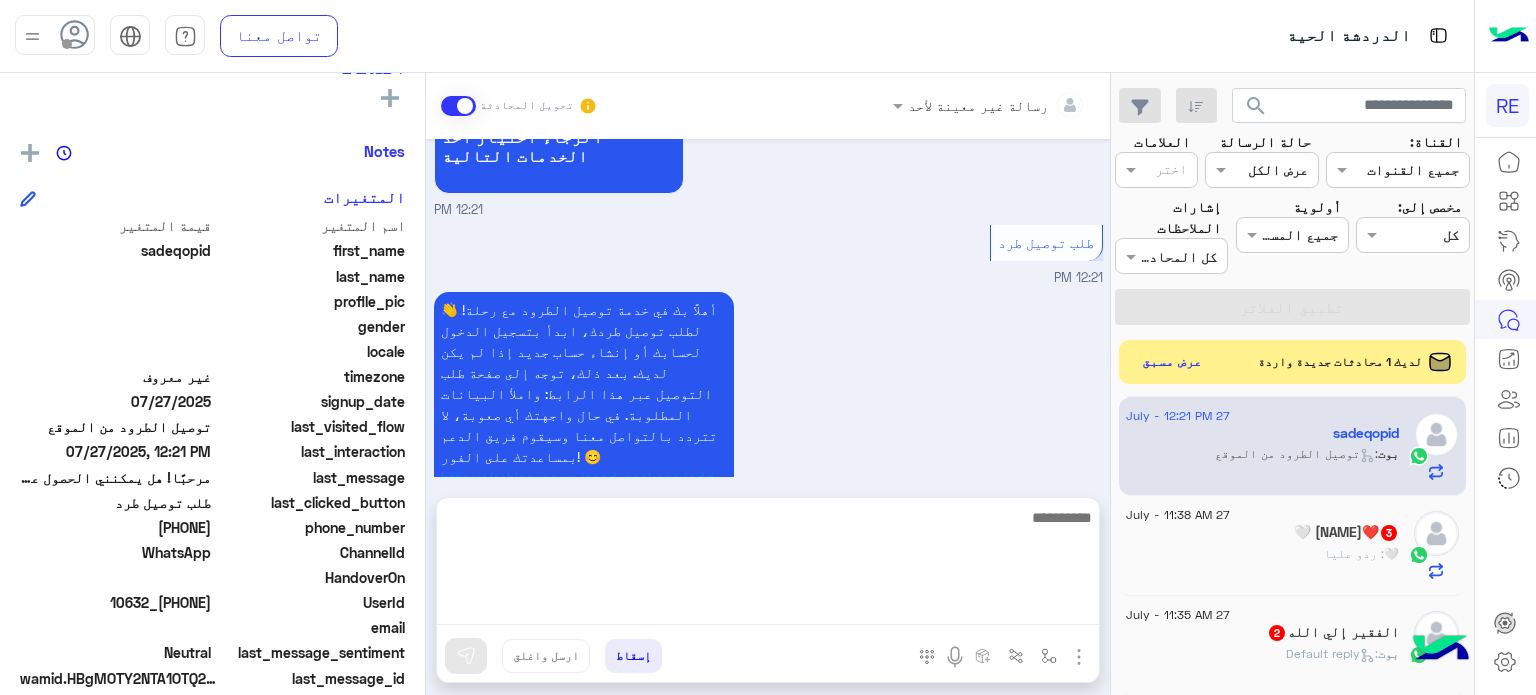 click at bounding box center (768, 565) 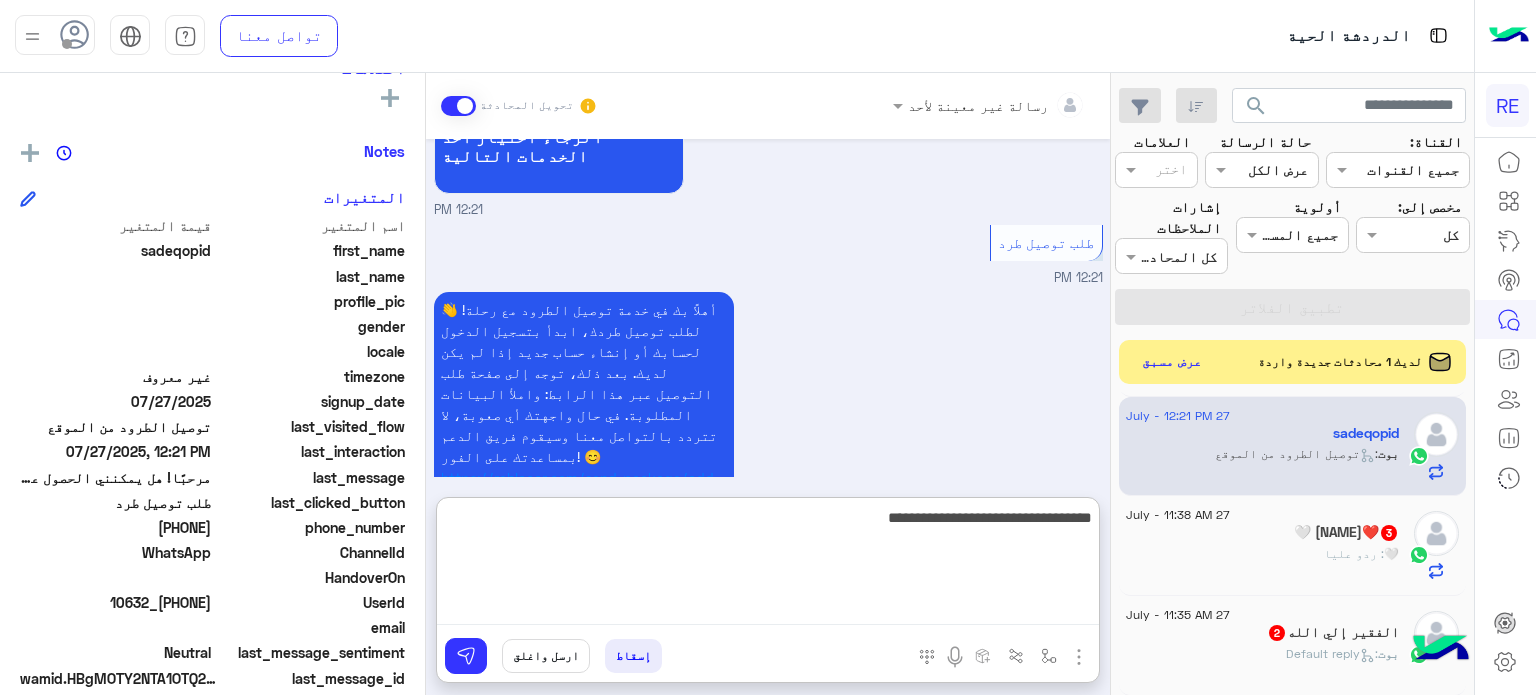 type on "**********" 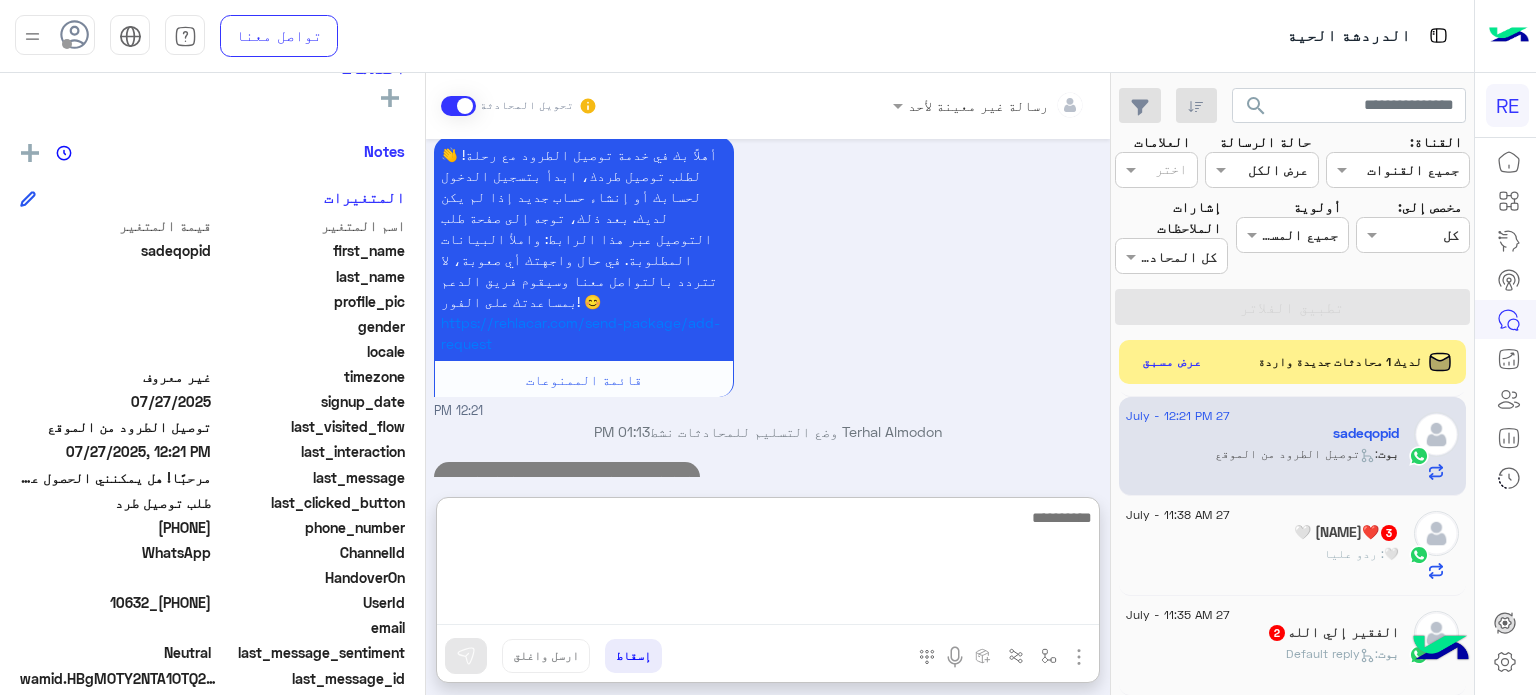 scroll, scrollTop: 1596, scrollLeft: 0, axis: vertical 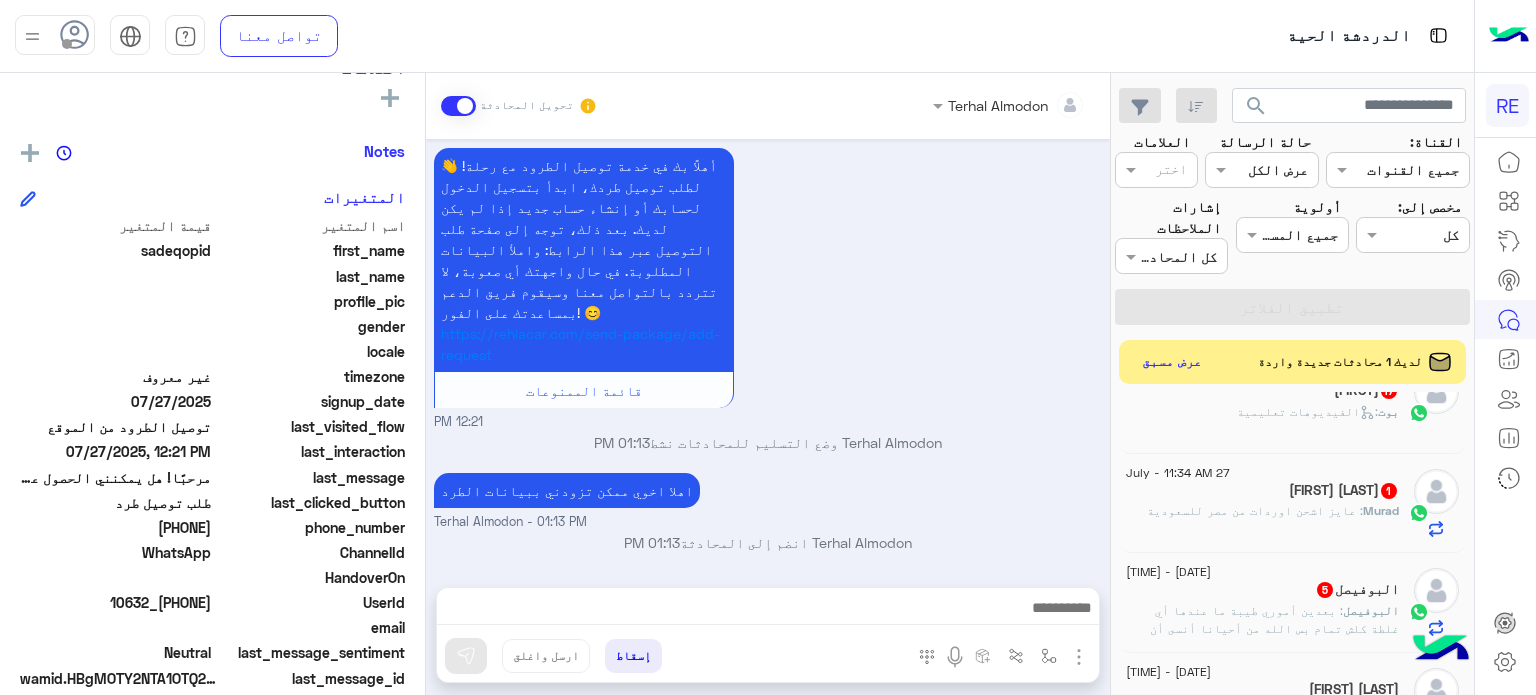 click on "Murad : عايز اشحن اوردات من مصر للسعودية" 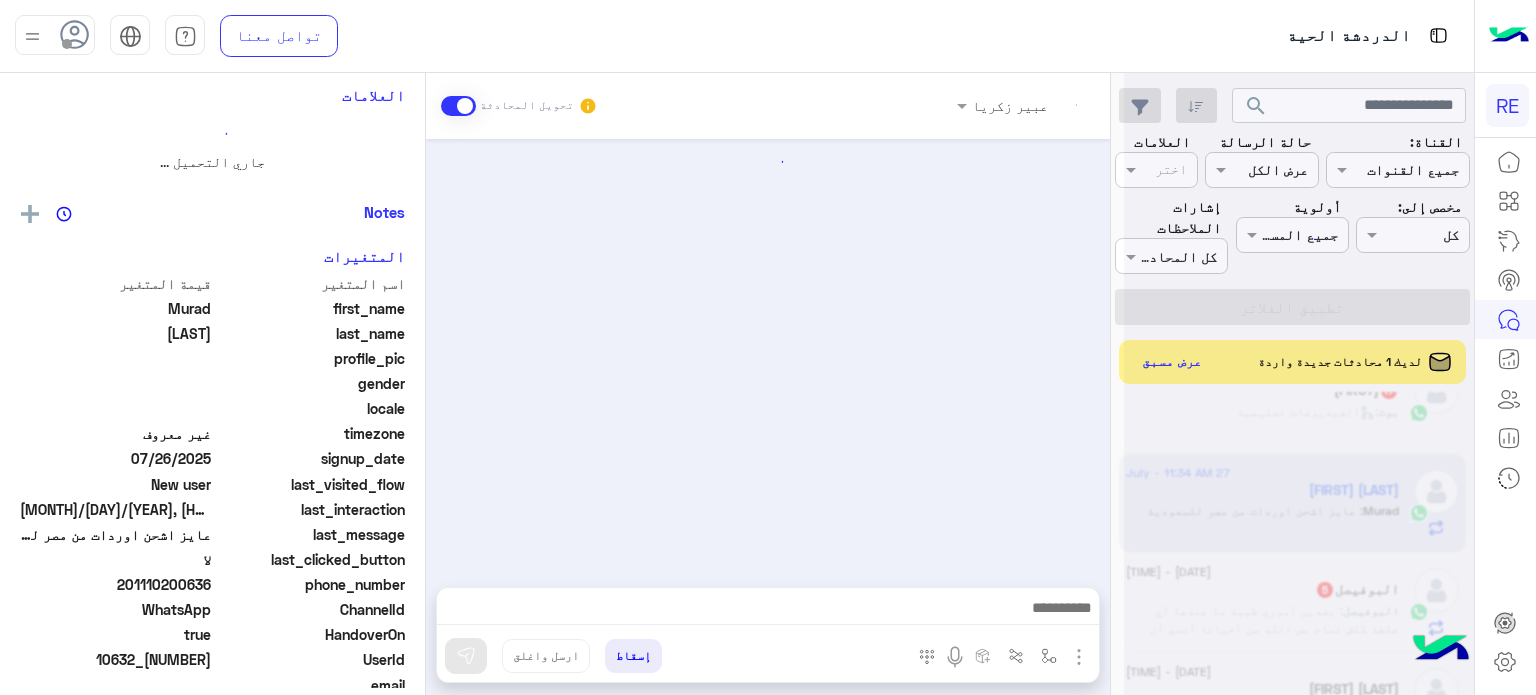 scroll, scrollTop: 0, scrollLeft: 0, axis: both 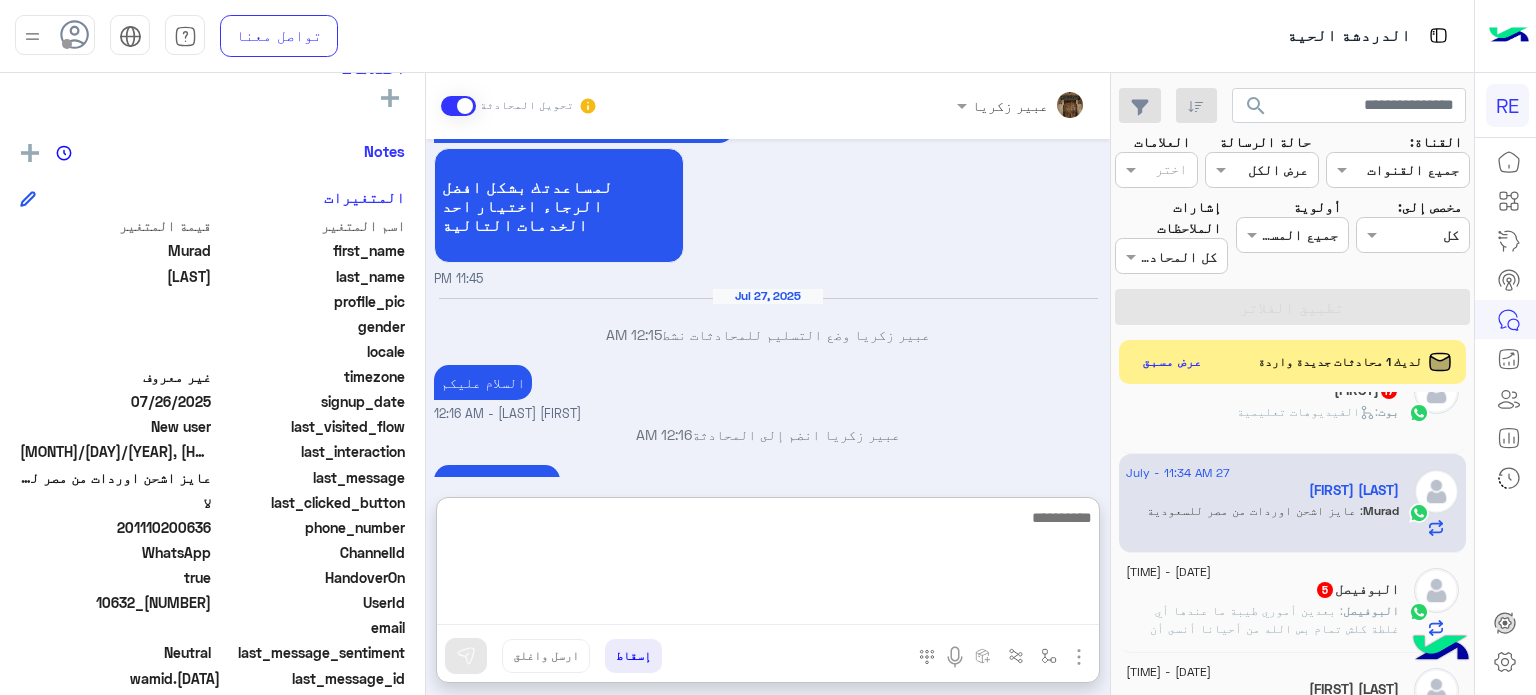 click at bounding box center [768, 565] 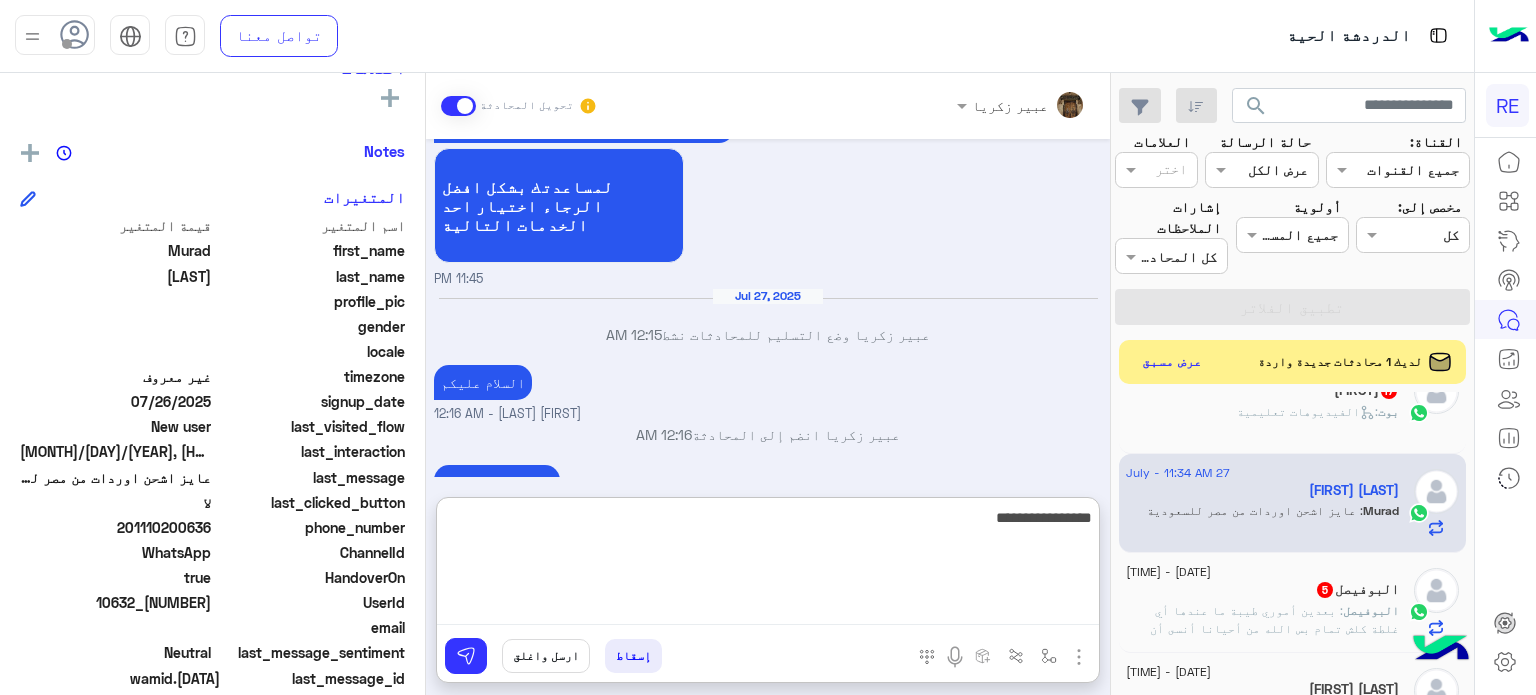 type on "**********" 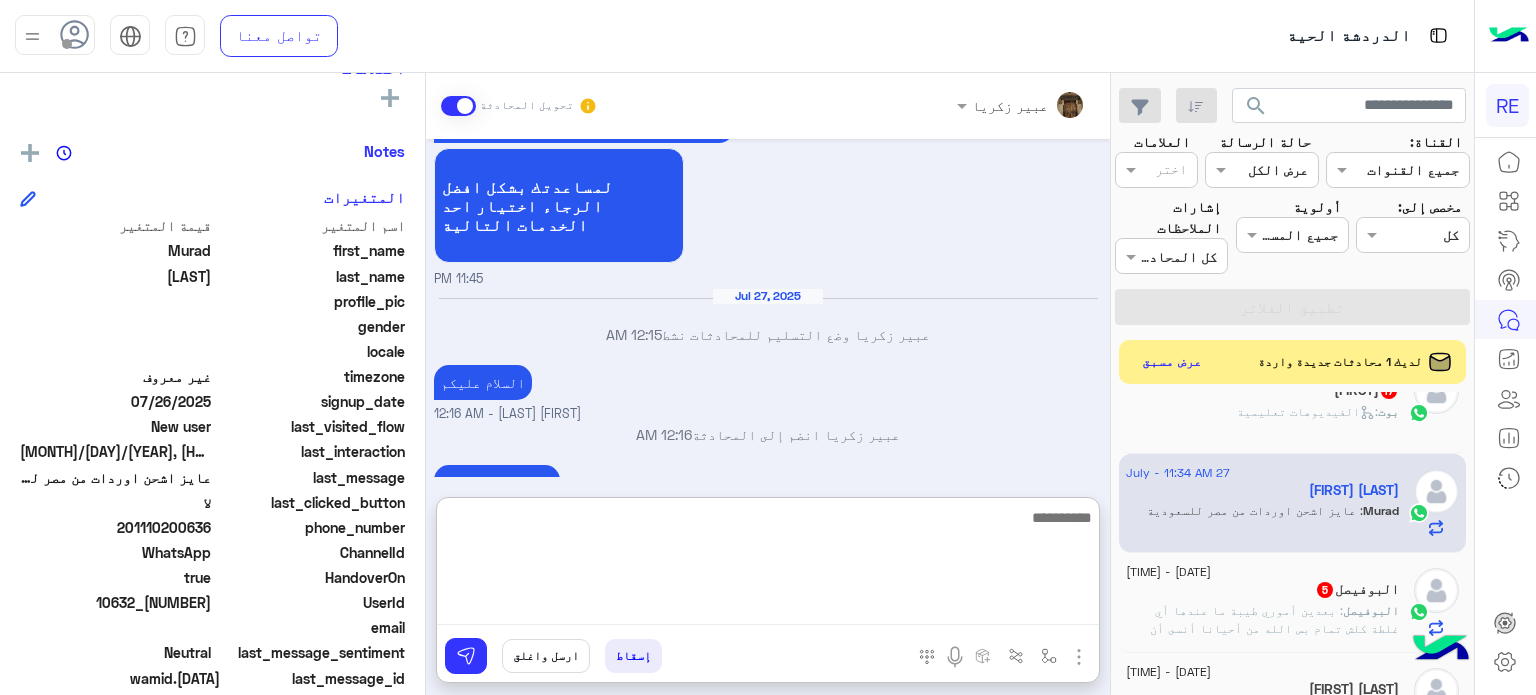 scroll, scrollTop: 844, scrollLeft: 0, axis: vertical 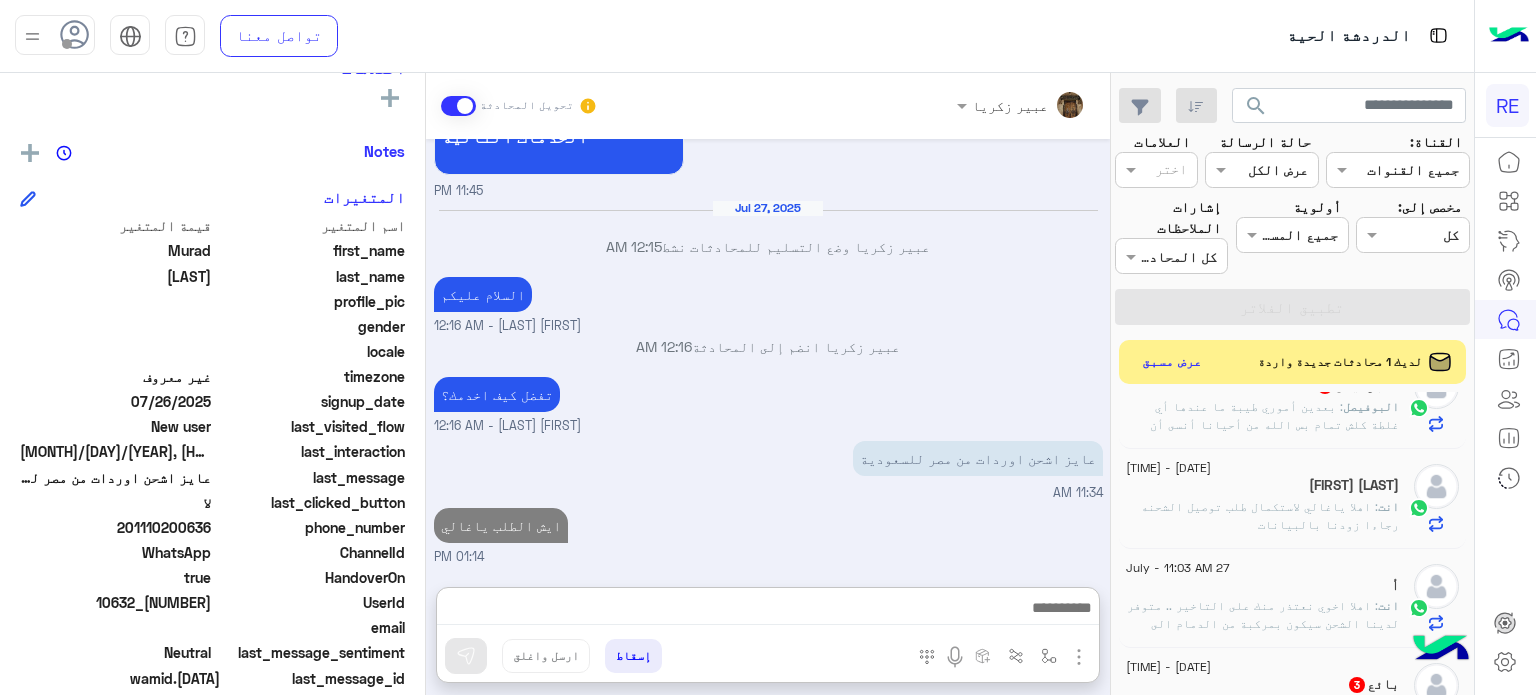 click on "انت : اهلا ياغالي لاستكمال طلب توصيل الشحنه رجاءا زودنا بالبيانات" 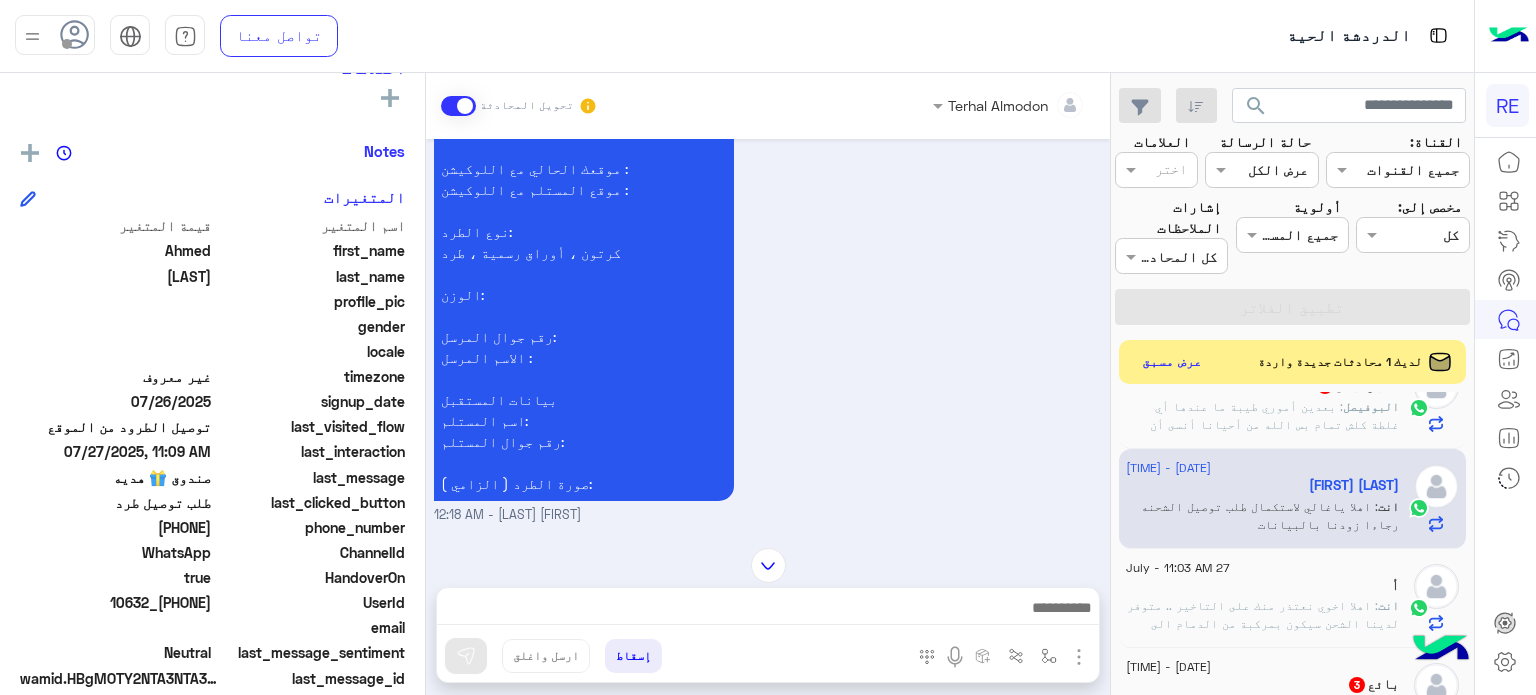 scroll, scrollTop: 848, scrollLeft: 0, axis: vertical 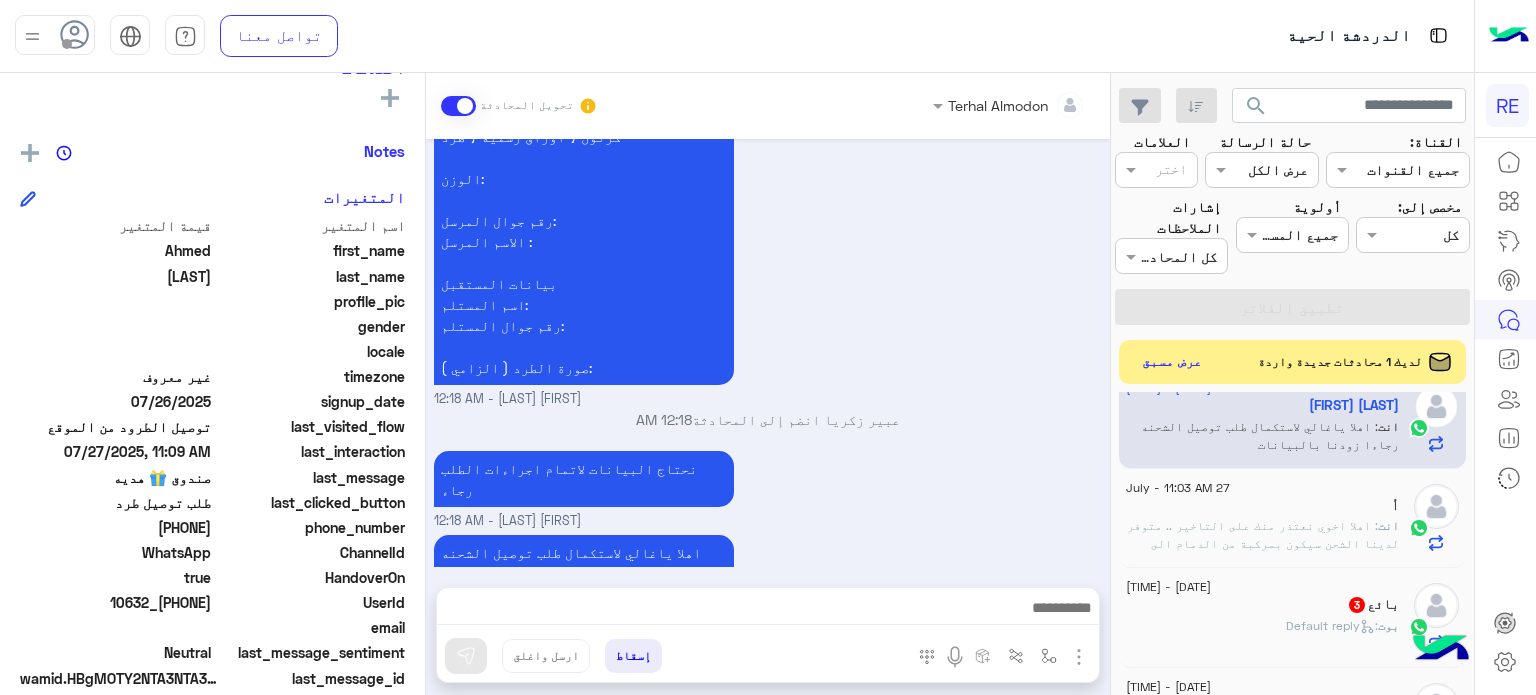 click on ": اهلا اخوي نعتذر منك على التاخير .. متوفر لدينا الشحن سيكون بمركبة من الدمام الى الرياض .. السعر 350 ريال وبتوصل بنفس اليوم" 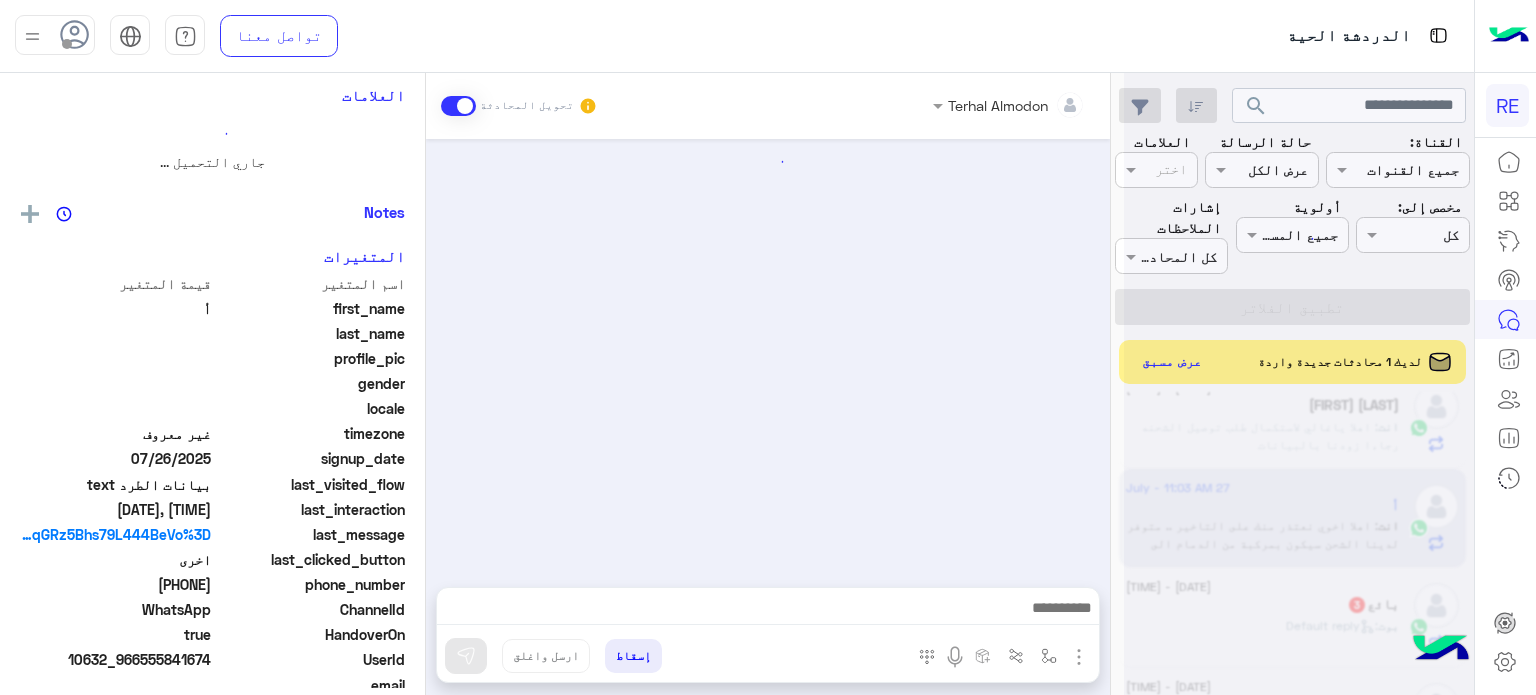 scroll, scrollTop: 0, scrollLeft: 0, axis: both 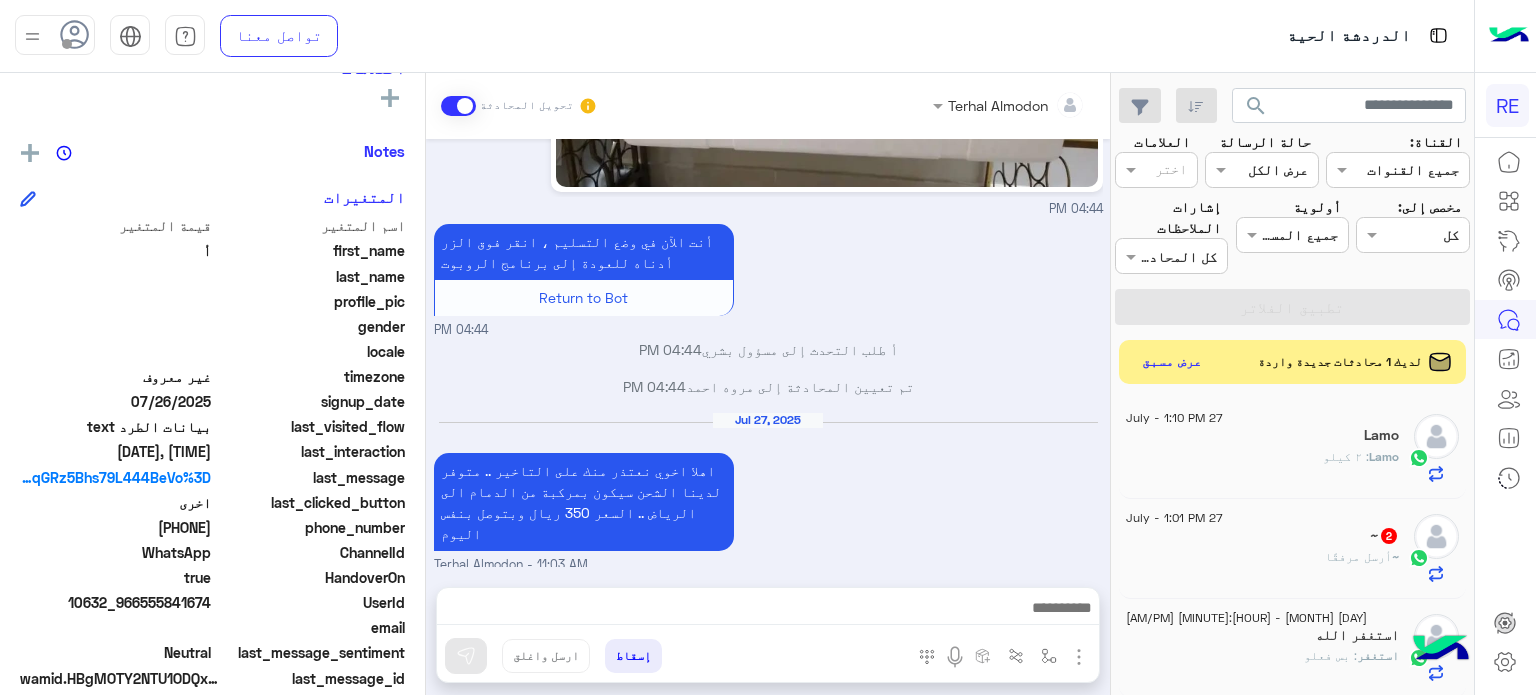 click on "[NAME] : [NUMBER]" 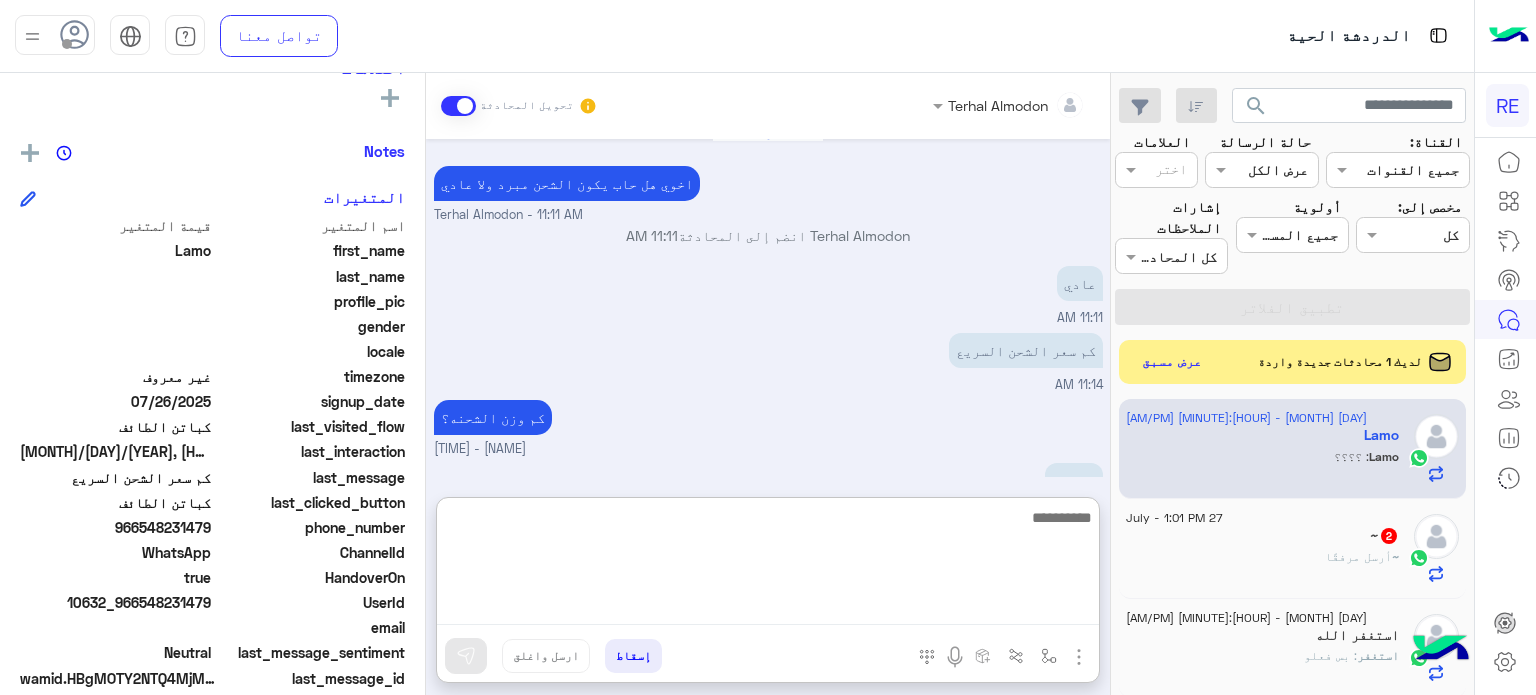 click at bounding box center (768, 565) 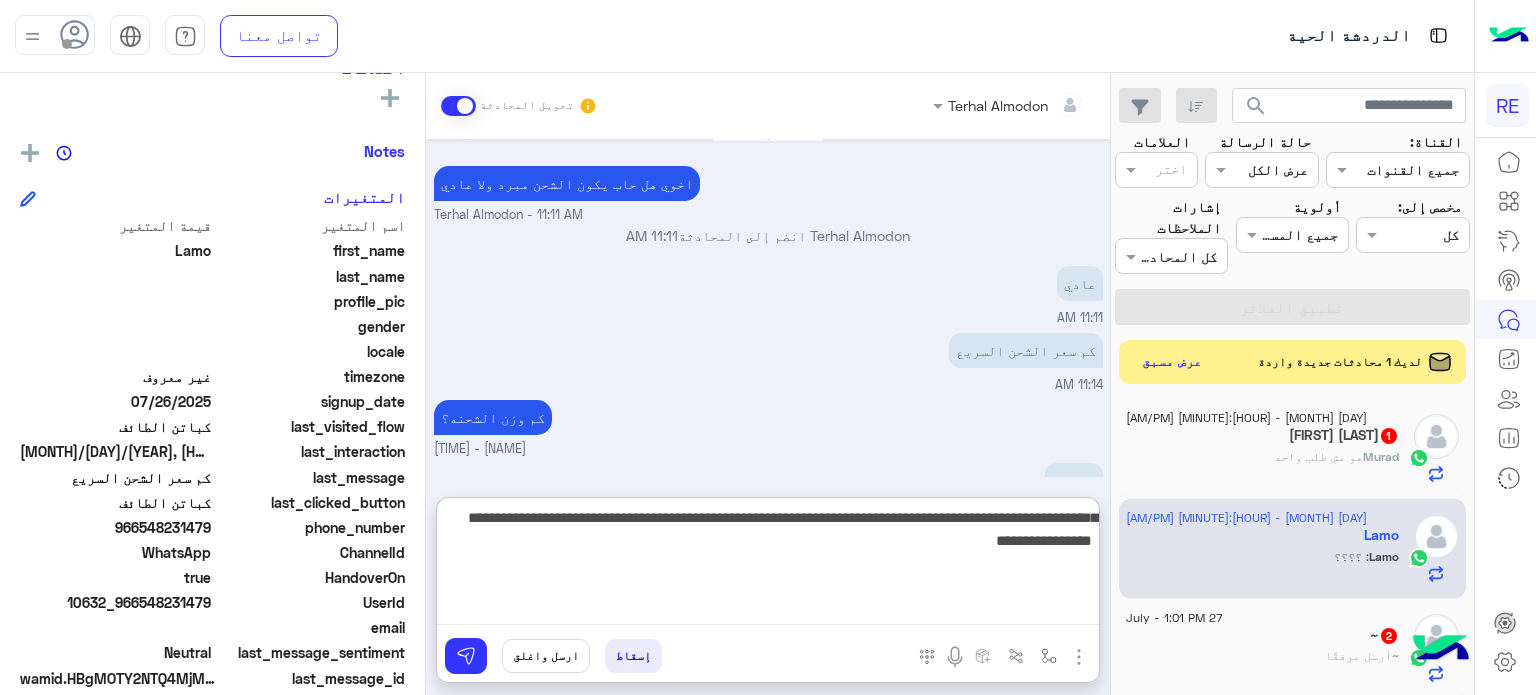 type on "**********" 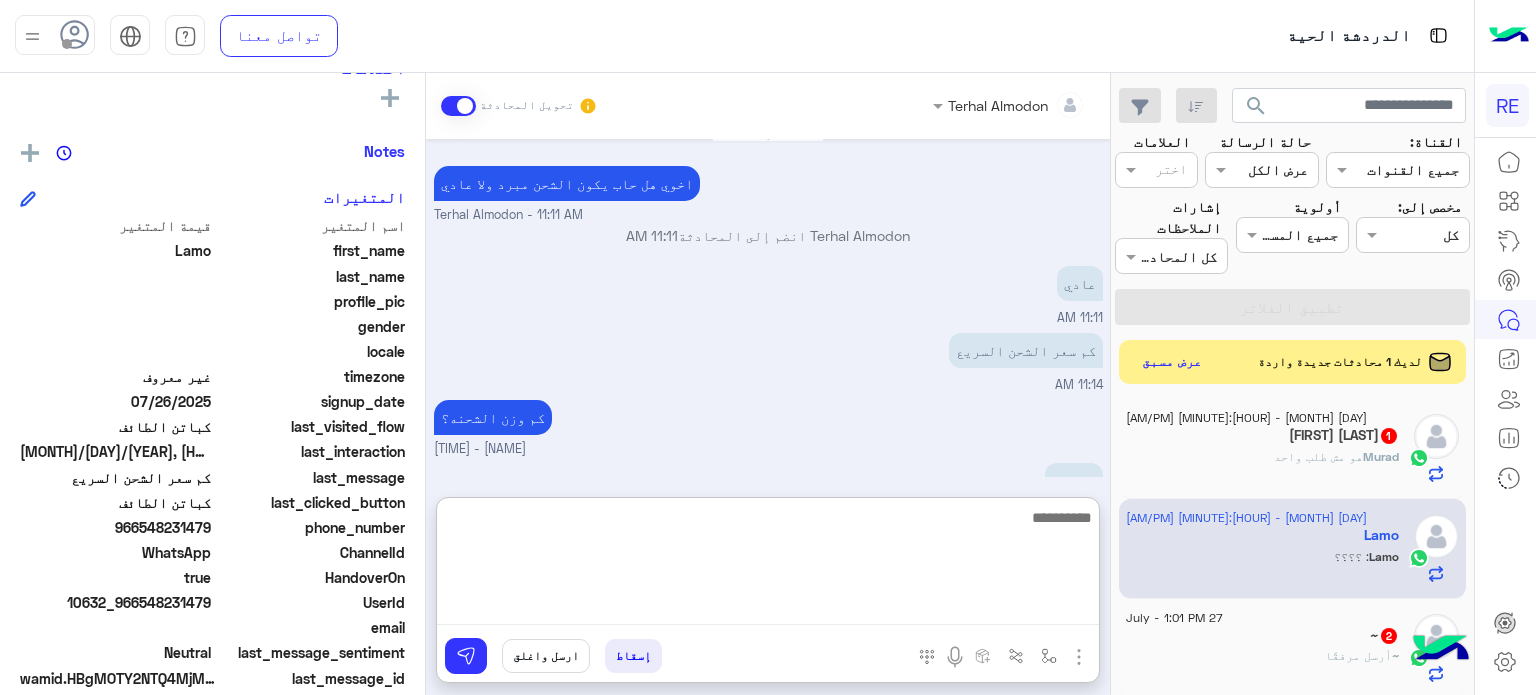 scroll, scrollTop: 529, scrollLeft: 0, axis: vertical 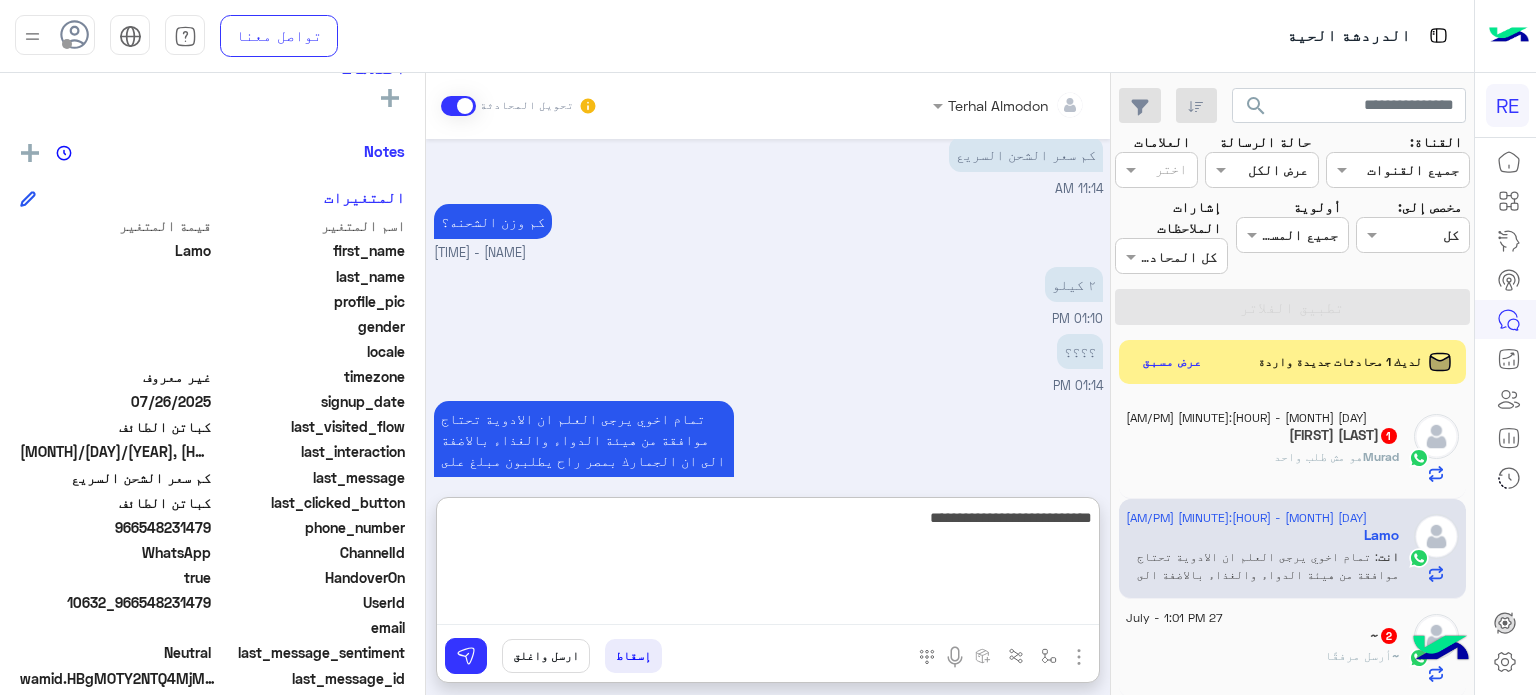 type on "**********" 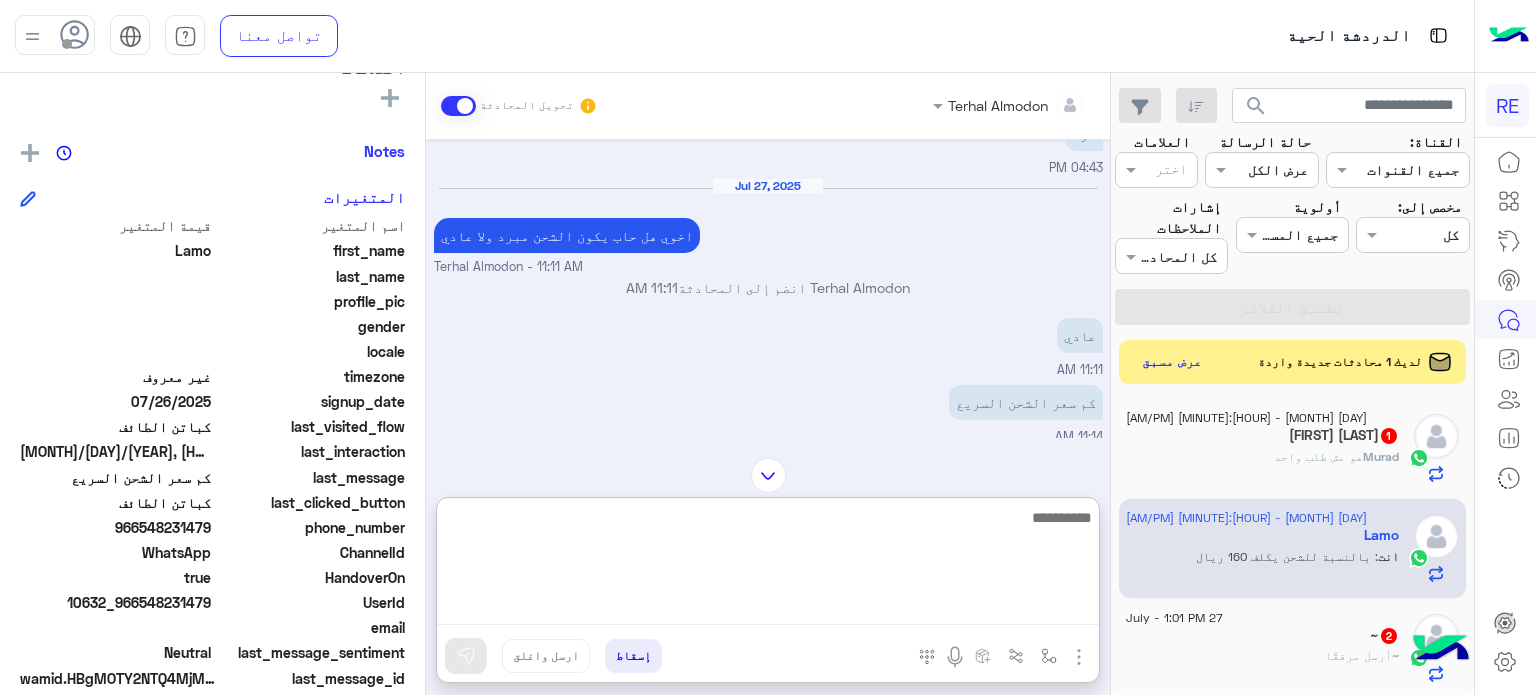 scroll, scrollTop: 593, scrollLeft: 0, axis: vertical 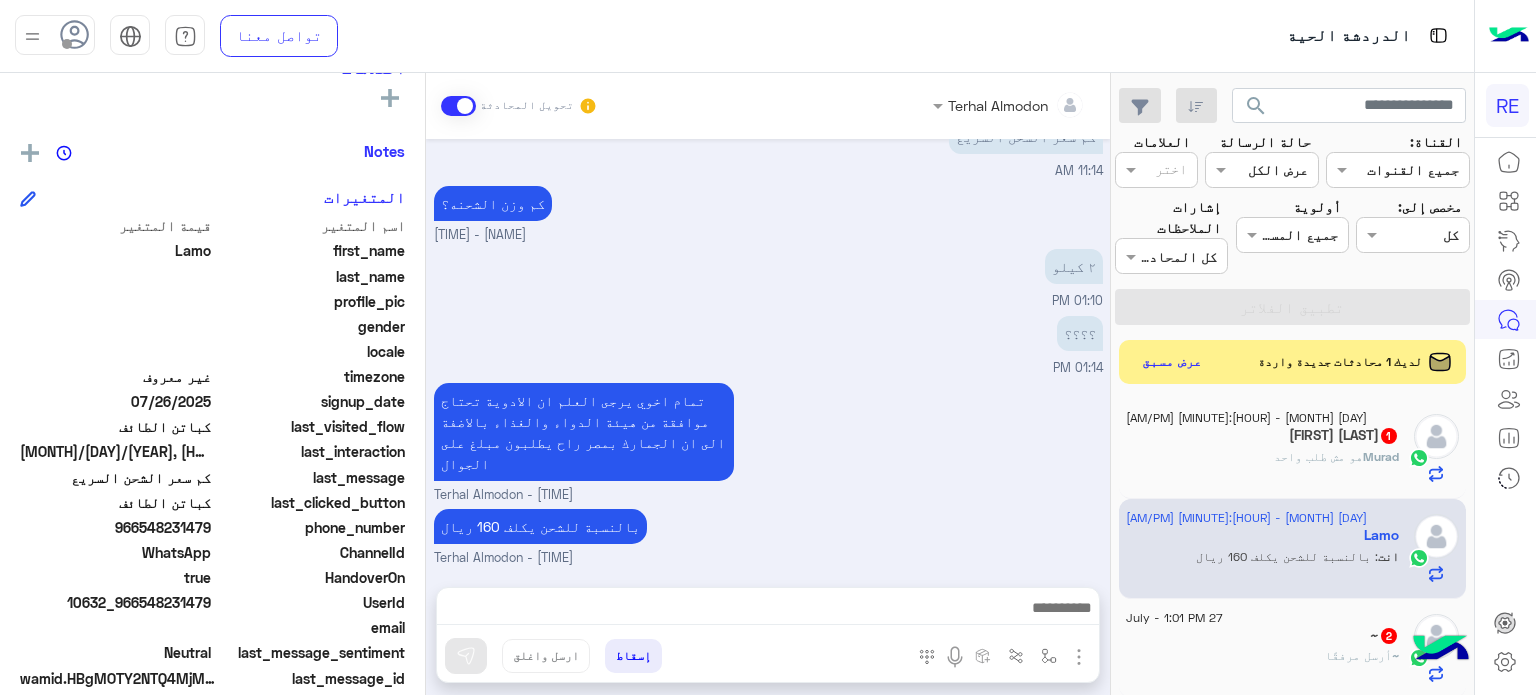 click on "[FIRST] [LAST] 1" 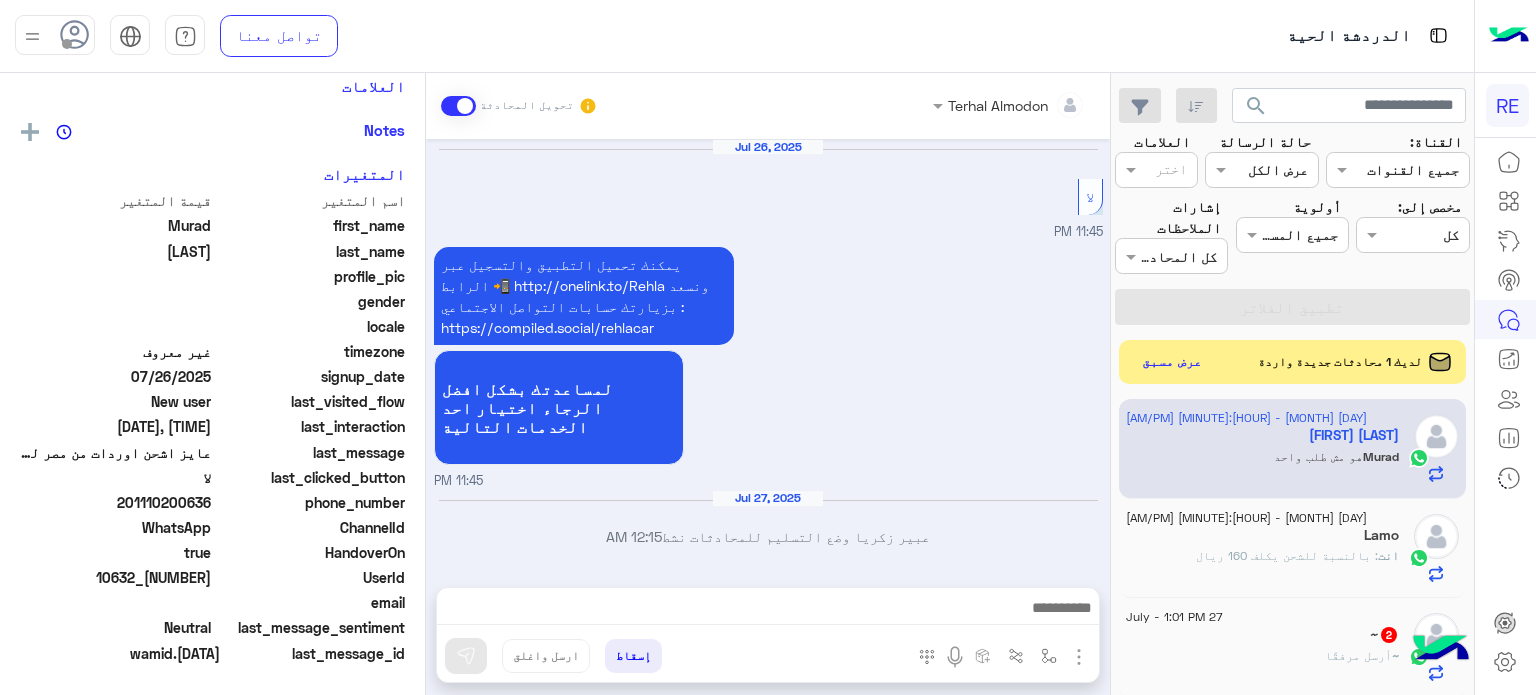 scroll, scrollTop: 371, scrollLeft: 0, axis: vertical 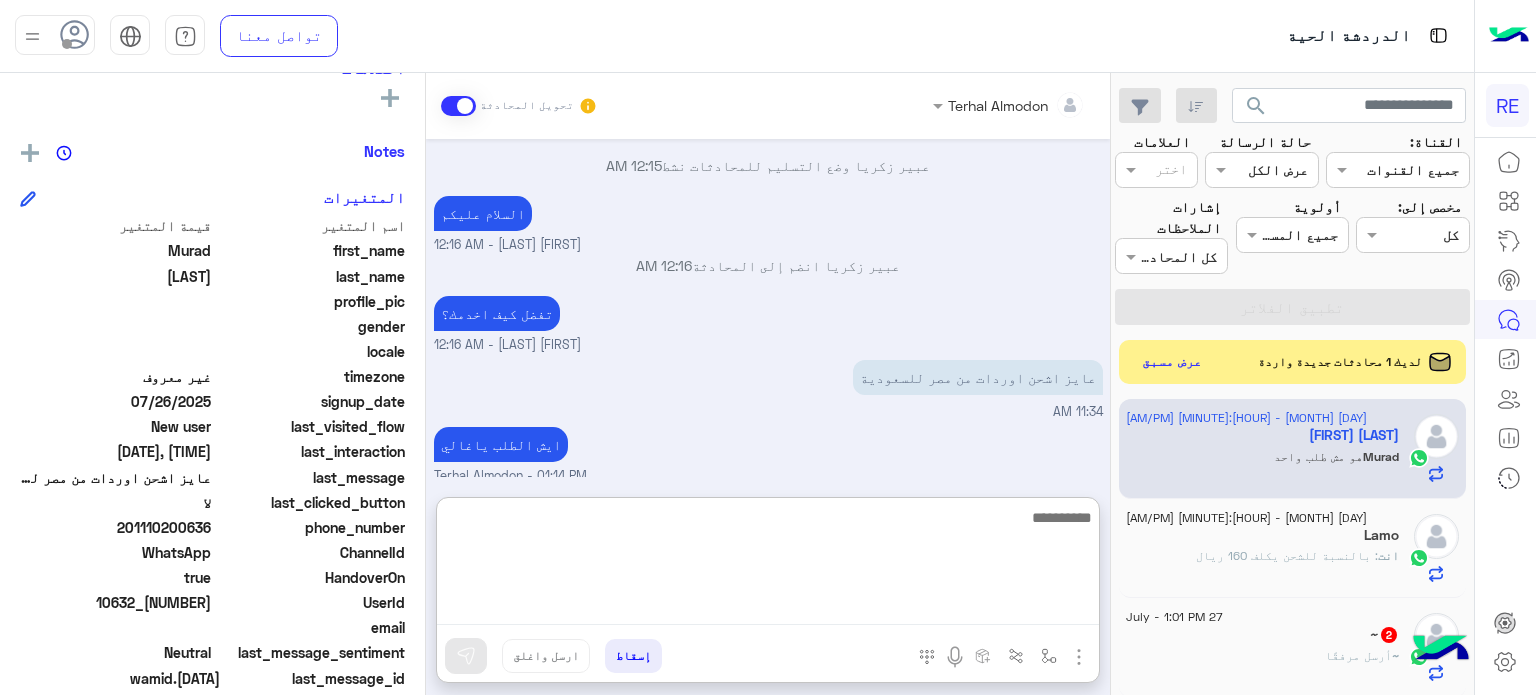 click at bounding box center [768, 565] 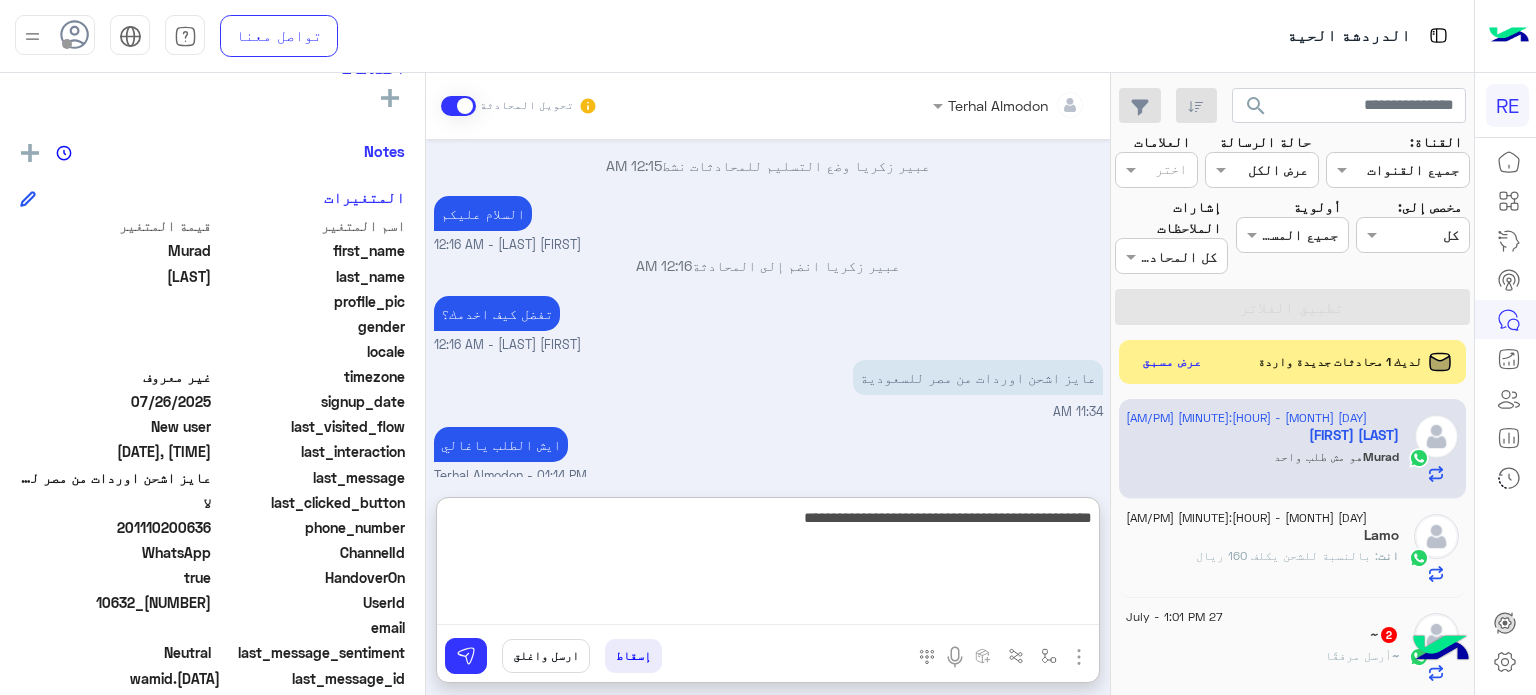 type on "**********" 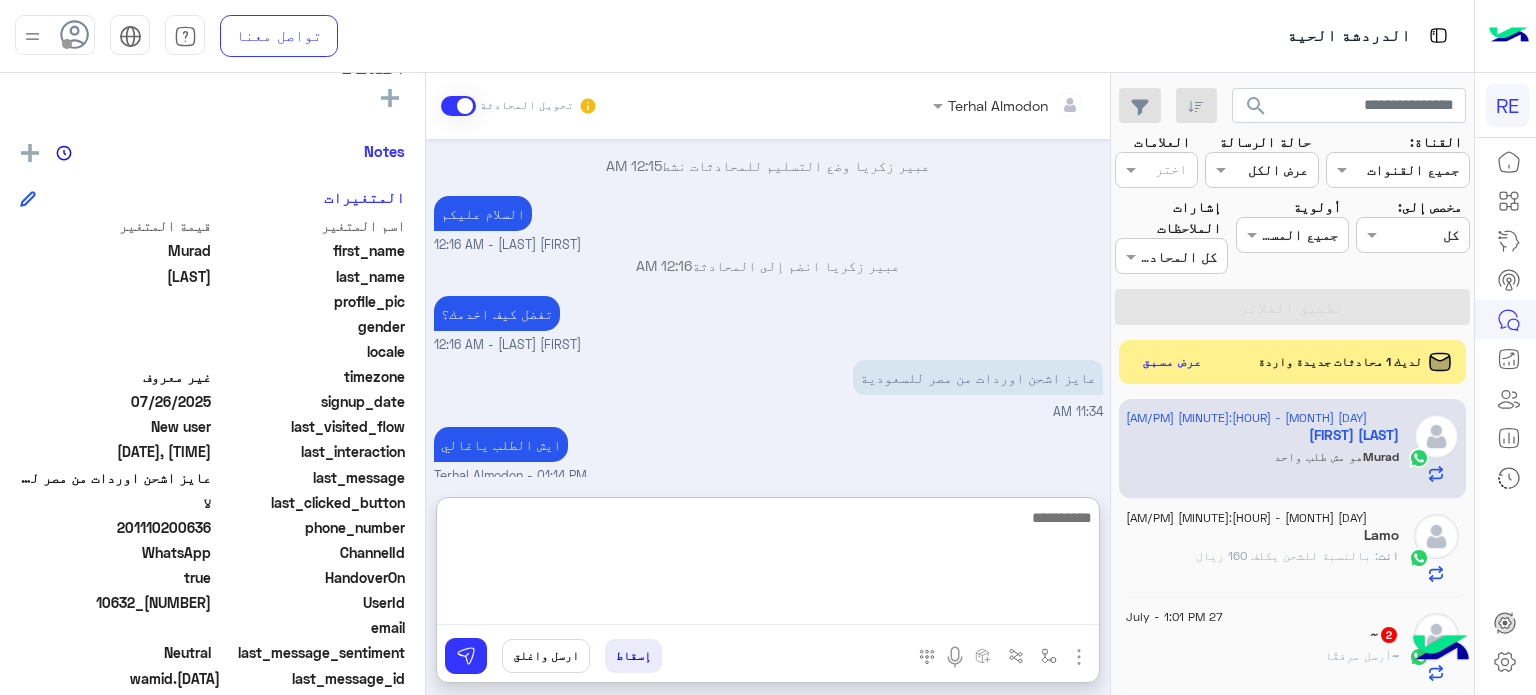 type on "*" 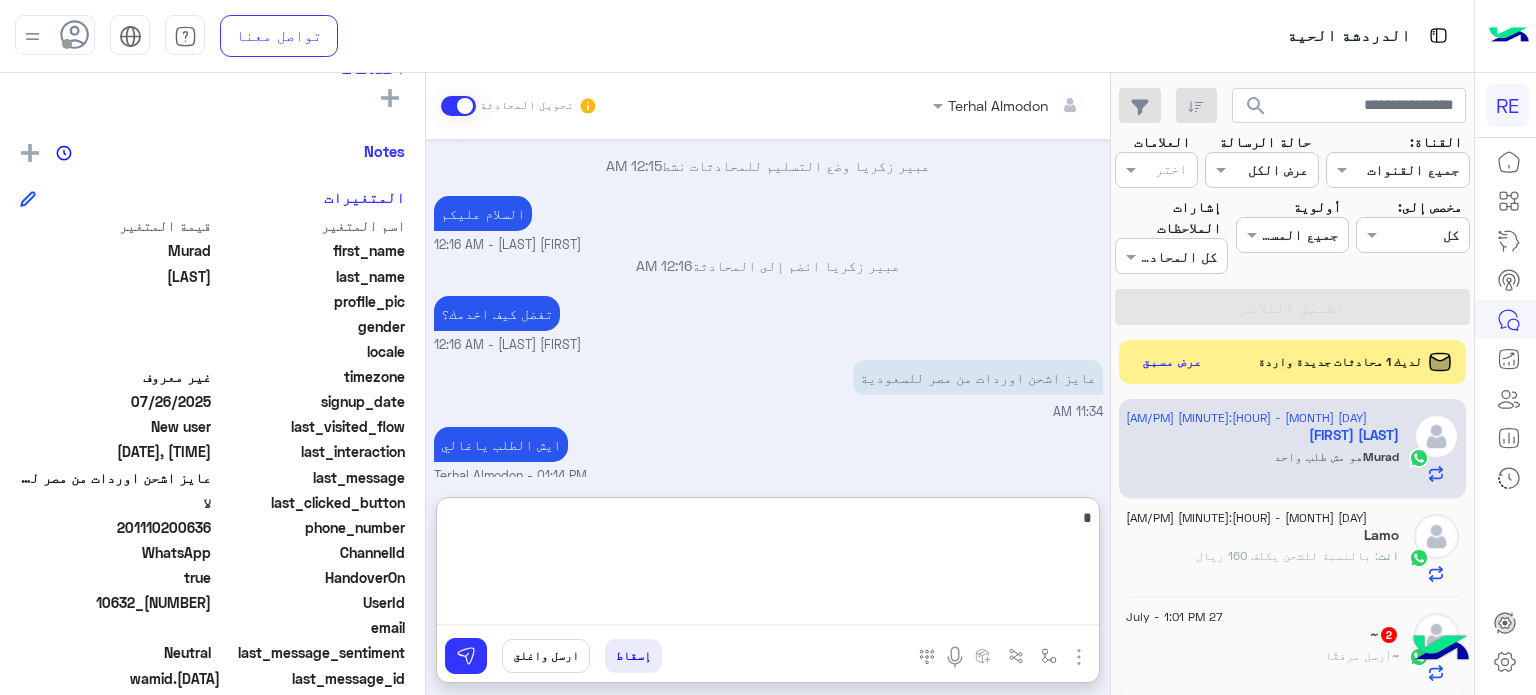 scroll, scrollTop: 546, scrollLeft: 0, axis: vertical 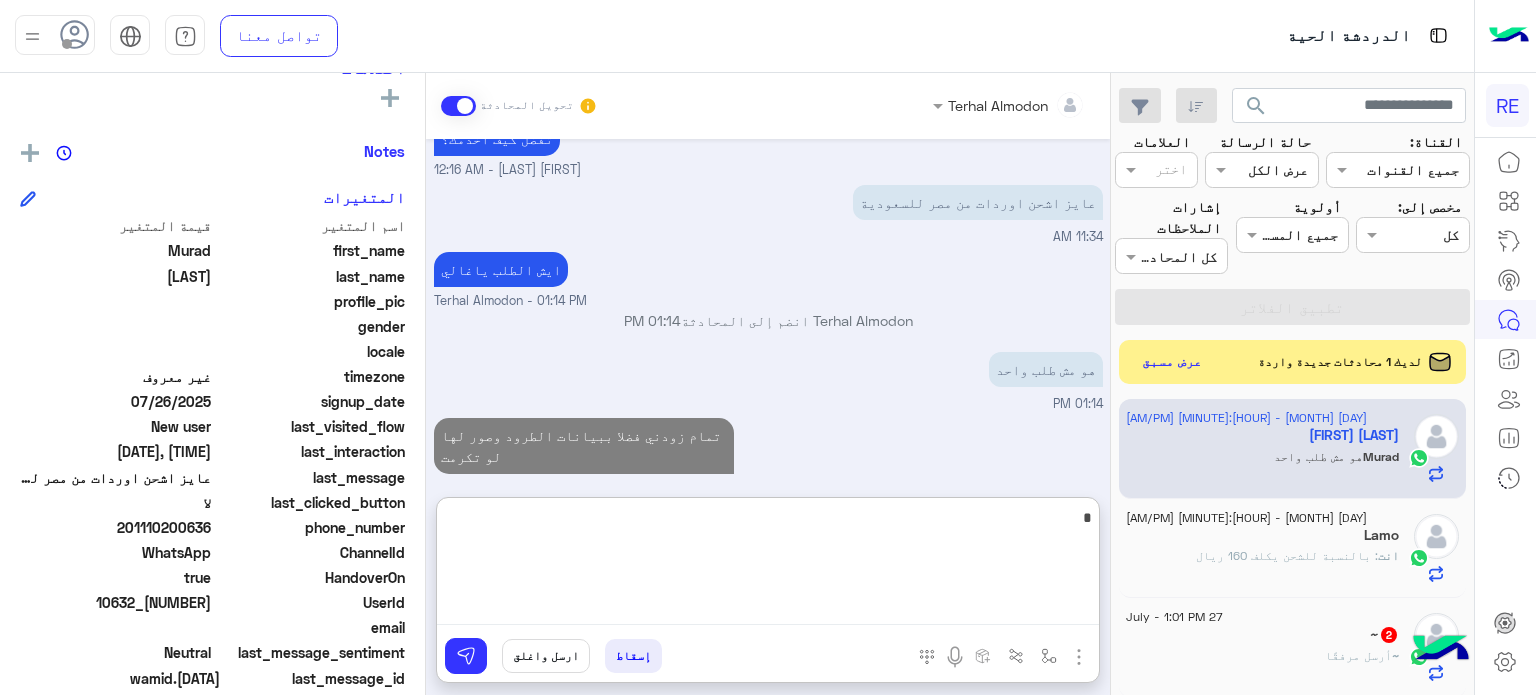type 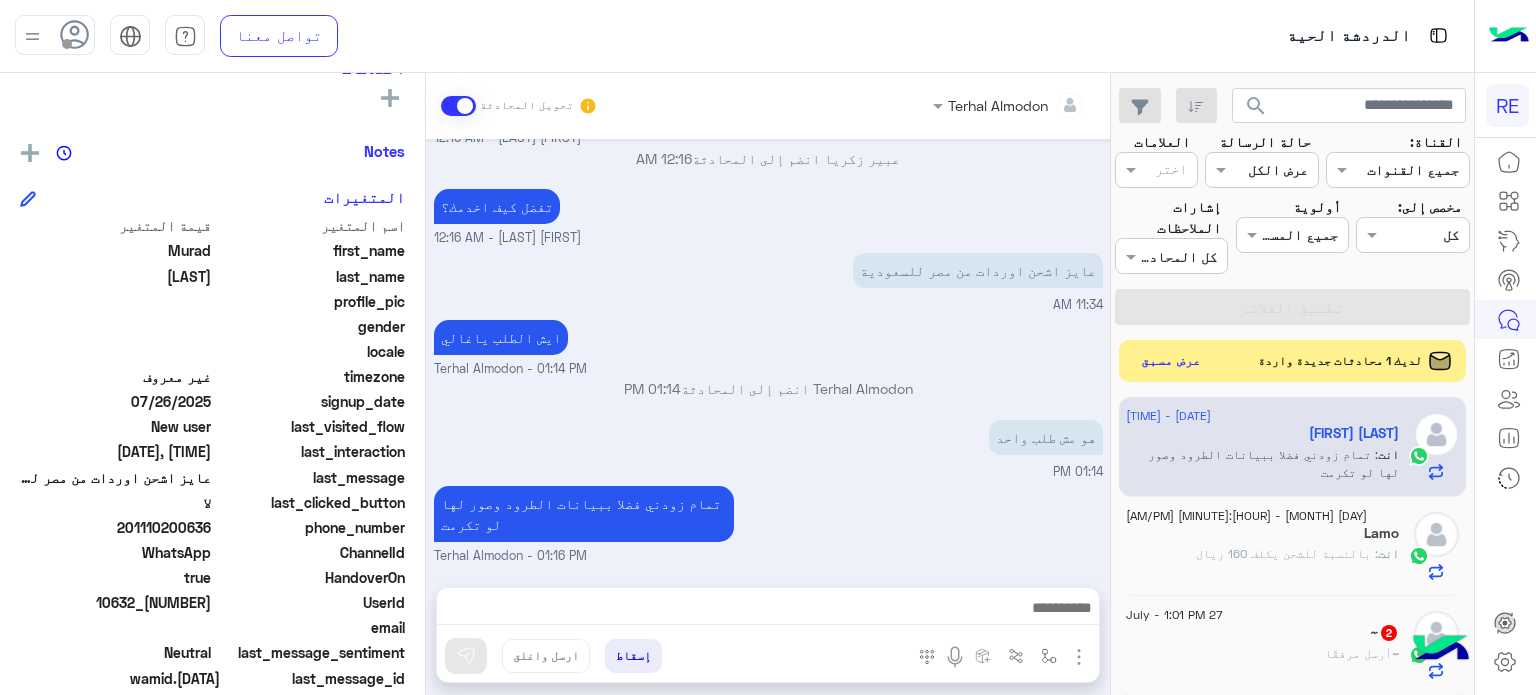 scroll, scrollTop: 456, scrollLeft: 0, axis: vertical 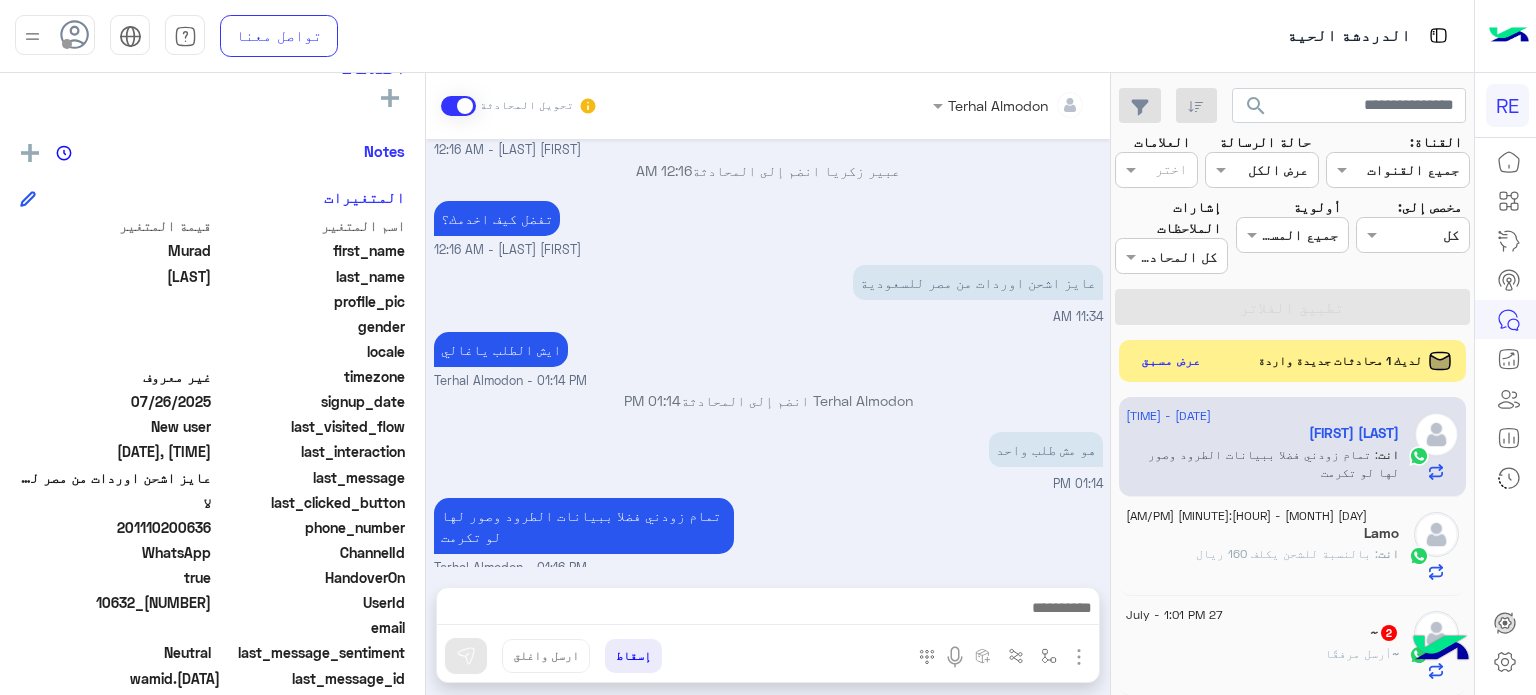 click on "عرض مسبق" 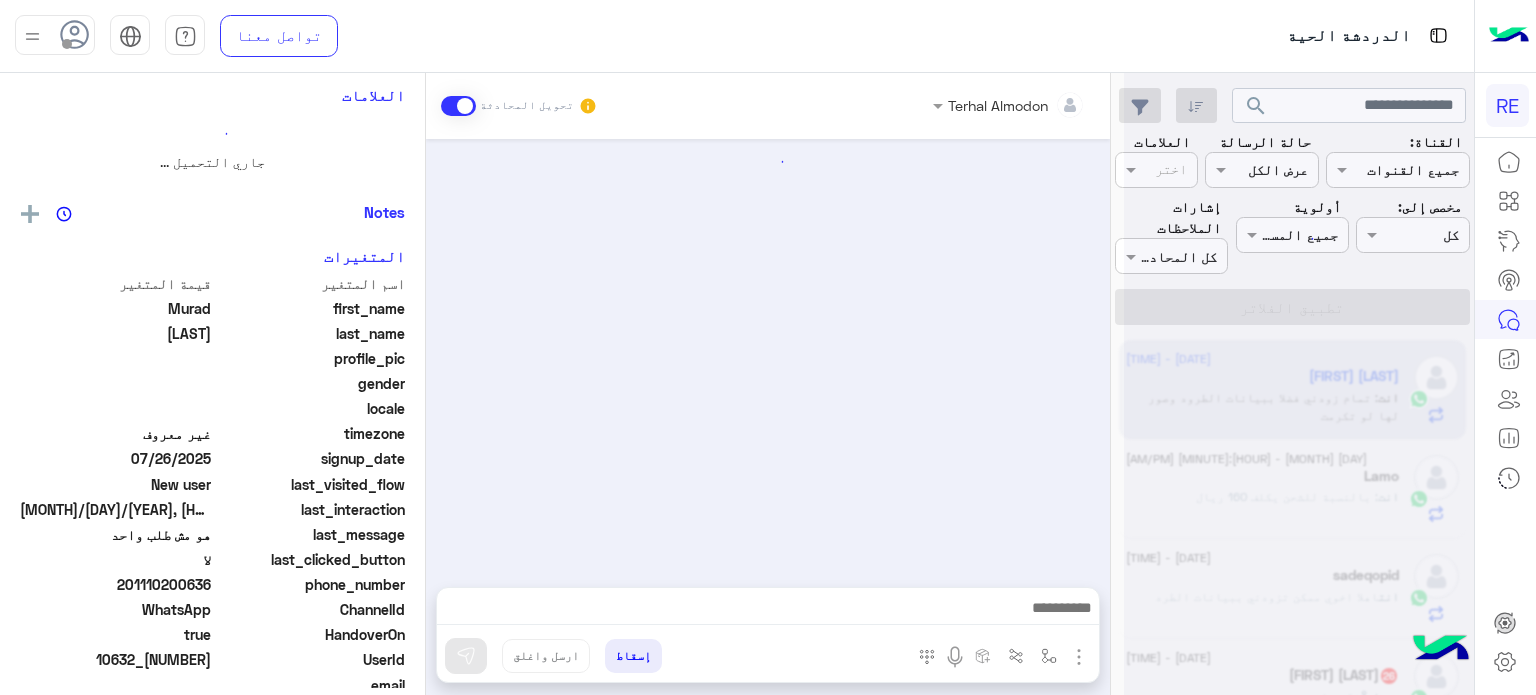 scroll, scrollTop: 388, scrollLeft: 0, axis: vertical 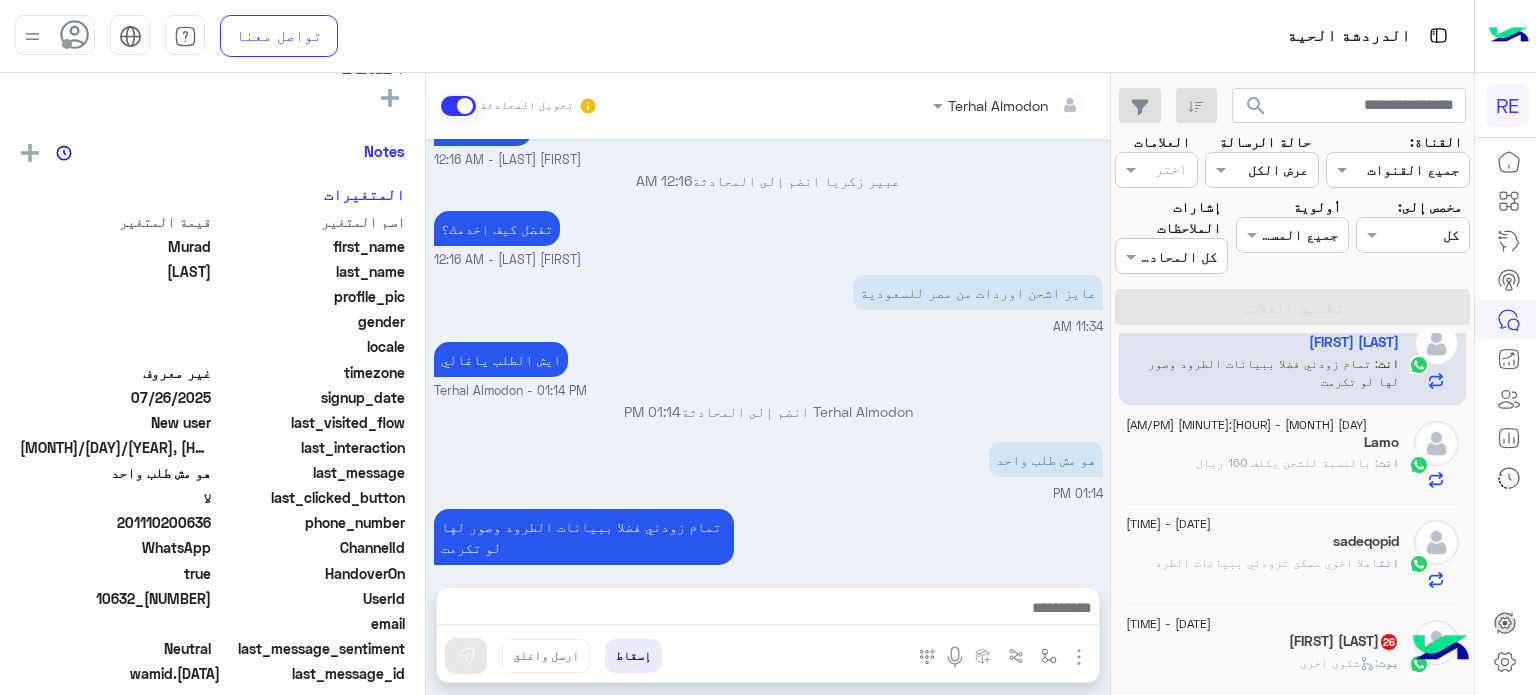 click on "انت : اهلا اخوي ممكن تزودني ببيانات الطرد" 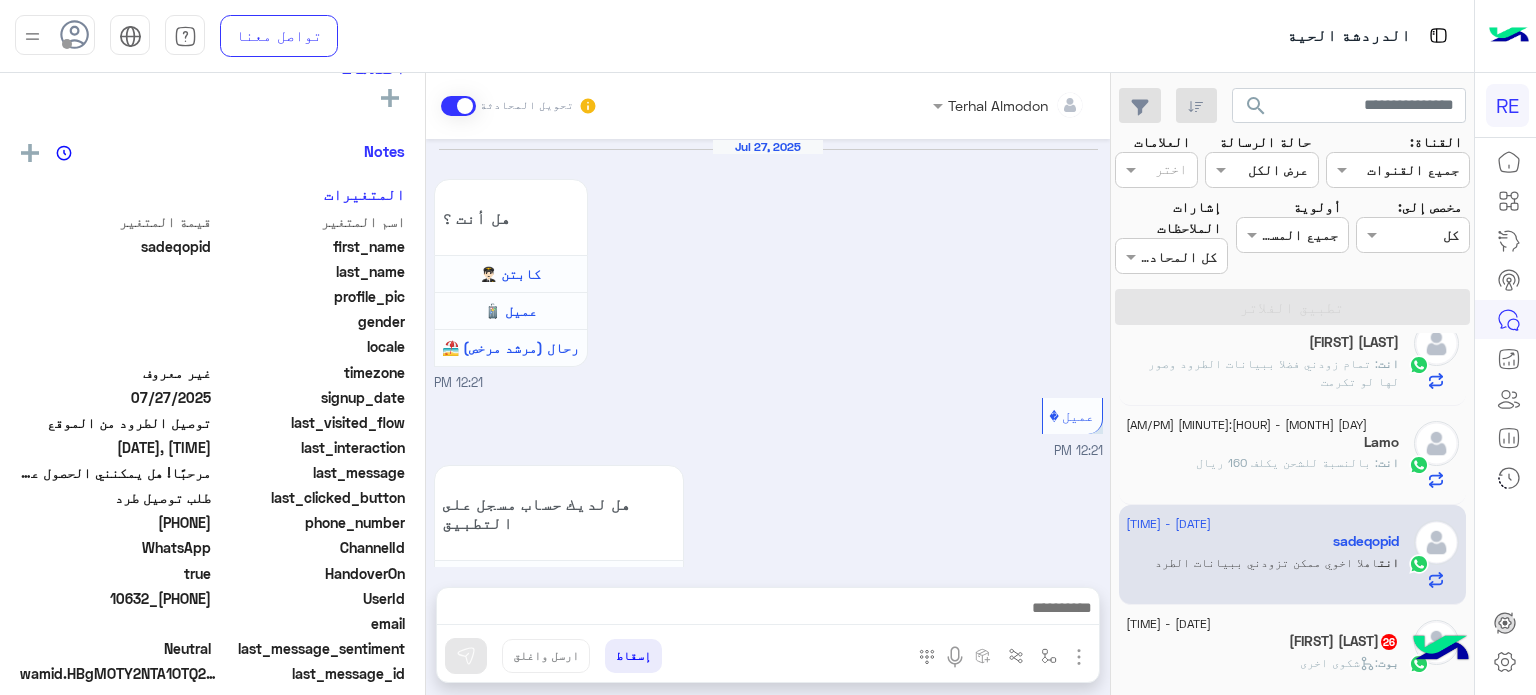 scroll, scrollTop: 860, scrollLeft: 0, axis: vertical 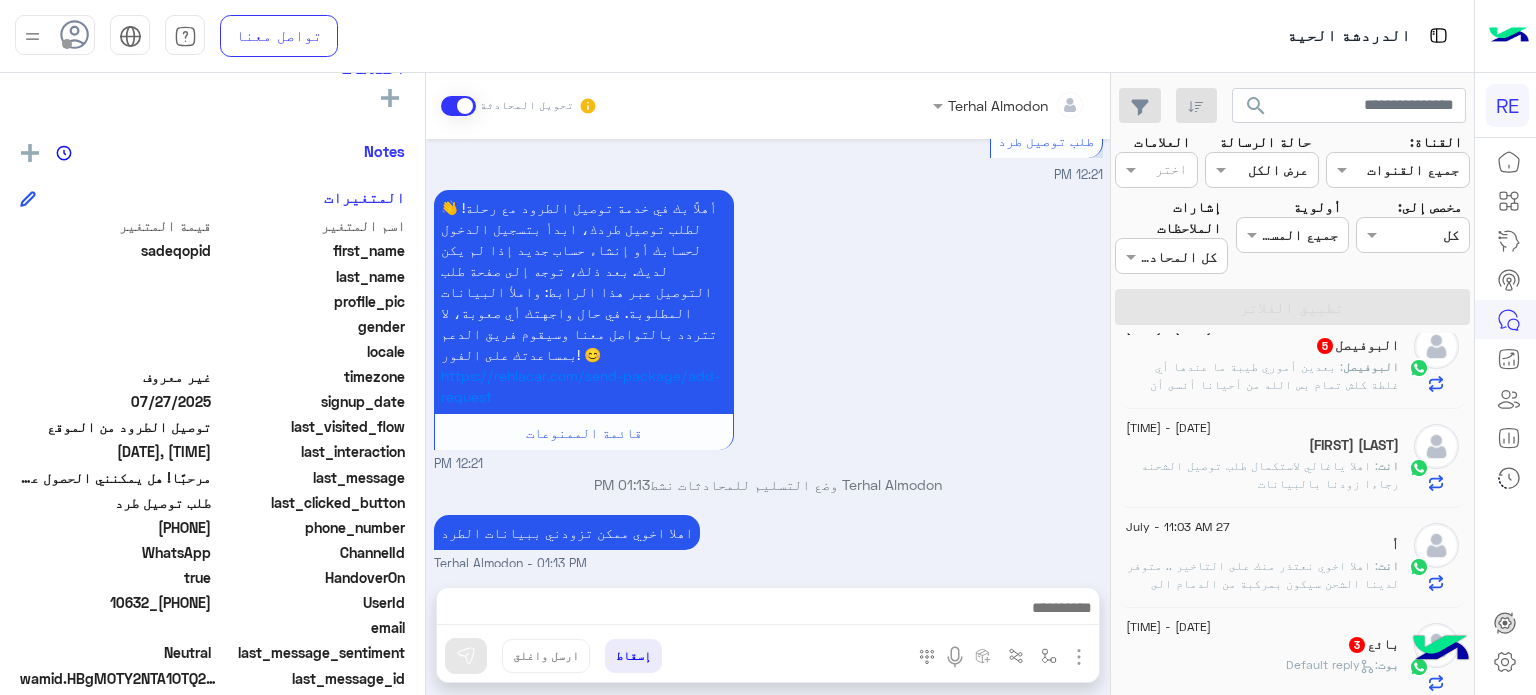 click on "انت : اهلا ياغالي لاستكمال طلب توصيل الشحنه رجاءا زودنا بالبيانات" 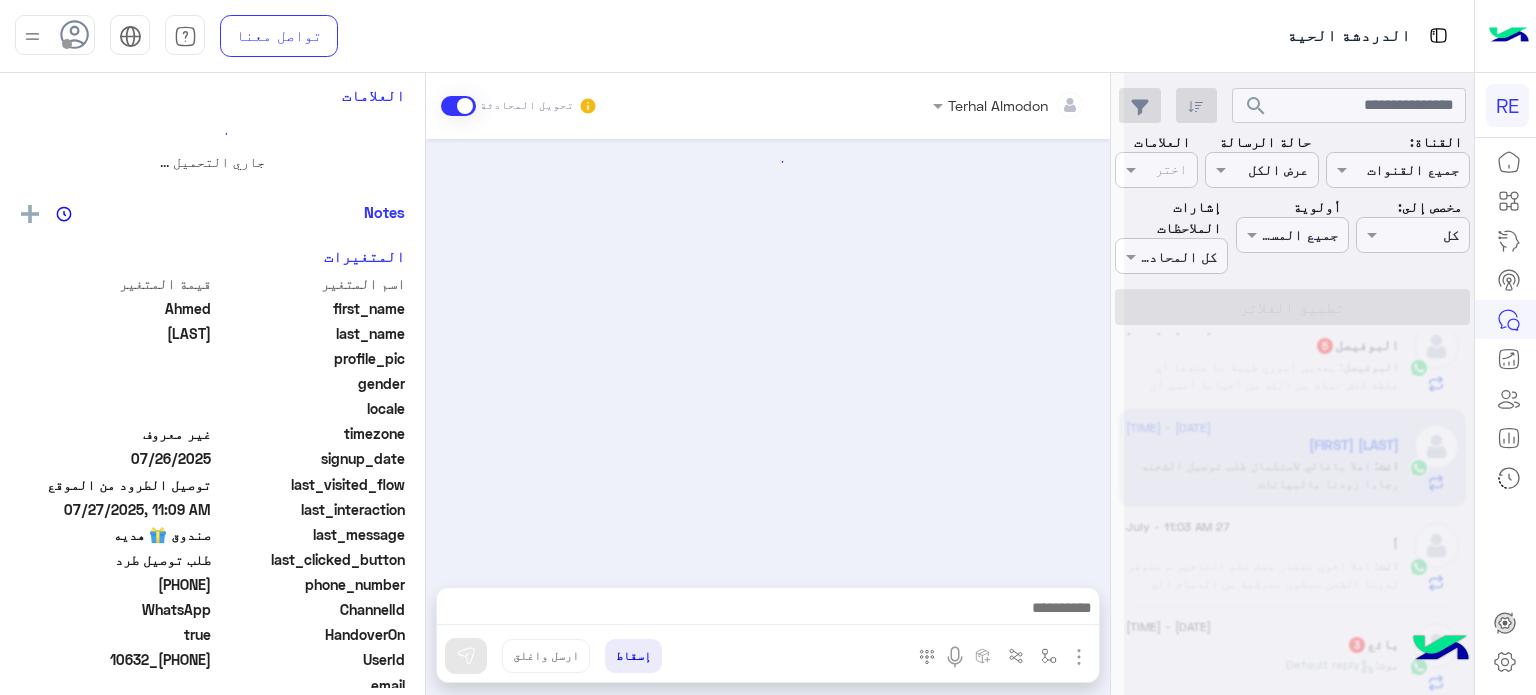scroll, scrollTop: 848, scrollLeft: 0, axis: vertical 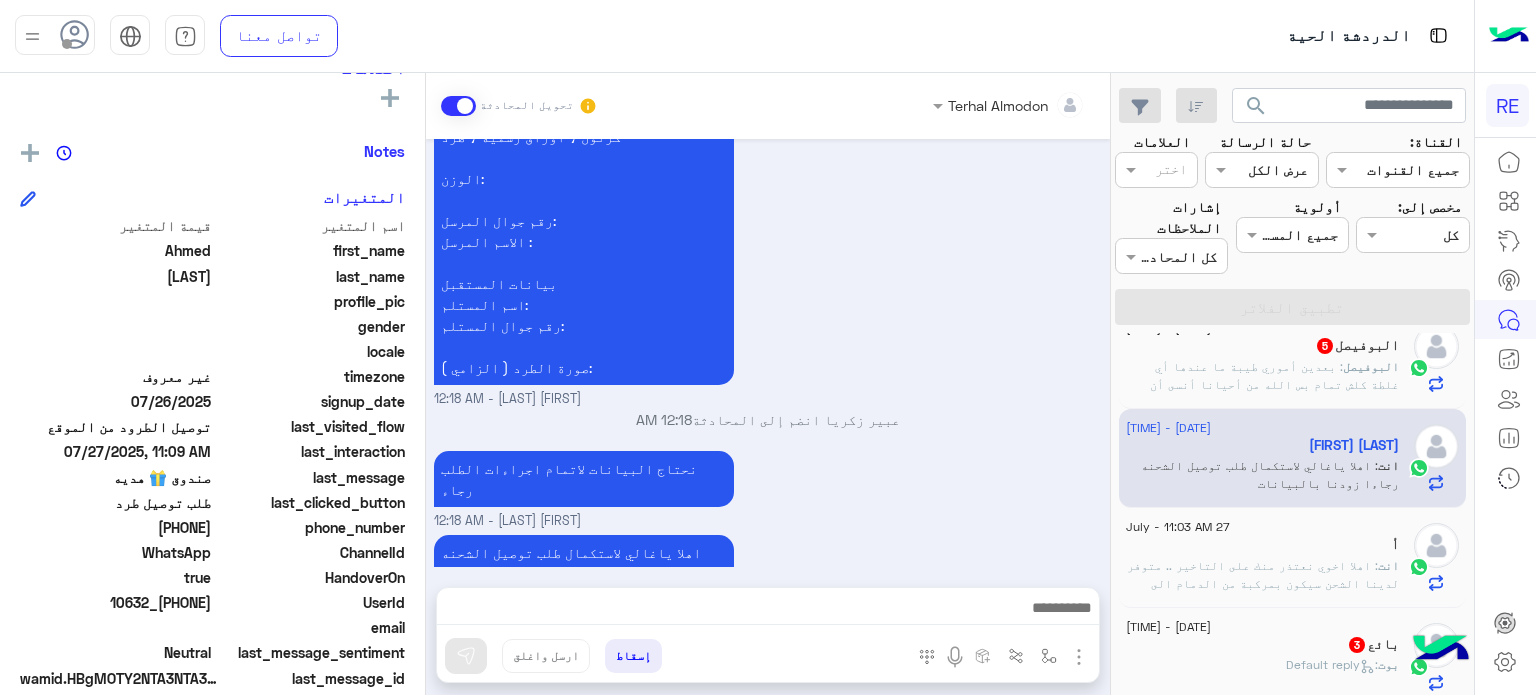 click on "أ" 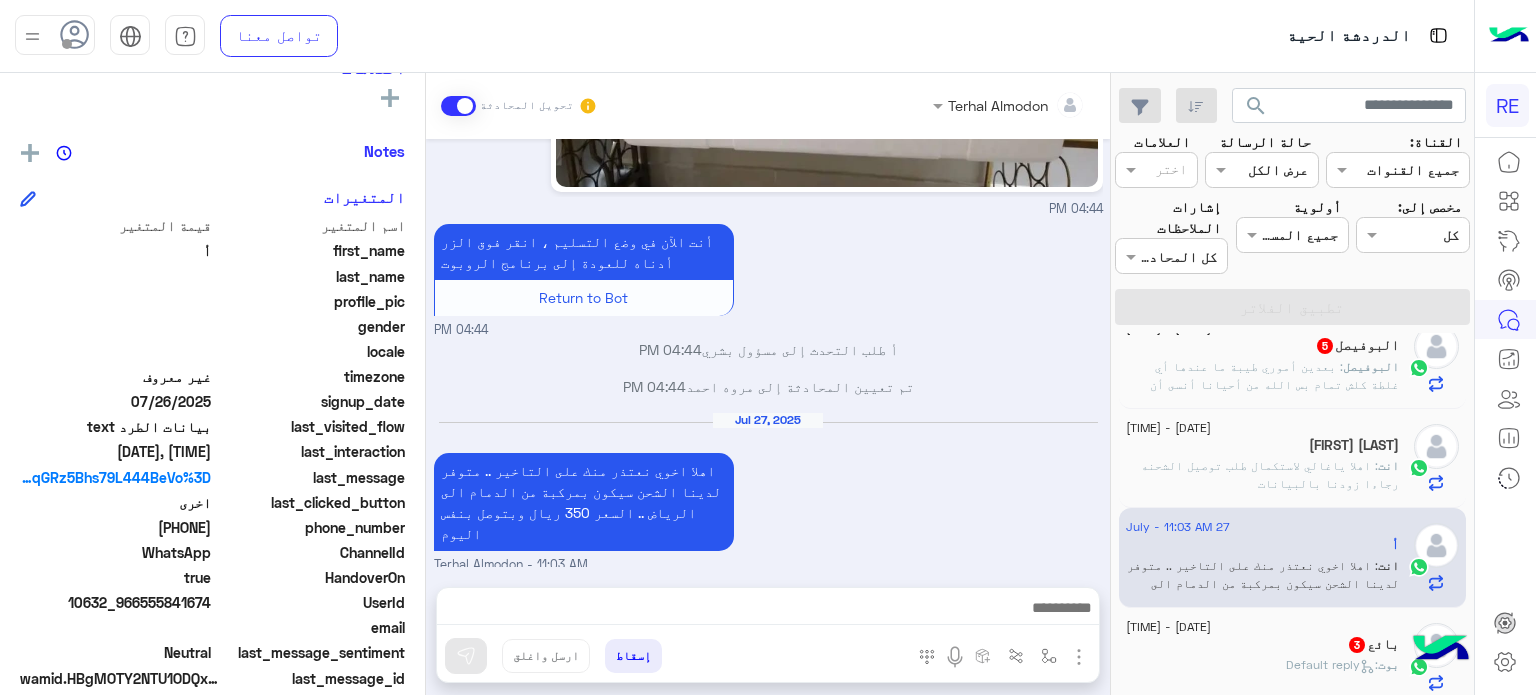 scroll, scrollTop: 862, scrollLeft: 0, axis: vertical 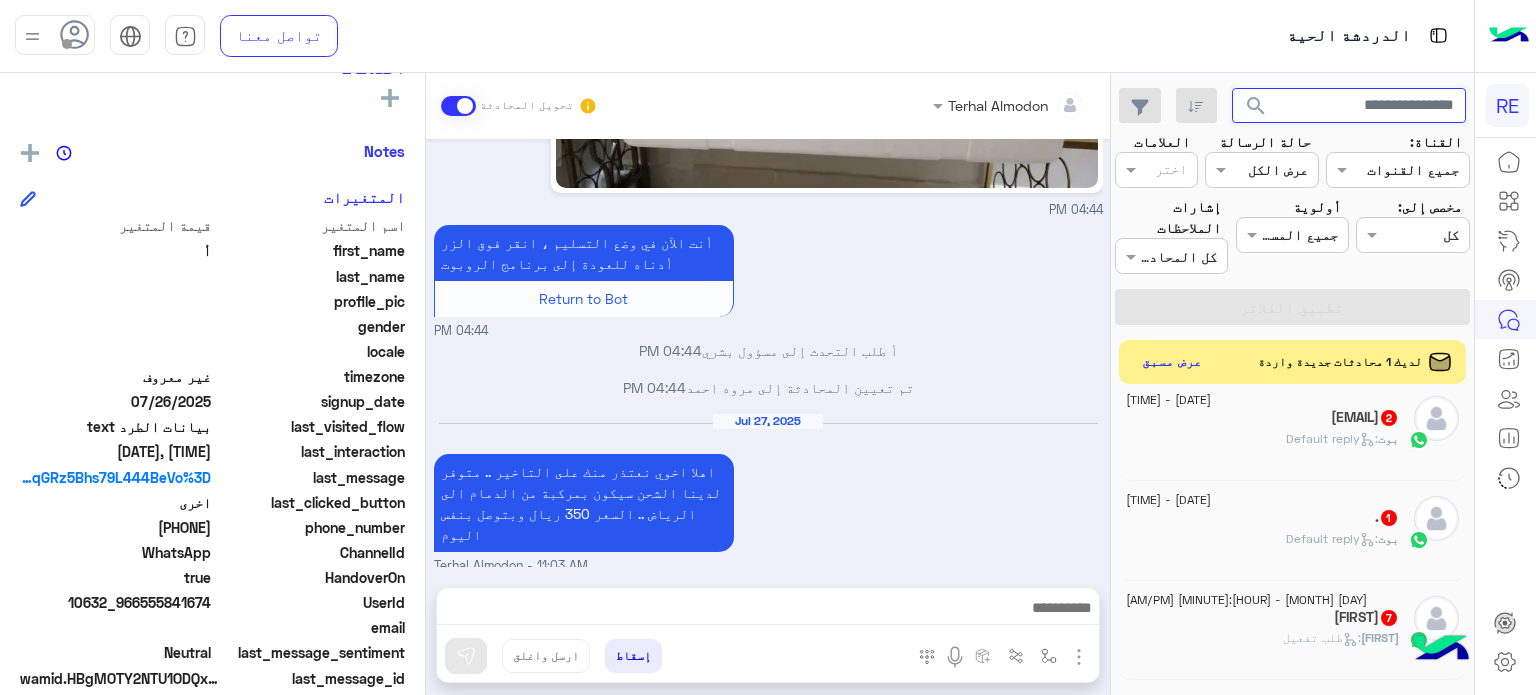 click at bounding box center (1349, 106) 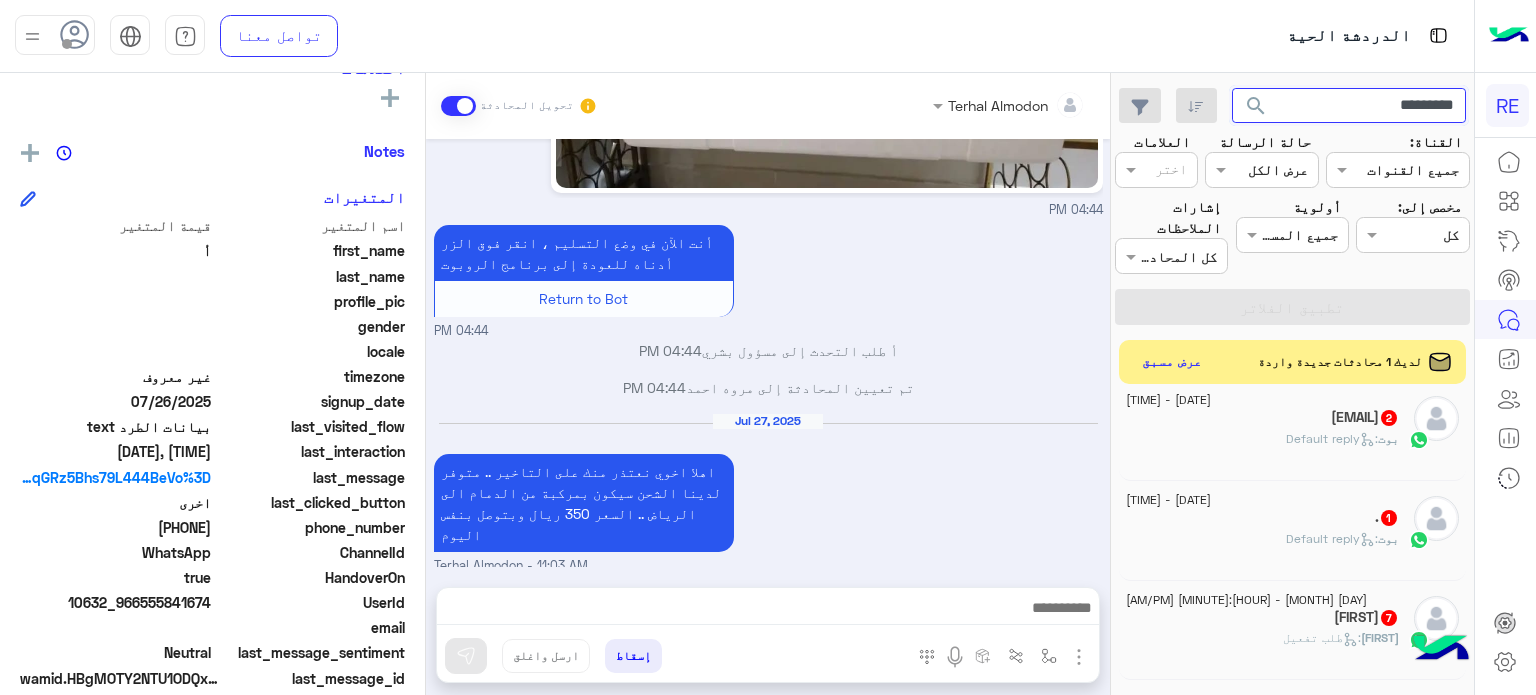 type on "*********" 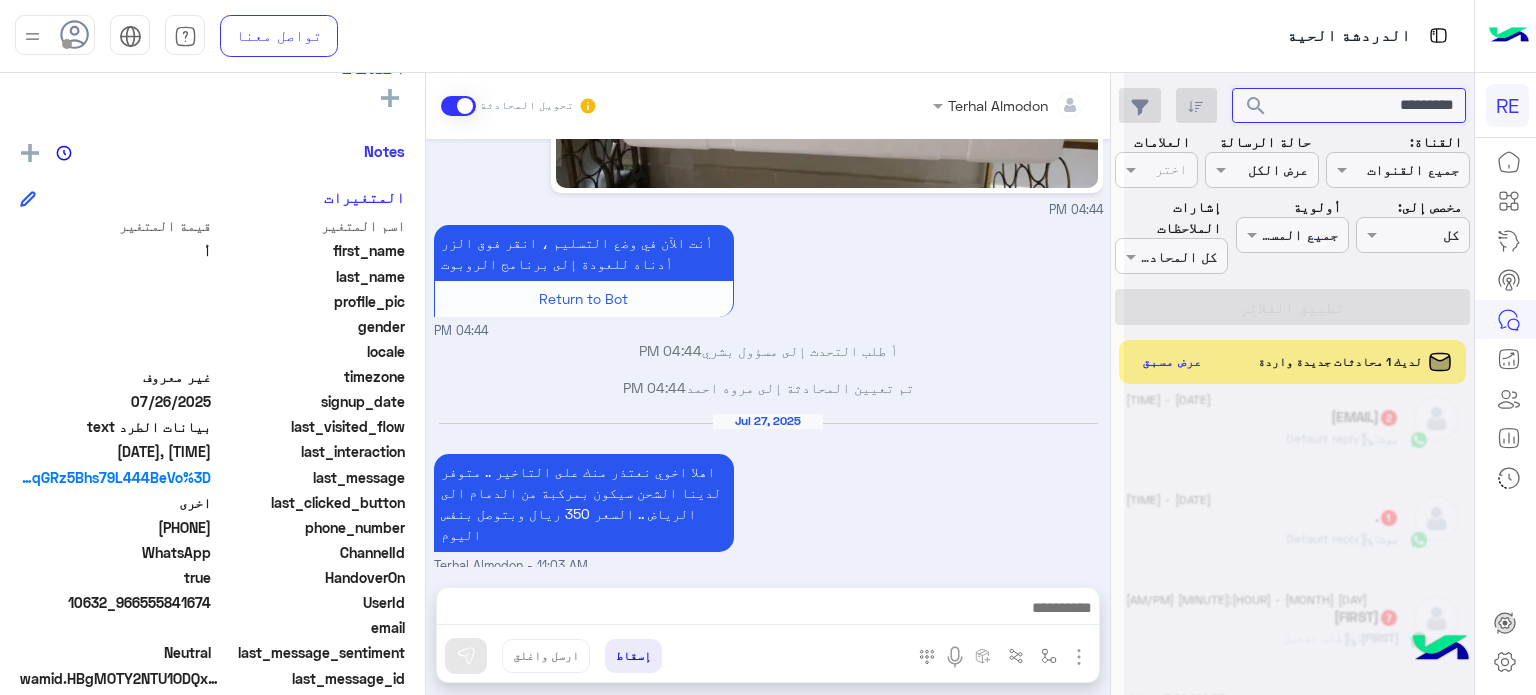 scroll, scrollTop: 0, scrollLeft: 0, axis: both 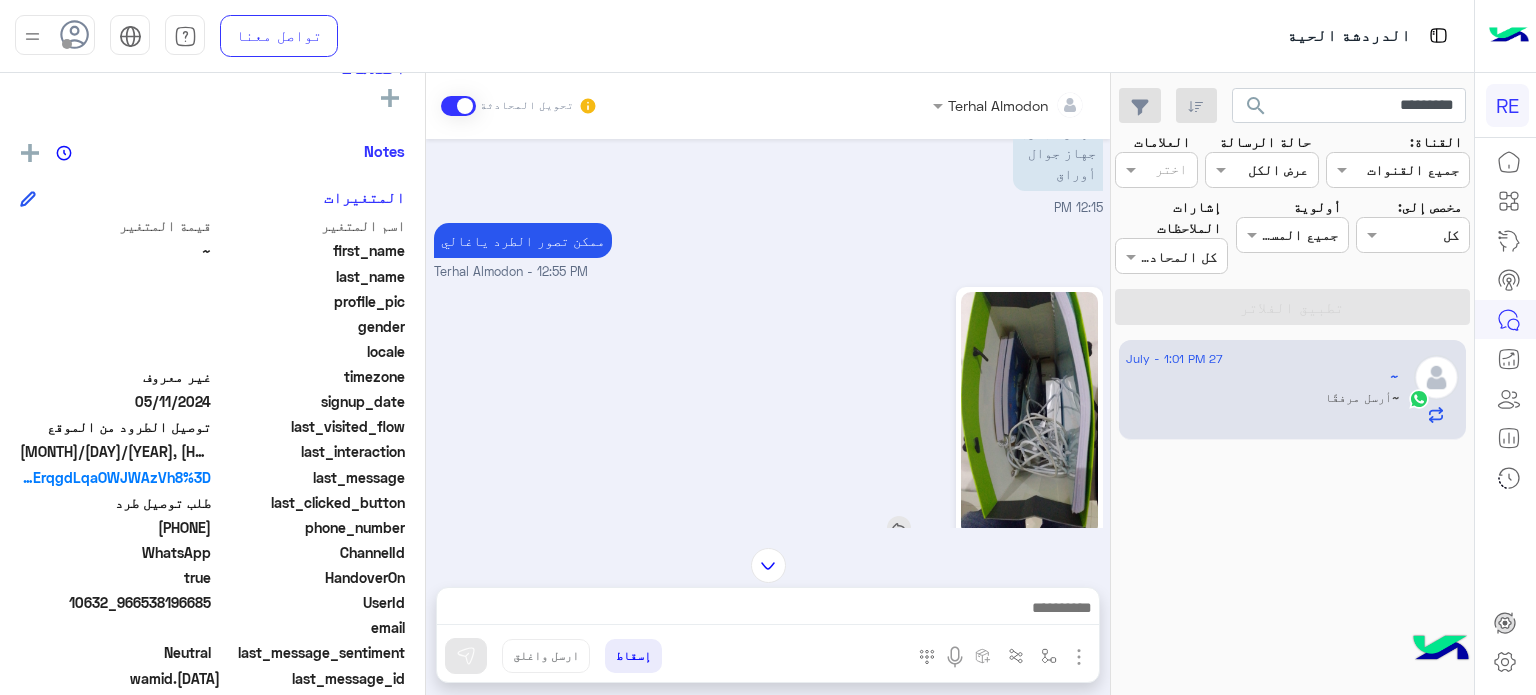 click 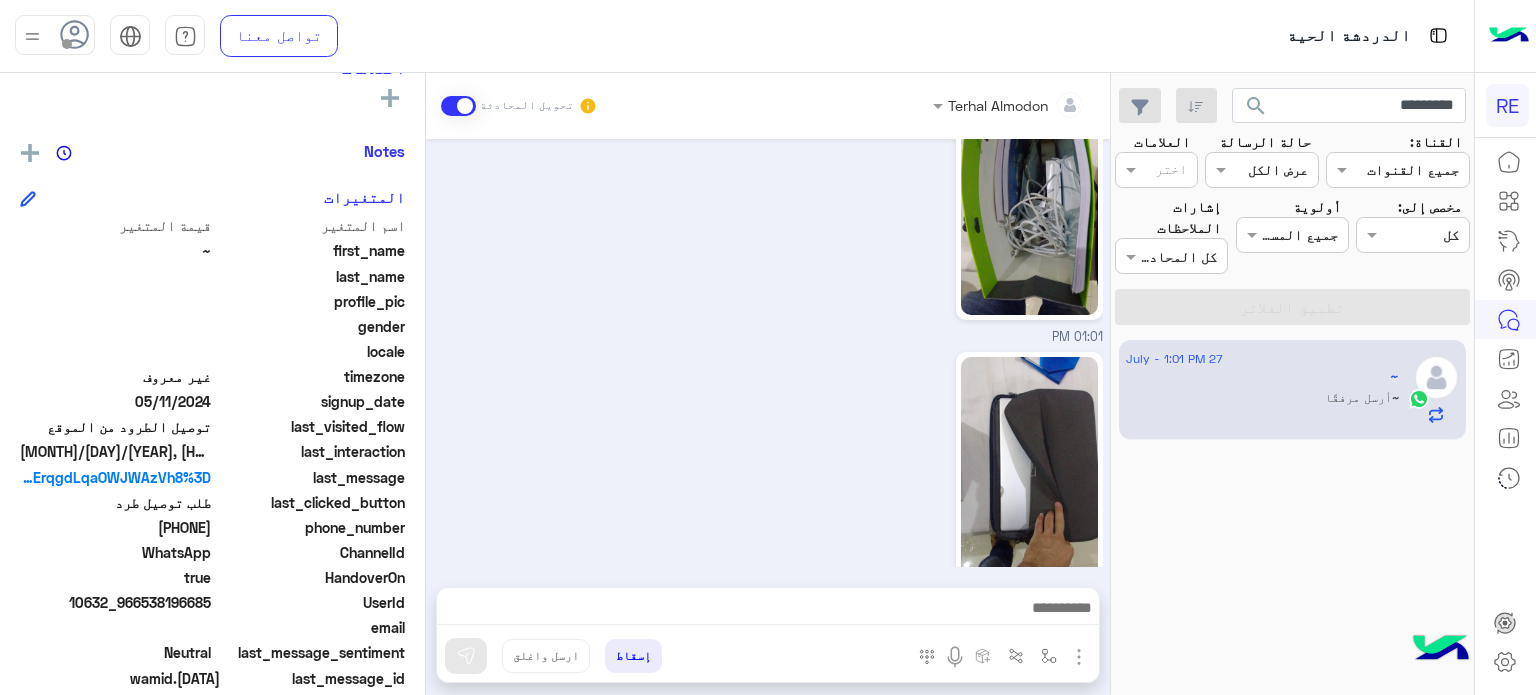 click 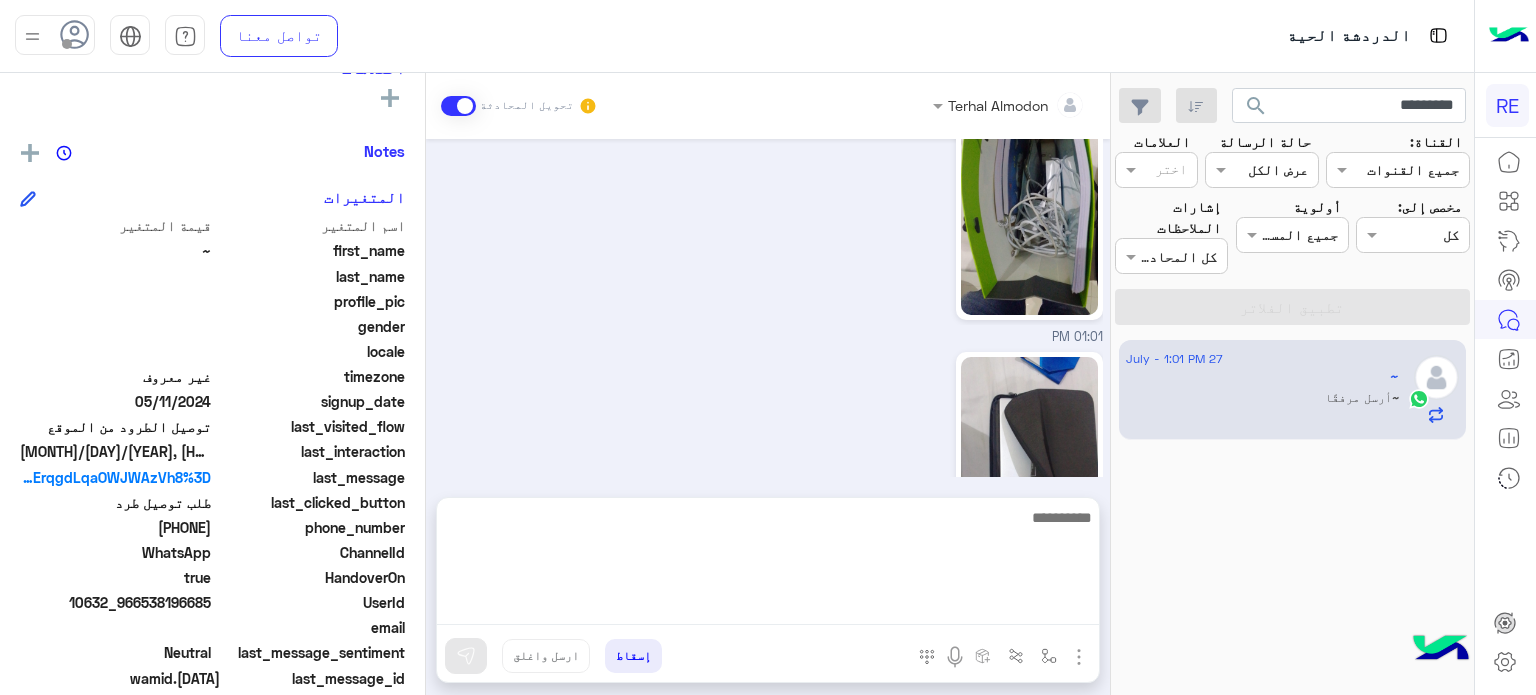 click at bounding box center [768, 565] 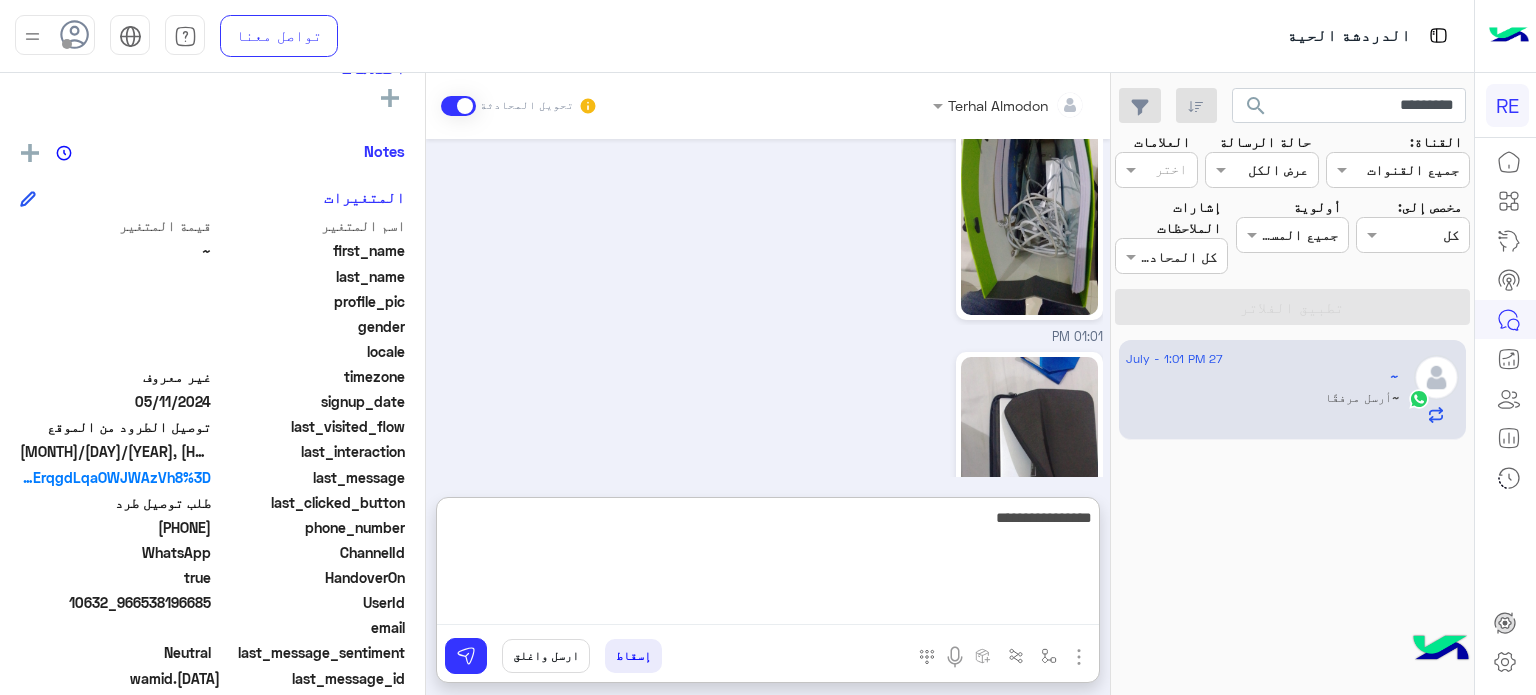 type on "**********" 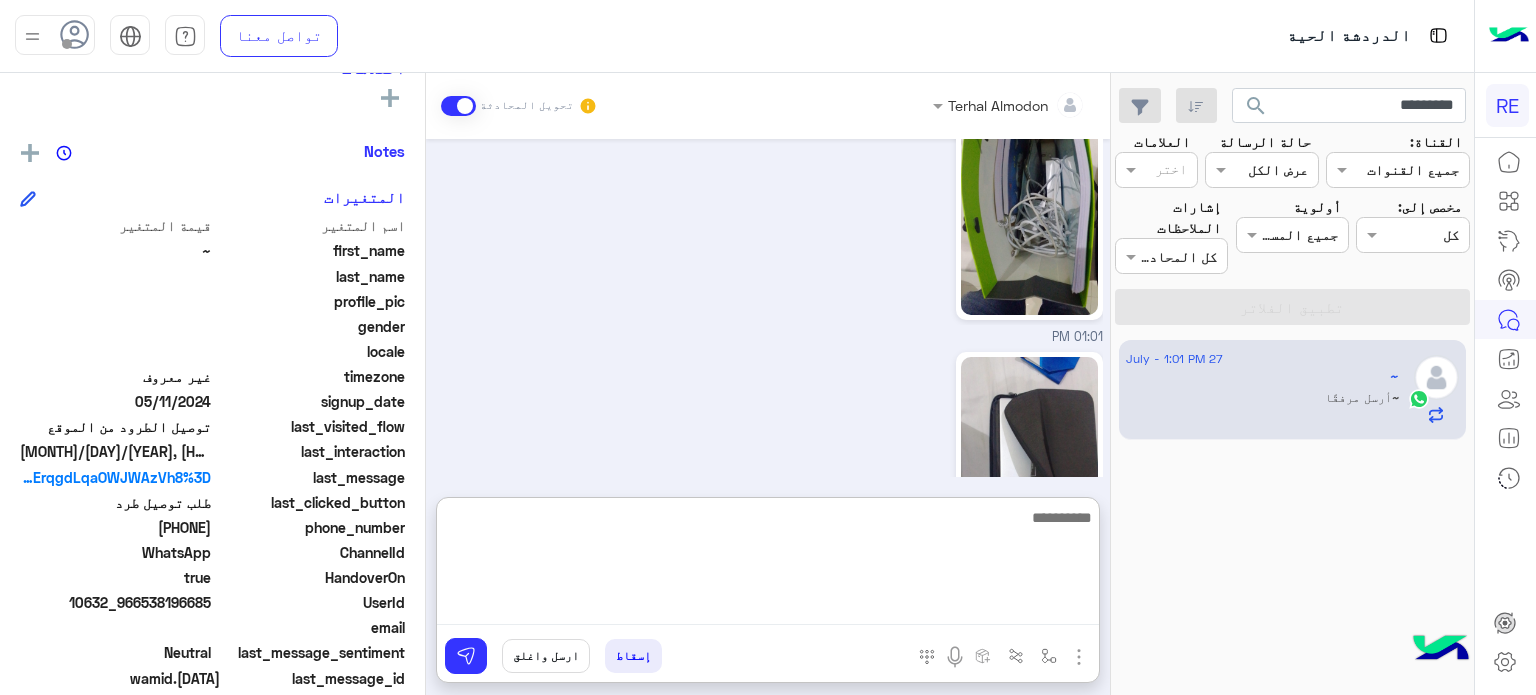 scroll, scrollTop: 1099, scrollLeft: 0, axis: vertical 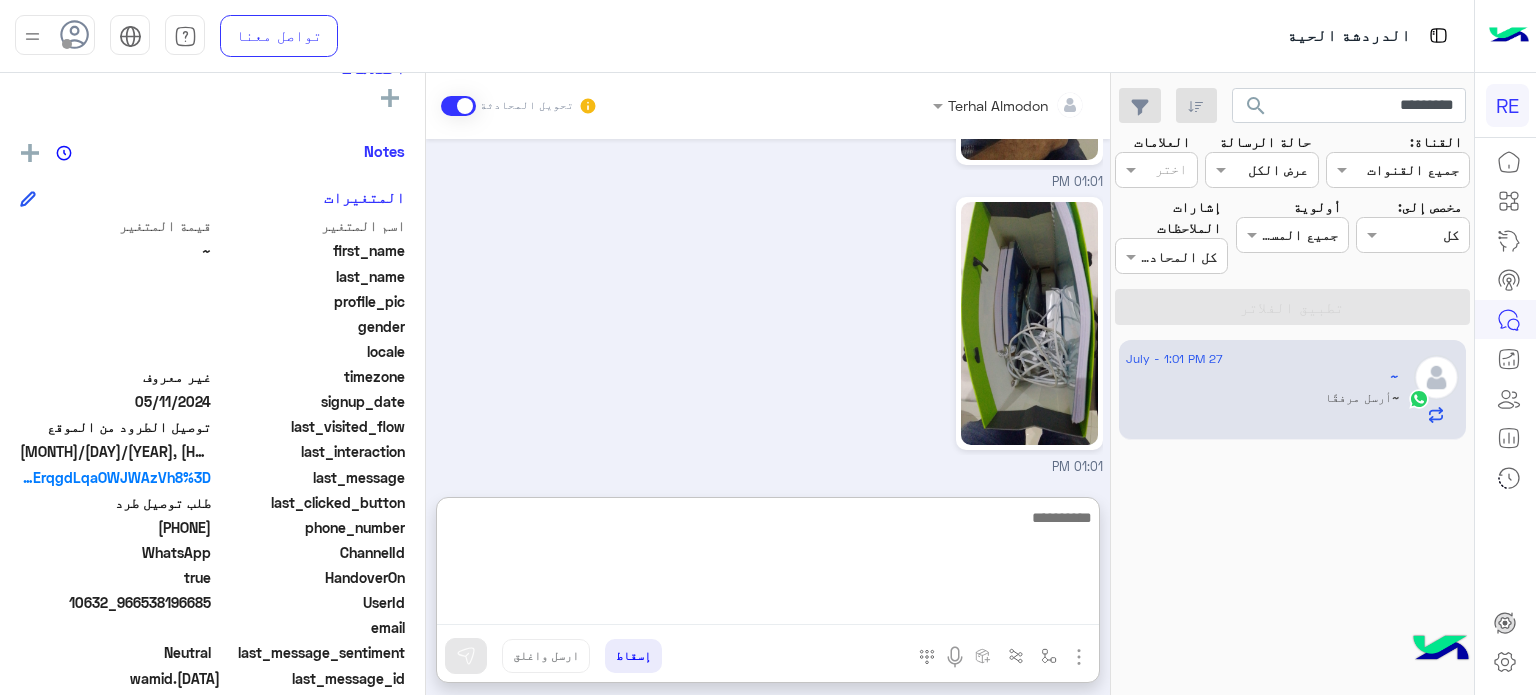 type on "*" 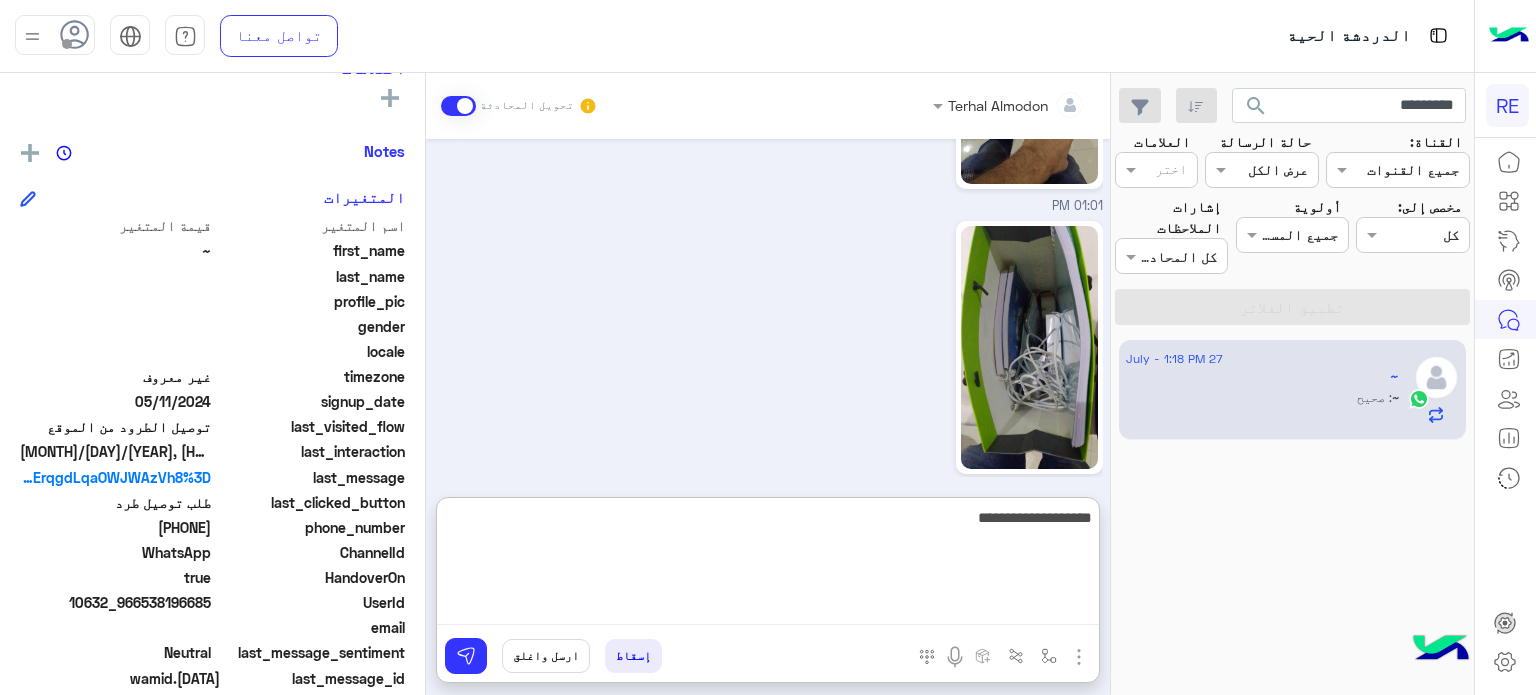 scroll, scrollTop: 4180, scrollLeft: 0, axis: vertical 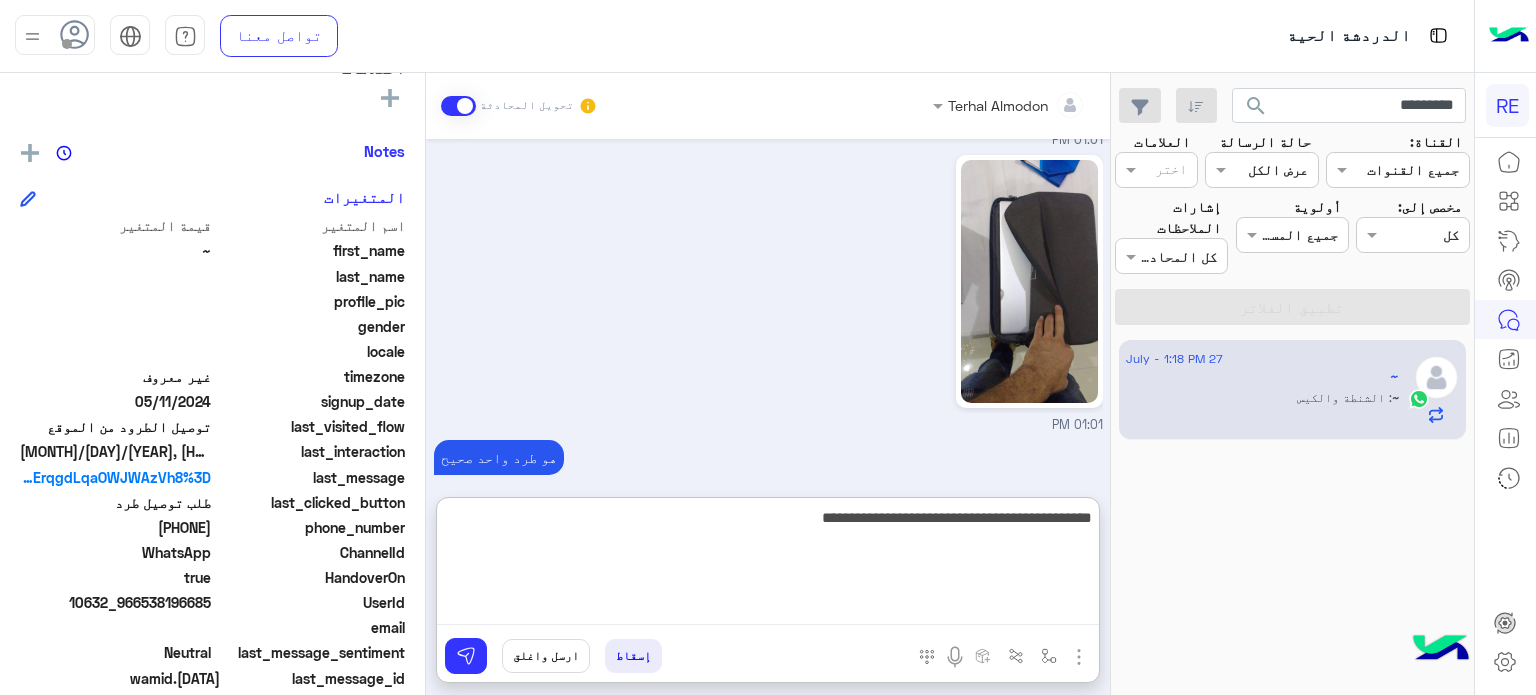 type on "**********" 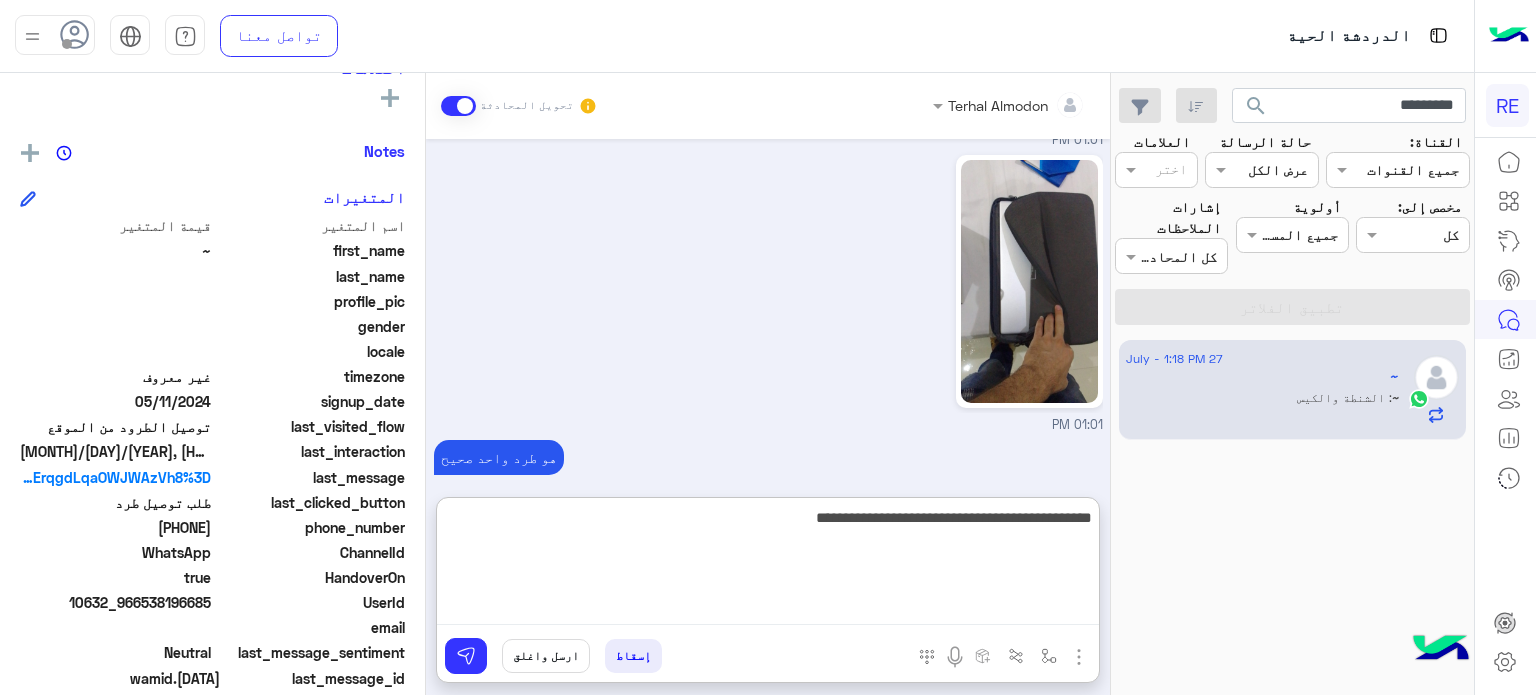 type 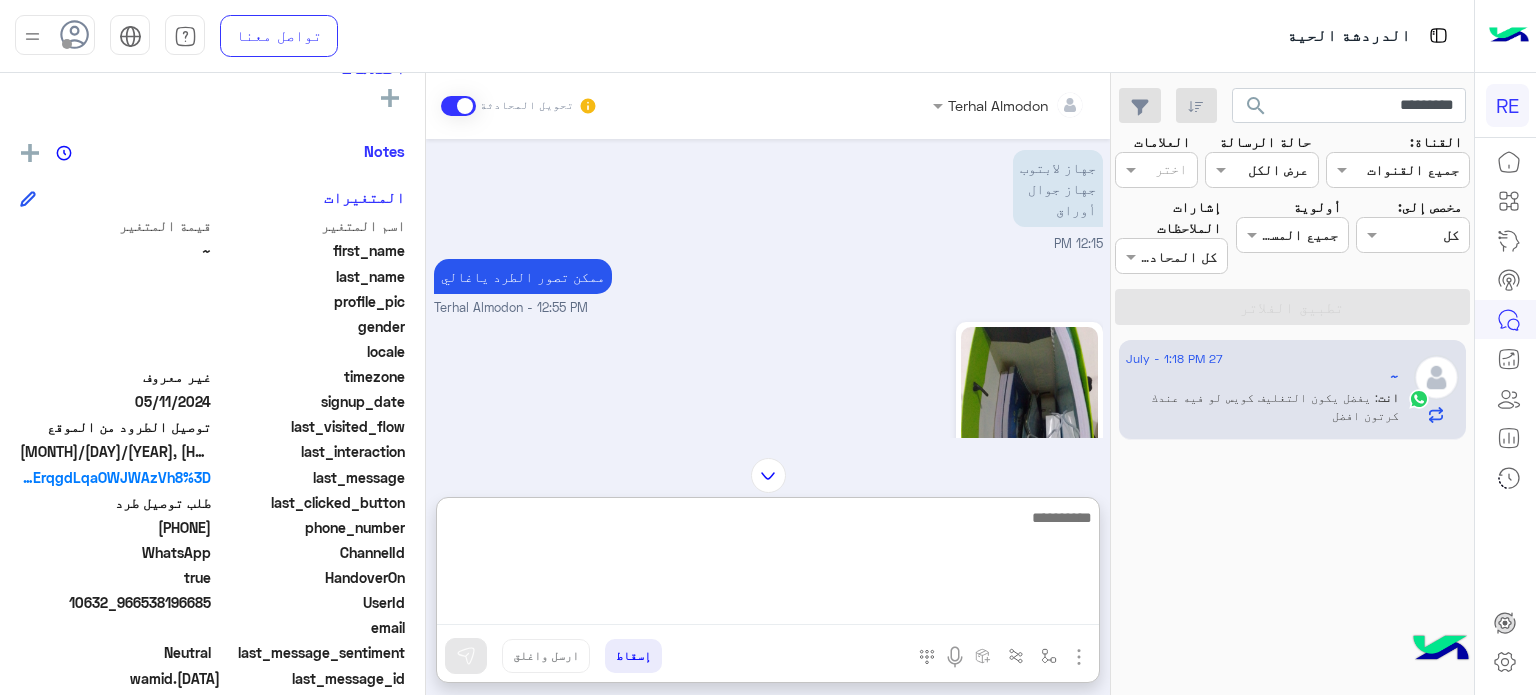scroll, scrollTop: 3696, scrollLeft: 0, axis: vertical 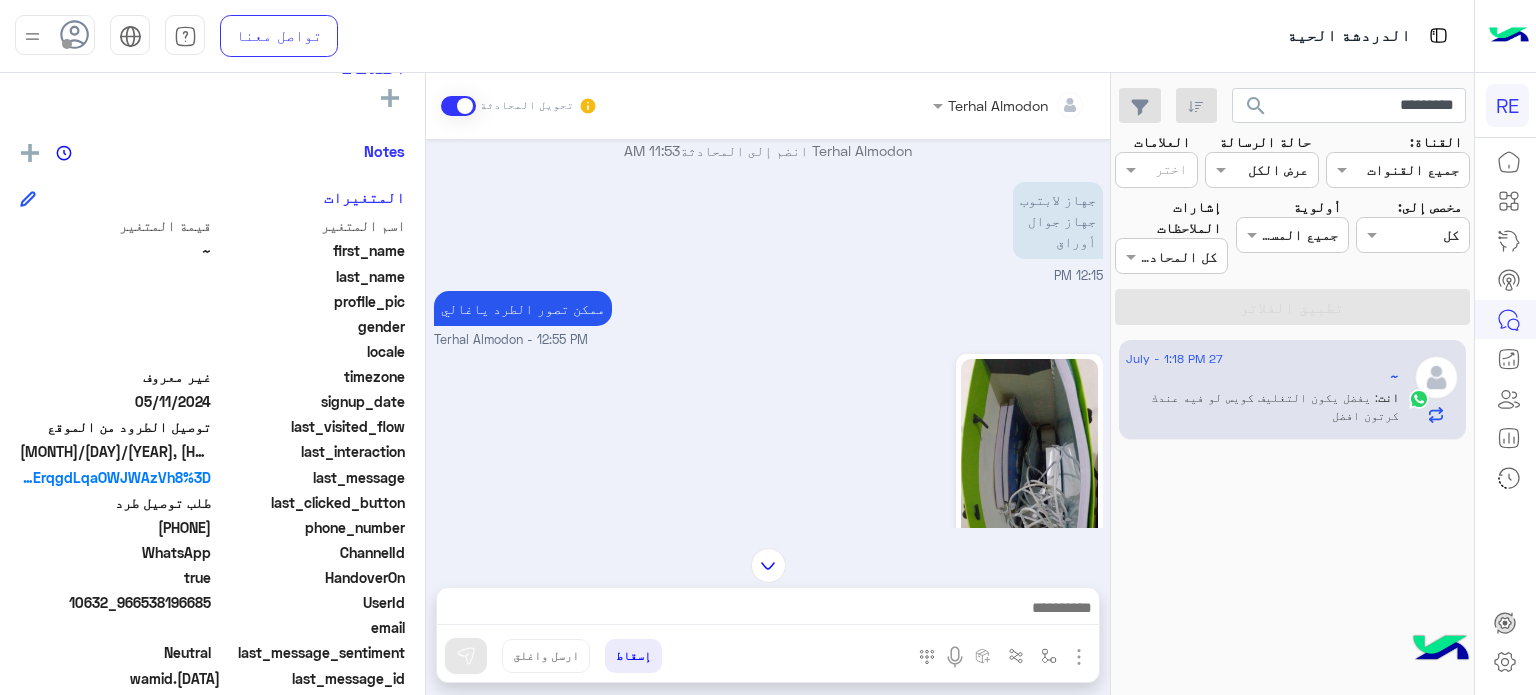click 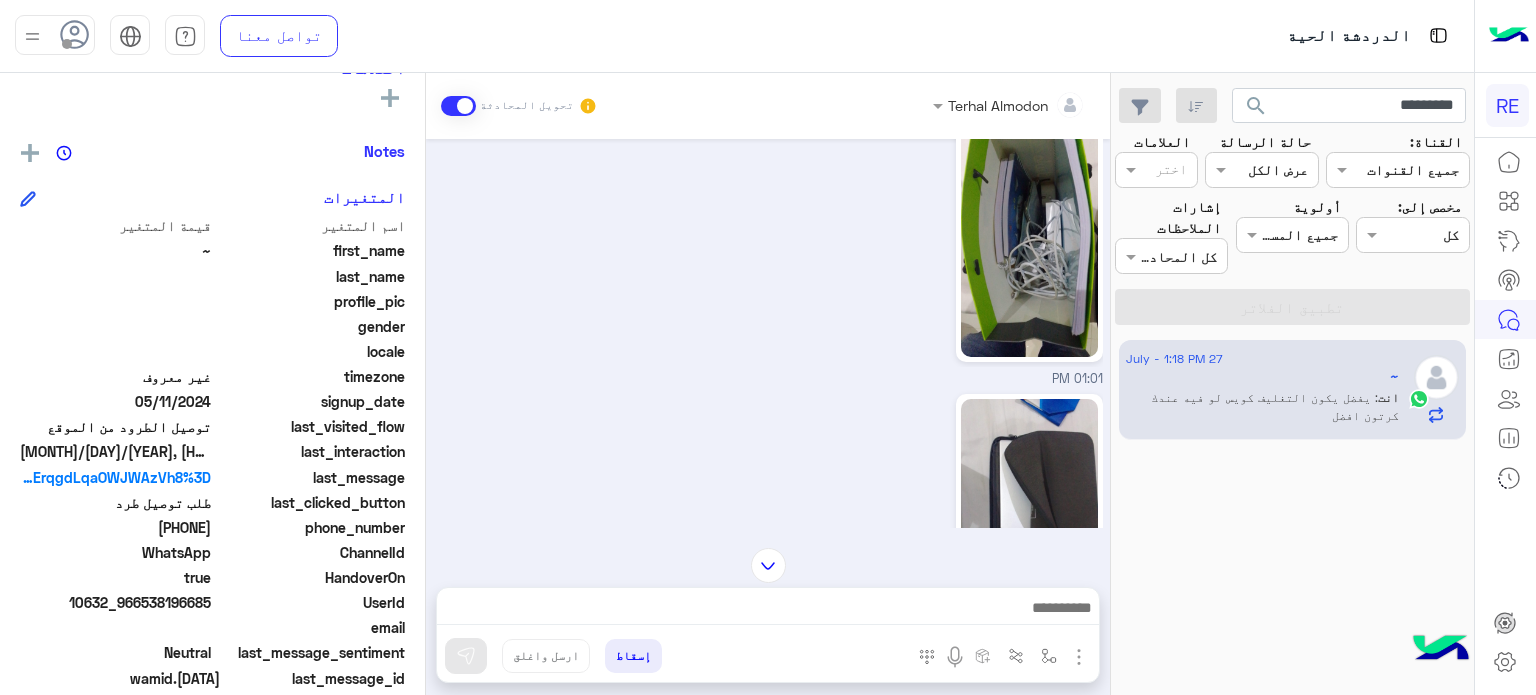 scroll, scrollTop: 3943, scrollLeft: 0, axis: vertical 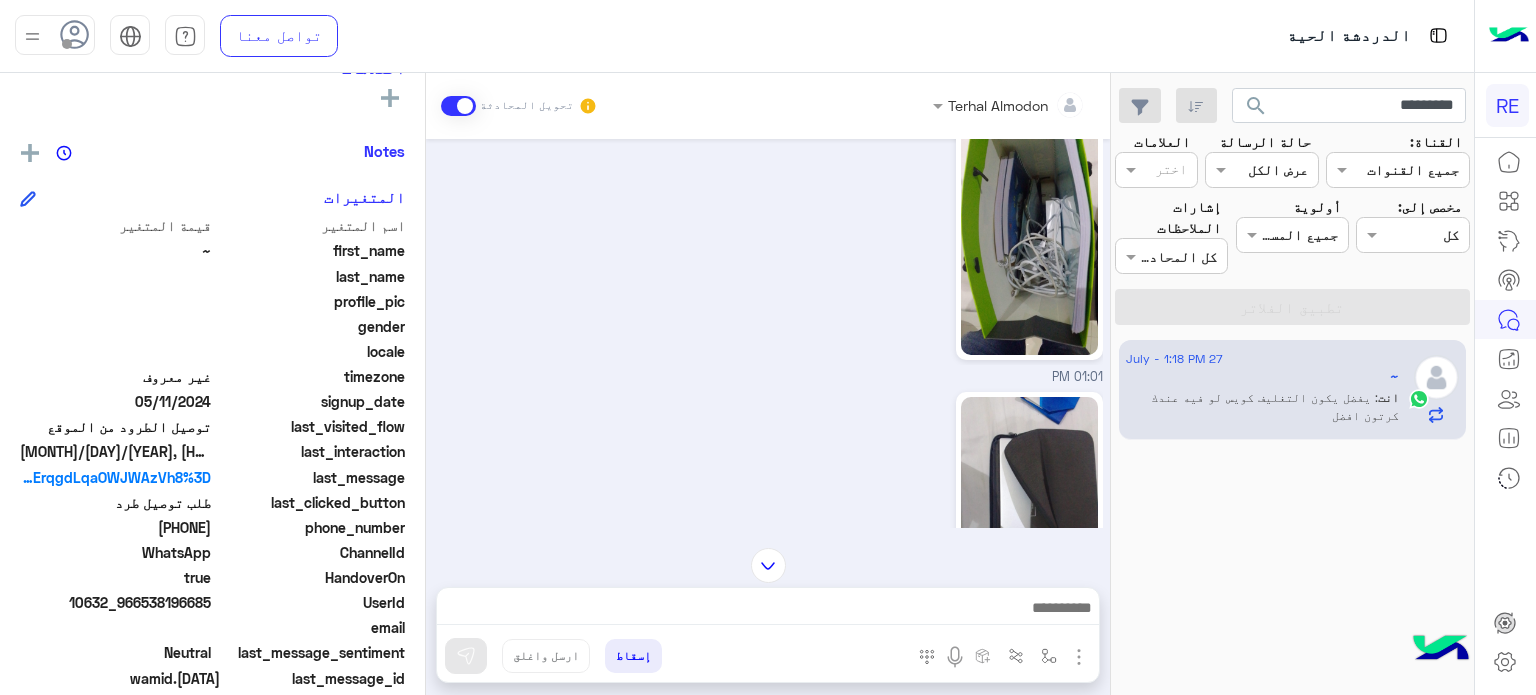 click 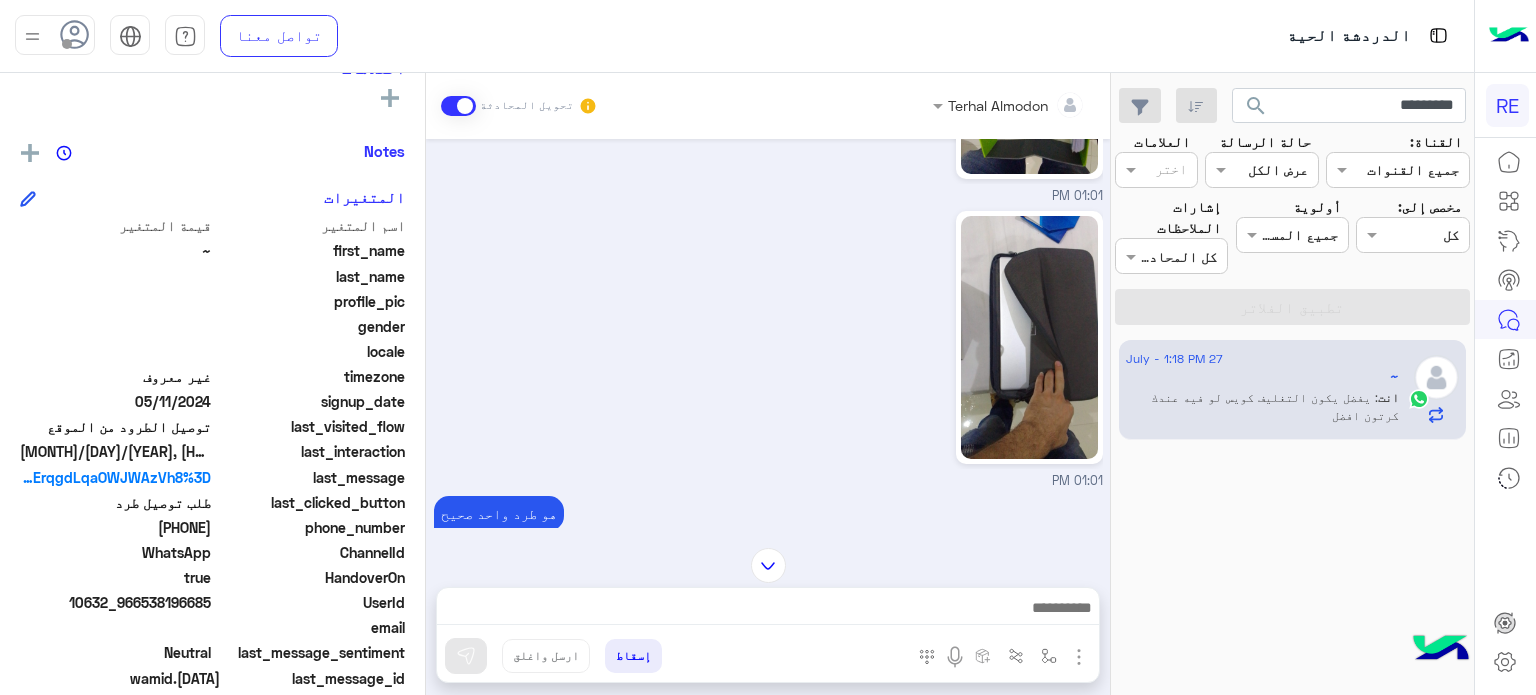 scroll, scrollTop: 4238, scrollLeft: 0, axis: vertical 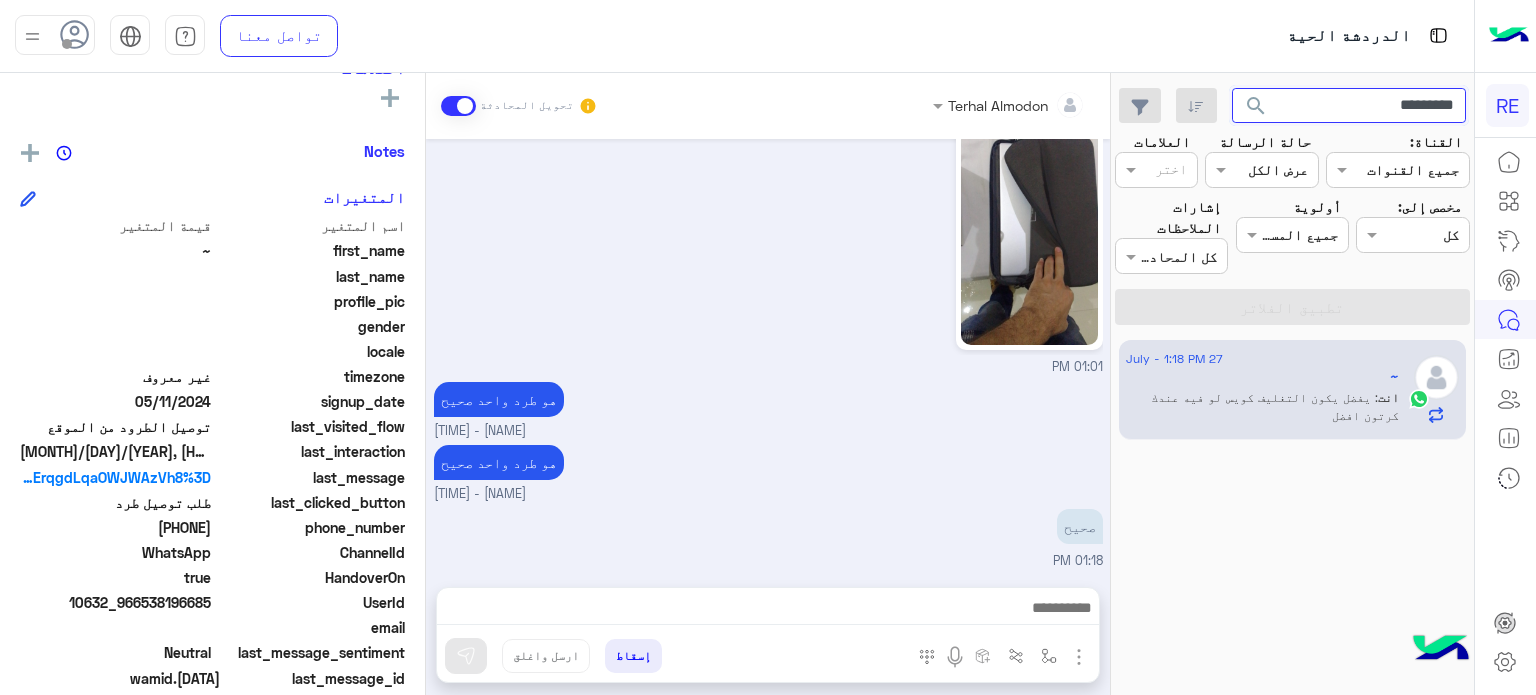 click on "*********" at bounding box center (1349, 106) 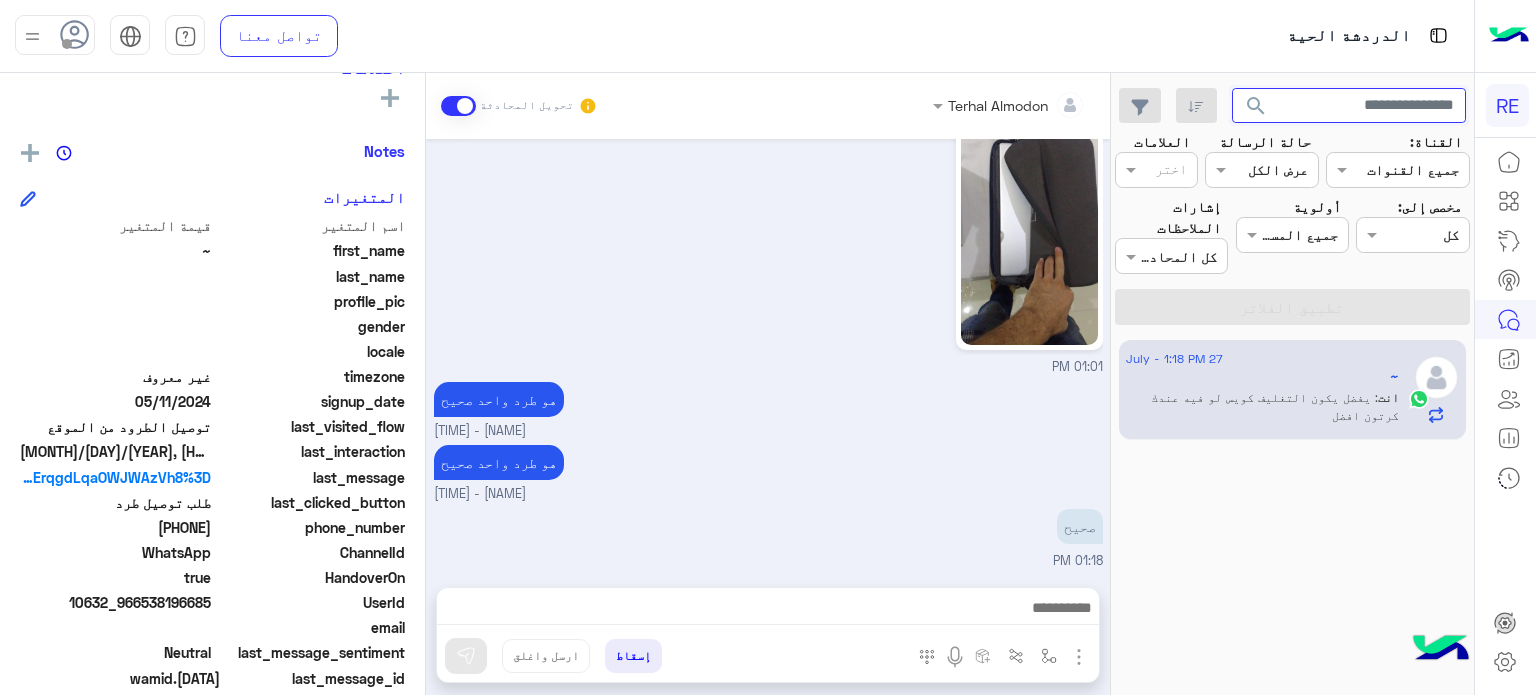 type 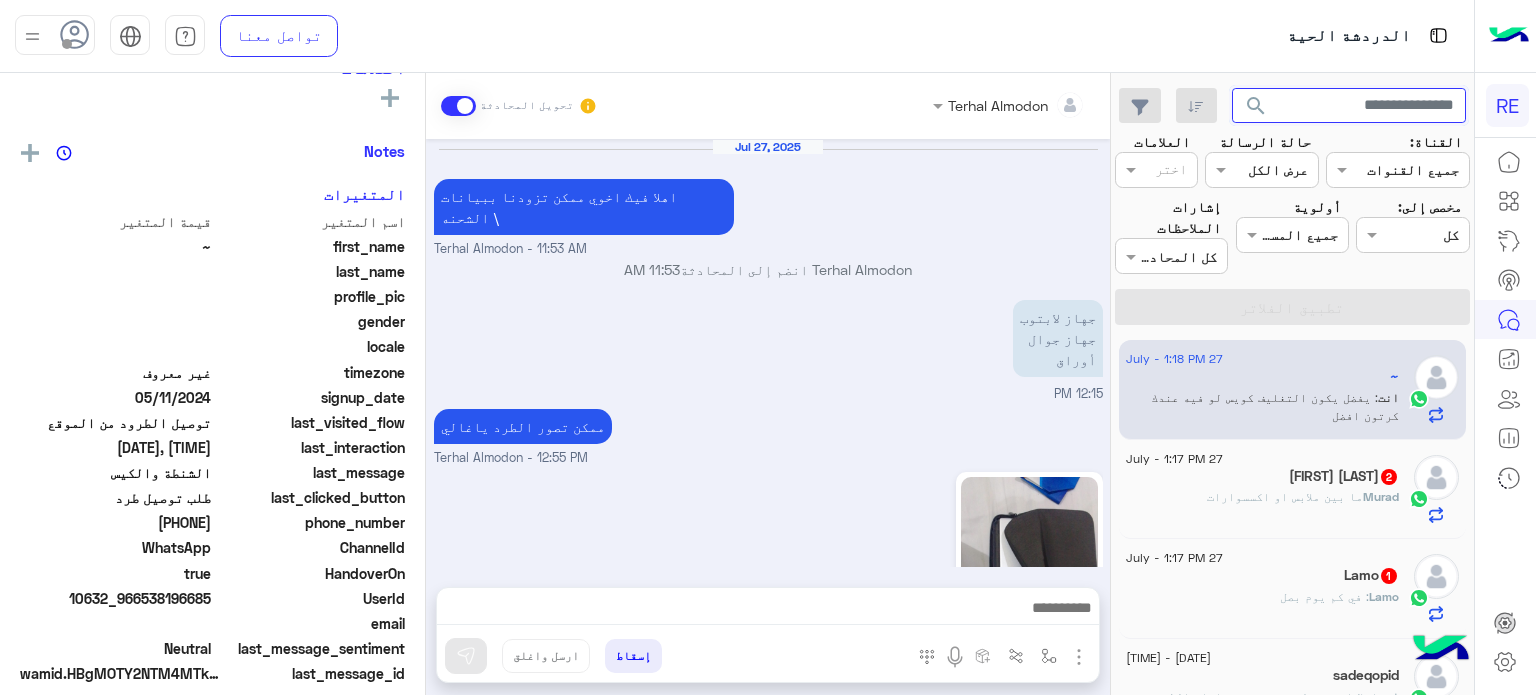scroll, scrollTop: 728, scrollLeft: 0, axis: vertical 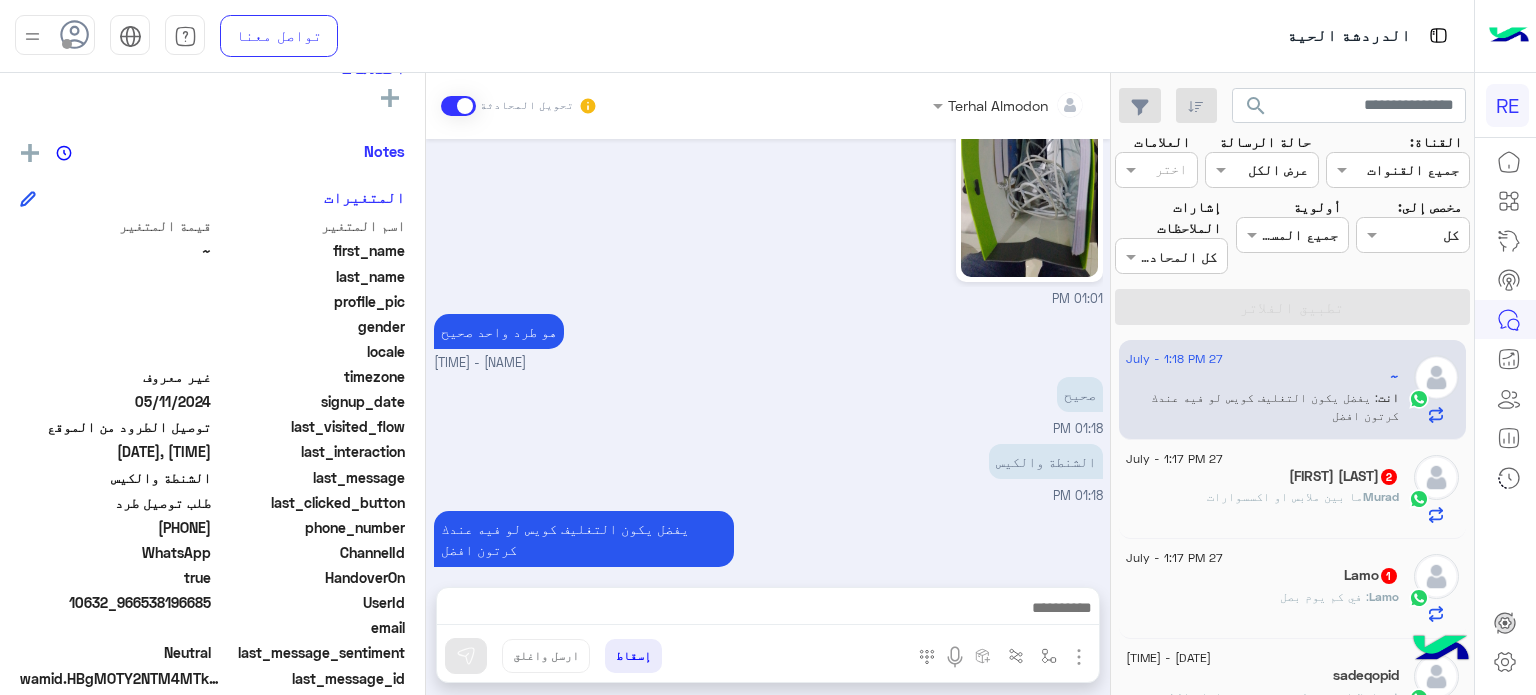 click on "[FIRST] : ما بين ملابس او اكسسوارات" 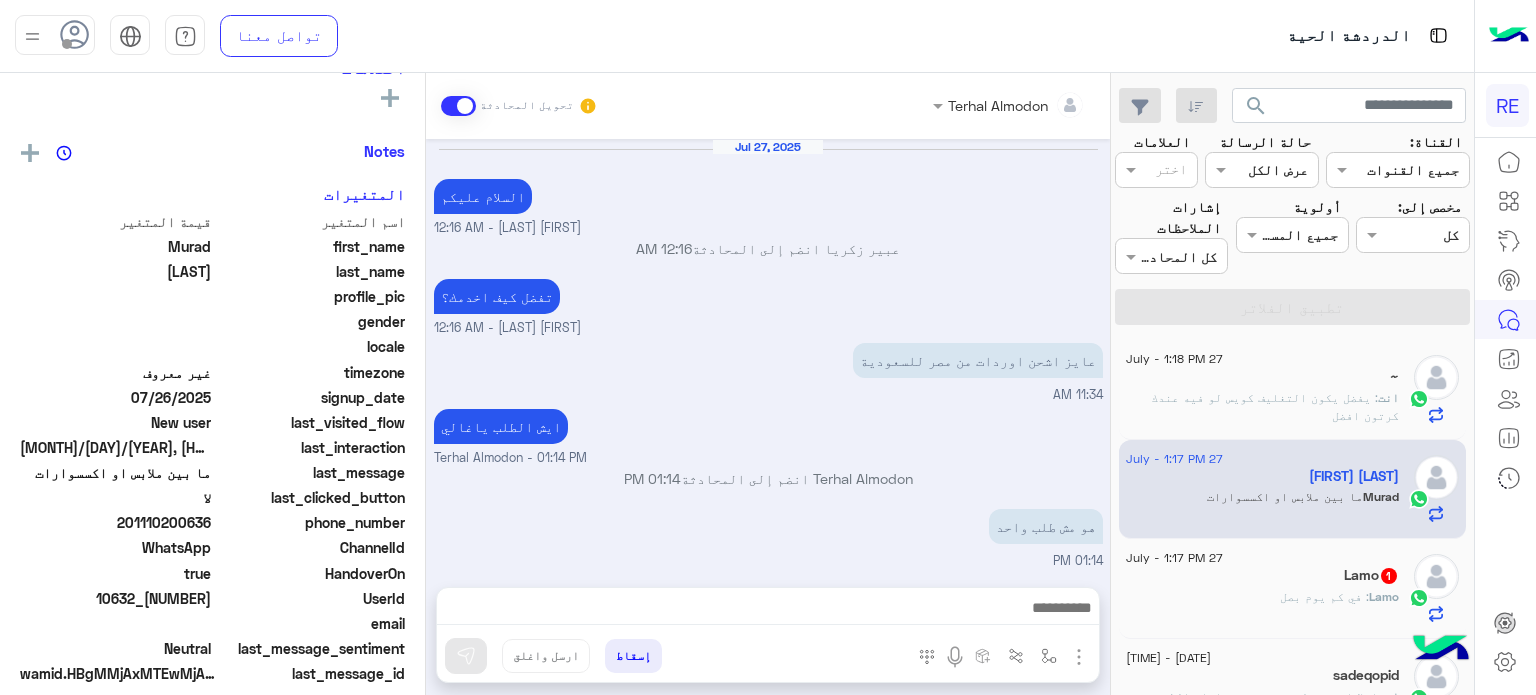 scroll, scrollTop: 220, scrollLeft: 0, axis: vertical 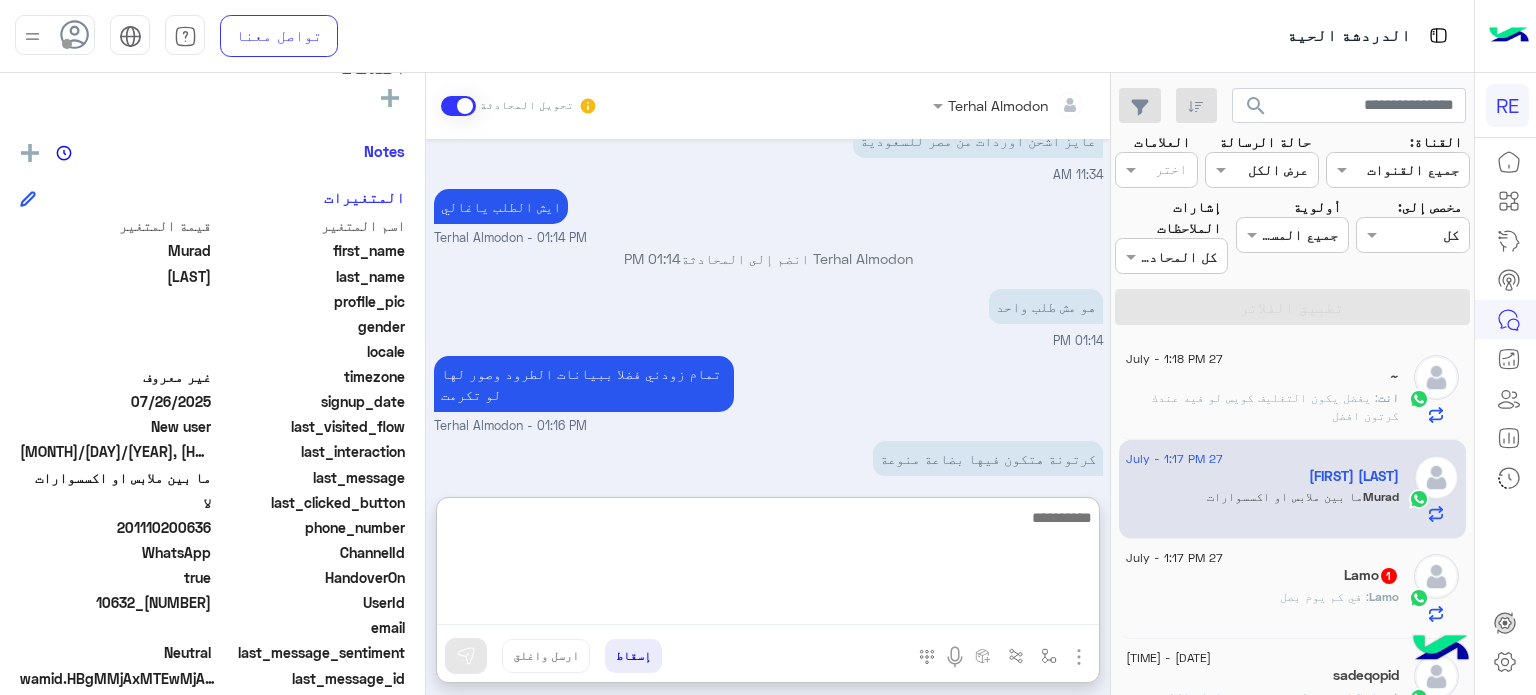 click at bounding box center (768, 565) 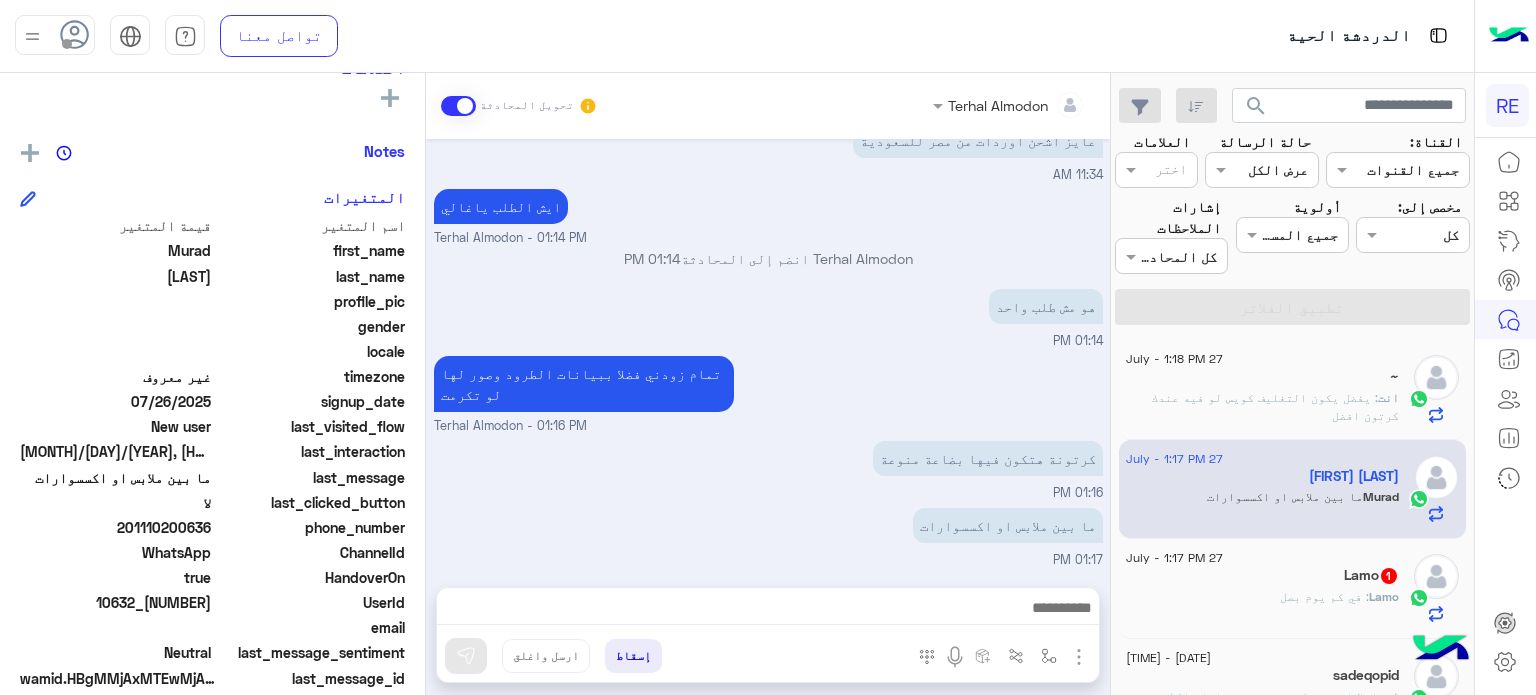 click on "تمام زودني فضلا ببيانات الطرود وصور لها لو تكرمت Terhal Almodon - [TIME]" at bounding box center [768, 393] 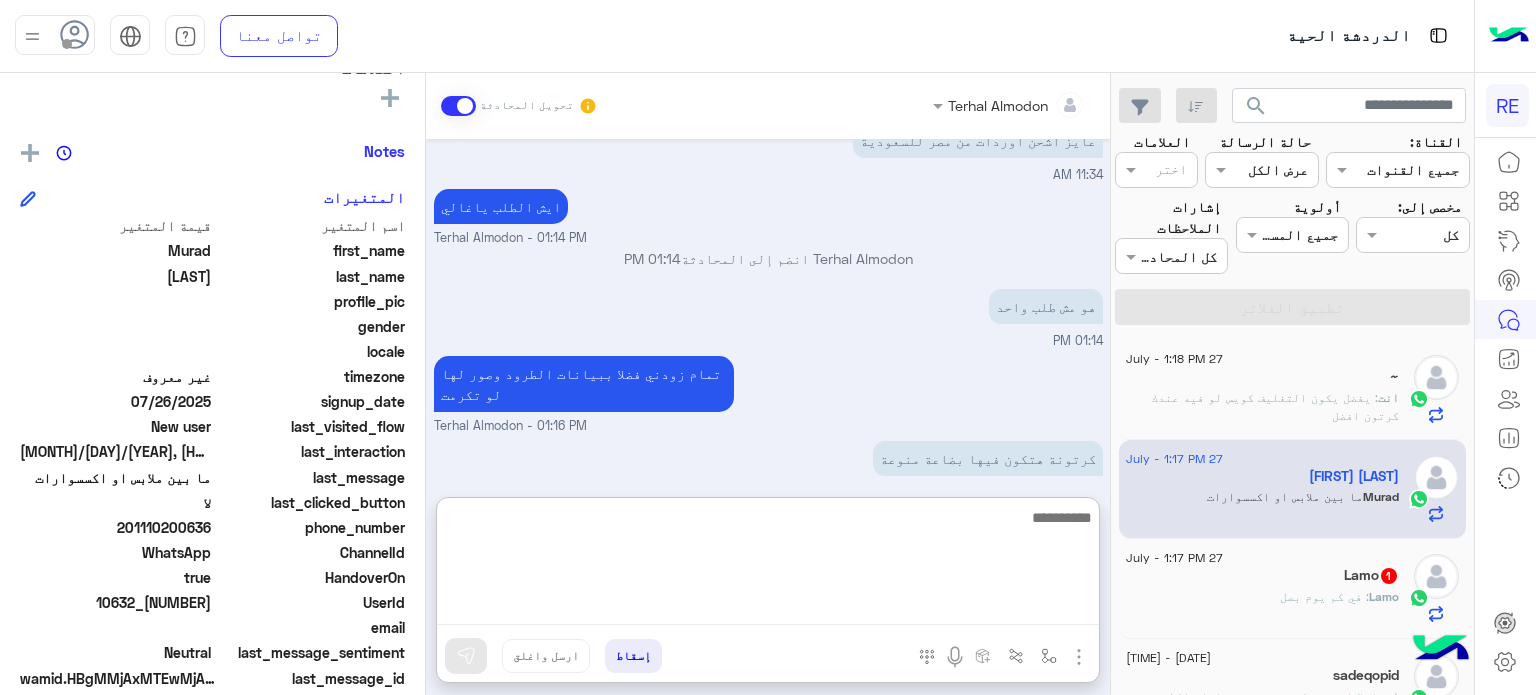 click at bounding box center [768, 565] 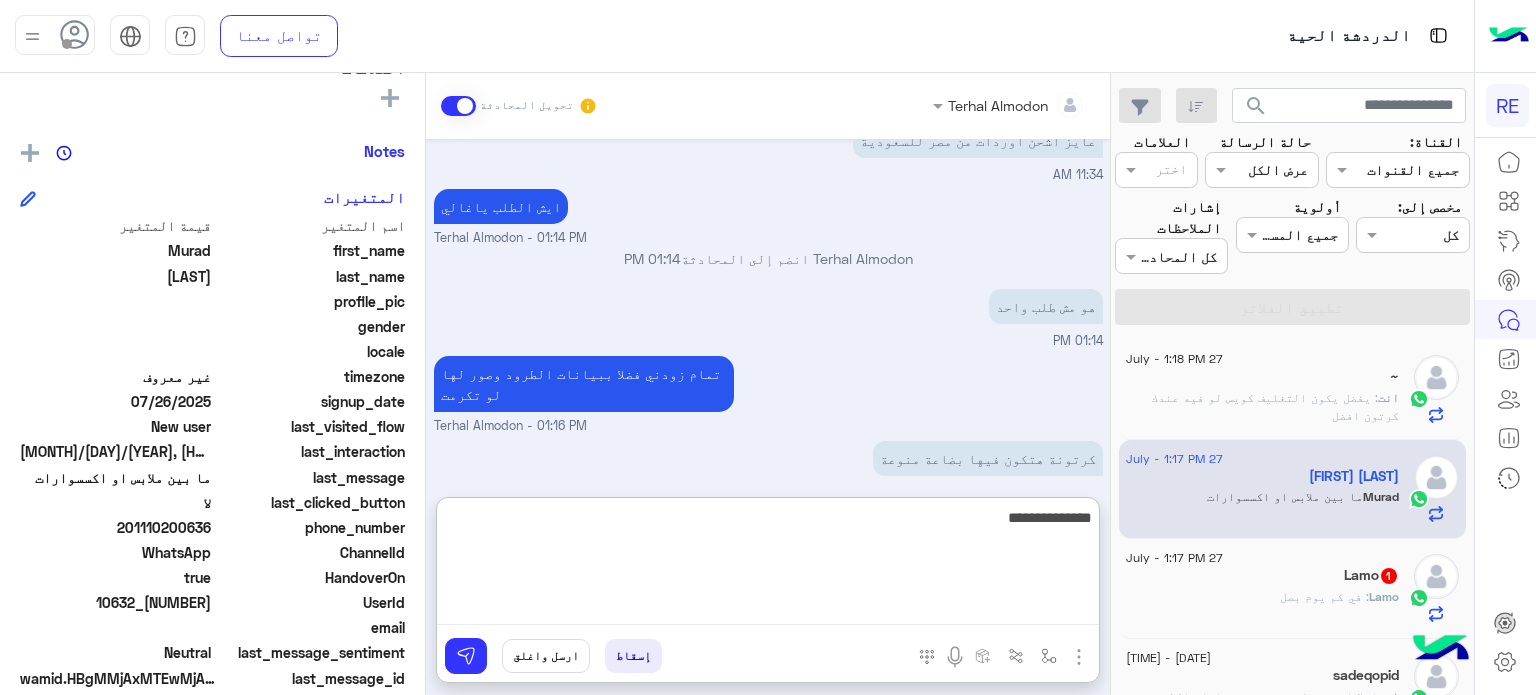 type on "**********" 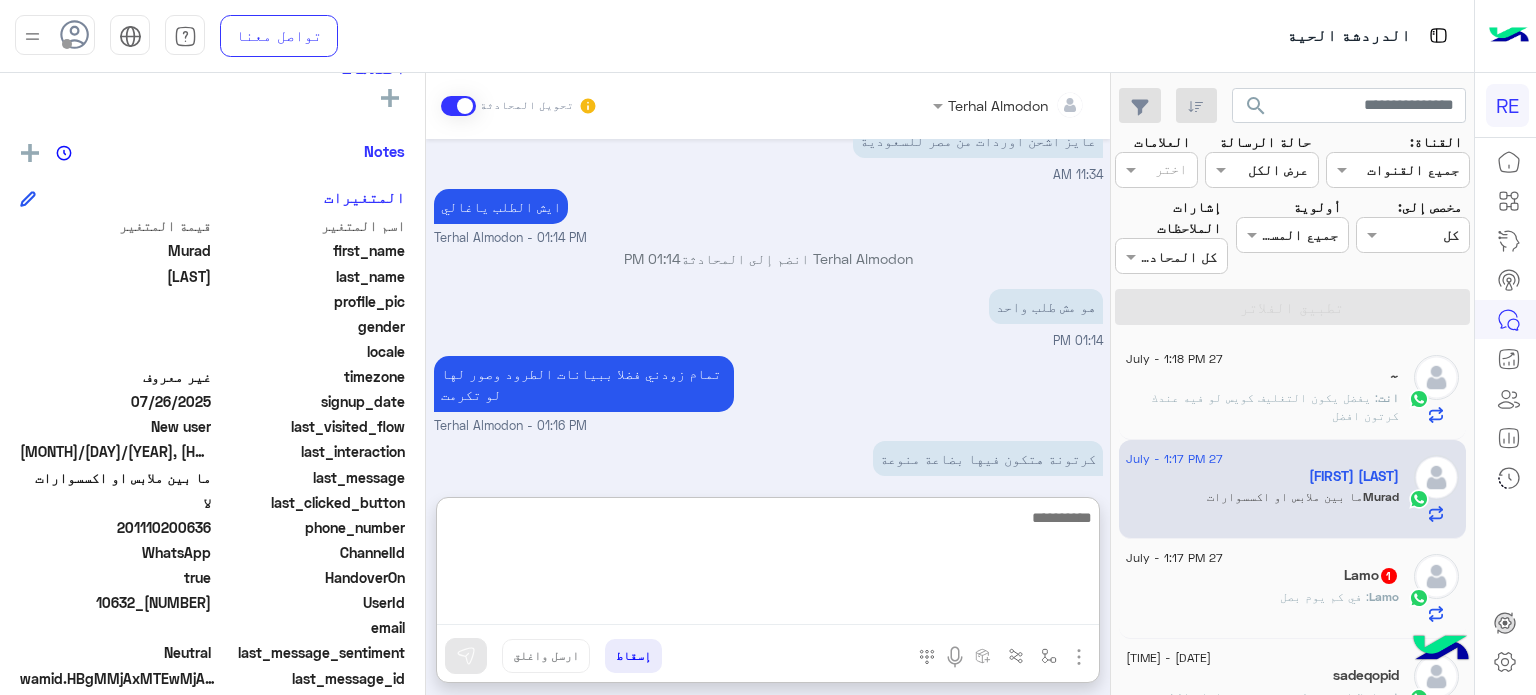 scroll, scrollTop: 374, scrollLeft: 0, axis: vertical 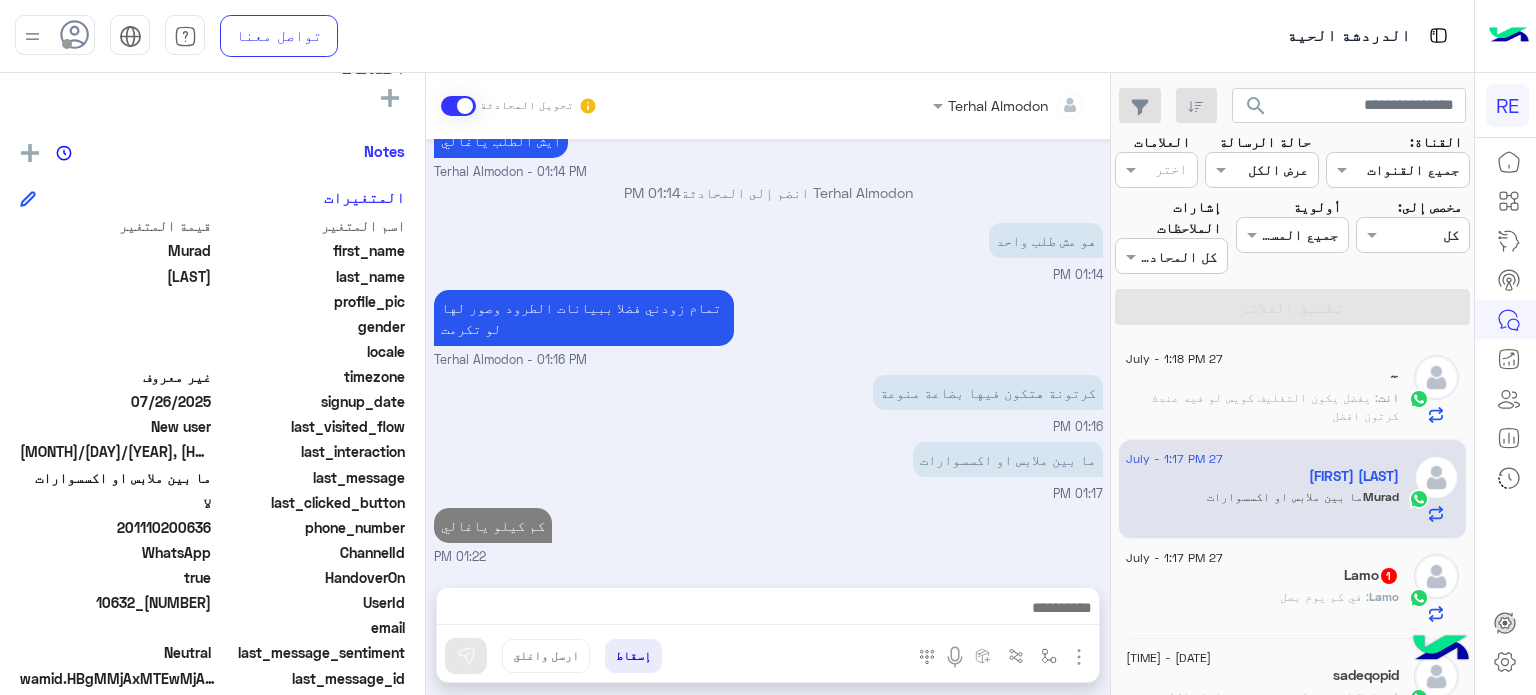 click on "Lamo   1" 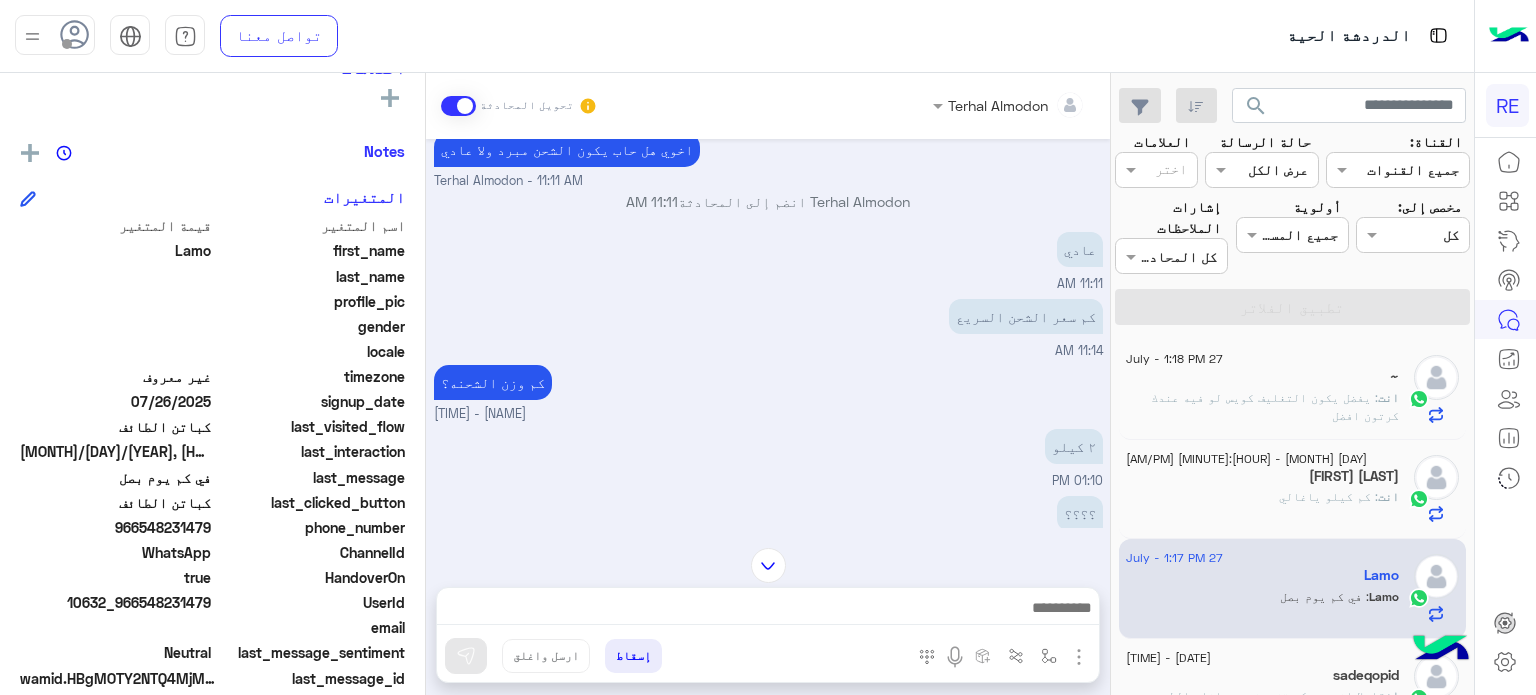 scroll, scrollTop: 271, scrollLeft: 0, axis: vertical 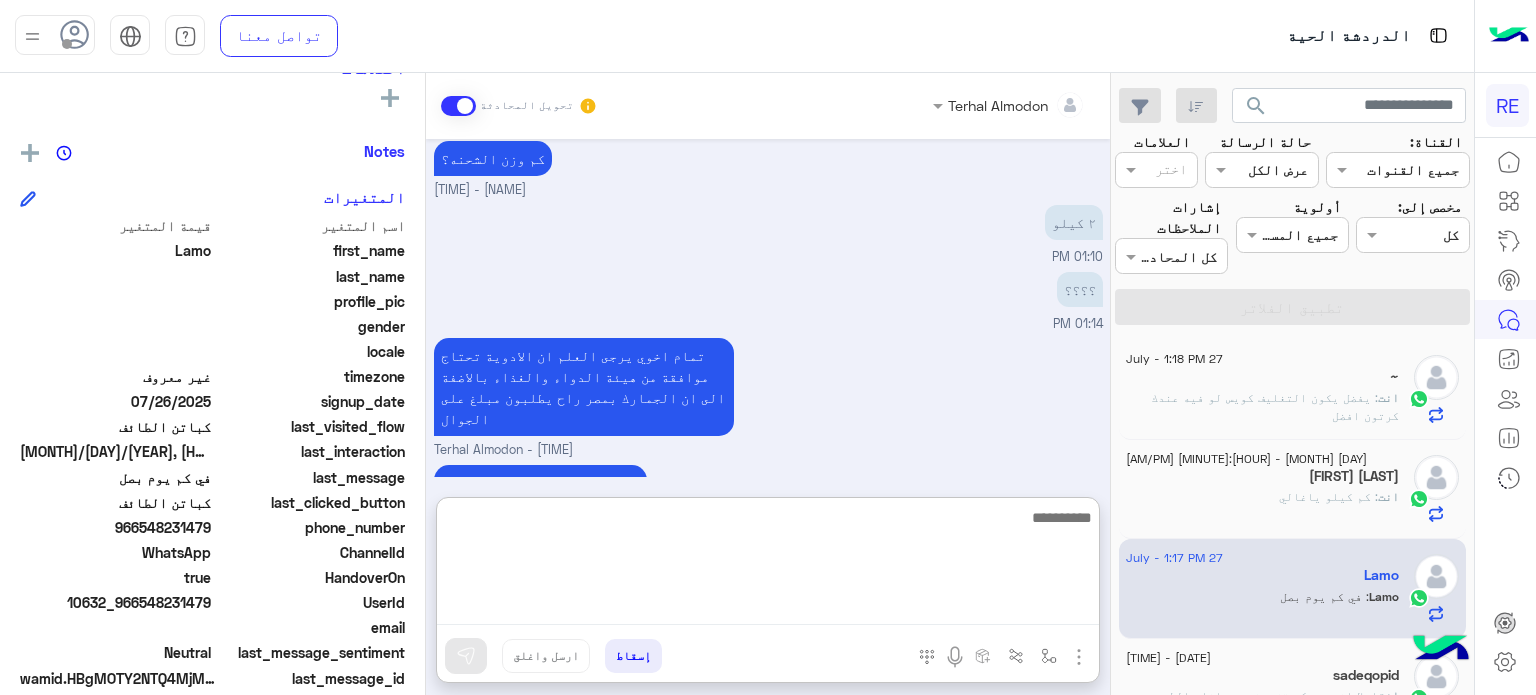 click at bounding box center (768, 565) 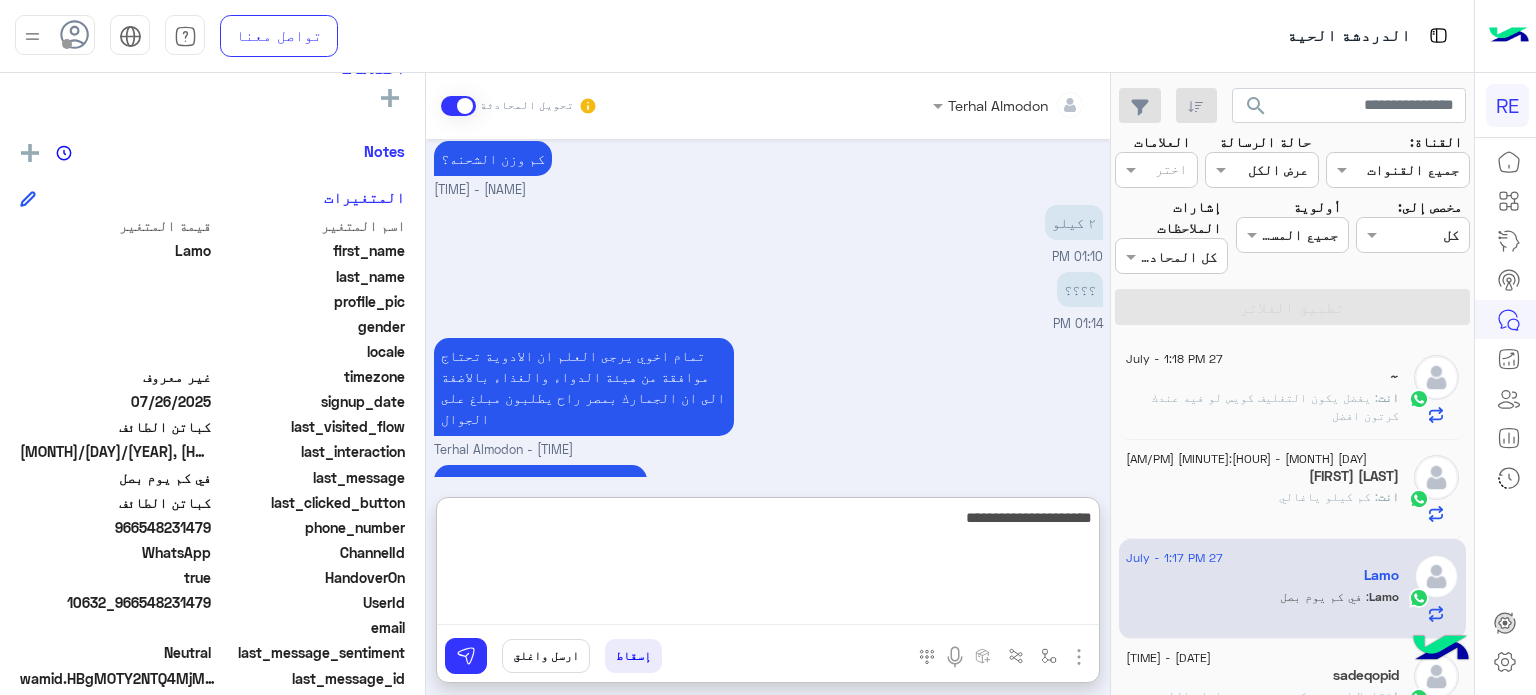 type on "**********" 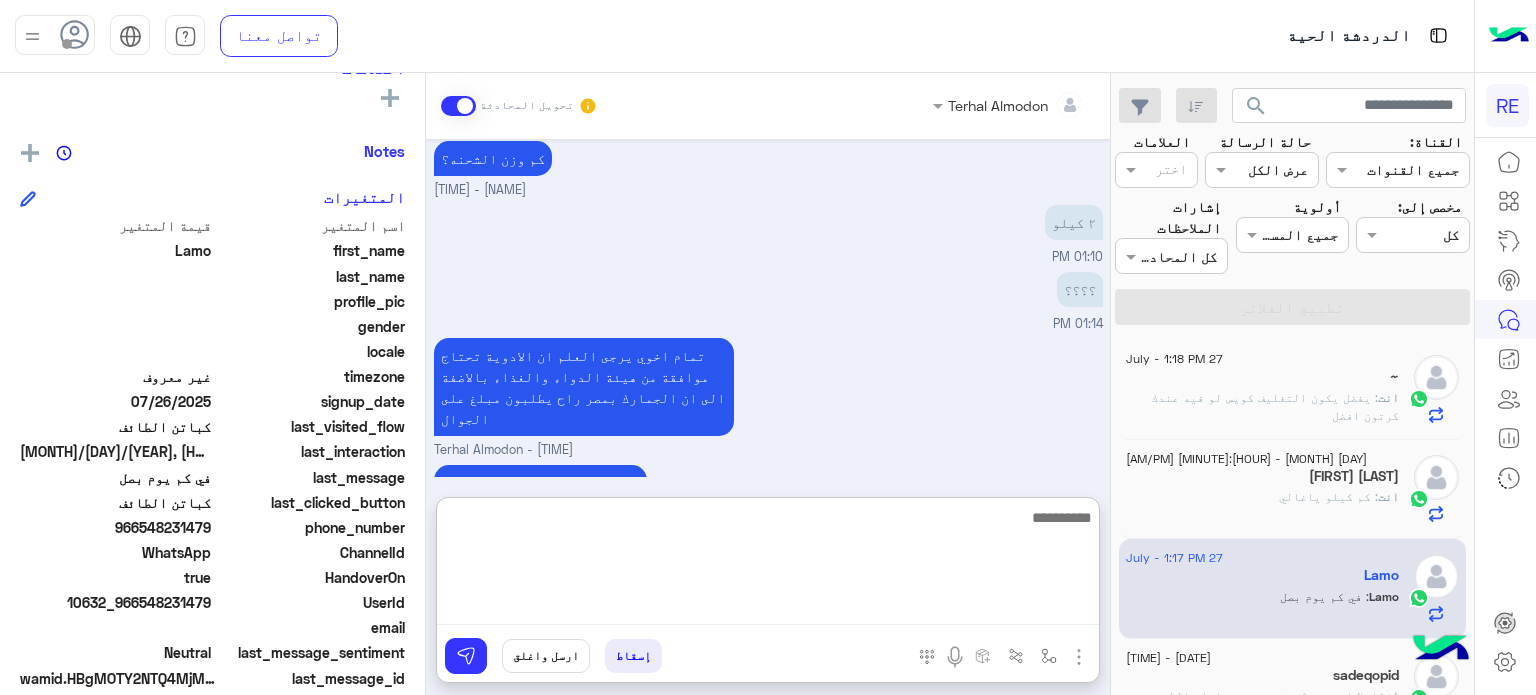 scroll, scrollTop: 425, scrollLeft: 0, axis: vertical 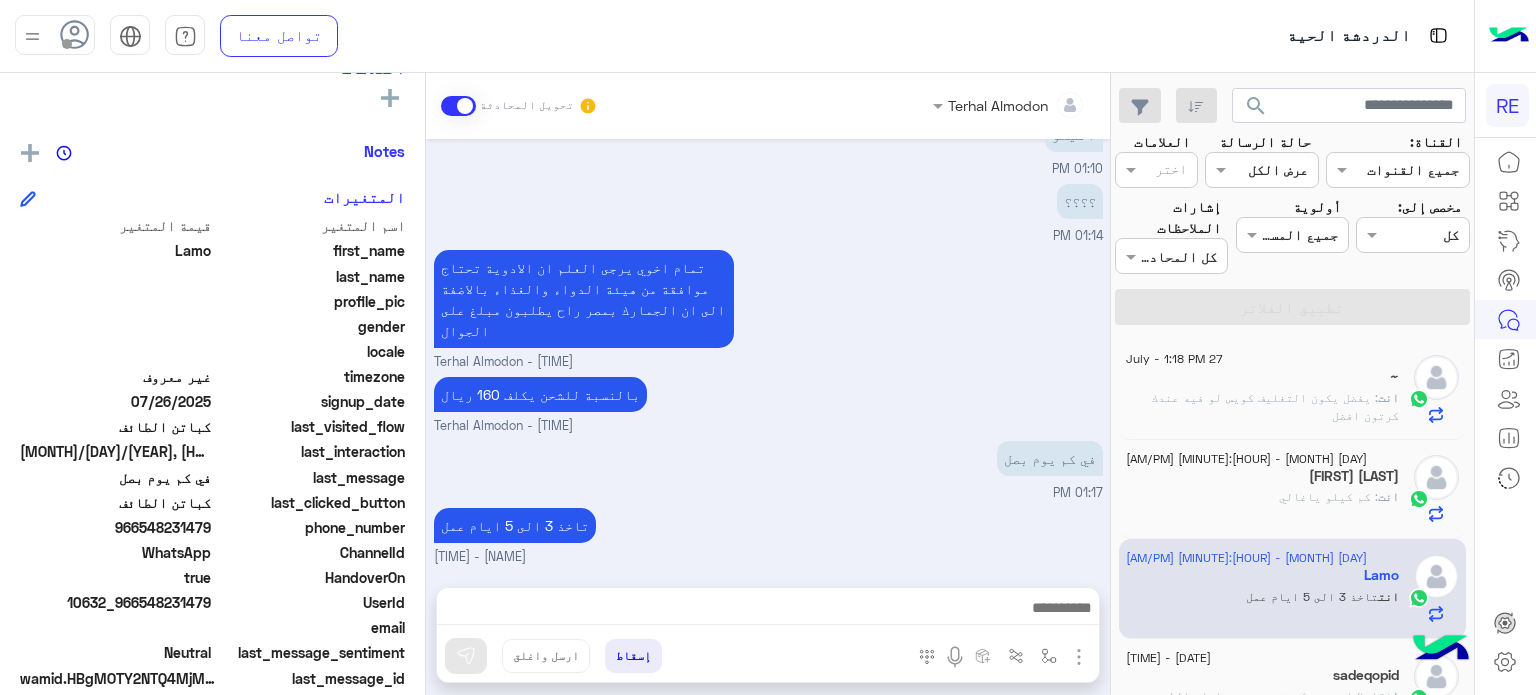 click on ": يفضل يكون التغليف كويس لو فيه عندك كرتون افضل" 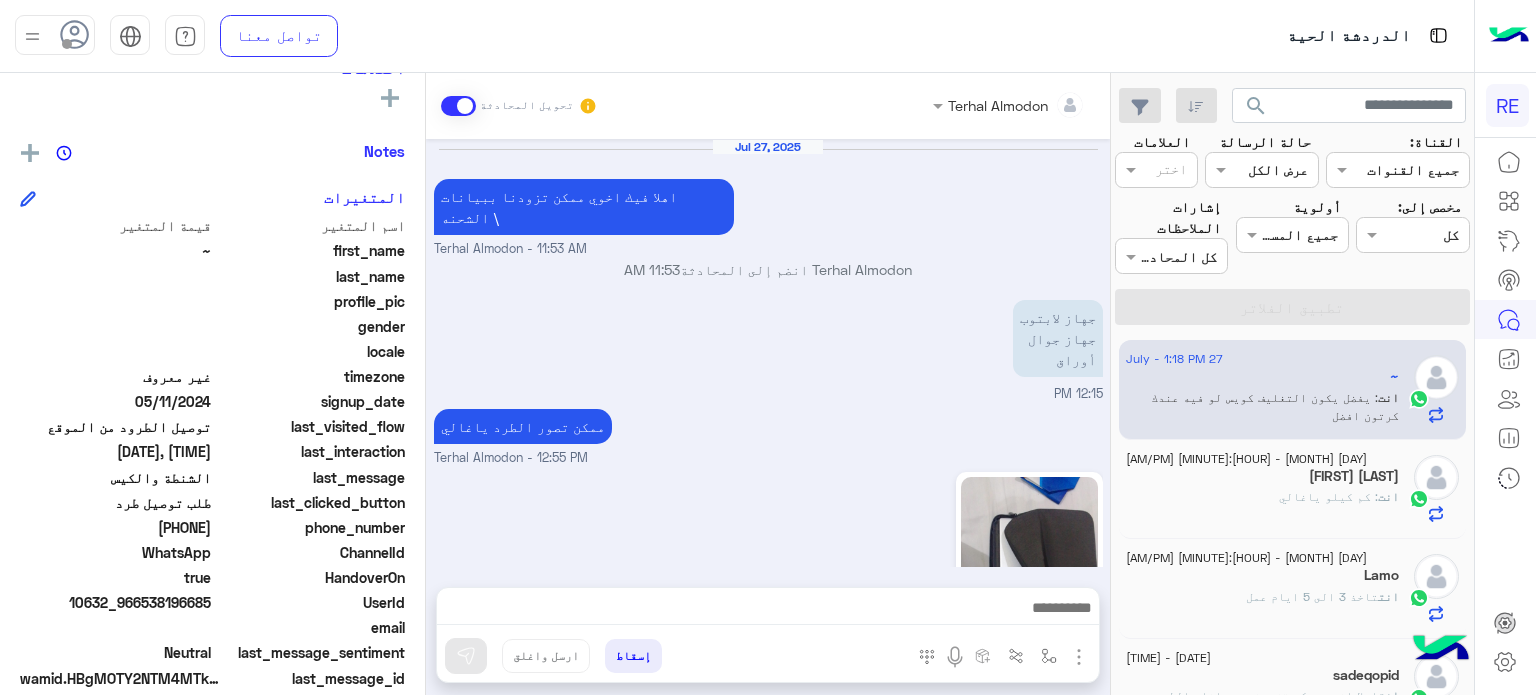 scroll, scrollTop: 728, scrollLeft: 0, axis: vertical 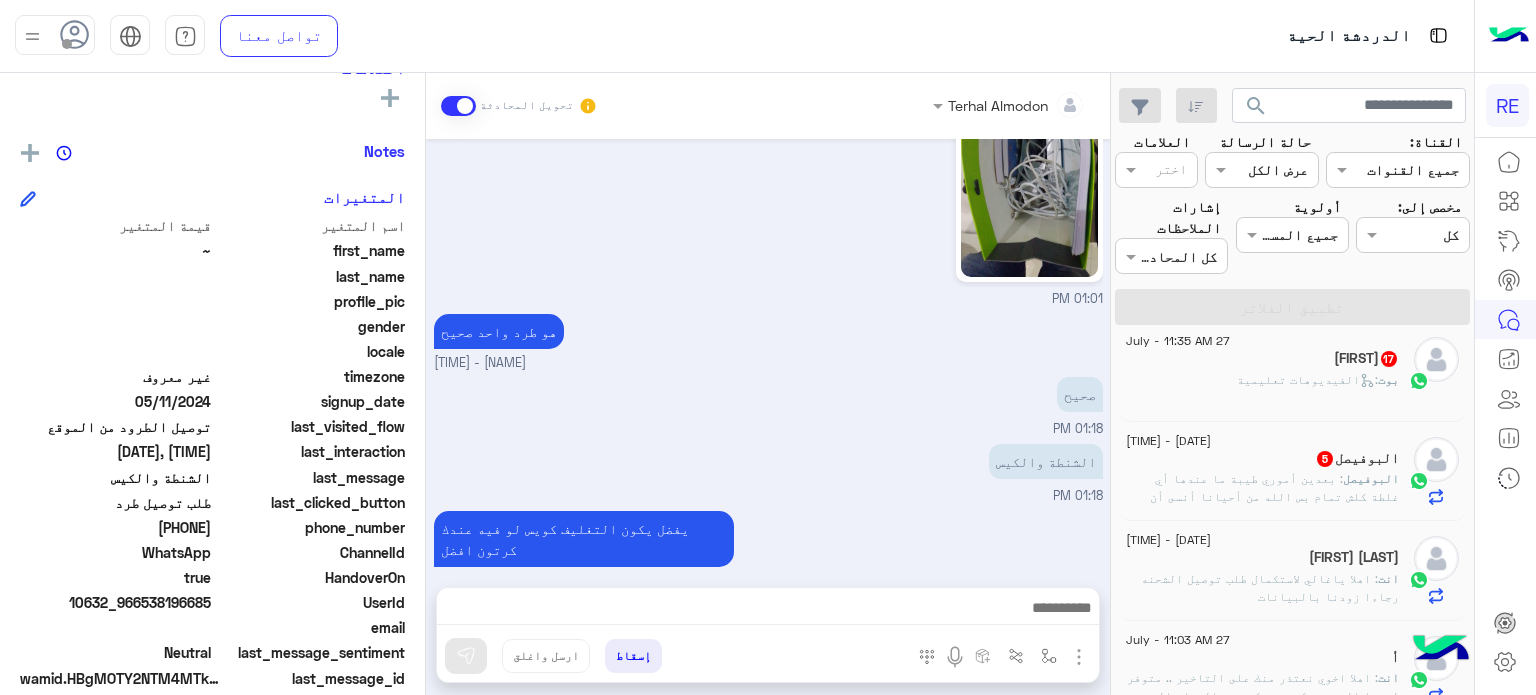 click on ": ‏بعدين أموري طيبة ما عندها أي غلطة كلش تمام بس الله من أحيانا أنسى أن الرحلة ولا الشغل ماشي على الوجه صحيح" 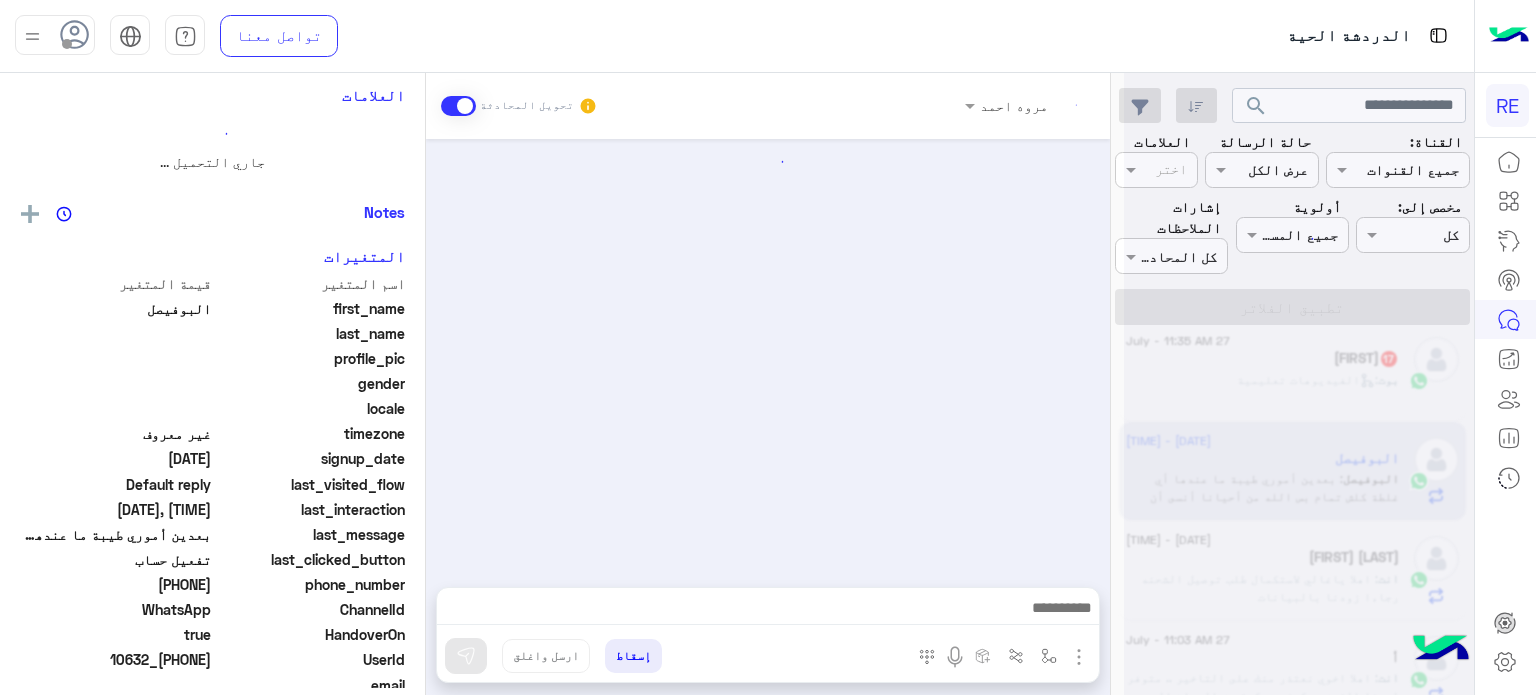 scroll, scrollTop: 0, scrollLeft: 0, axis: both 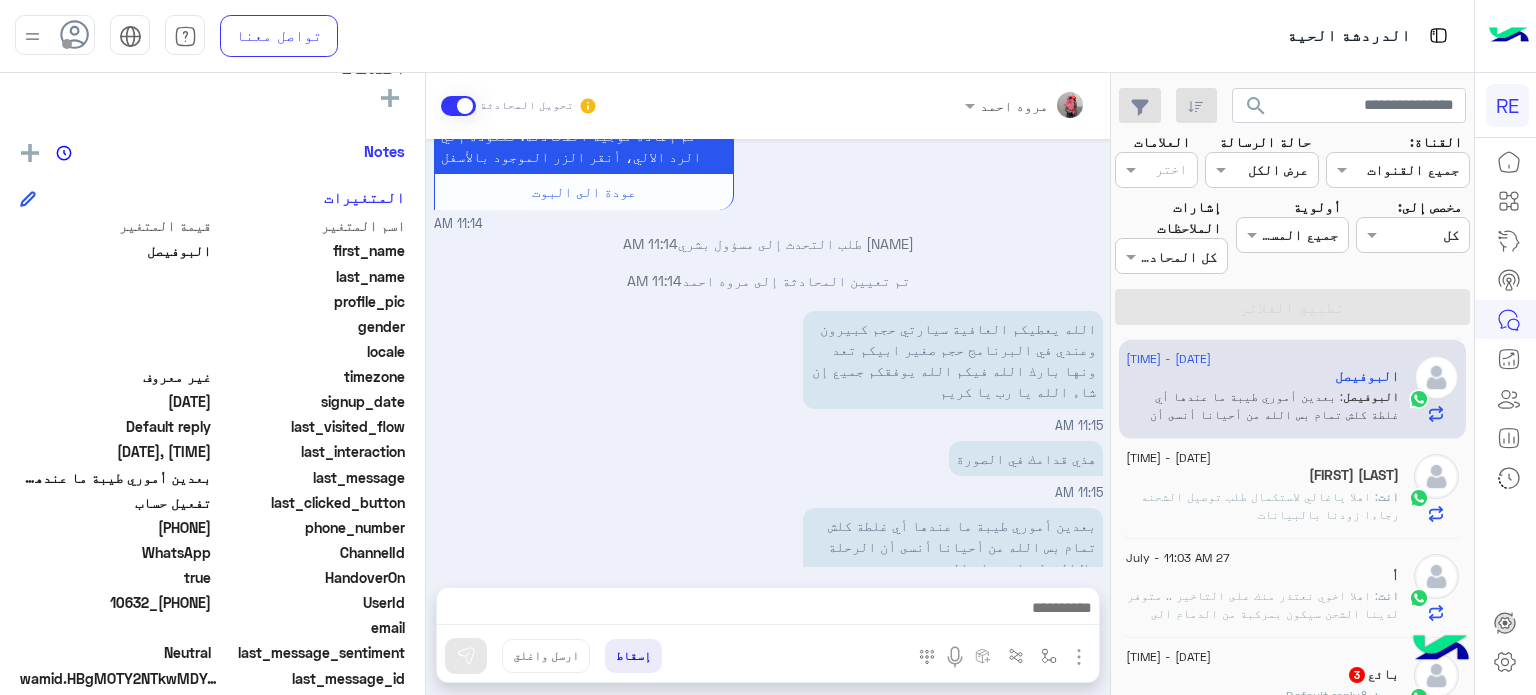 click on ": اهلا ياغالي لاستكمال طلب توصيل الشحنه رجاءا زودنا بالبيانات" 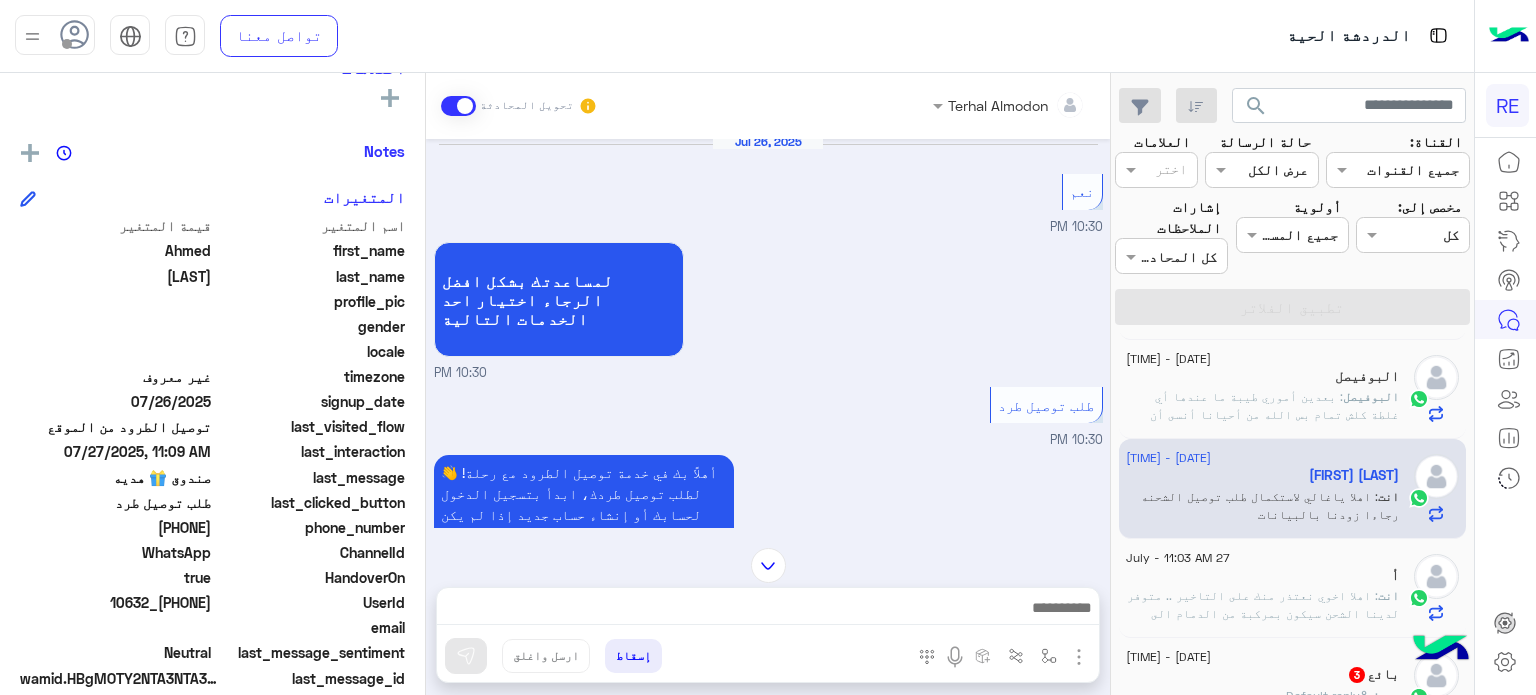 scroll, scrollTop: 0, scrollLeft: 0, axis: both 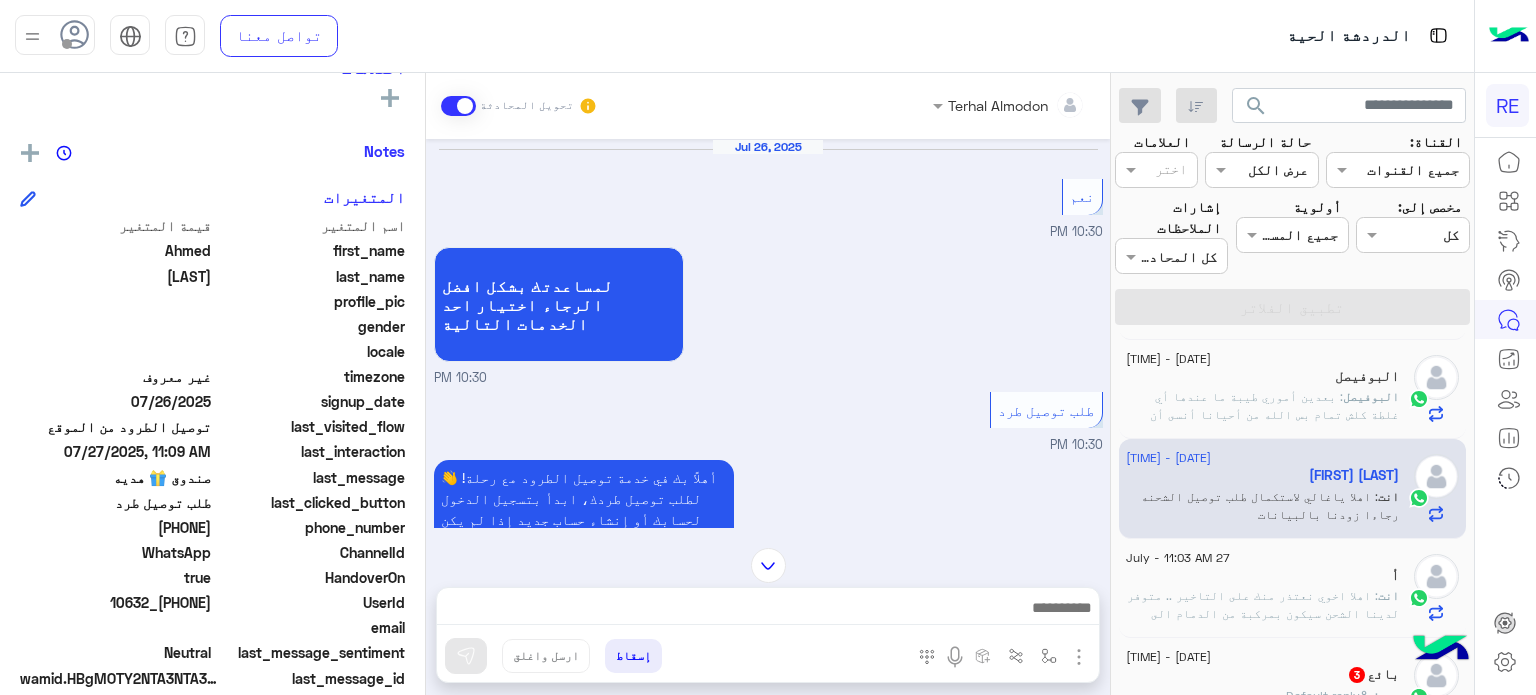 click on ": اهلا اخوي نعتذر منك على التاخير .. متوفر لدينا الشحن سيكون بمركبة من الدمام الى الرياض .. السعر 350 ريال وبتوصل بنفس اليوم" 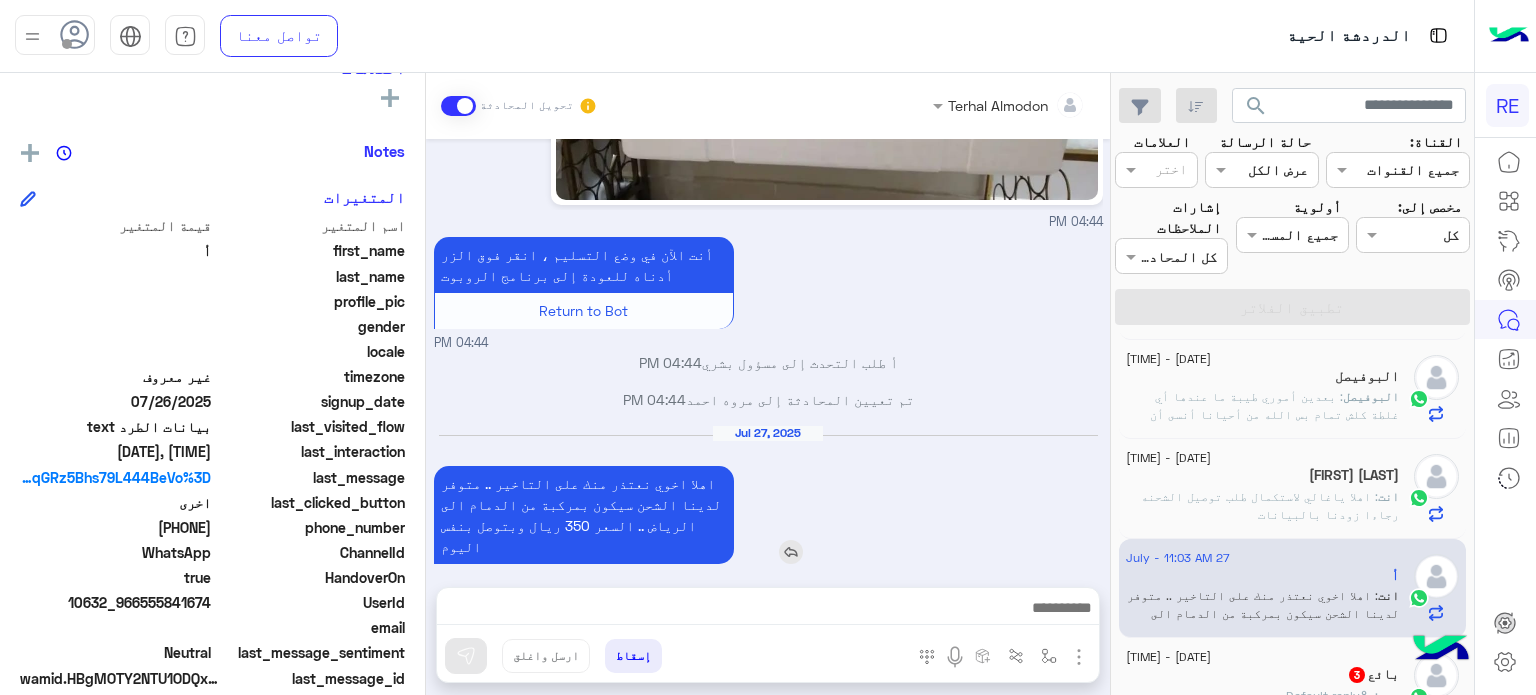 scroll, scrollTop: 863, scrollLeft: 0, axis: vertical 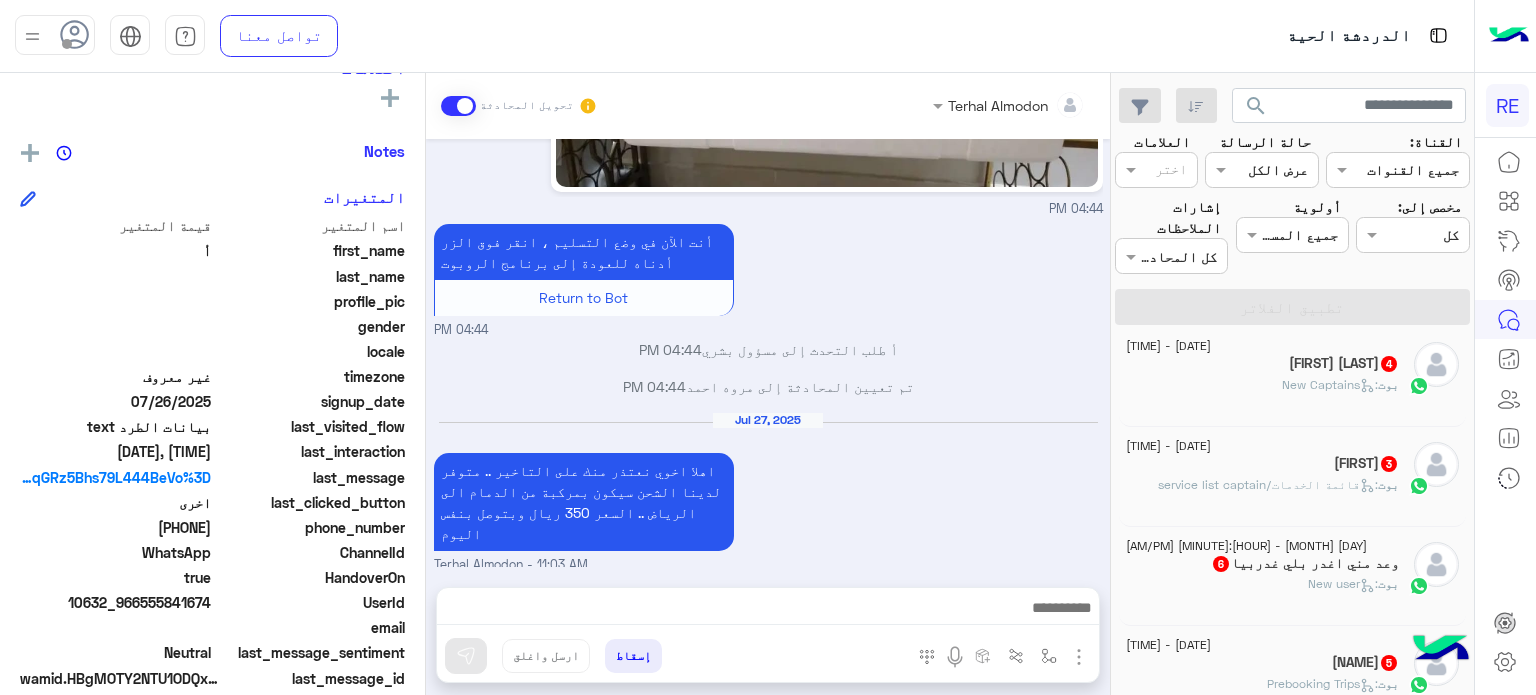 click on "6" 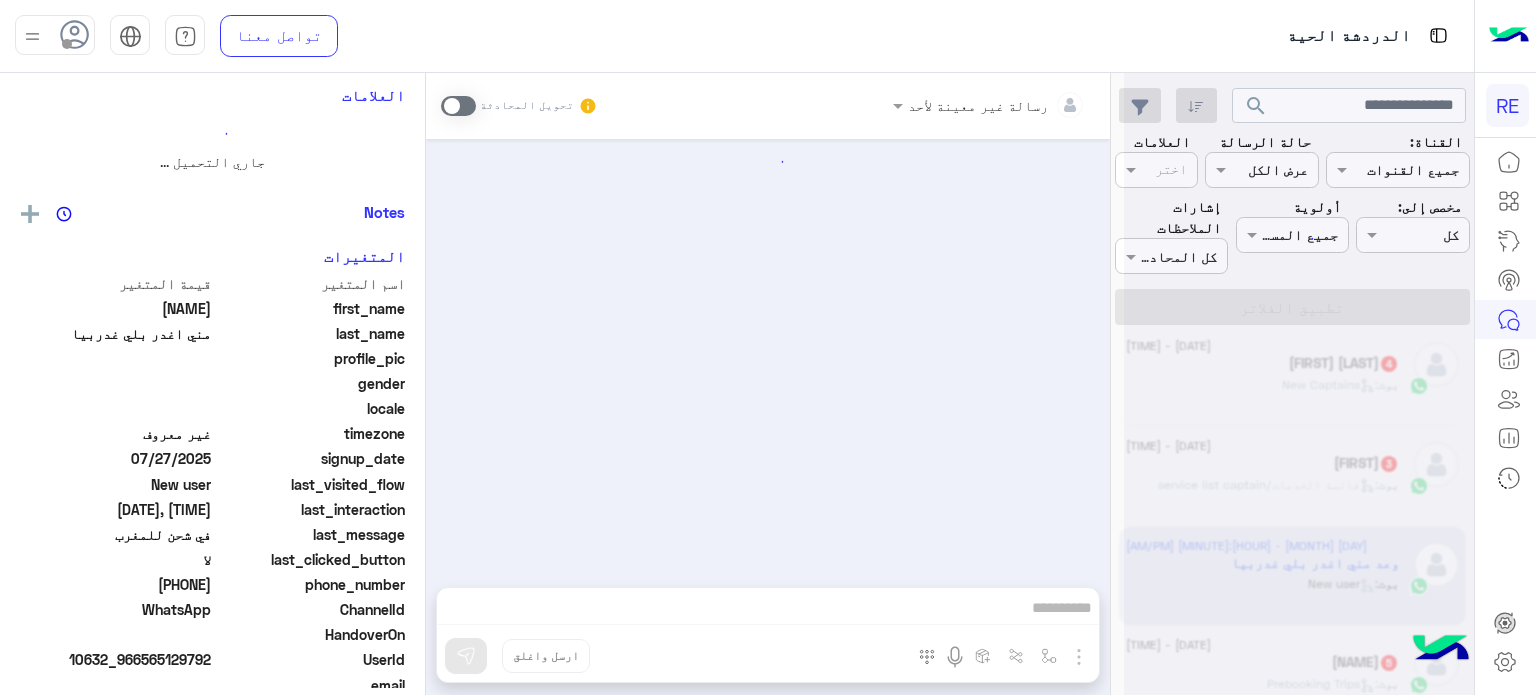 scroll, scrollTop: 0, scrollLeft: 0, axis: both 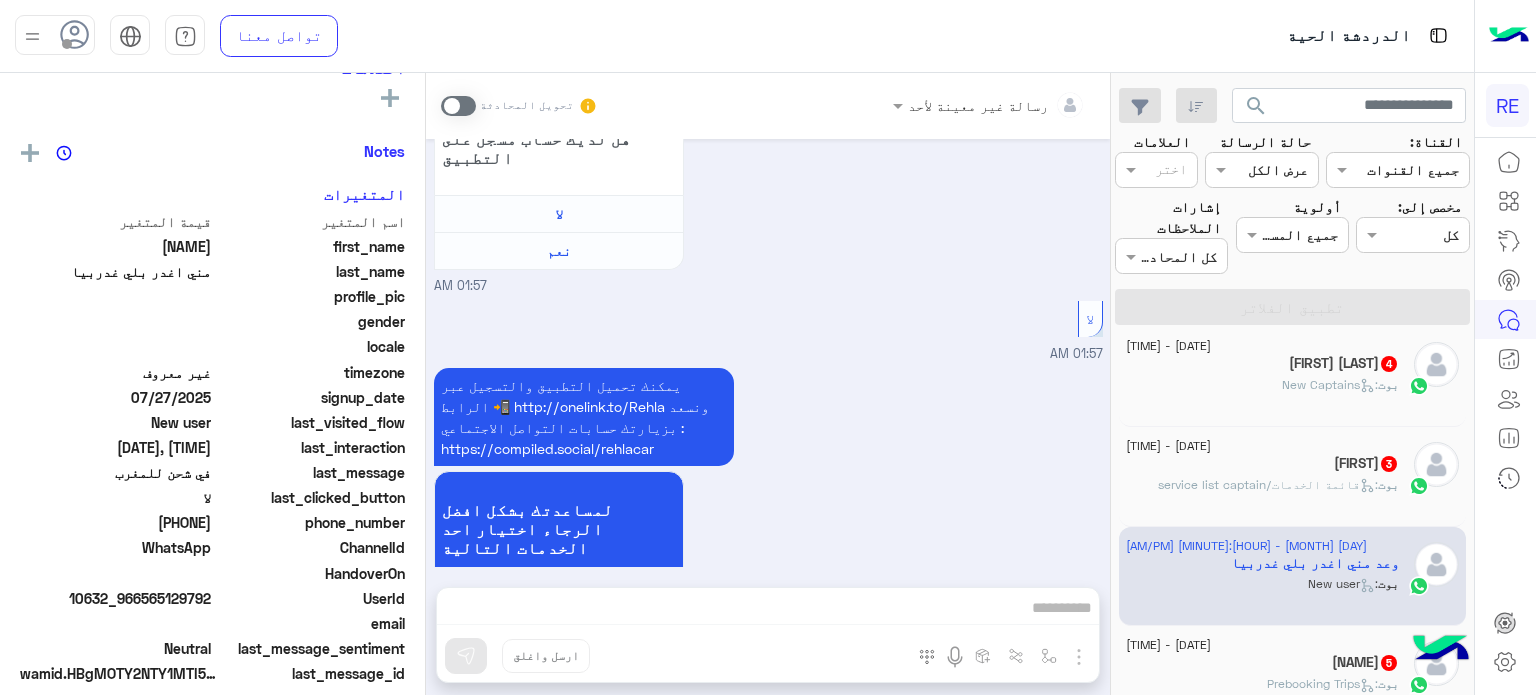 click on ":   قائمة الخدمات/service list captain" 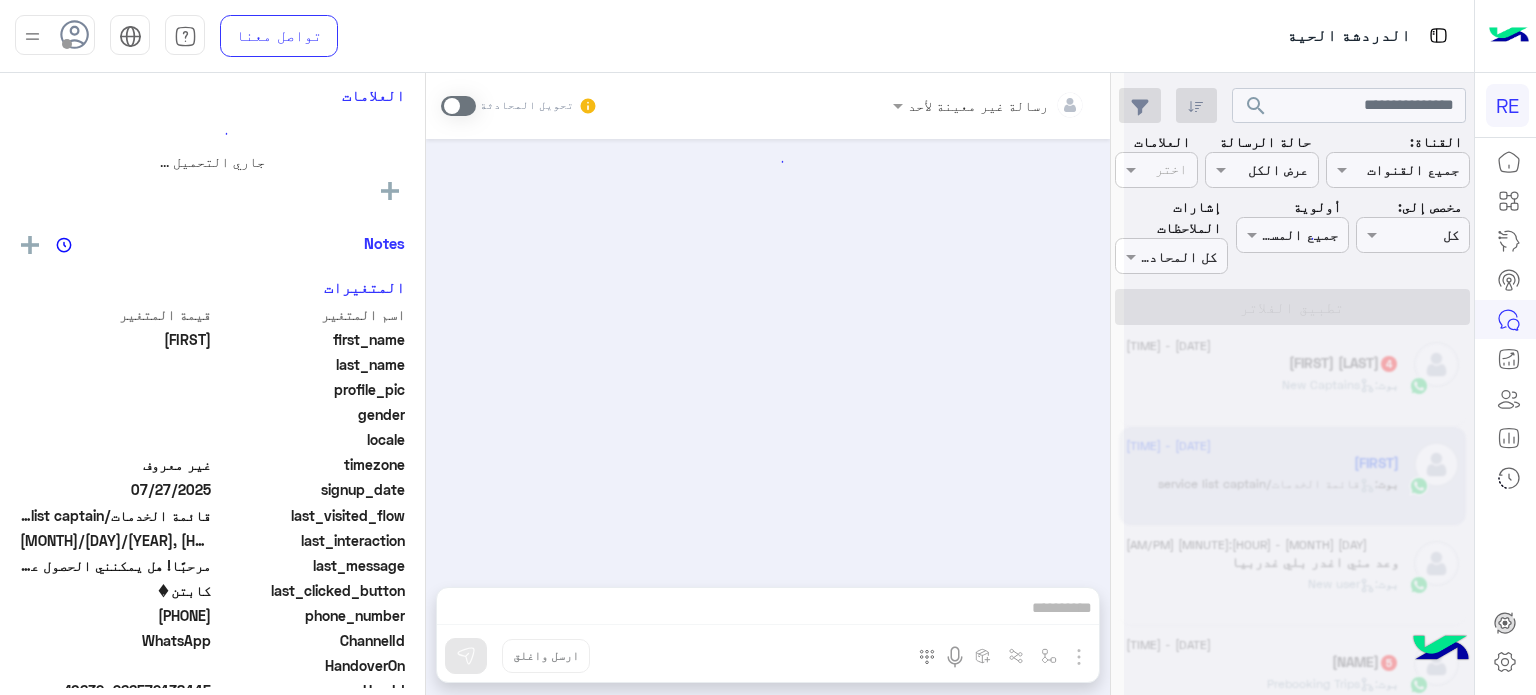 scroll, scrollTop: 644, scrollLeft: 0, axis: vertical 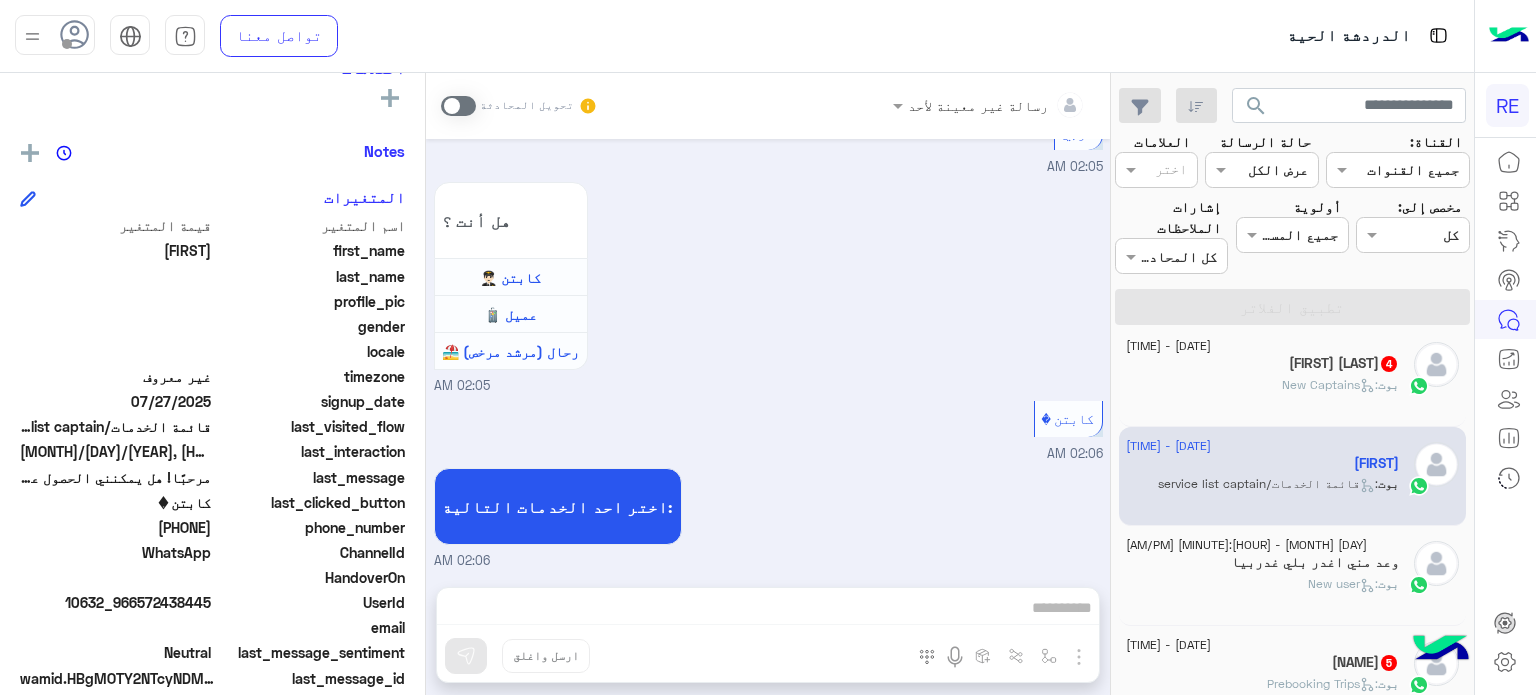 click on "[DATE] - [TIME]" 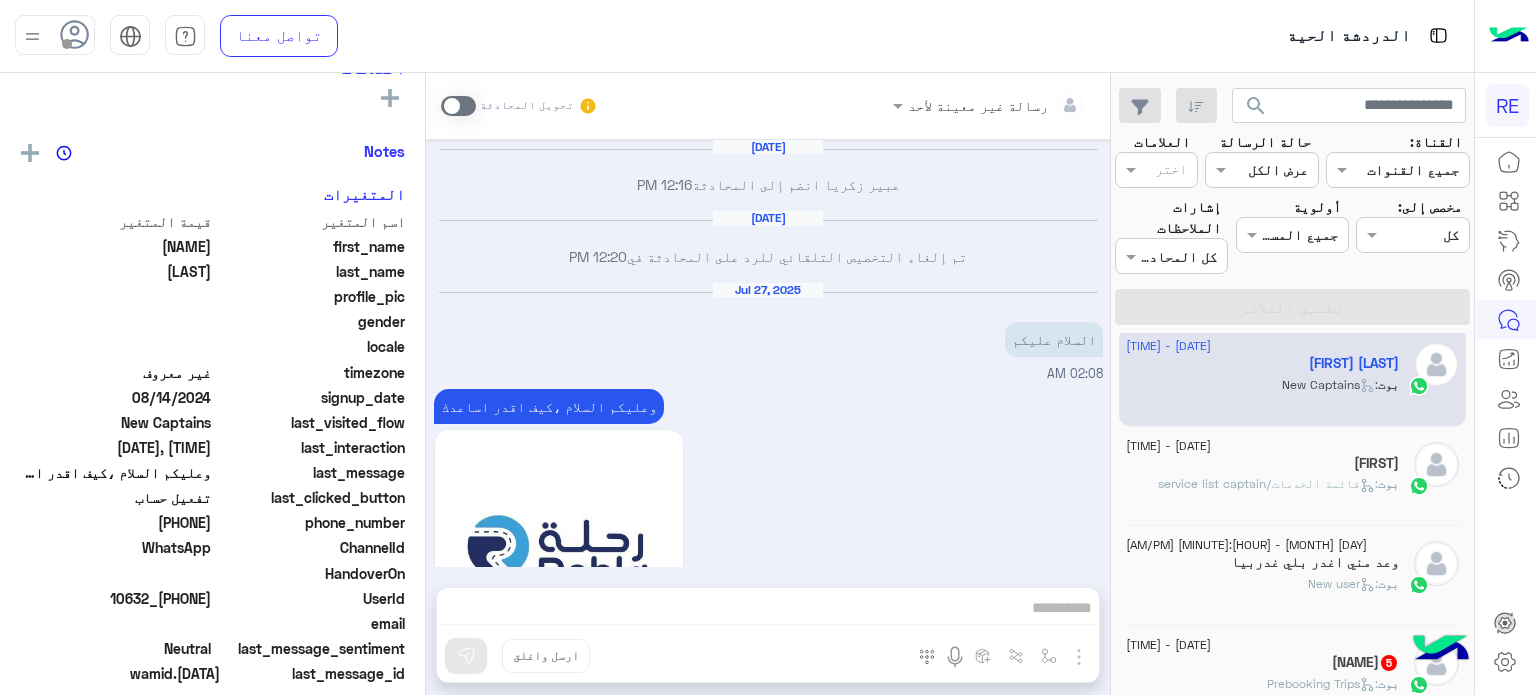 scroll, scrollTop: 1755, scrollLeft: 0, axis: vertical 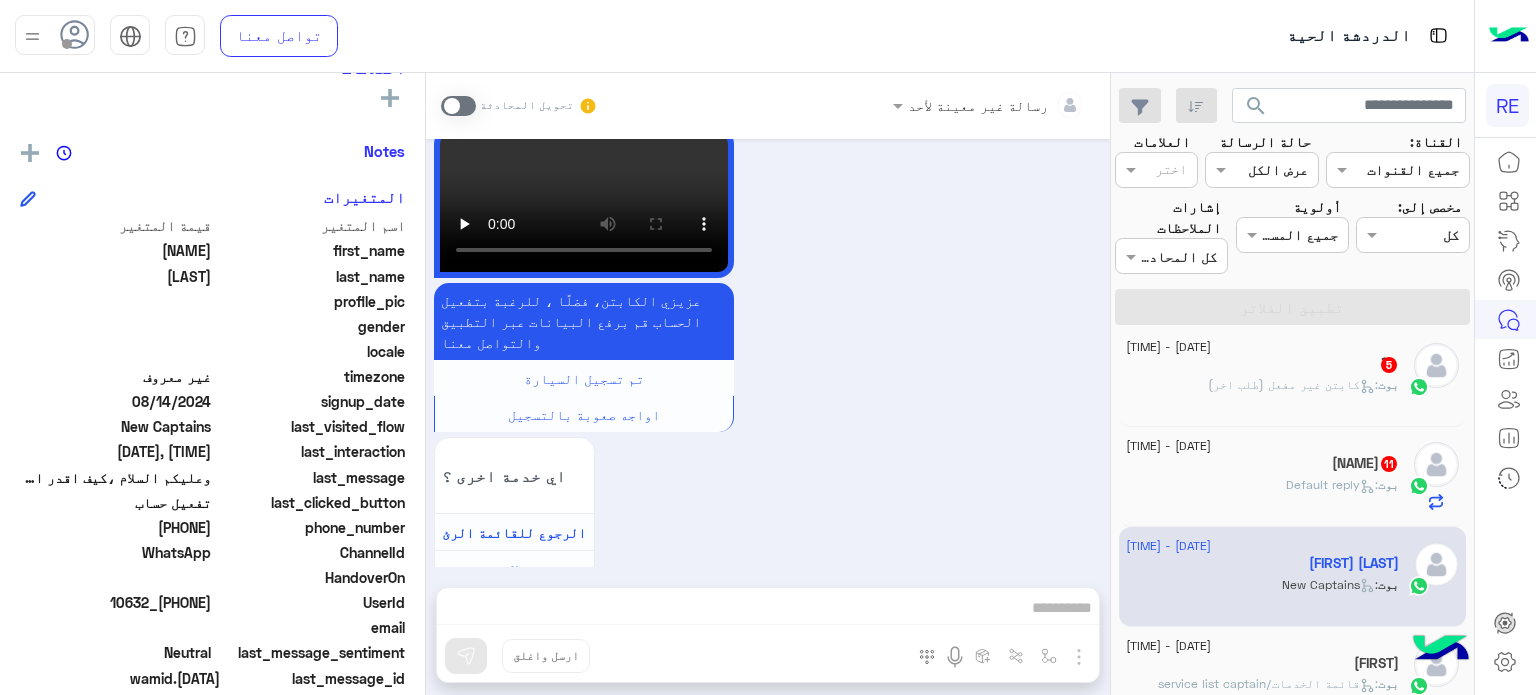 click on "[DATE] - [TIME] [NAME] بوت : Default reply" 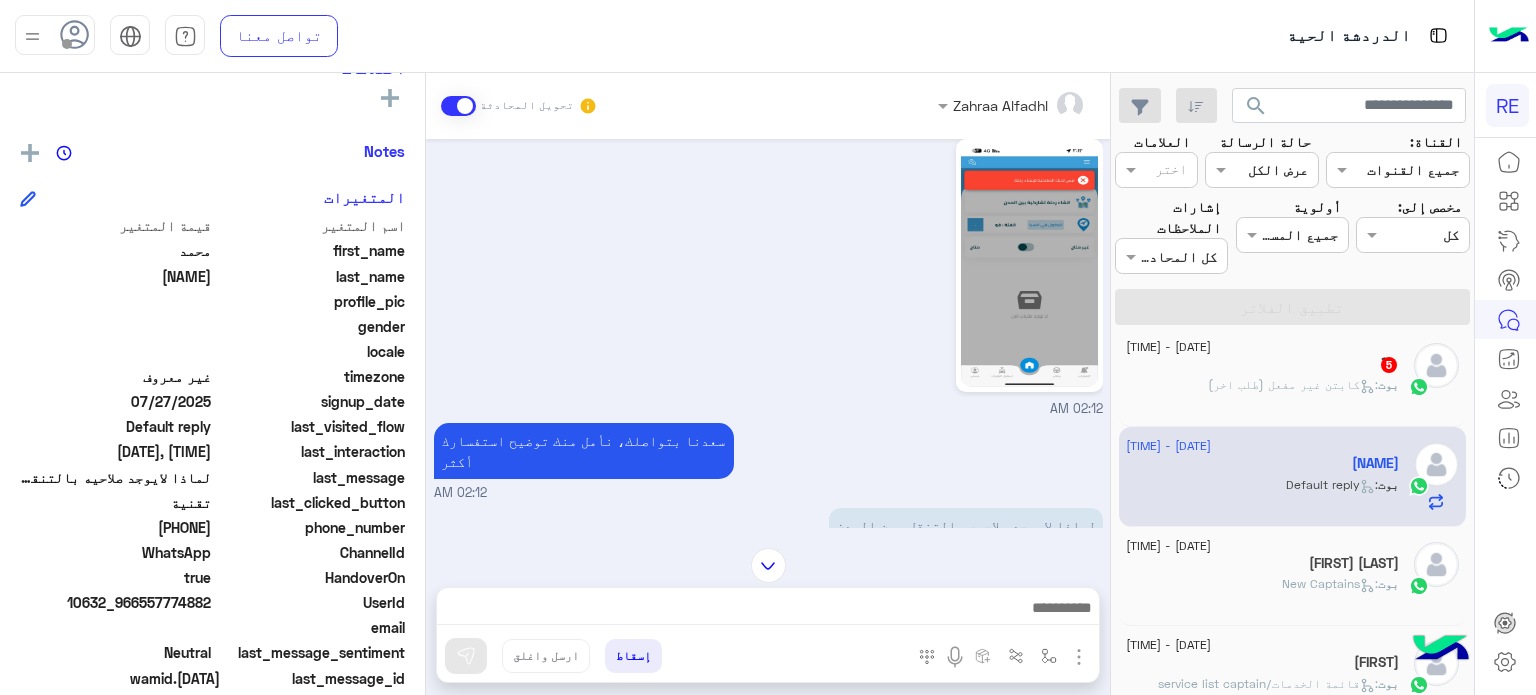 scroll, scrollTop: 498, scrollLeft: 0, axis: vertical 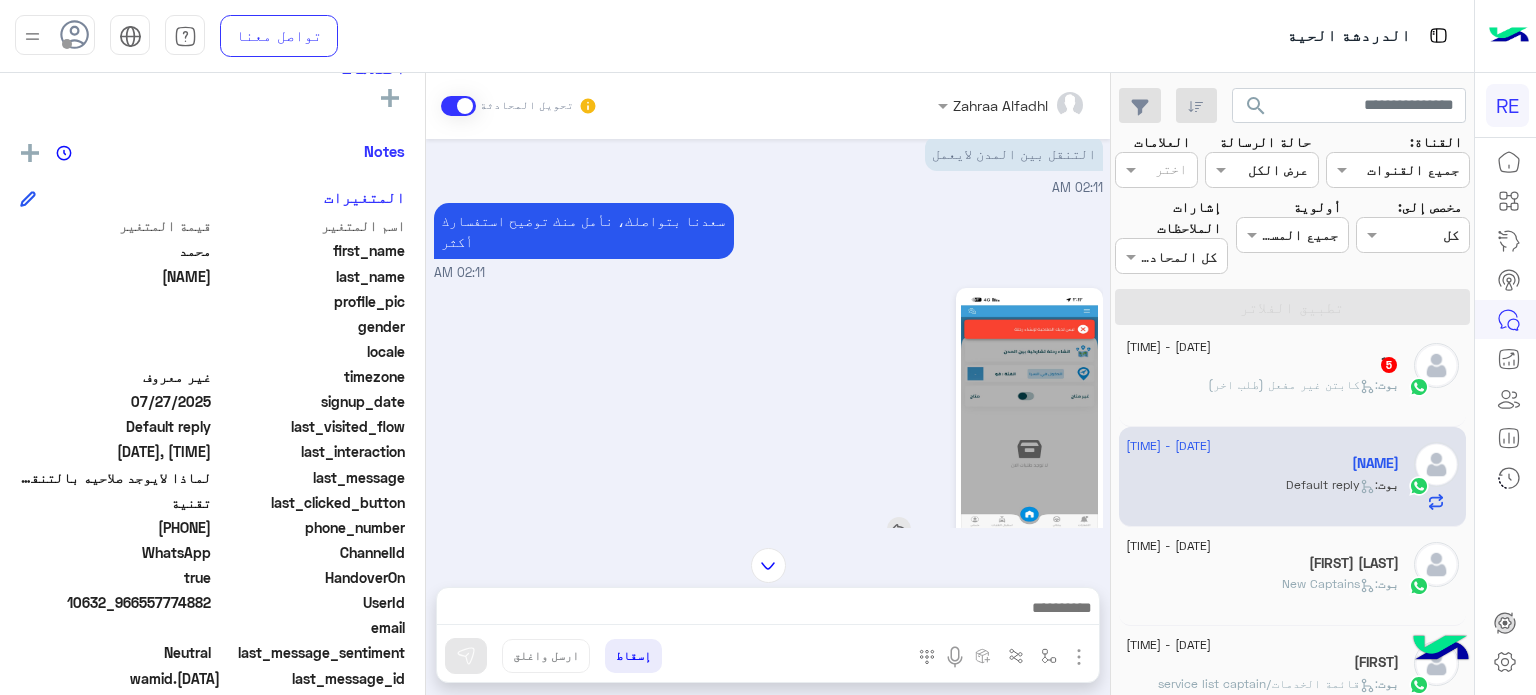 click 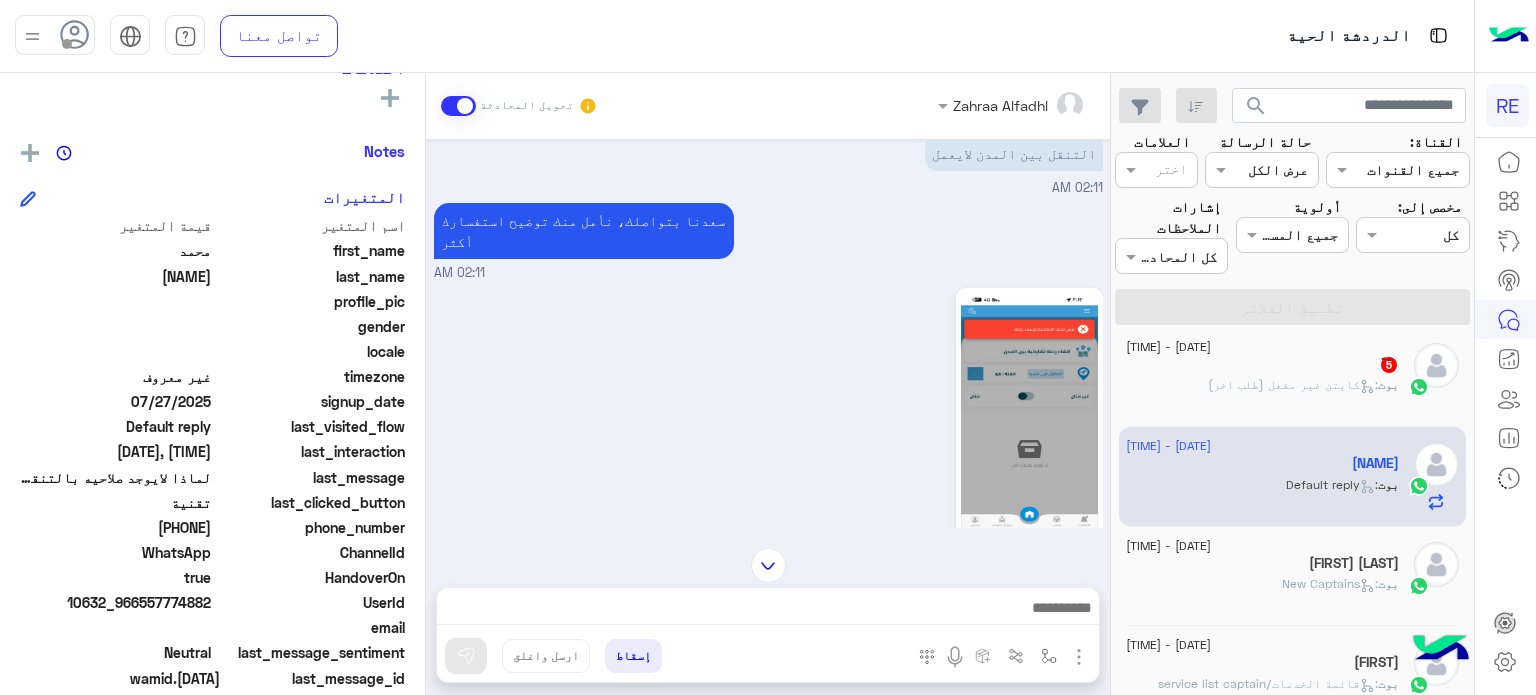 click at bounding box center (768, 613) 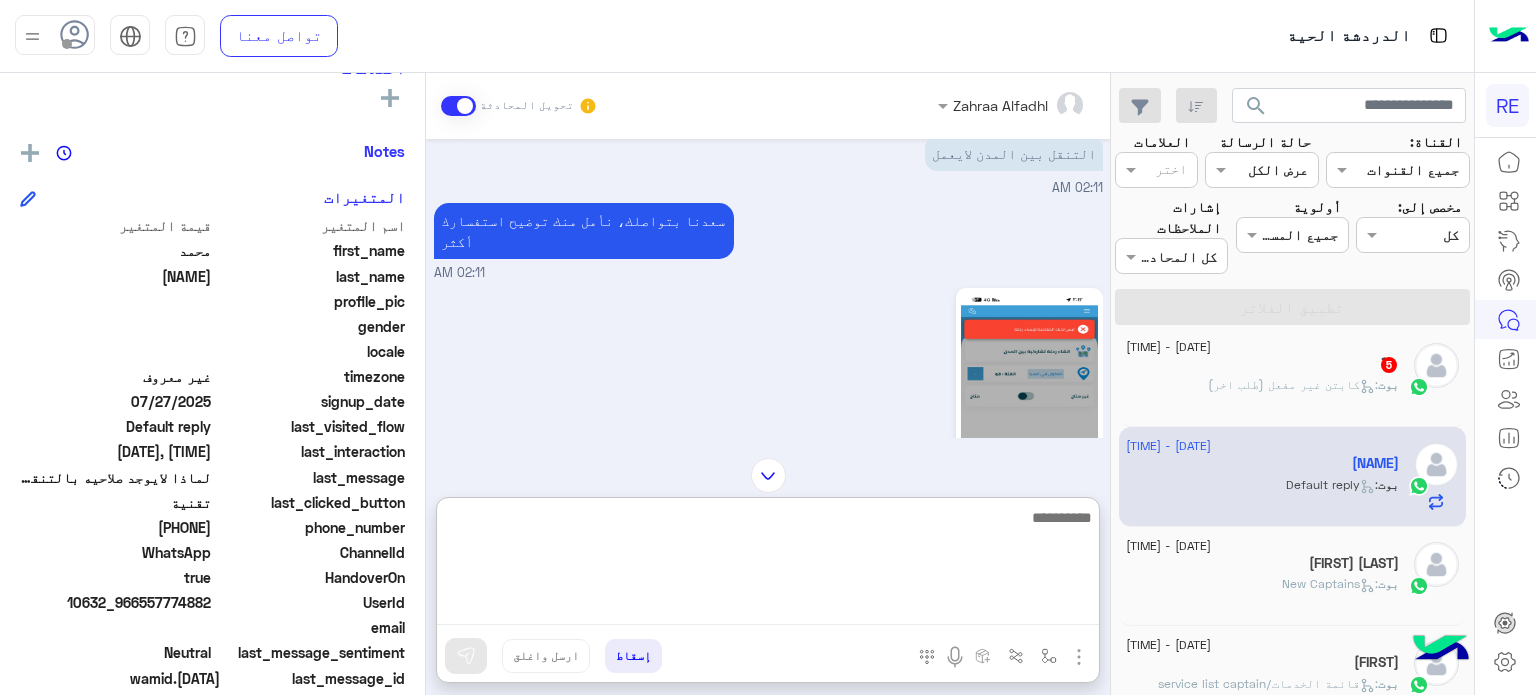 click at bounding box center (768, 565) 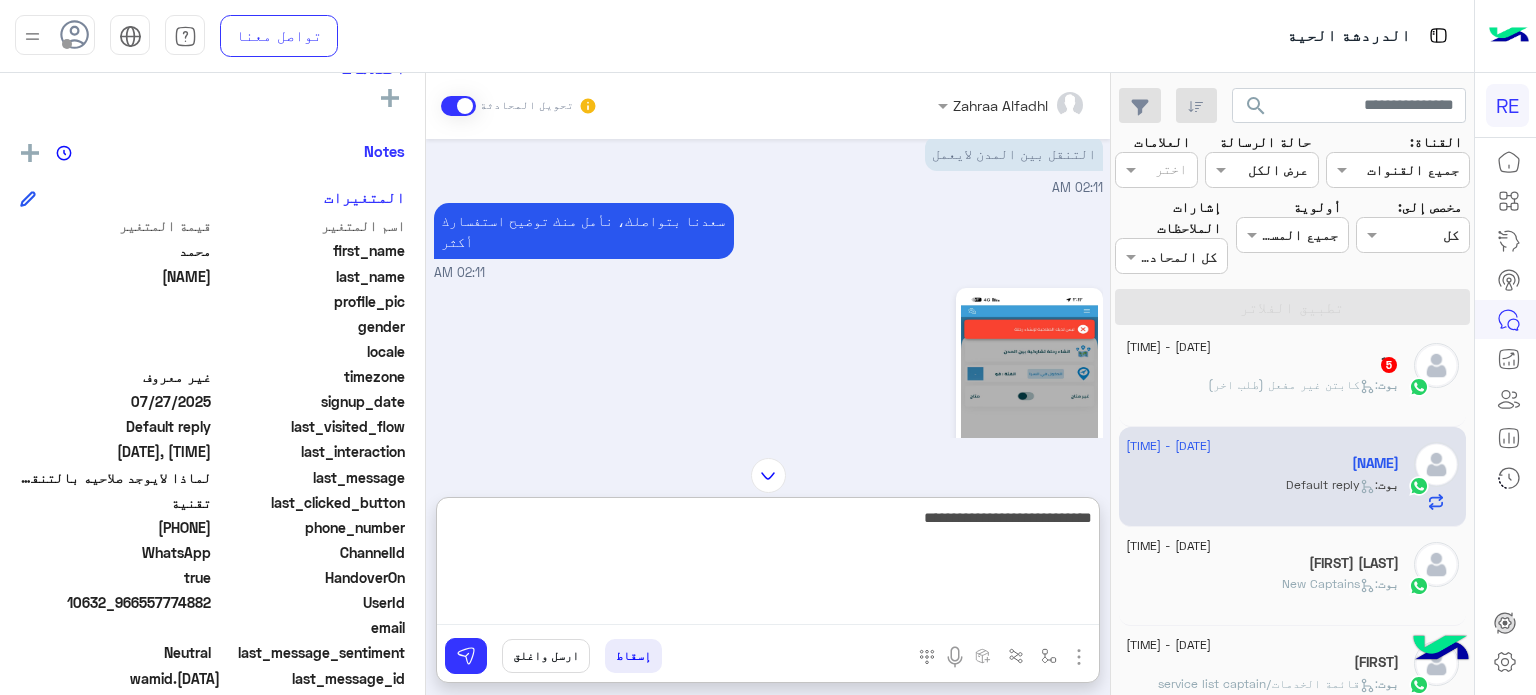 type on "**********" 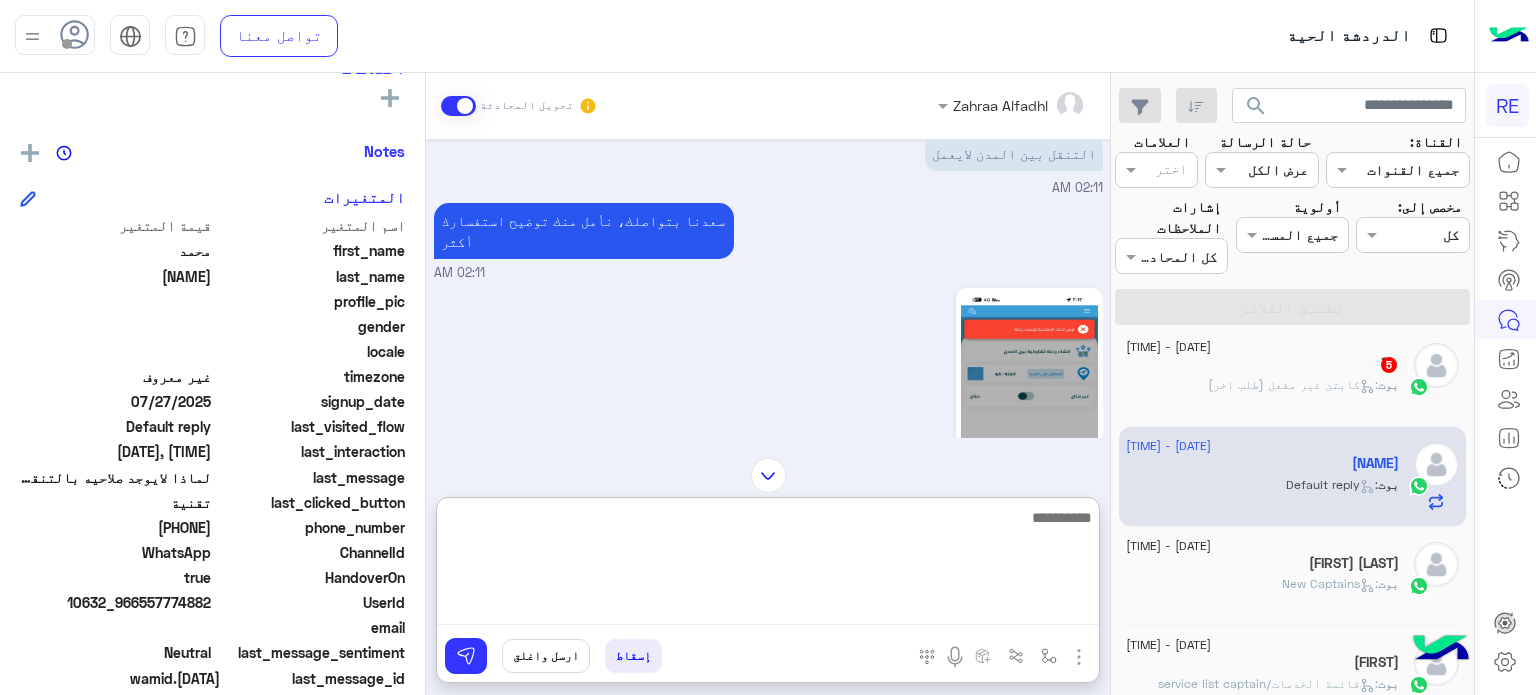 scroll, scrollTop: 952, scrollLeft: 0, axis: vertical 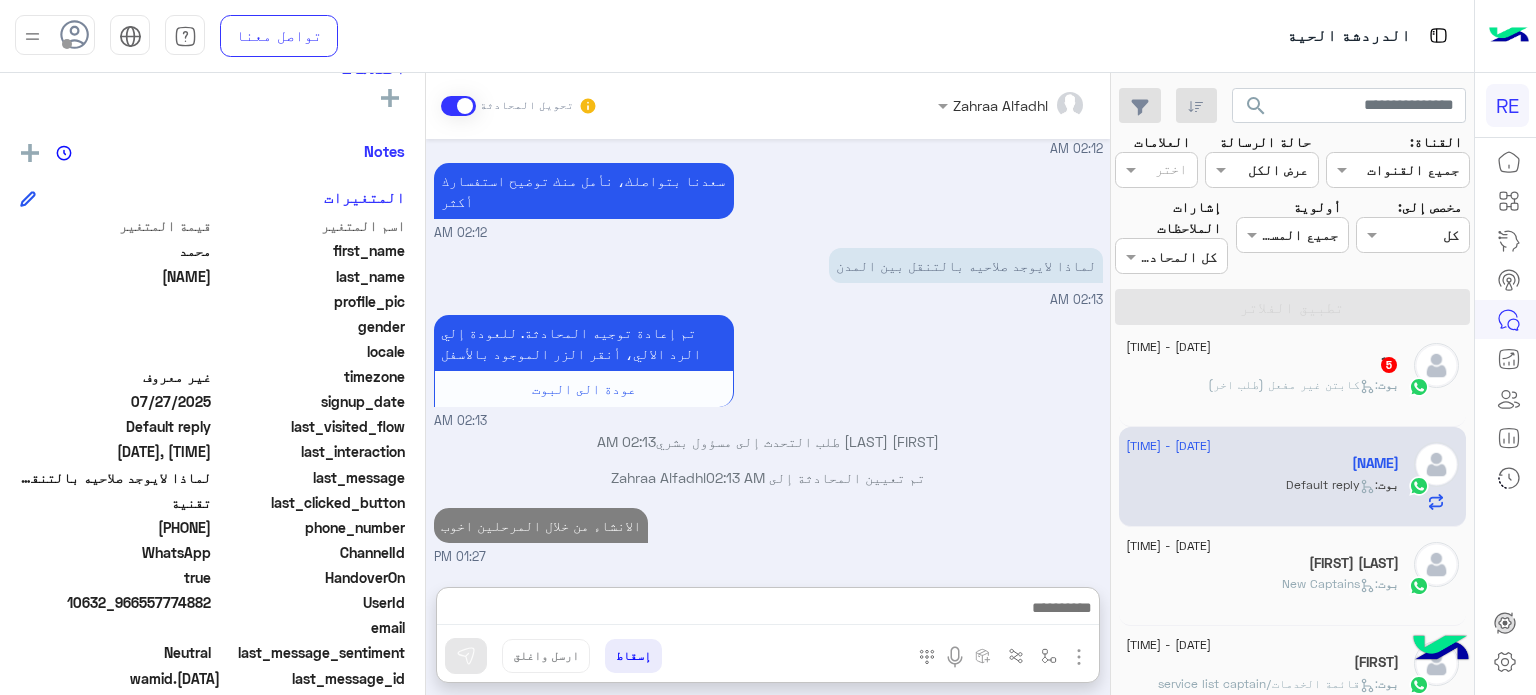click on "[DATE] - [TIME] [NAME] بوت : Default reply" 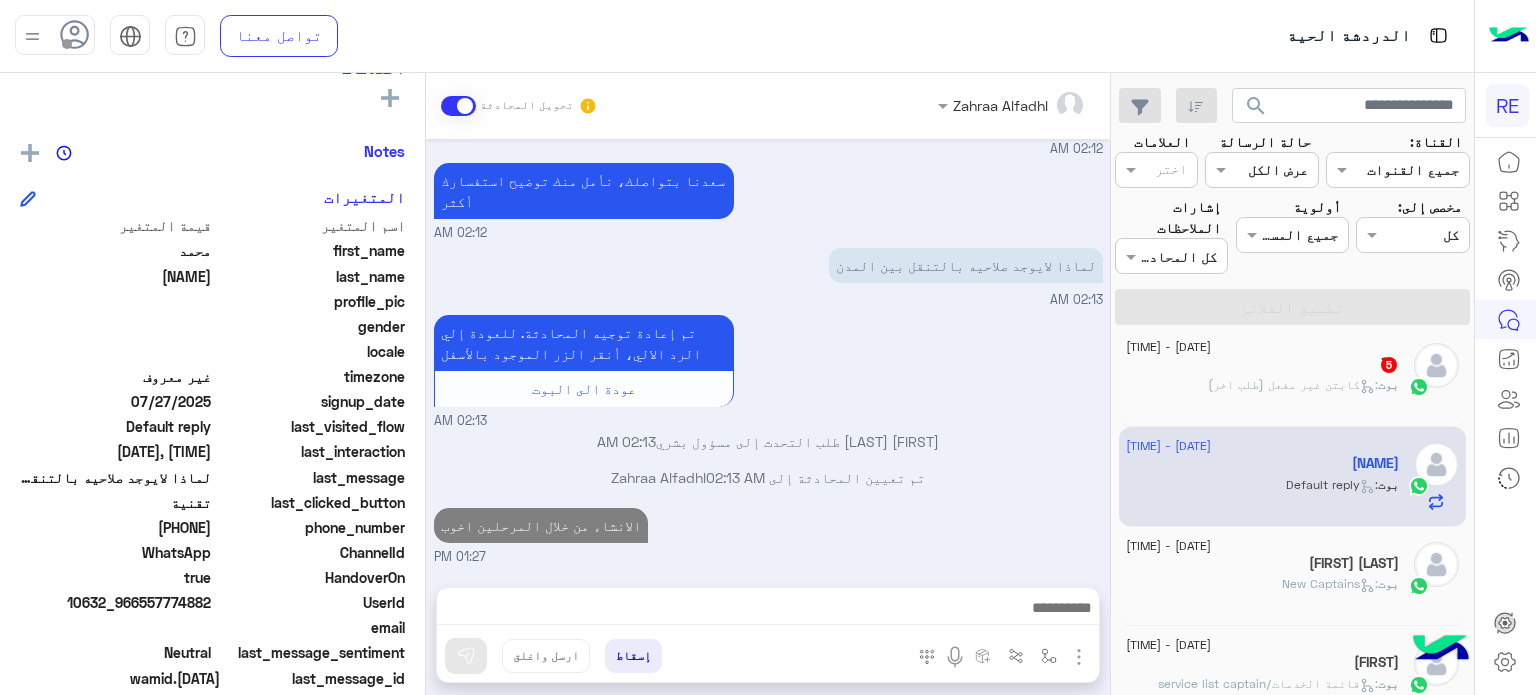scroll, scrollTop: 862, scrollLeft: 0, axis: vertical 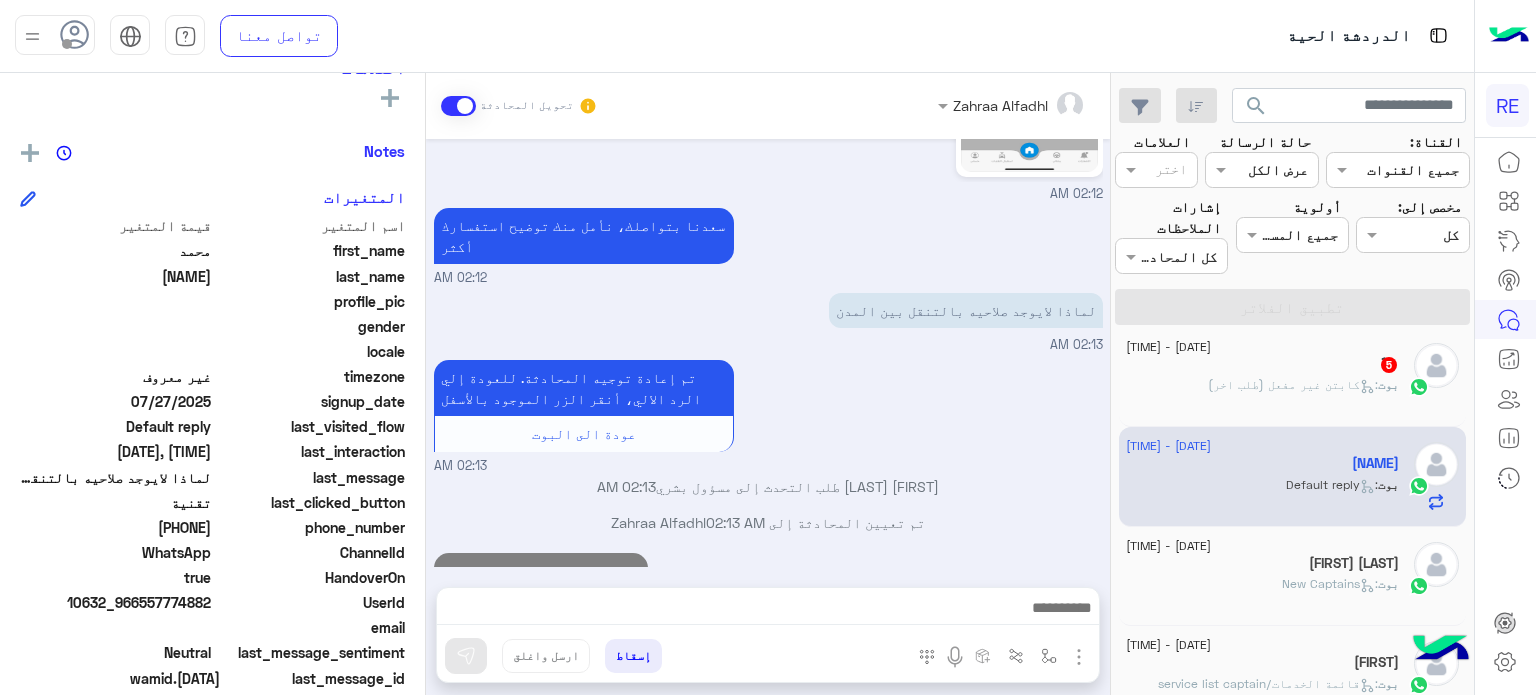 click on "بوت :   كابتن غير مفعل (طلب اخر)" 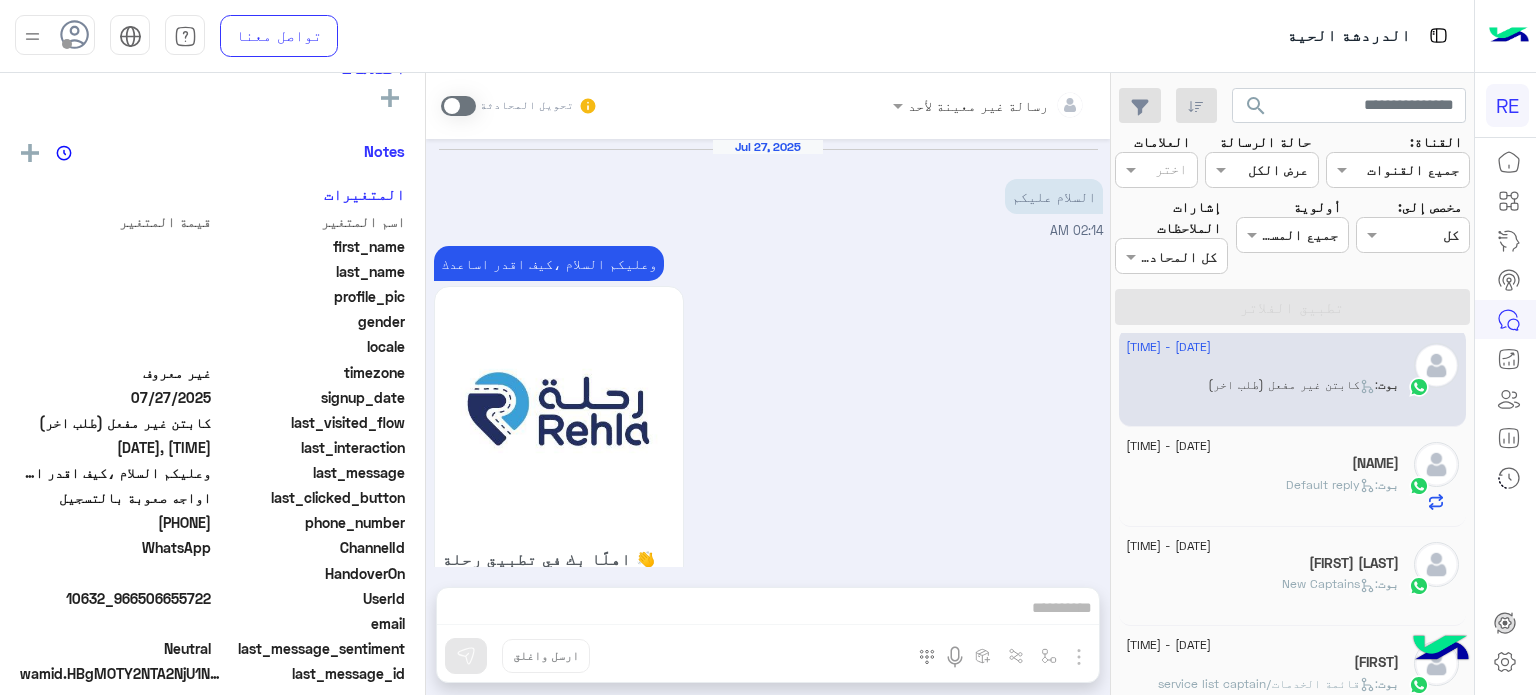 scroll, scrollTop: 1804, scrollLeft: 0, axis: vertical 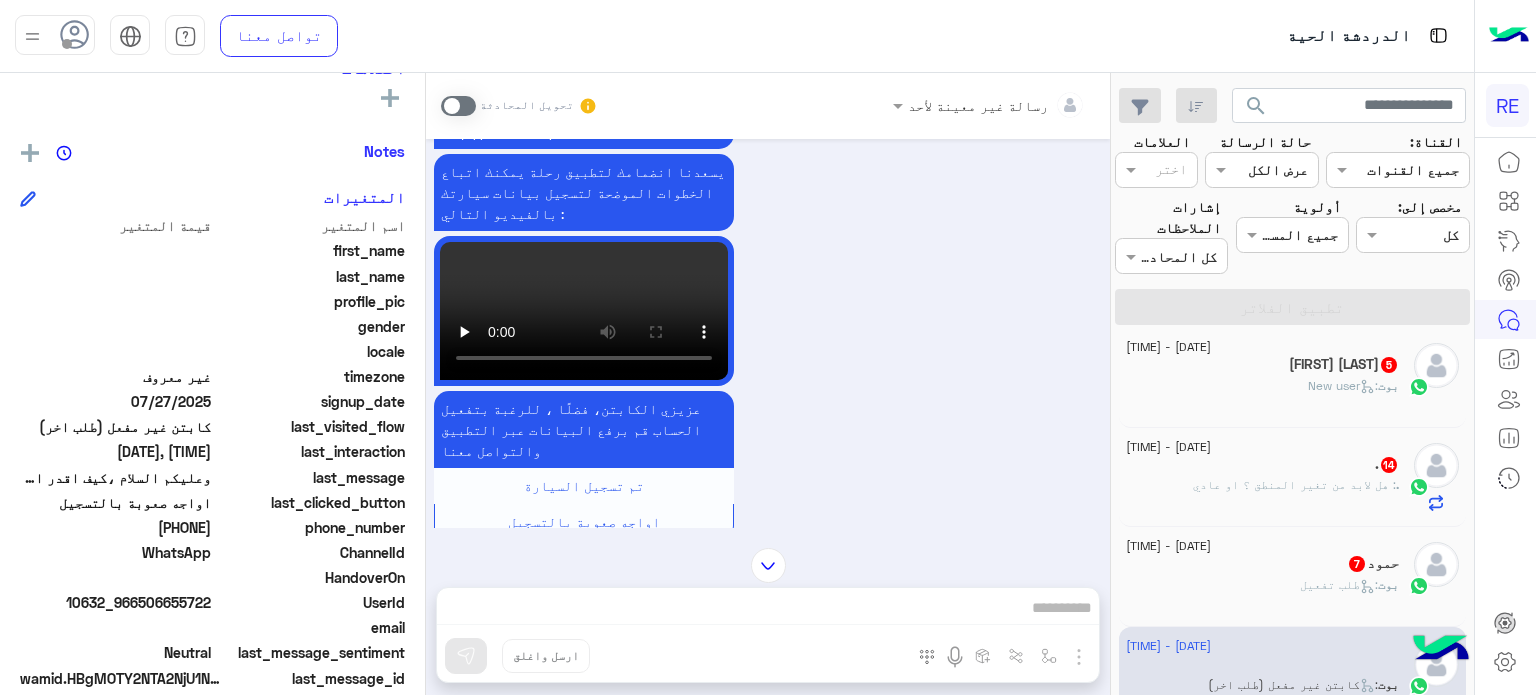 click on "[NAME] [NUMBER]" 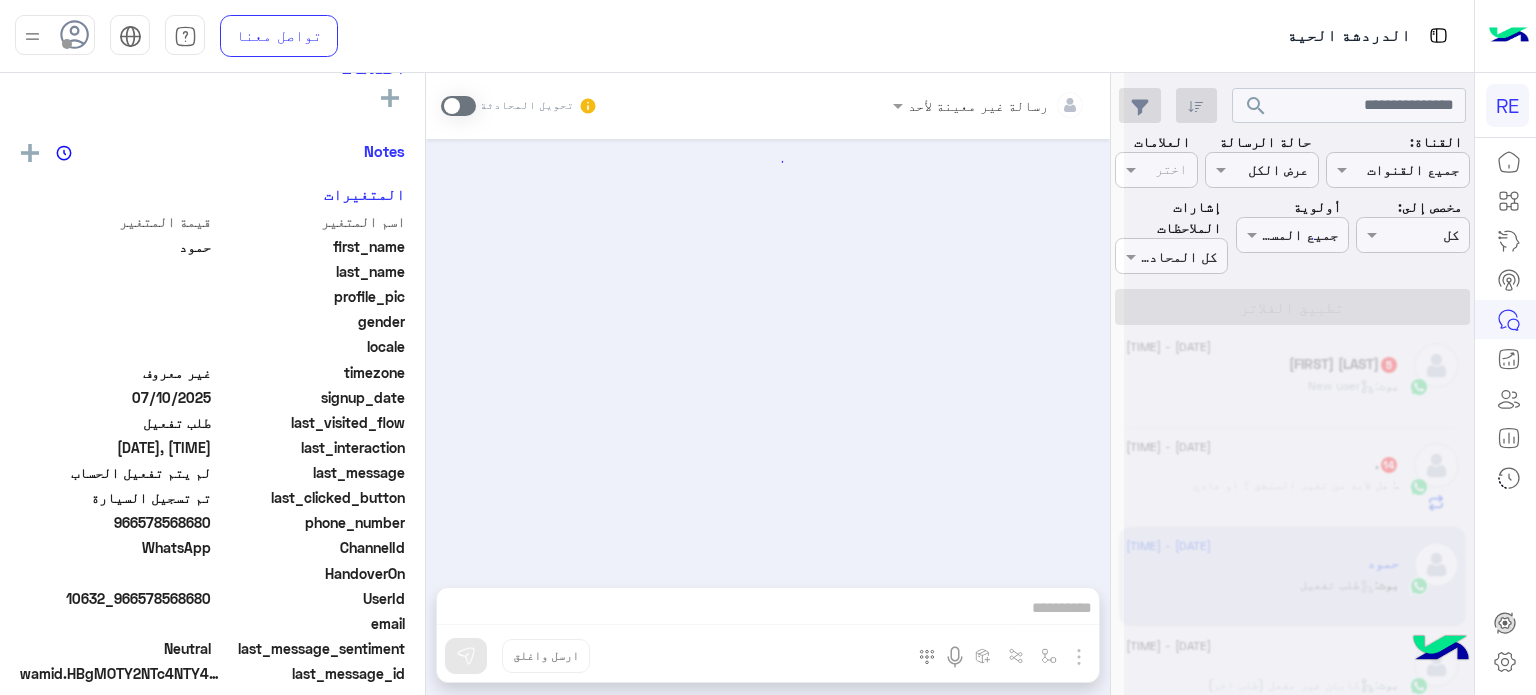 scroll, scrollTop: 1755, scrollLeft: 0, axis: vertical 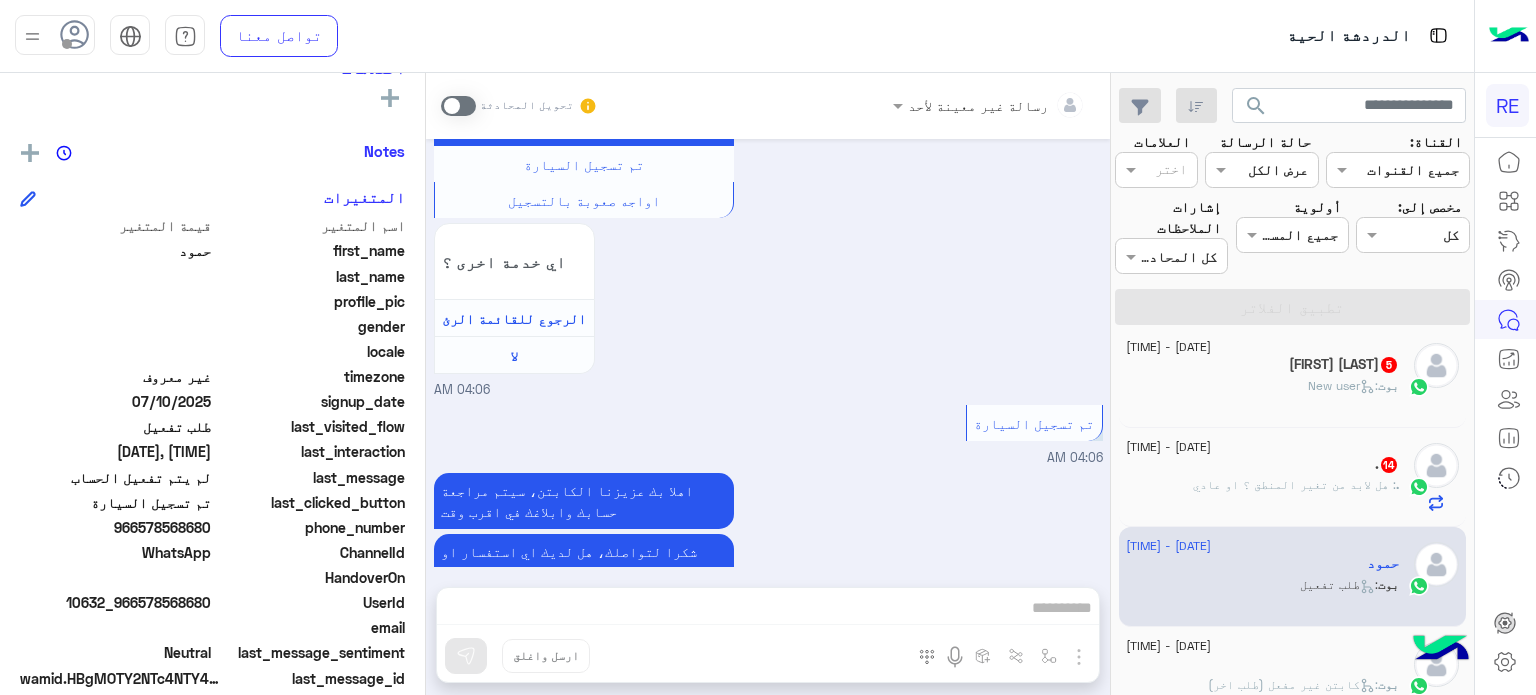drag, startPoint x: 212, startPoint y: 601, endPoint x: 138, endPoint y: 594, distance: 74.330345 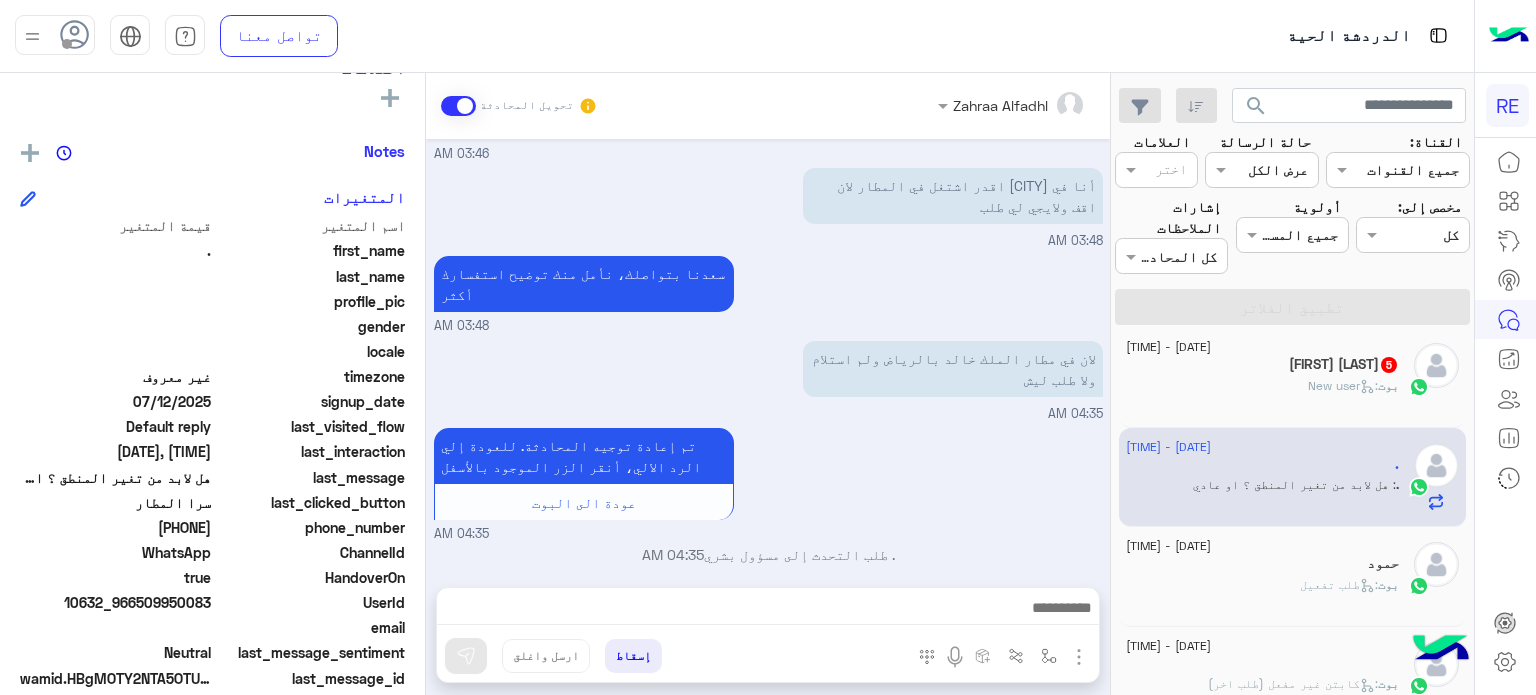 scroll, scrollTop: 992, scrollLeft: 0, axis: vertical 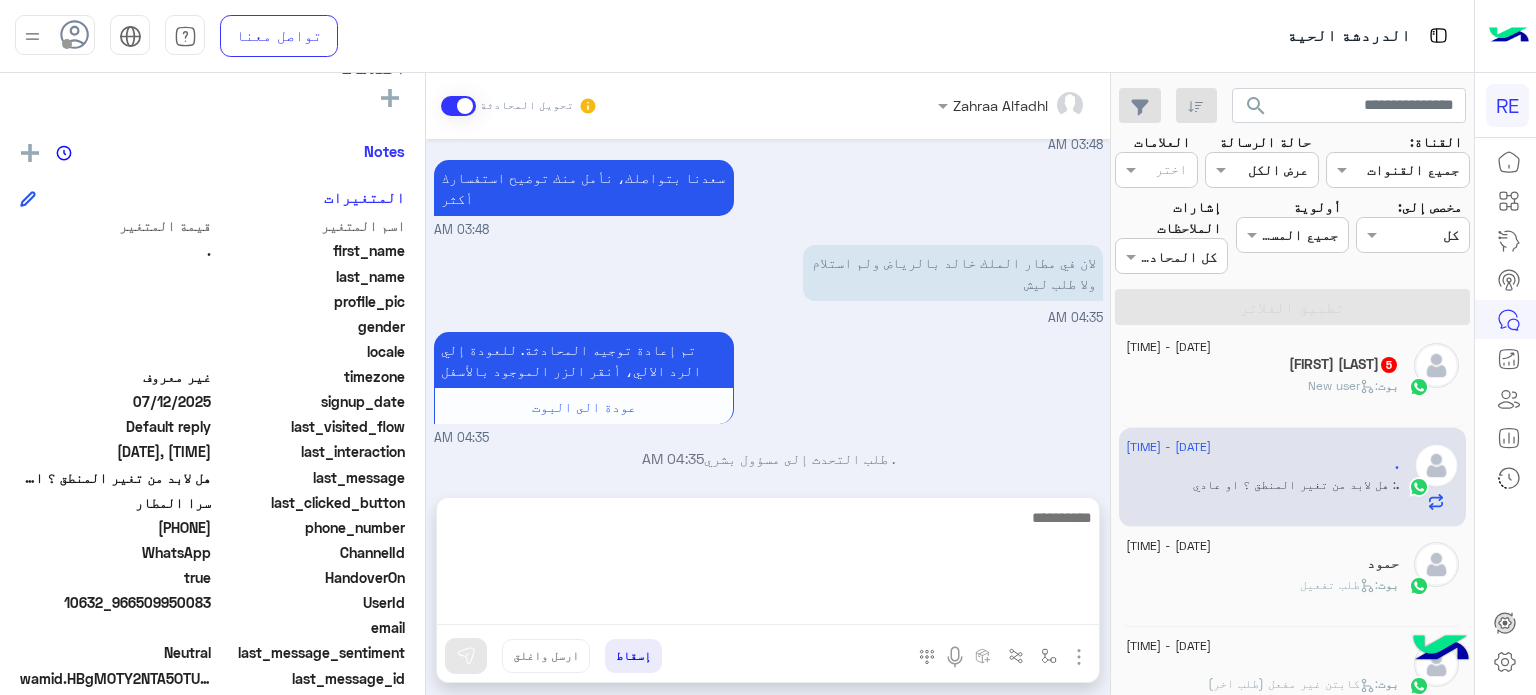 click at bounding box center (768, 565) 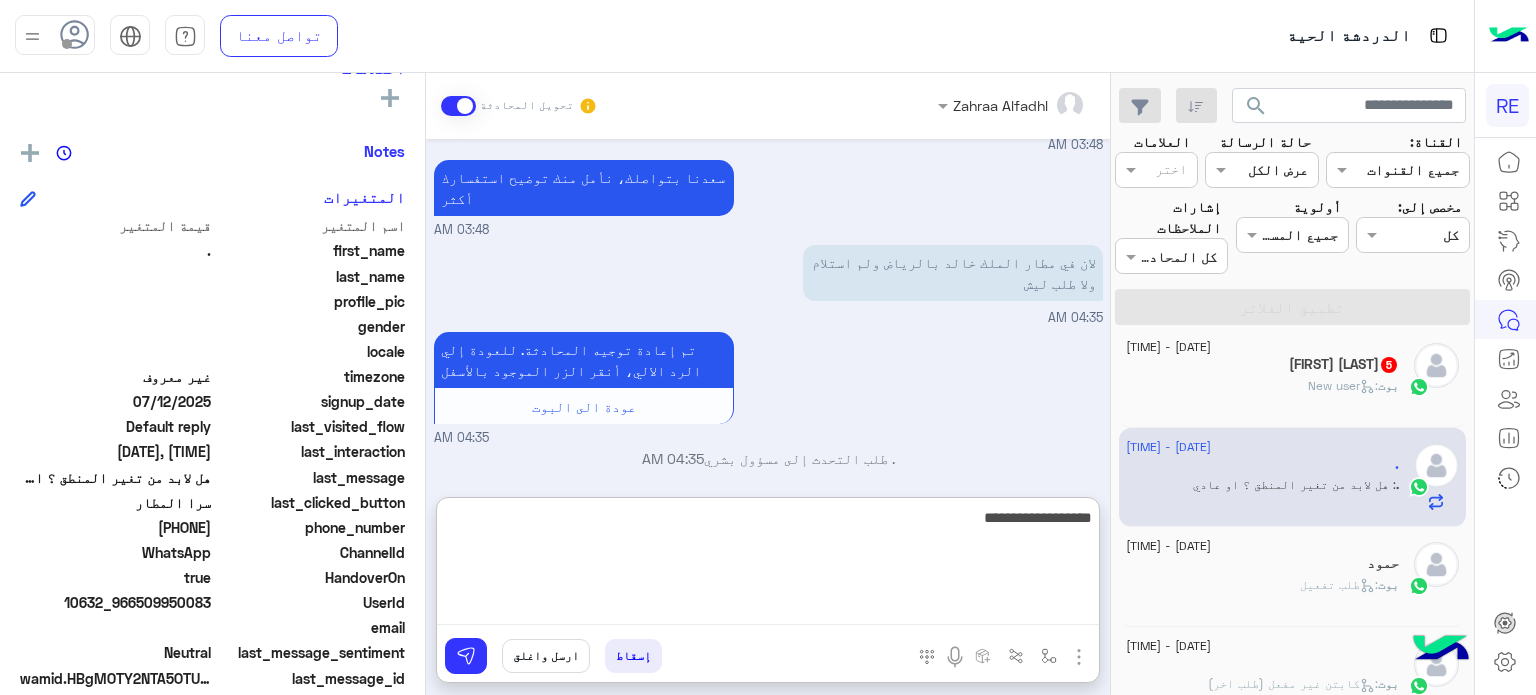 type on "**********" 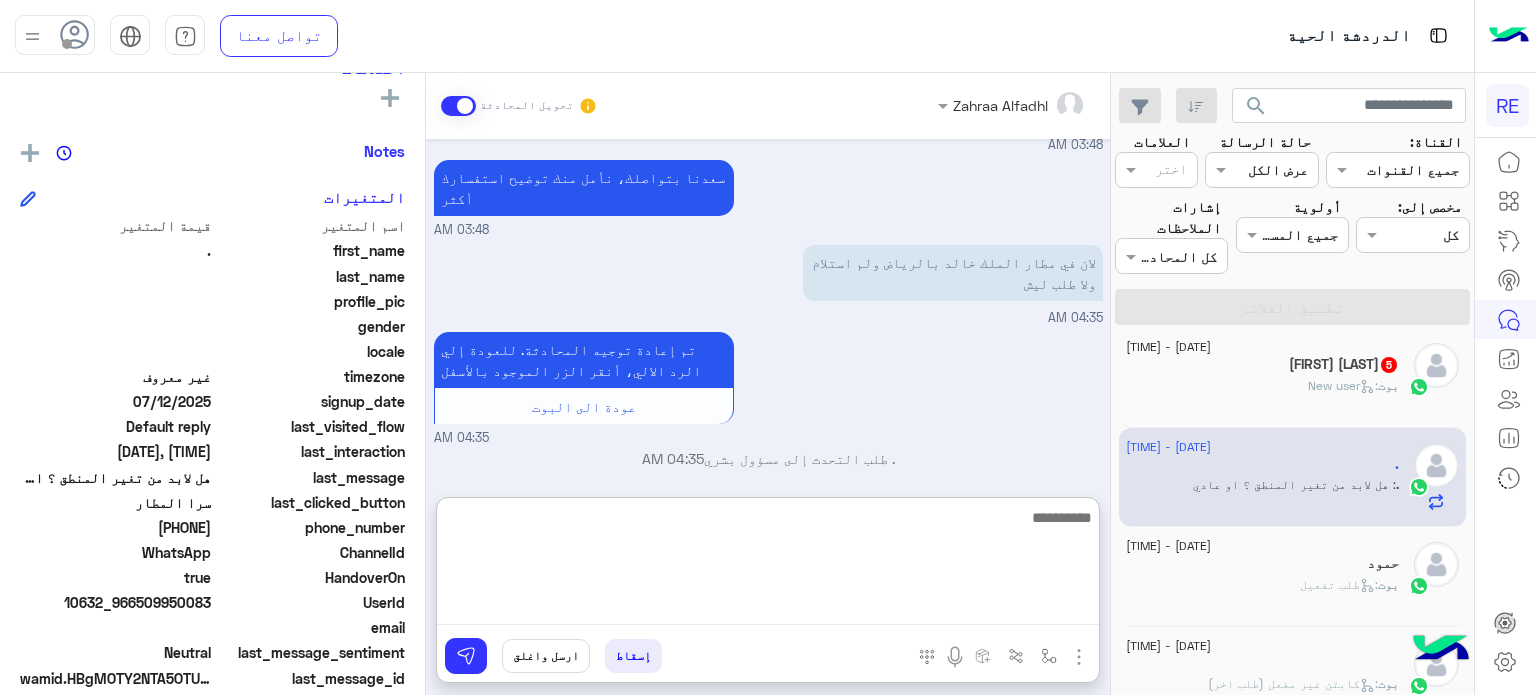 scroll, scrollTop: 1146, scrollLeft: 0, axis: vertical 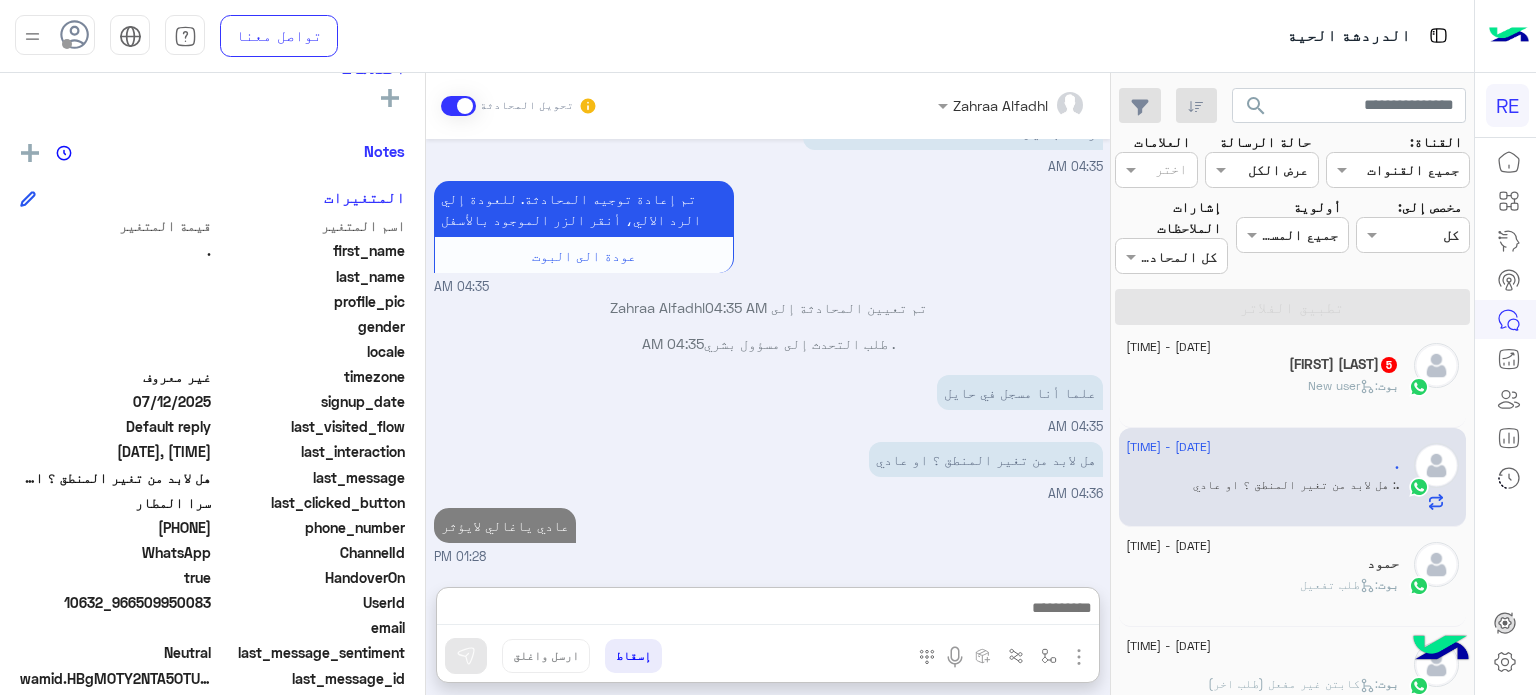click on "[DATE] - [TIME]" 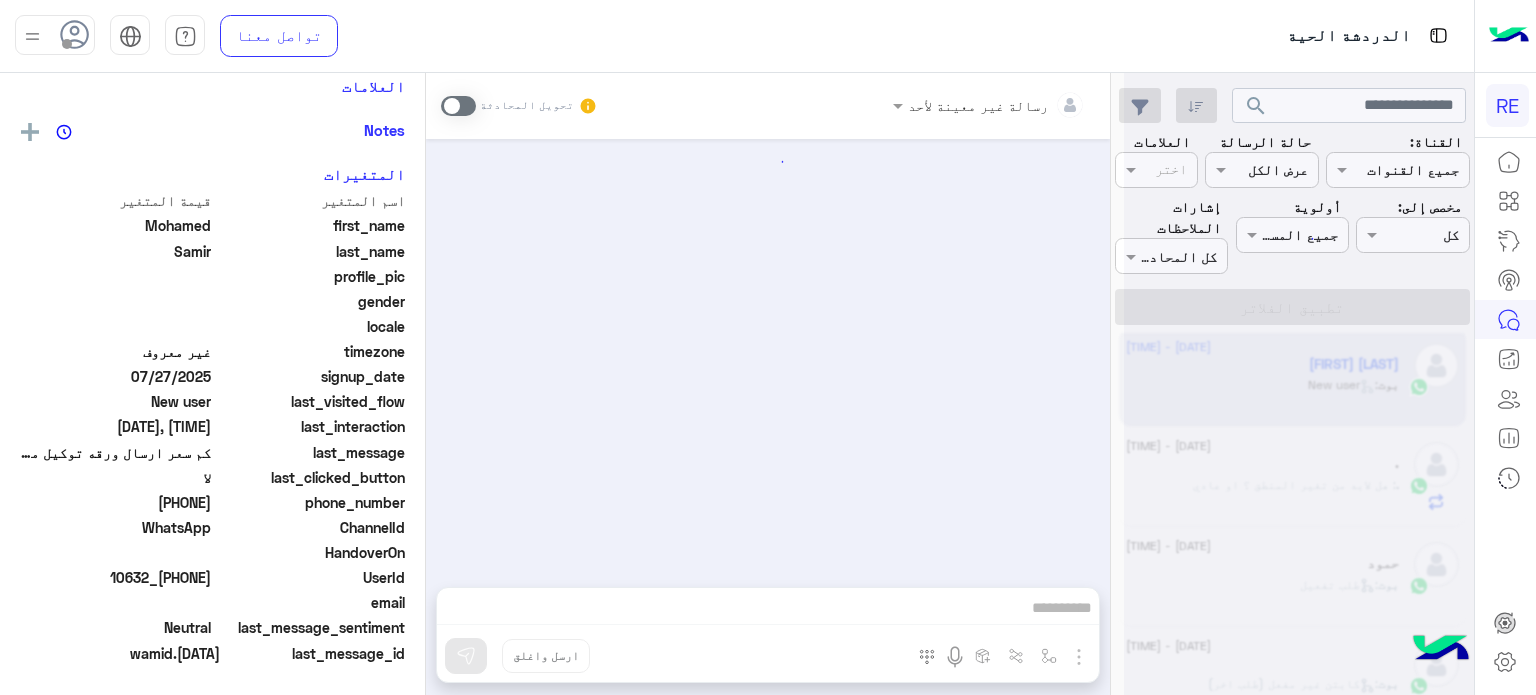scroll, scrollTop: 337, scrollLeft: 0, axis: vertical 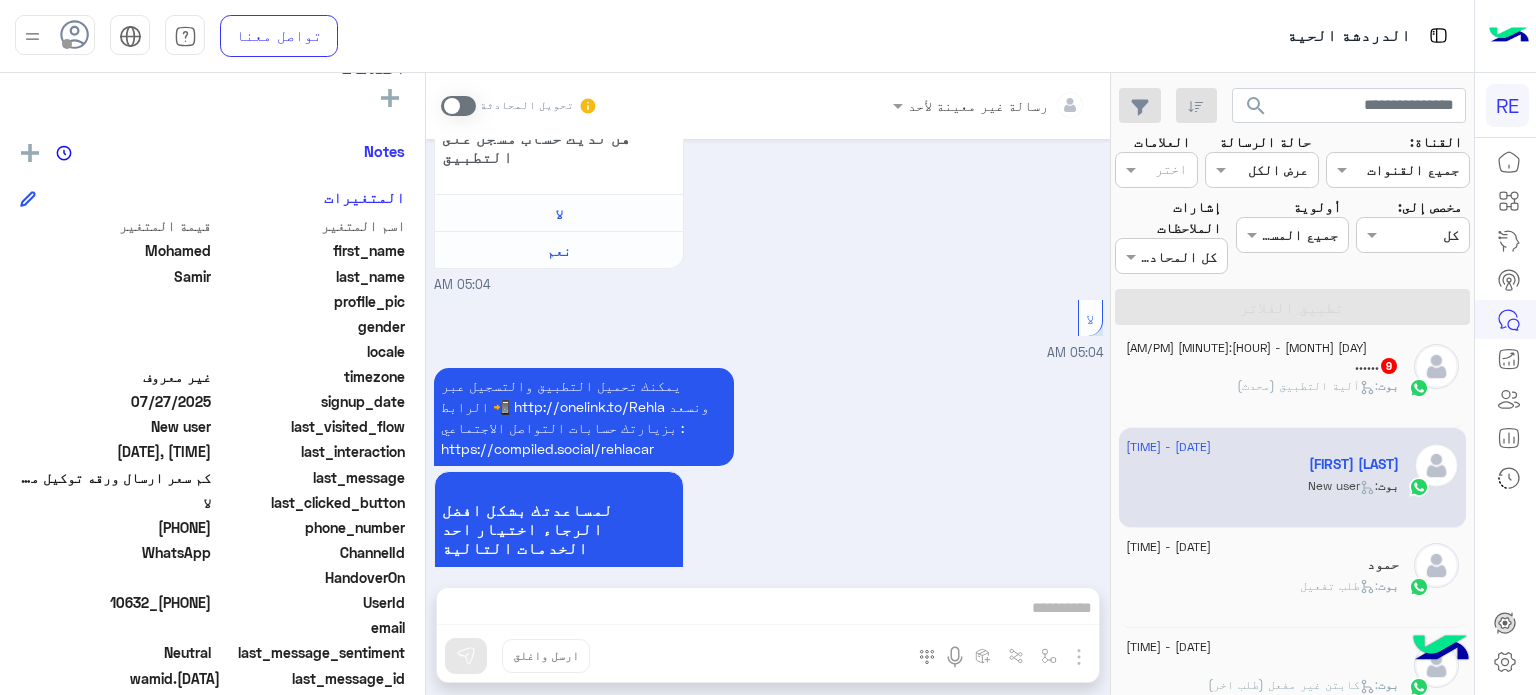click on "[DAY] [MONTH] - [HOUR]:[MINUTE] [AM/PM]" 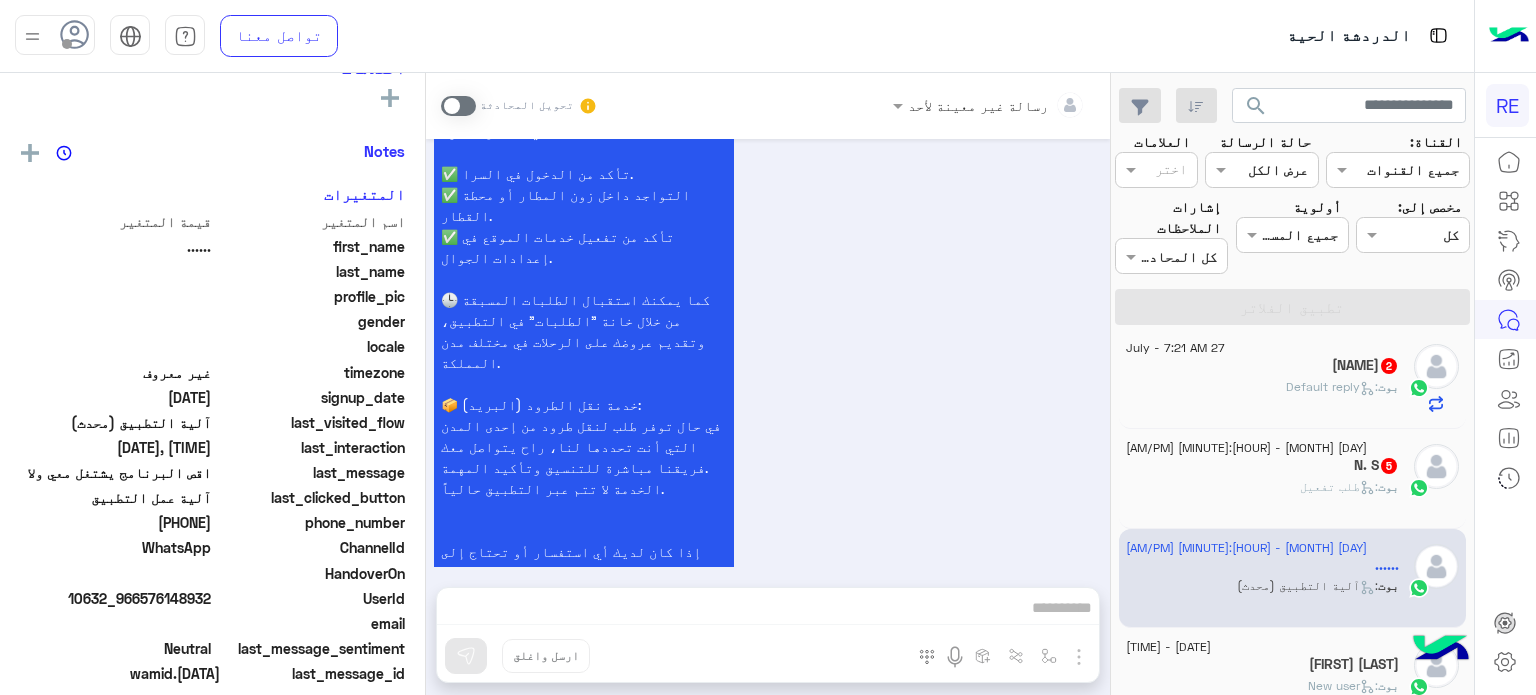 click on "بوت :   طلب تفعيل" 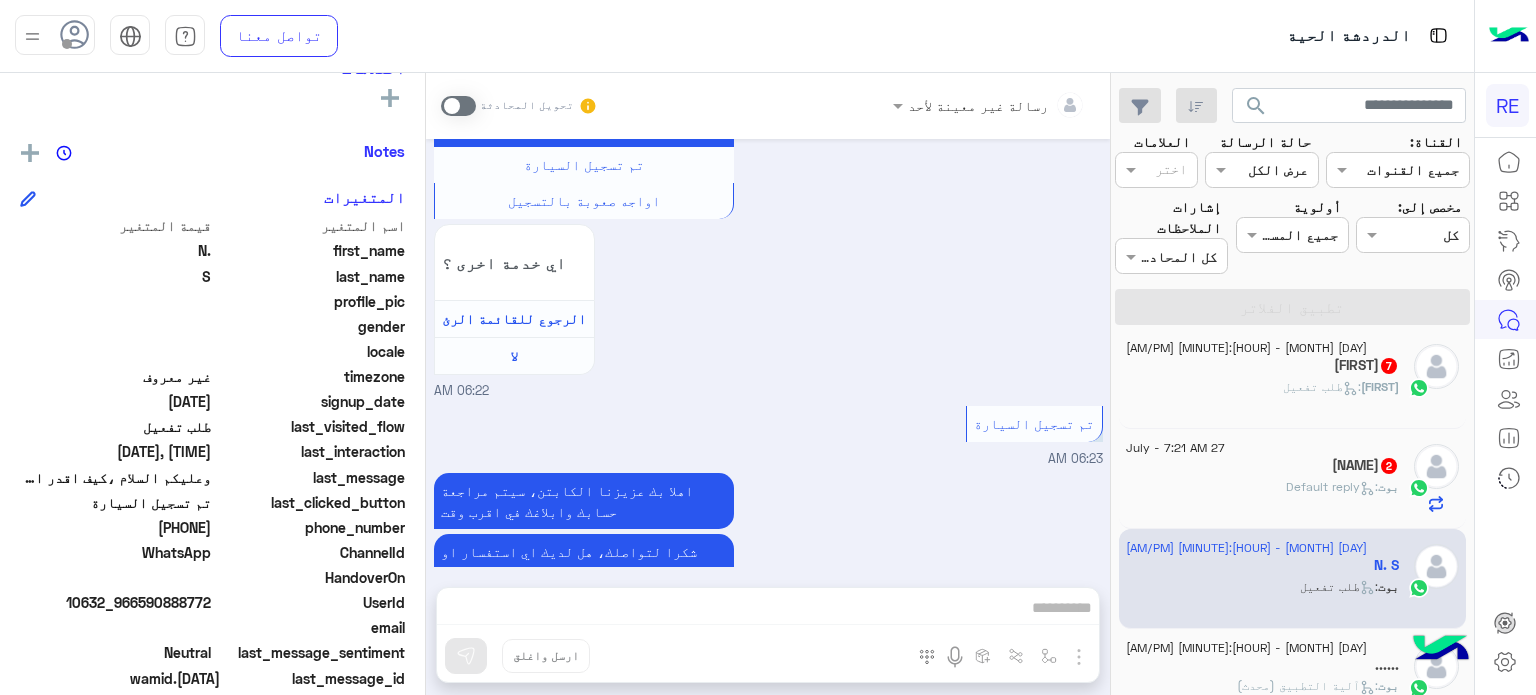 click on "بوت :   Default reply" 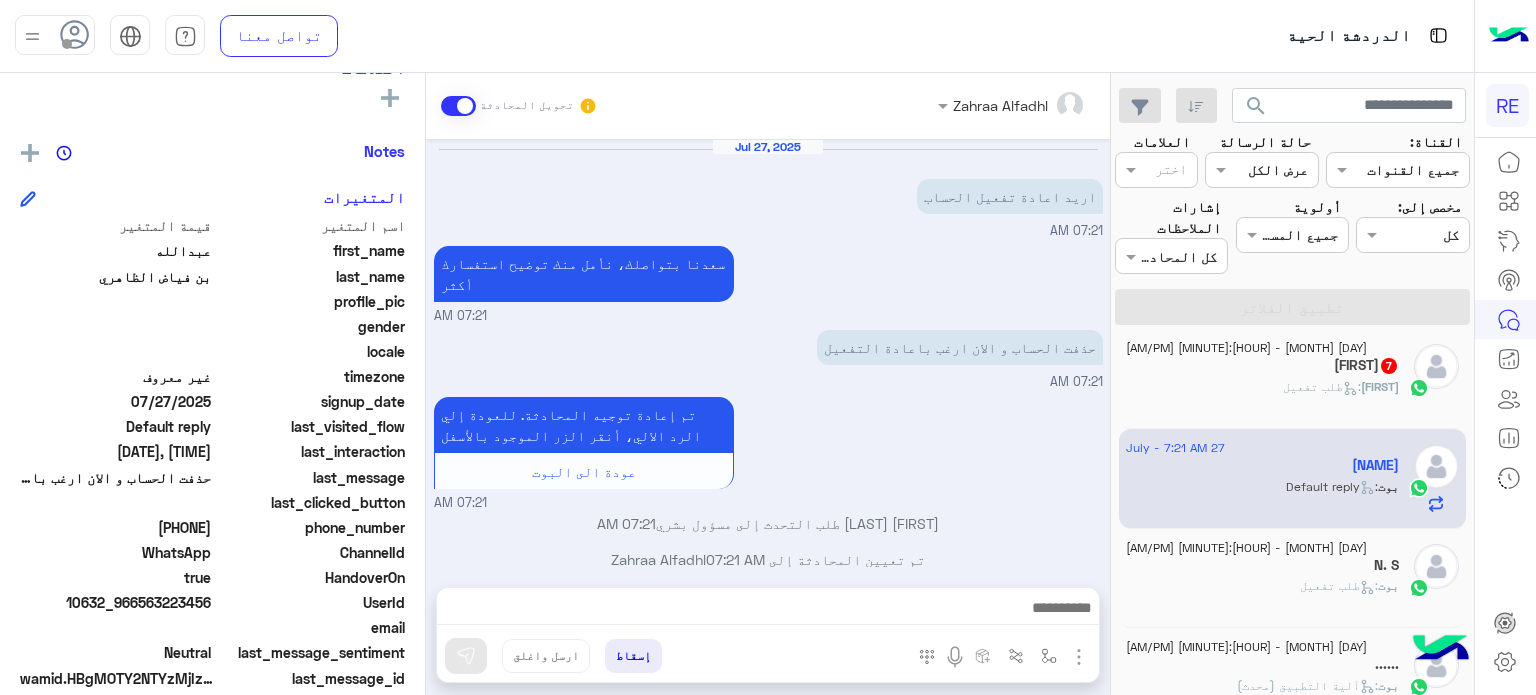 click on "[FIRST]  7" 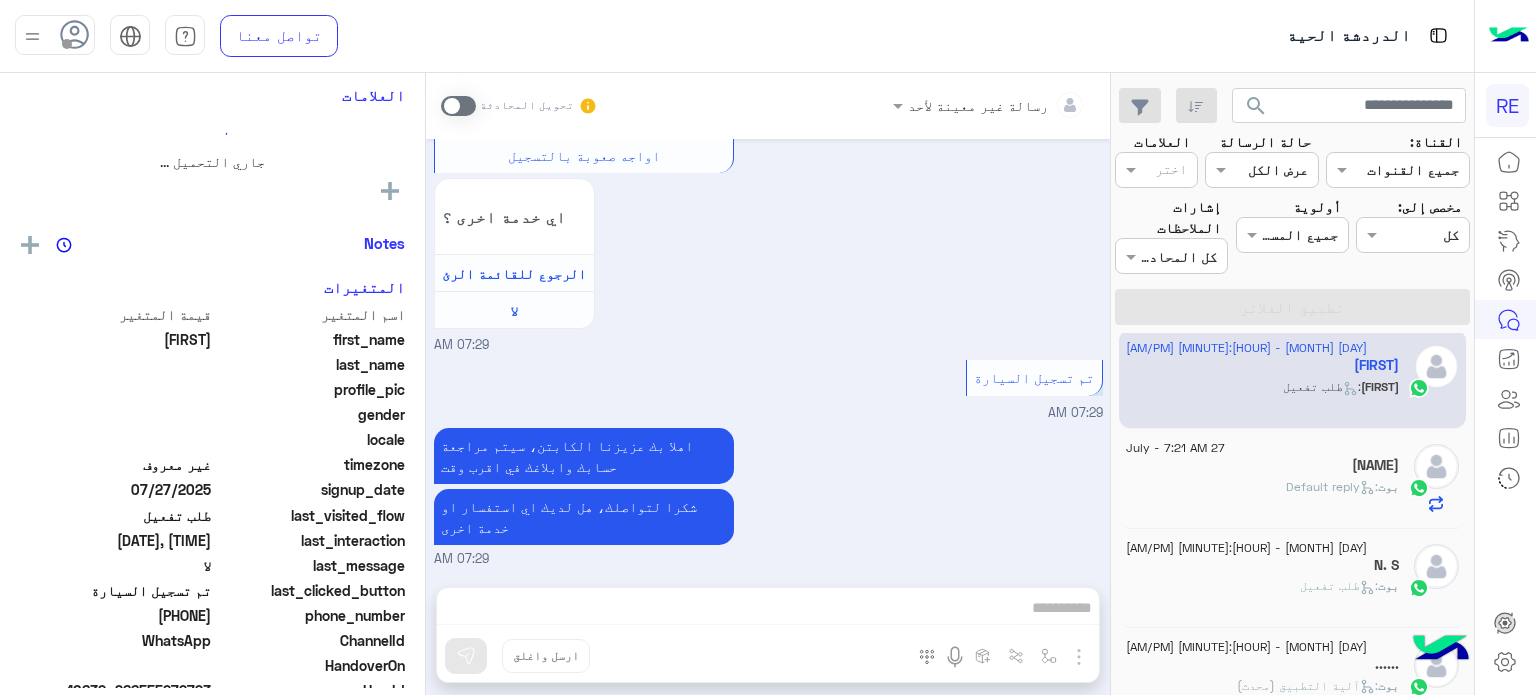click on "[DATE] - [TIME] [FIRST] [LAST] بوت : Default reply" 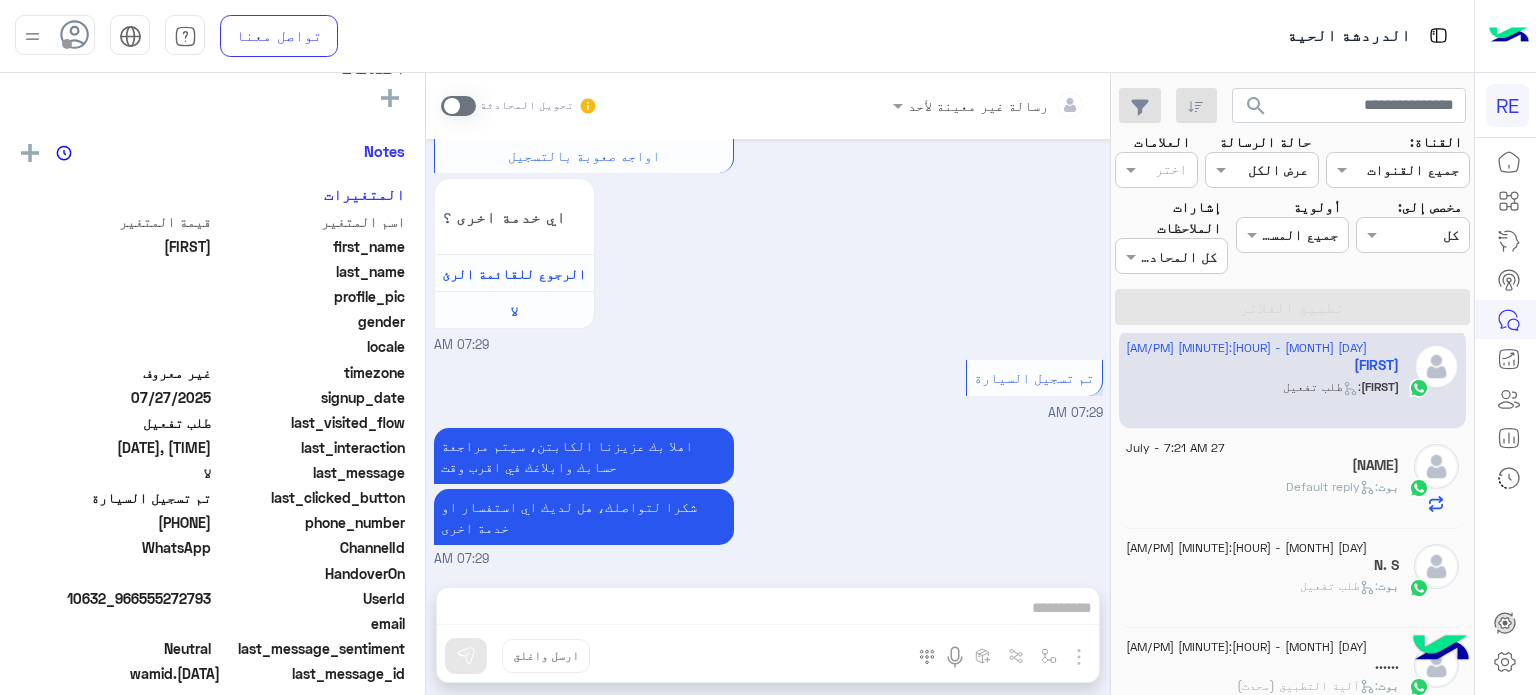 click on ":   Default reply" 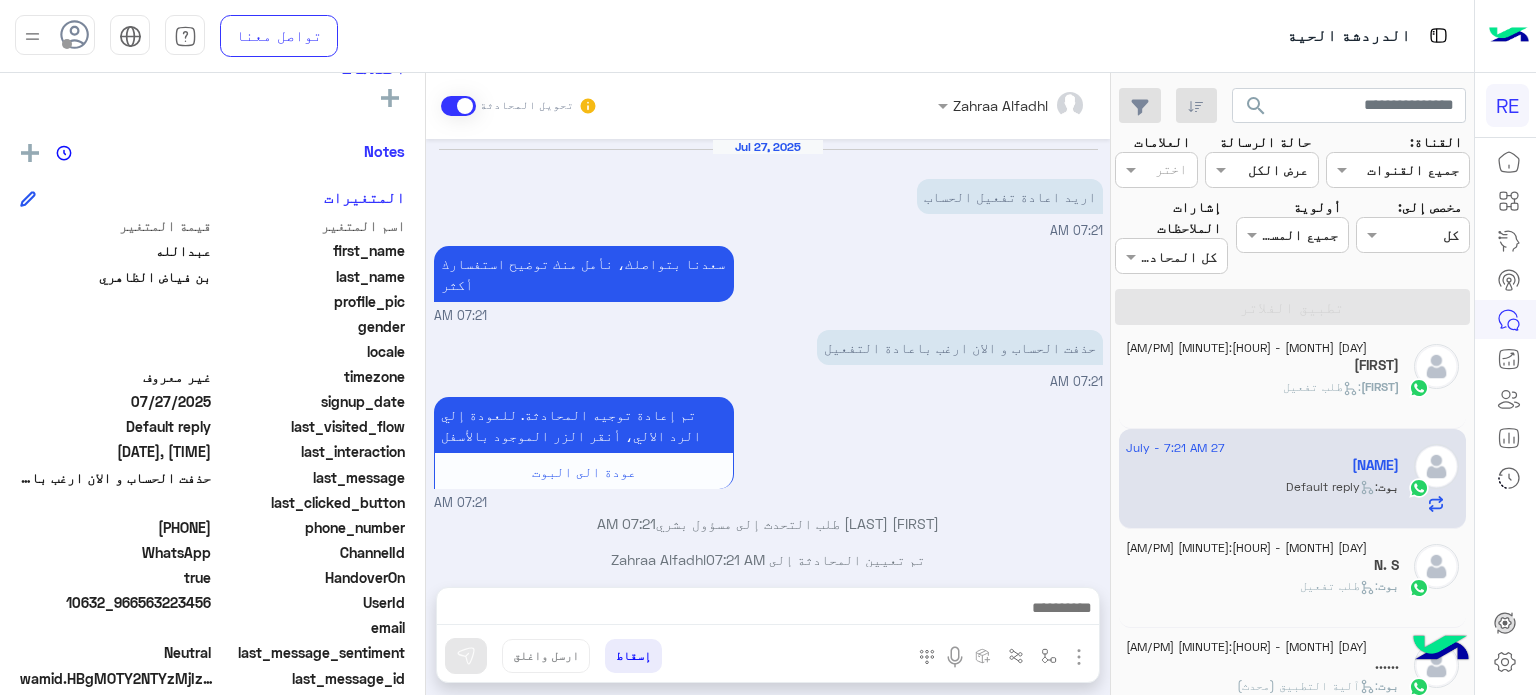 click on "[DATE] - [TIME] ابوعماد ابوعماد : طلب تفعيل" 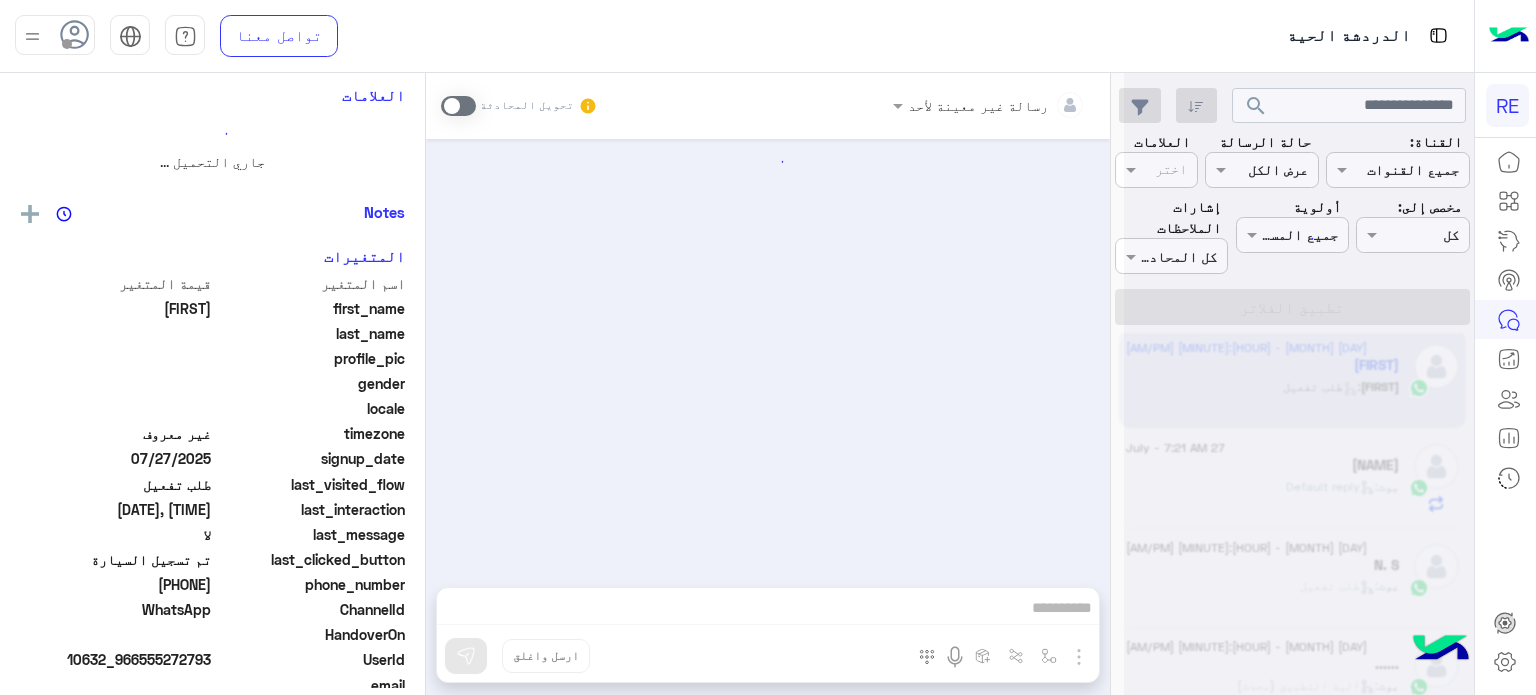 scroll, scrollTop: 357, scrollLeft: 0, axis: vertical 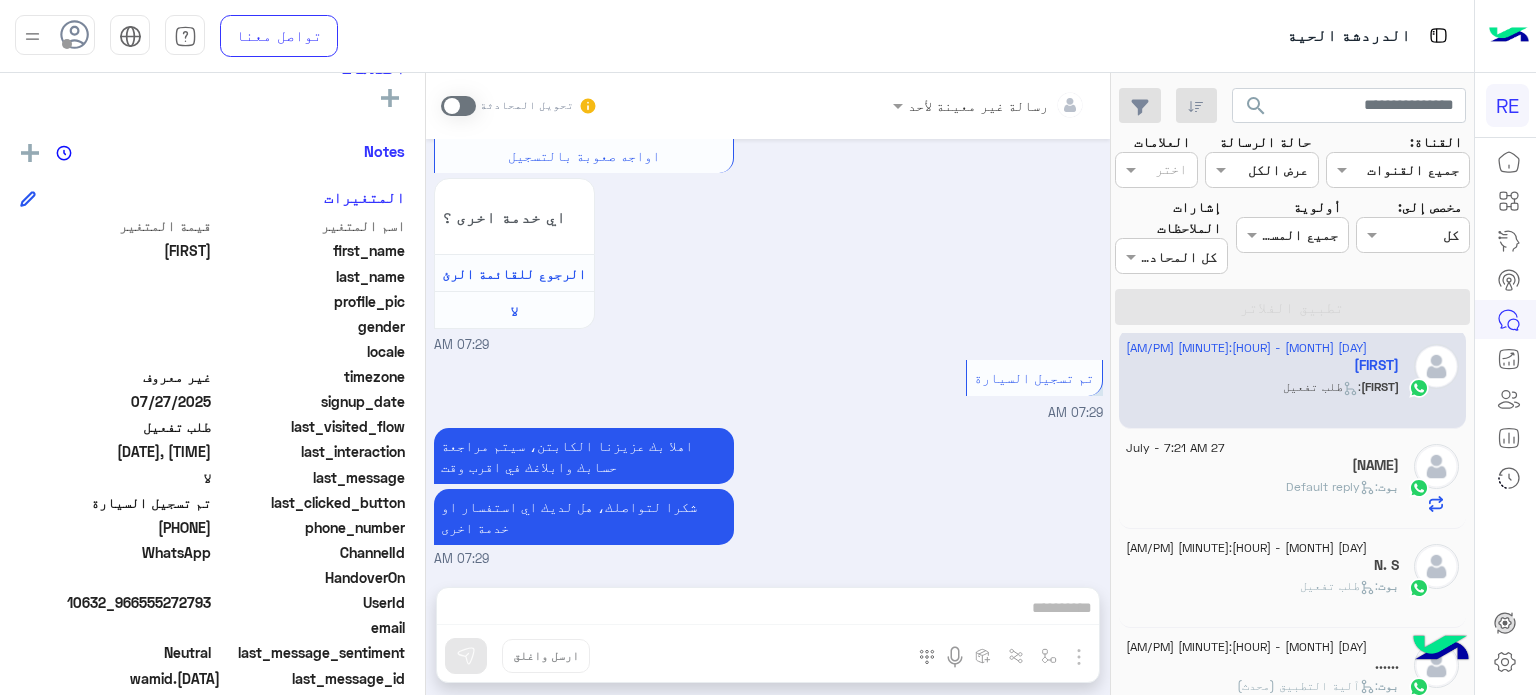 drag, startPoint x: 214, startPoint y: 603, endPoint x: 141, endPoint y: 607, distance: 73.109505 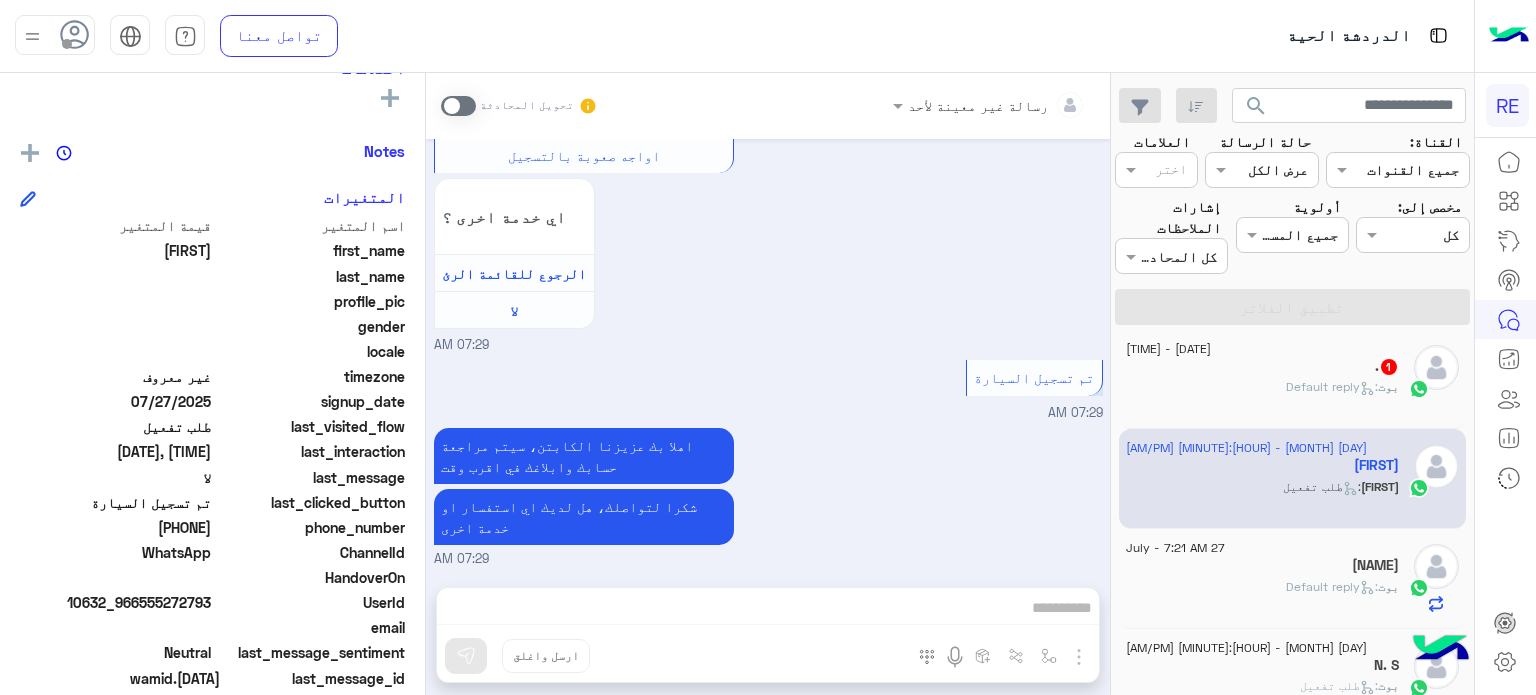 scroll, scrollTop: 209, scrollLeft: 0, axis: vertical 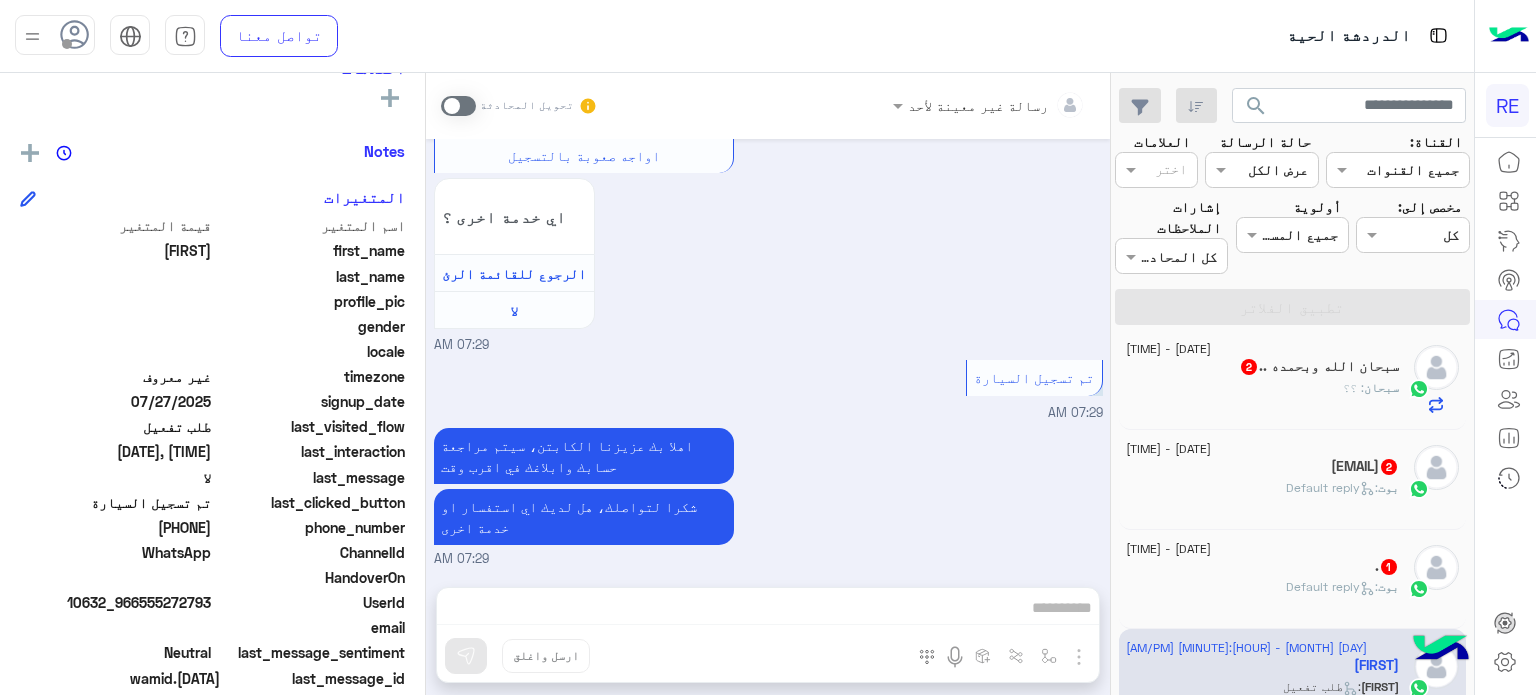 click on ".   1" 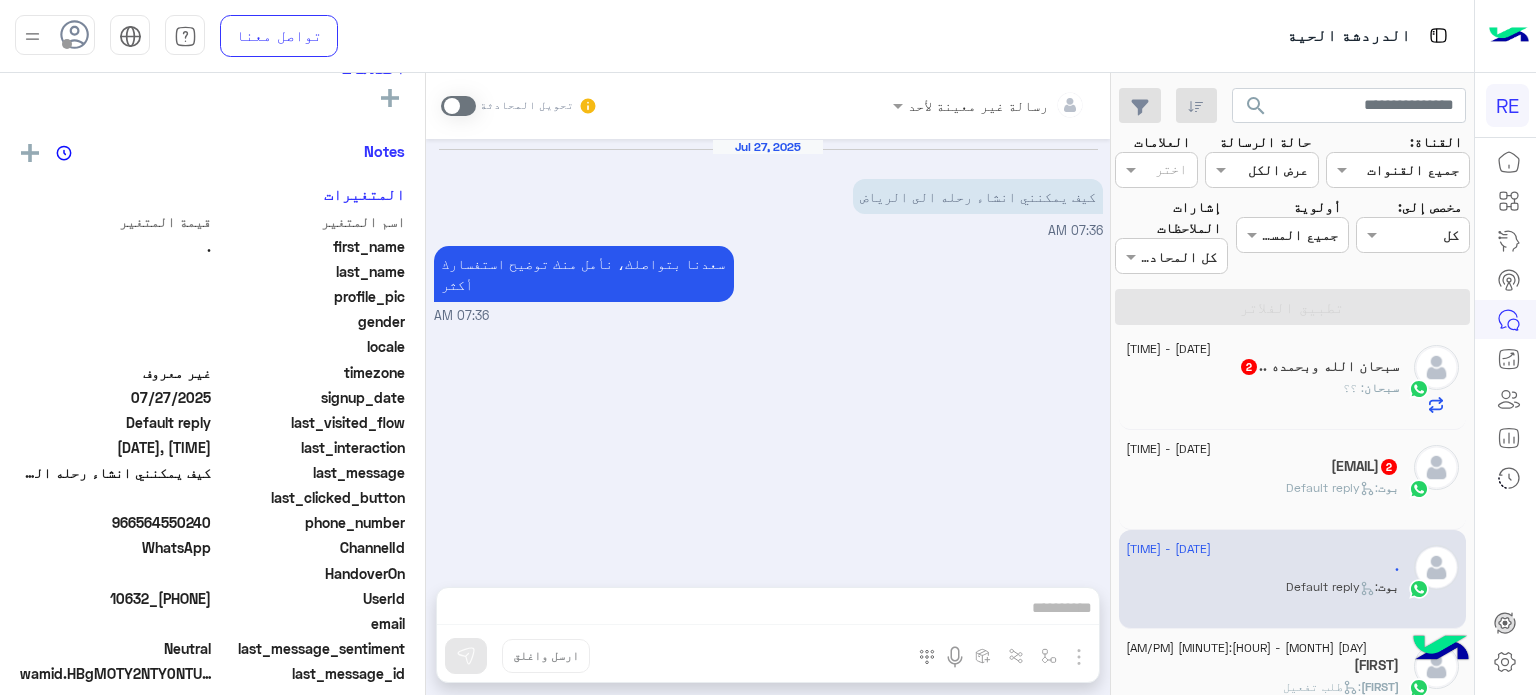 scroll, scrollTop: 357, scrollLeft: 0, axis: vertical 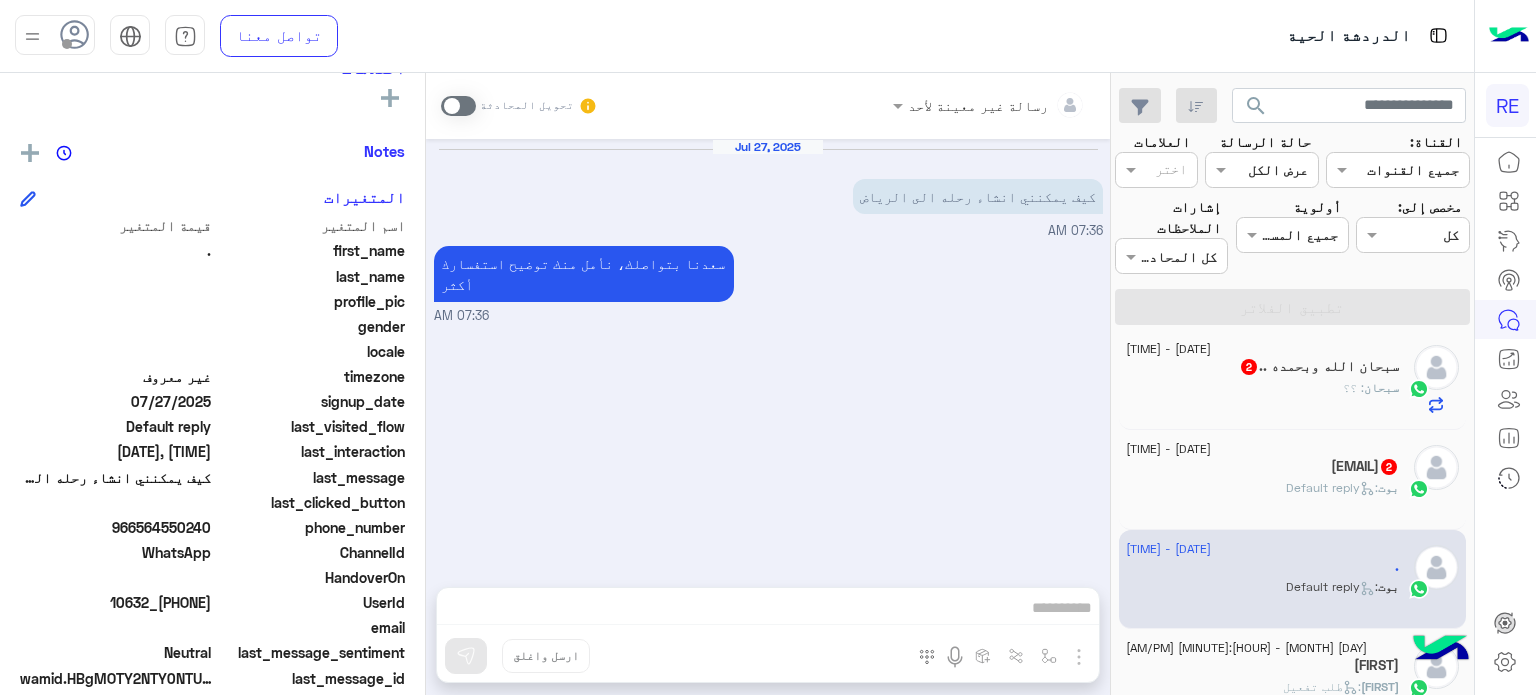 click on "بوت :   Default reply" 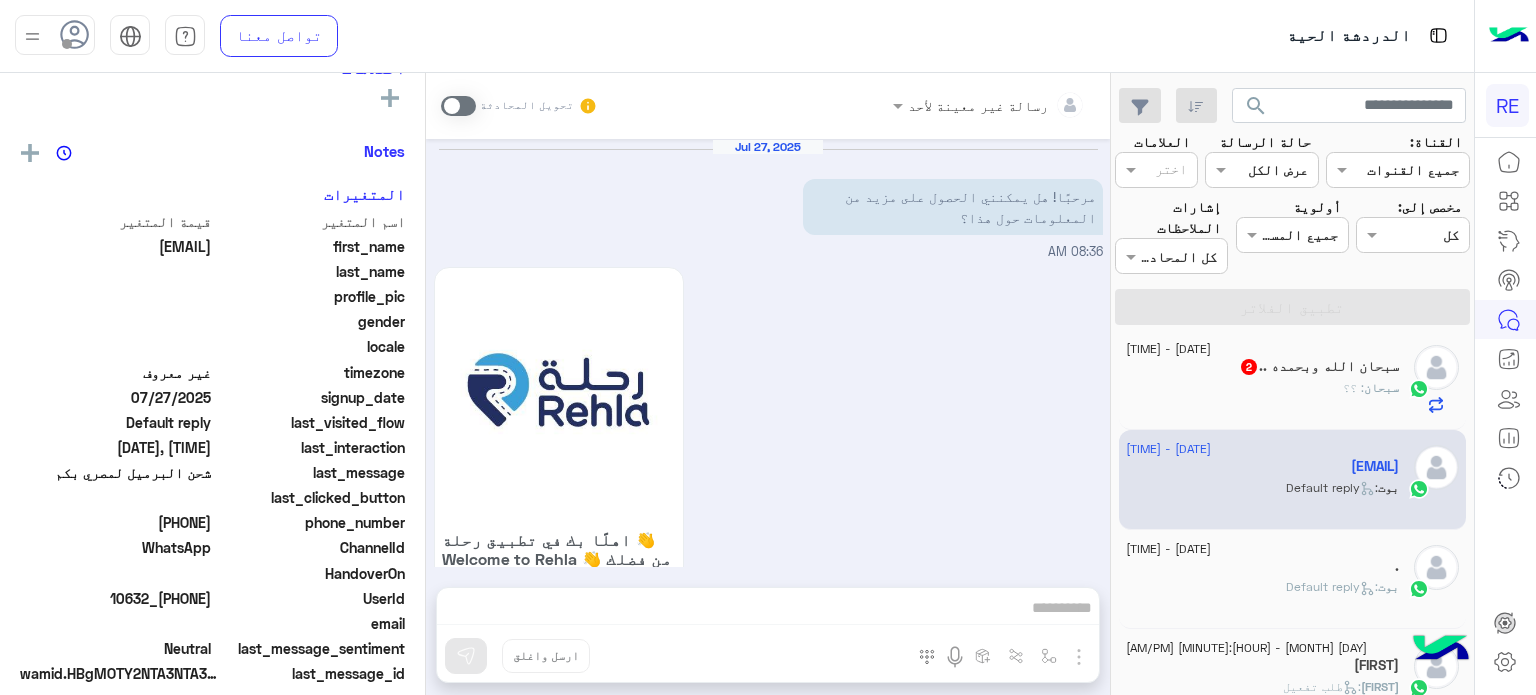 scroll, scrollTop: 315, scrollLeft: 0, axis: vertical 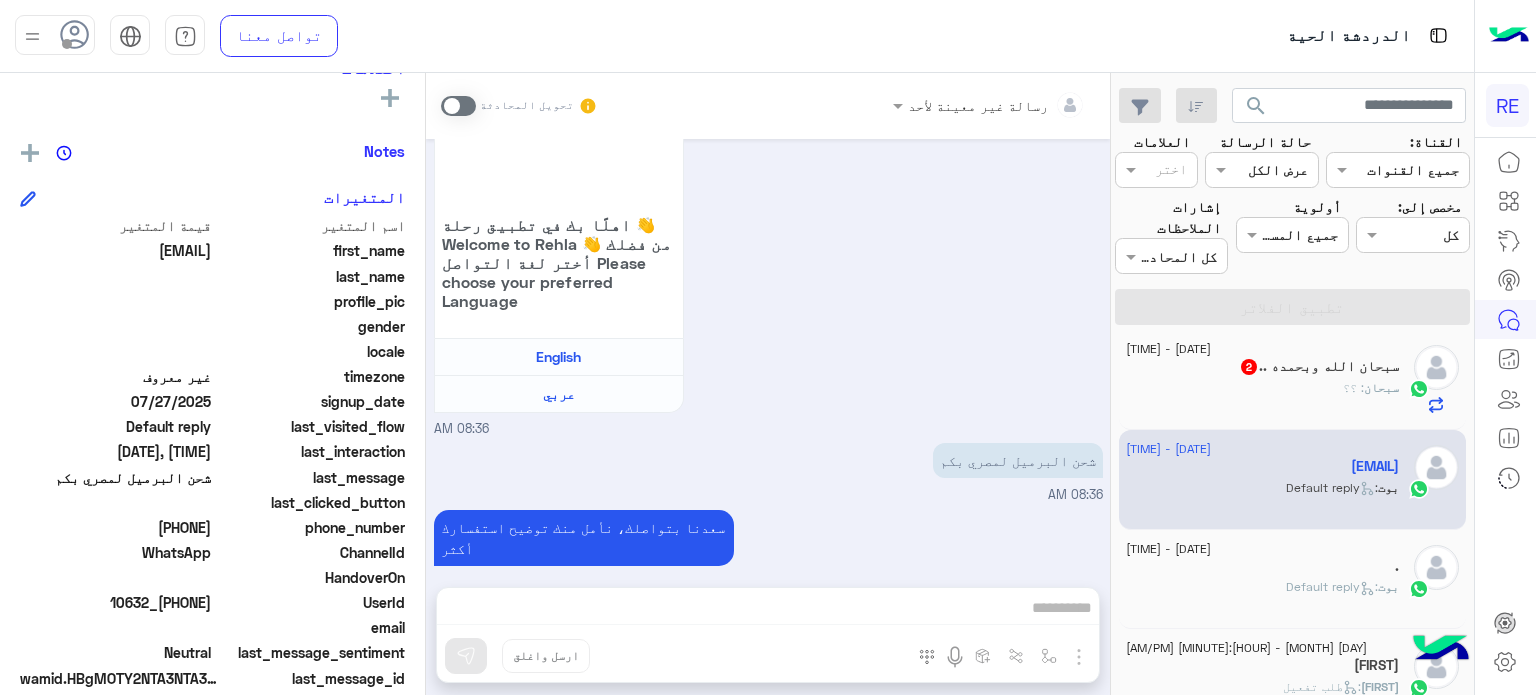 click at bounding box center (458, 106) 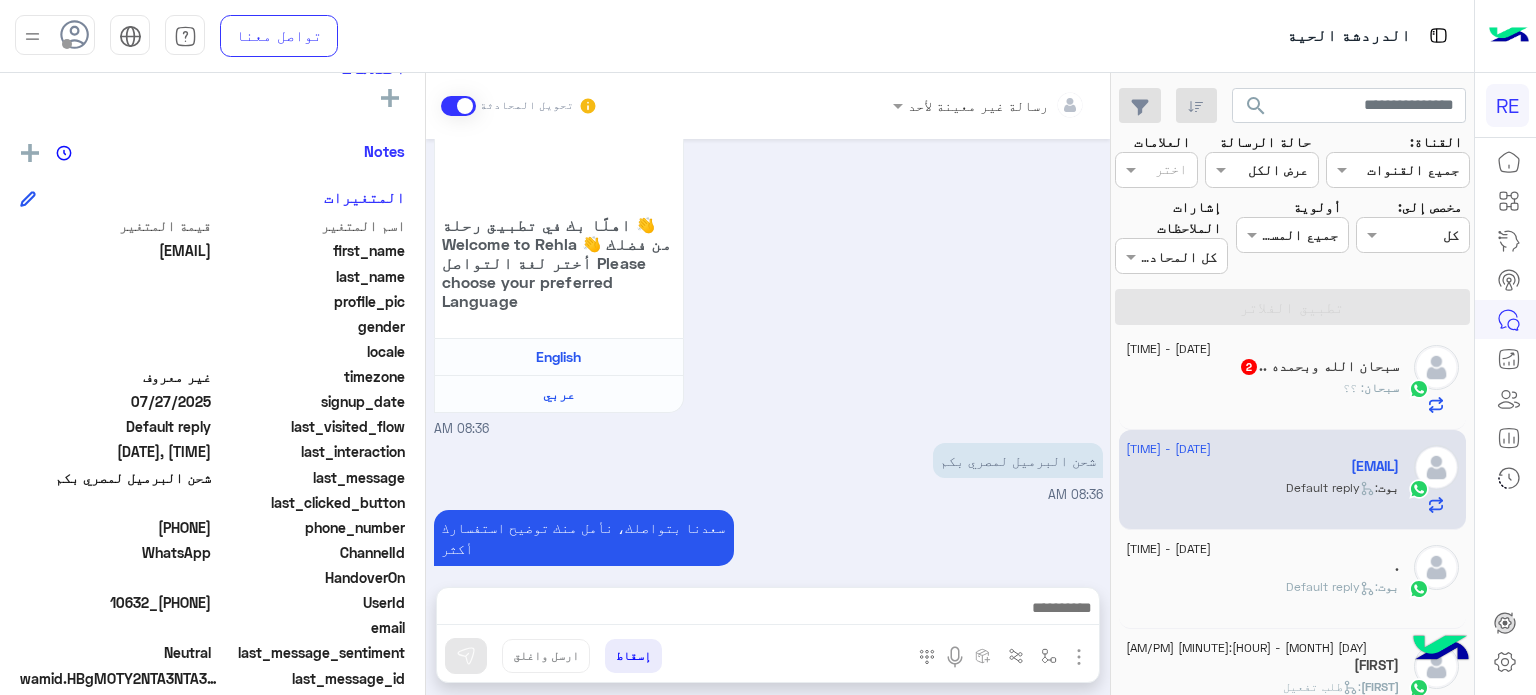 scroll, scrollTop: 351, scrollLeft: 0, axis: vertical 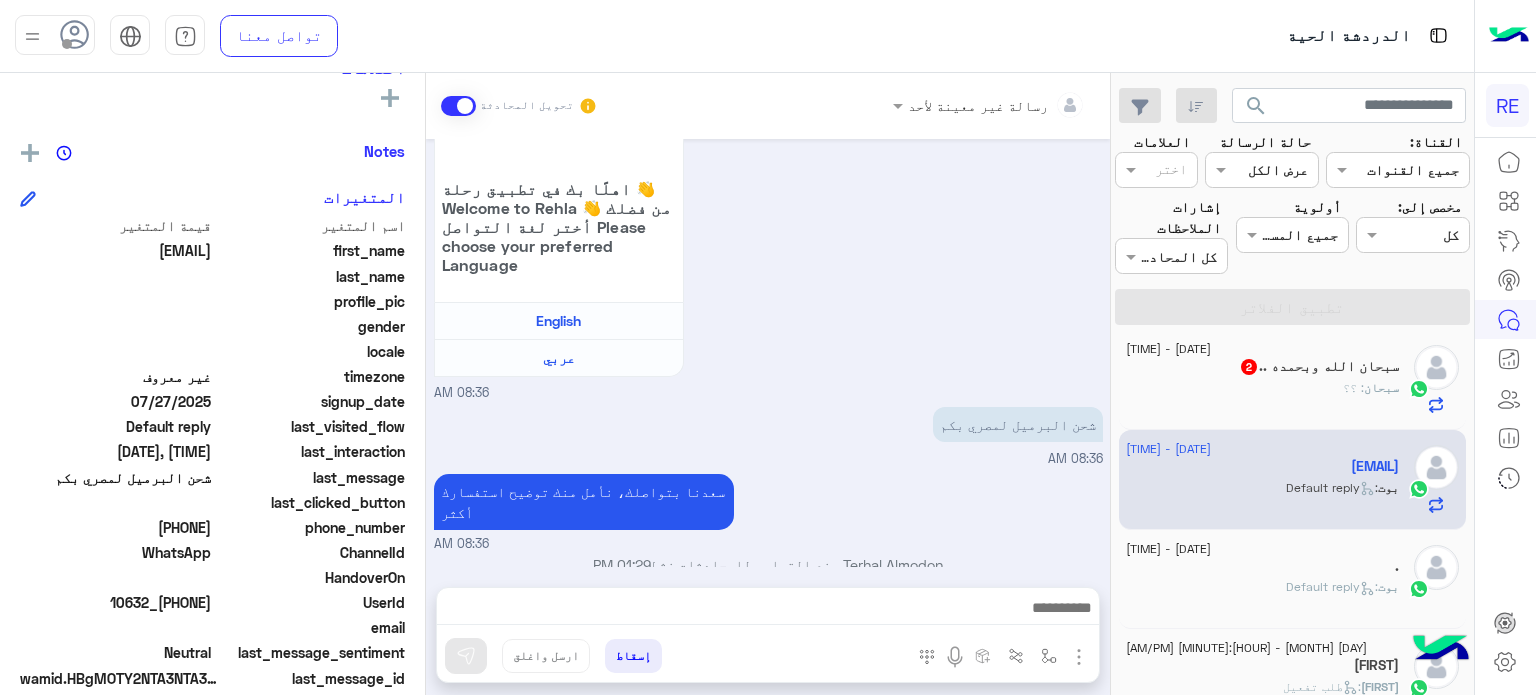 click at bounding box center (768, 613) 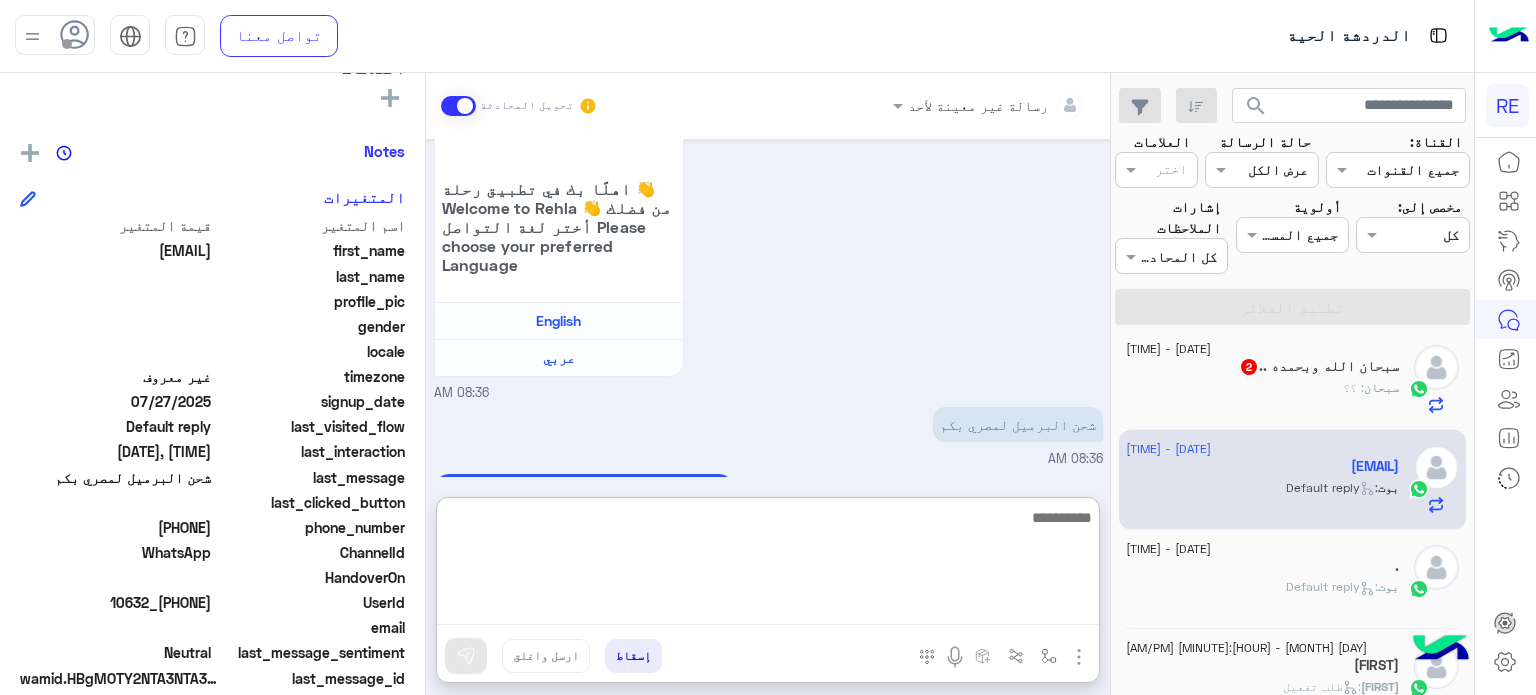 click at bounding box center [768, 565] 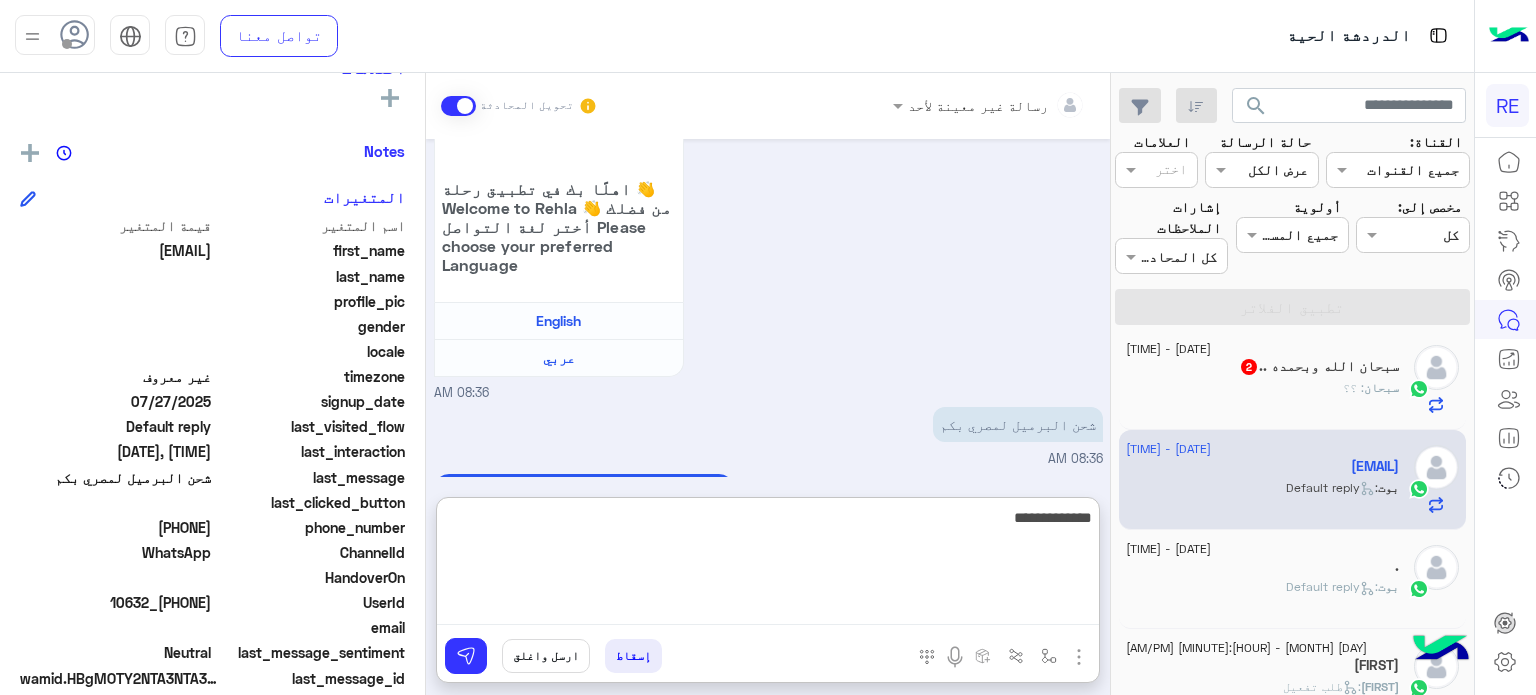 type on "**********" 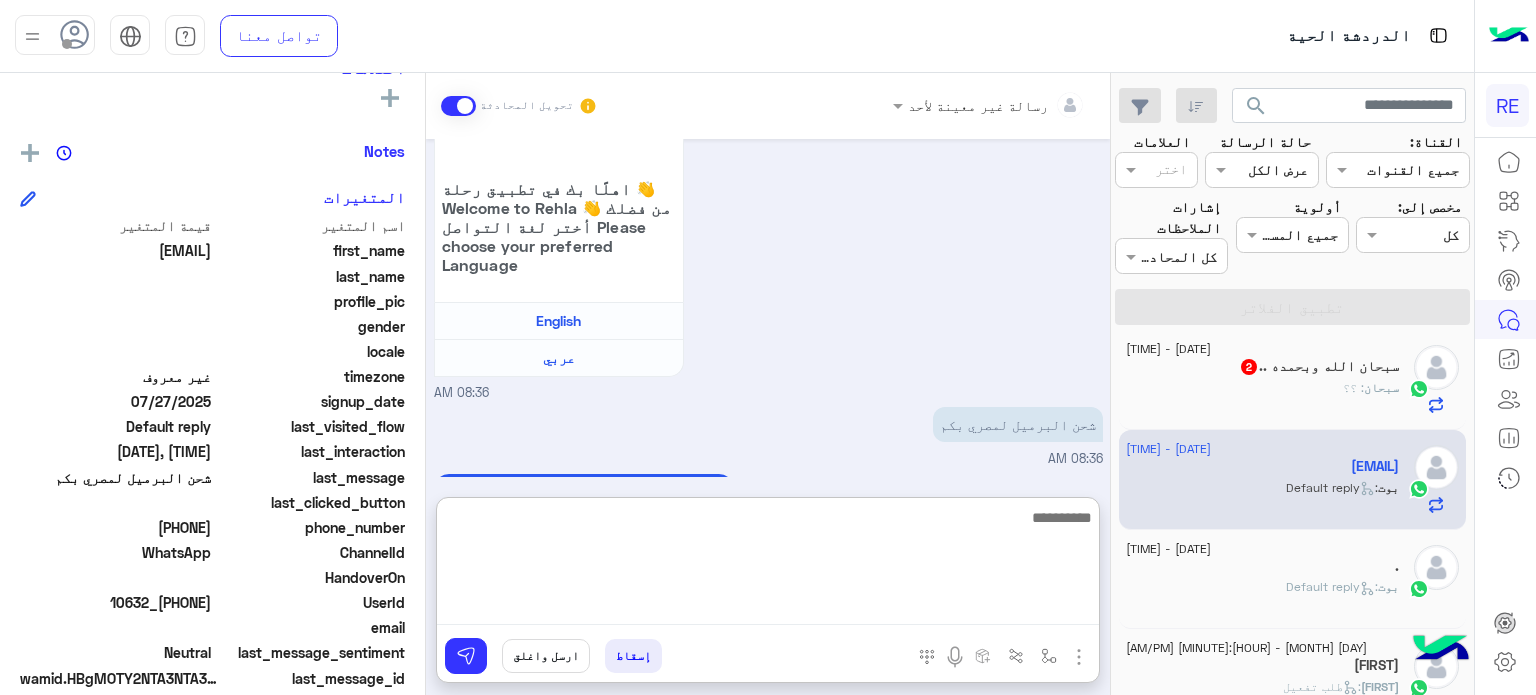 scroll, scrollTop: 505, scrollLeft: 0, axis: vertical 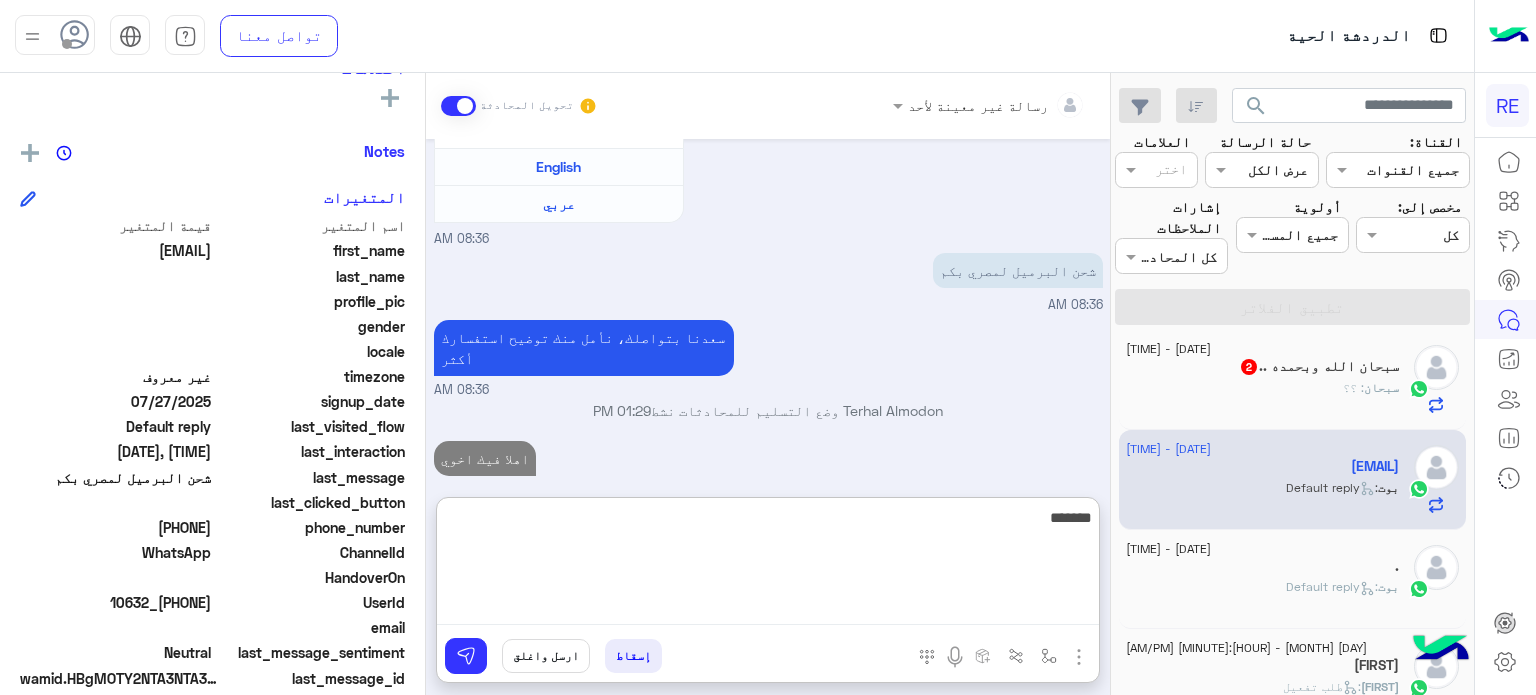 type on "*******" 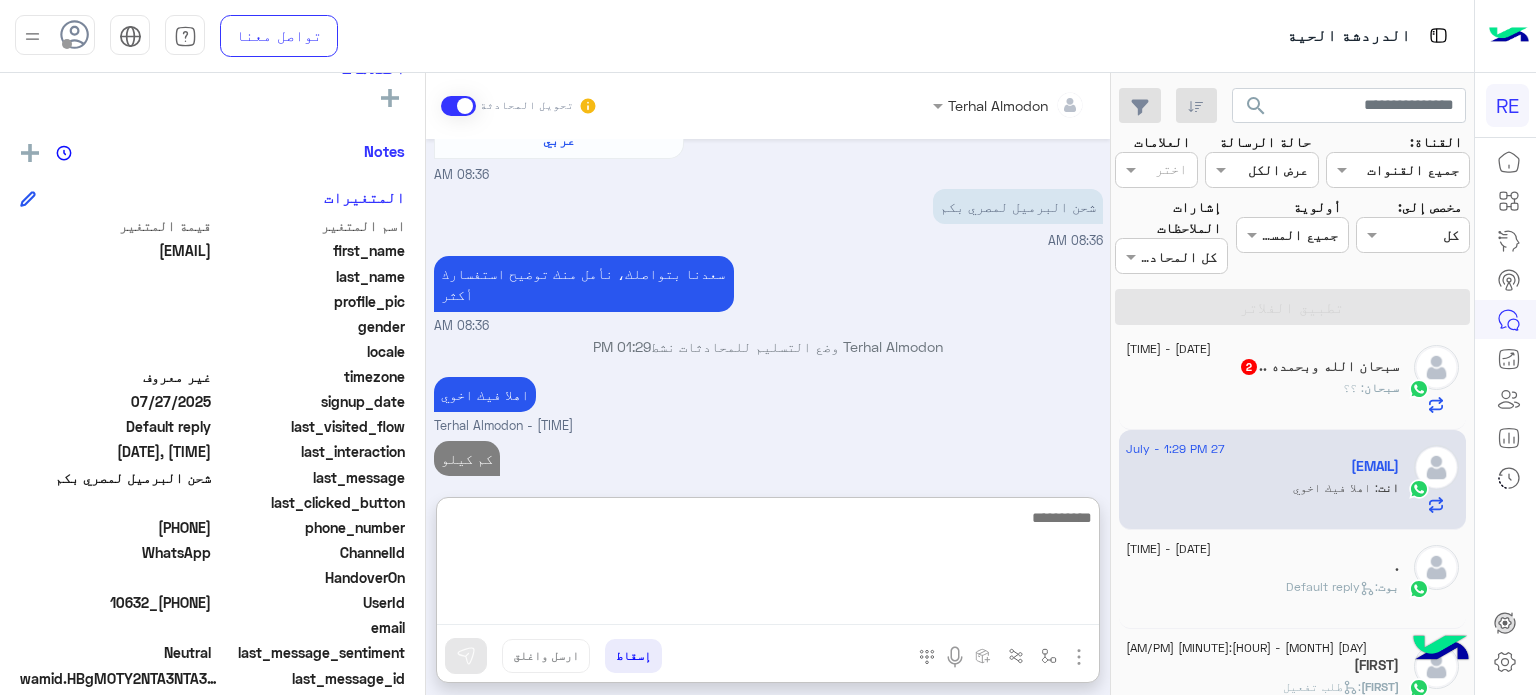 scroll, scrollTop: 605, scrollLeft: 0, axis: vertical 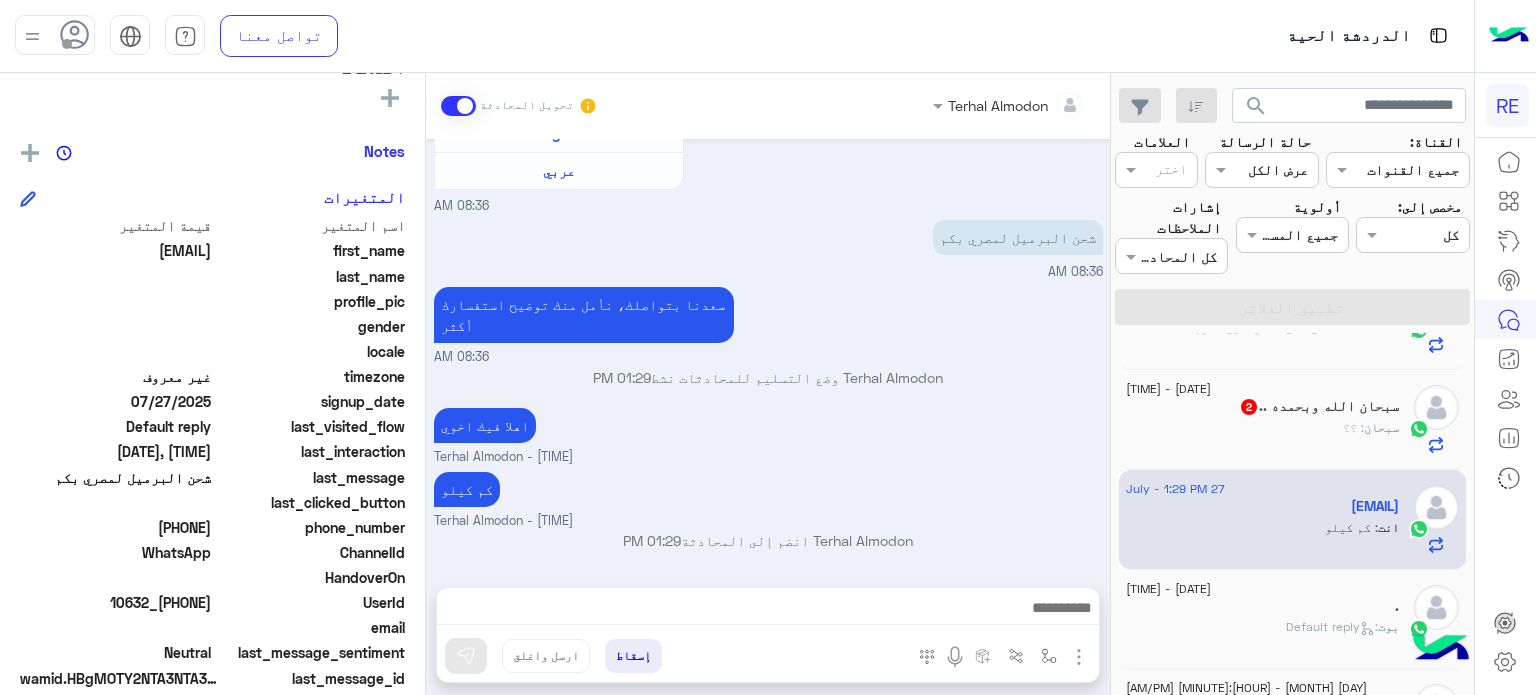 click on "[FIRST] : ؟؟" 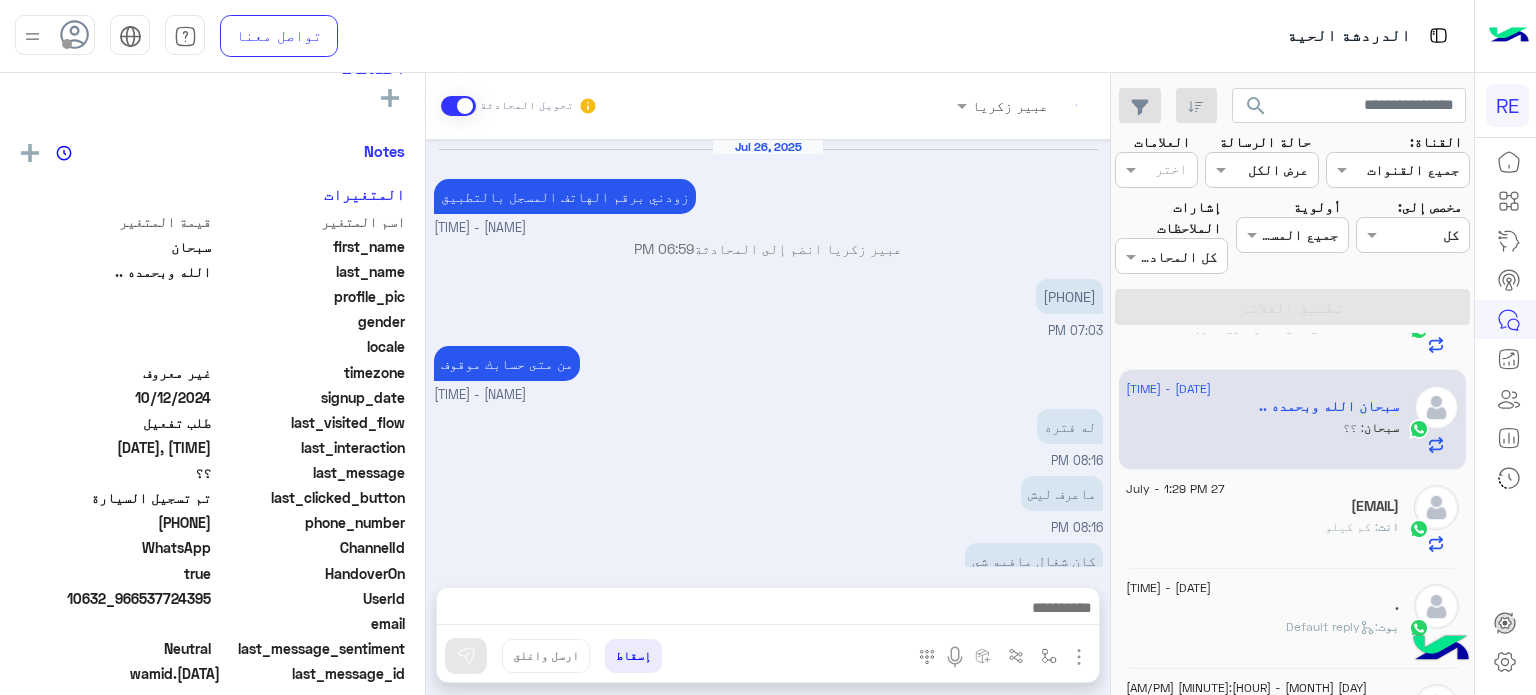 scroll, scrollTop: 357, scrollLeft: 0, axis: vertical 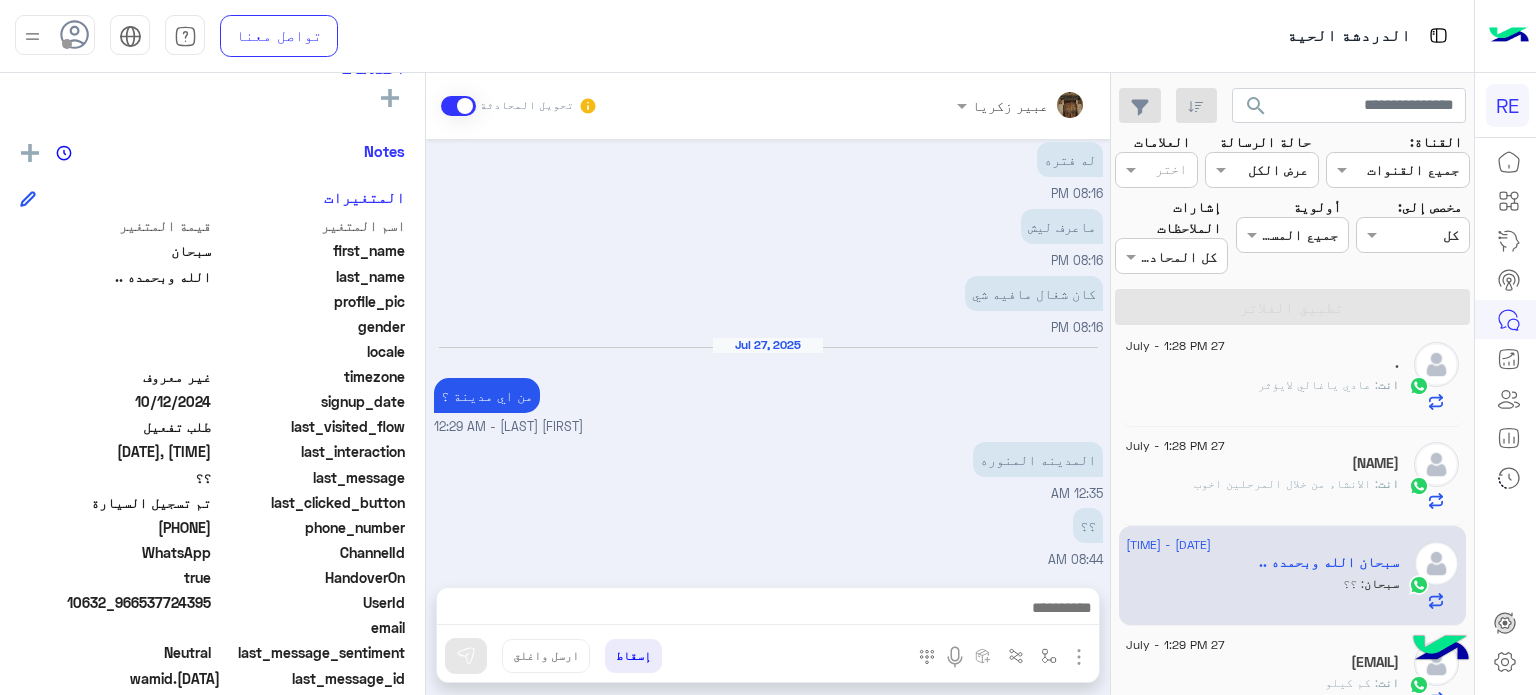 click on ": الانشاء من خلال المرحلين اخوب" 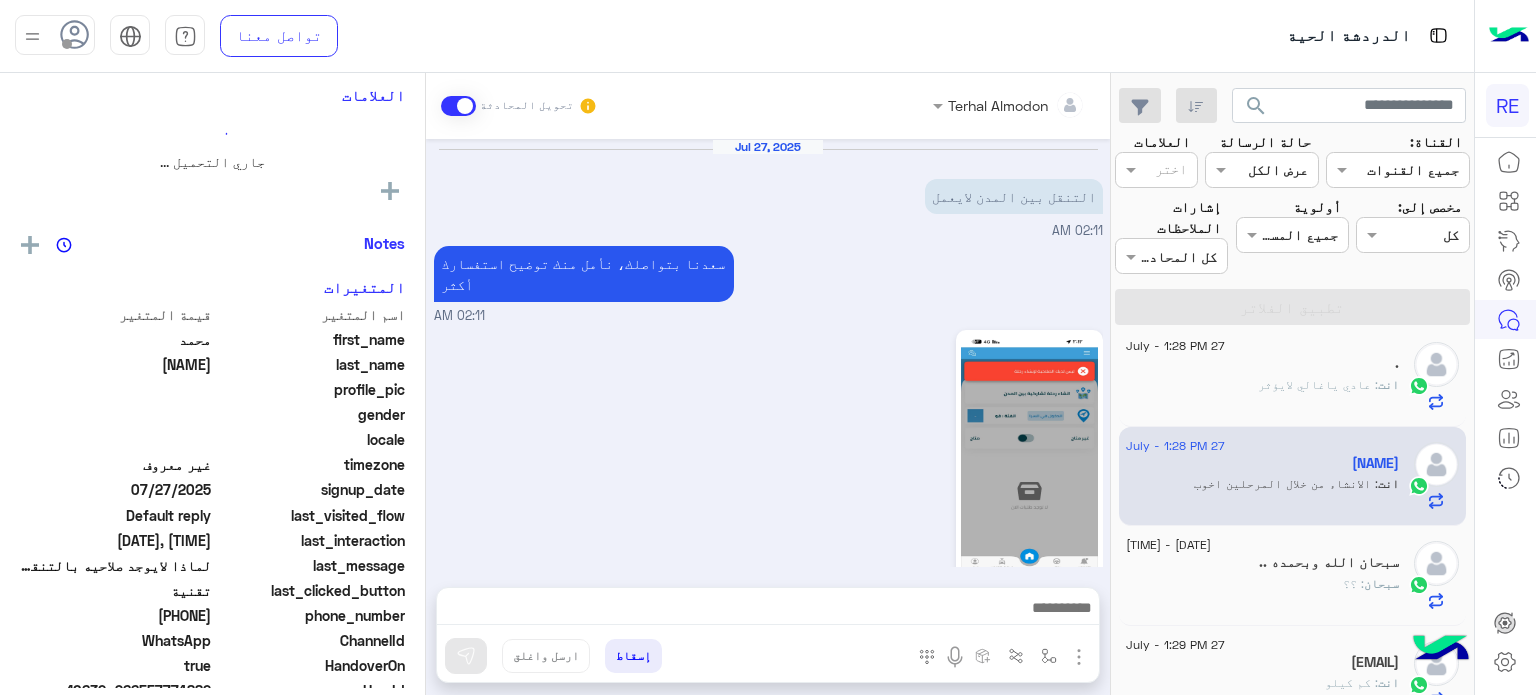 scroll, scrollTop: 444, scrollLeft: 0, axis: vertical 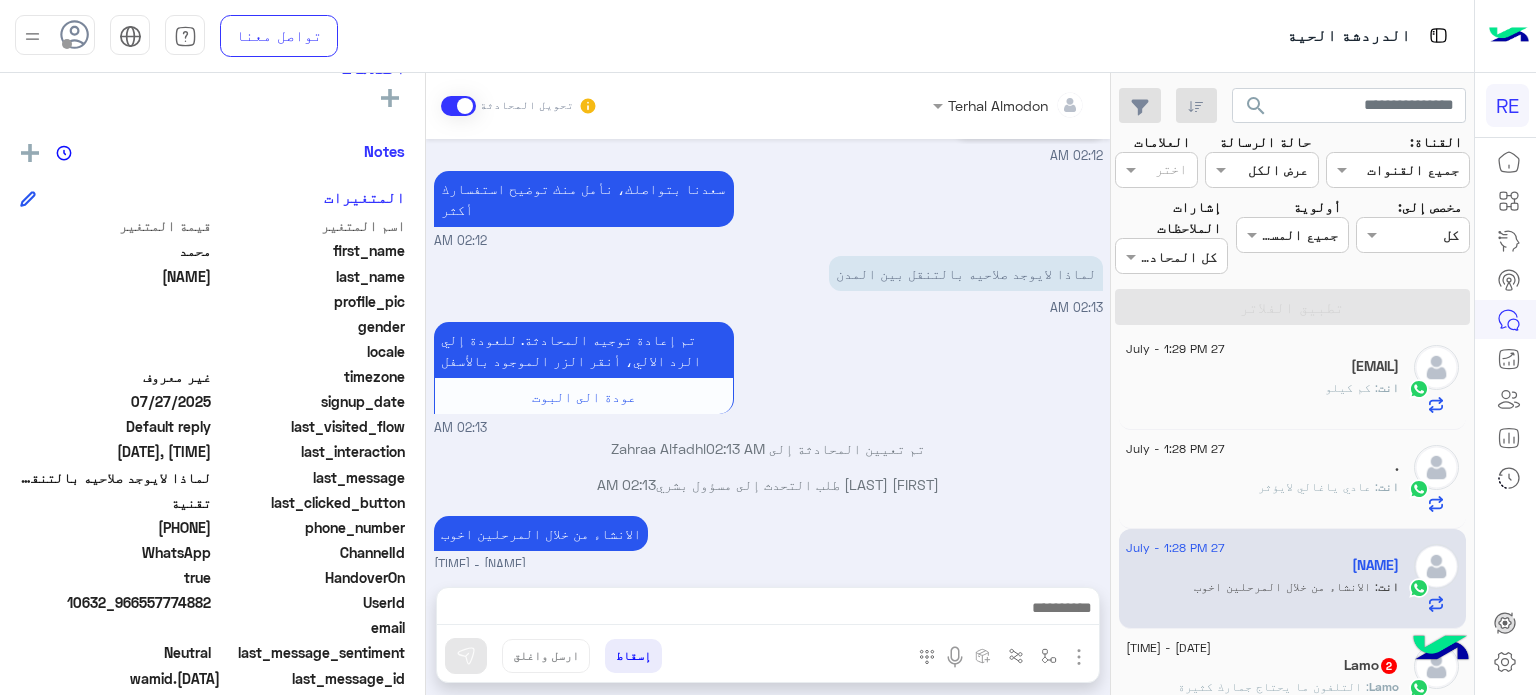 click on "[NAME] [NUMBER]" 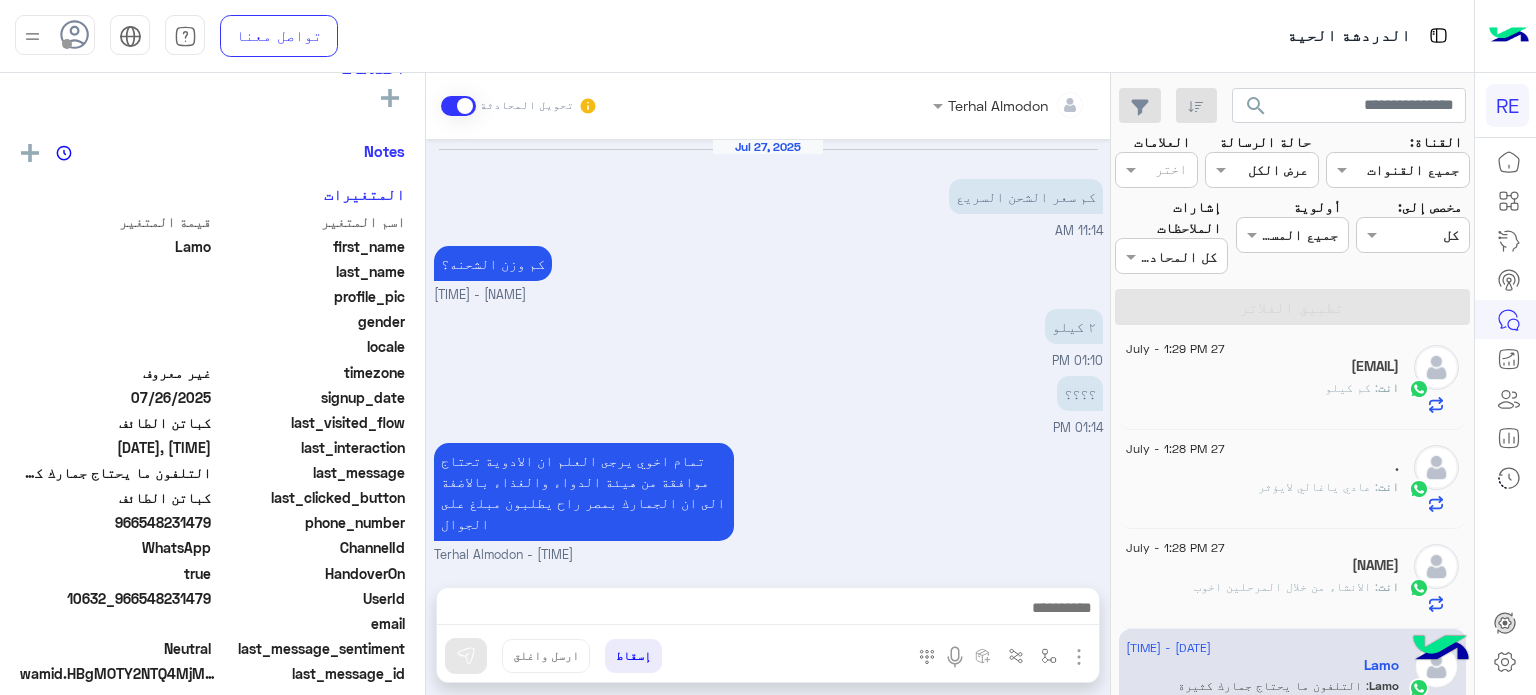 scroll, scrollTop: 301, scrollLeft: 0, axis: vertical 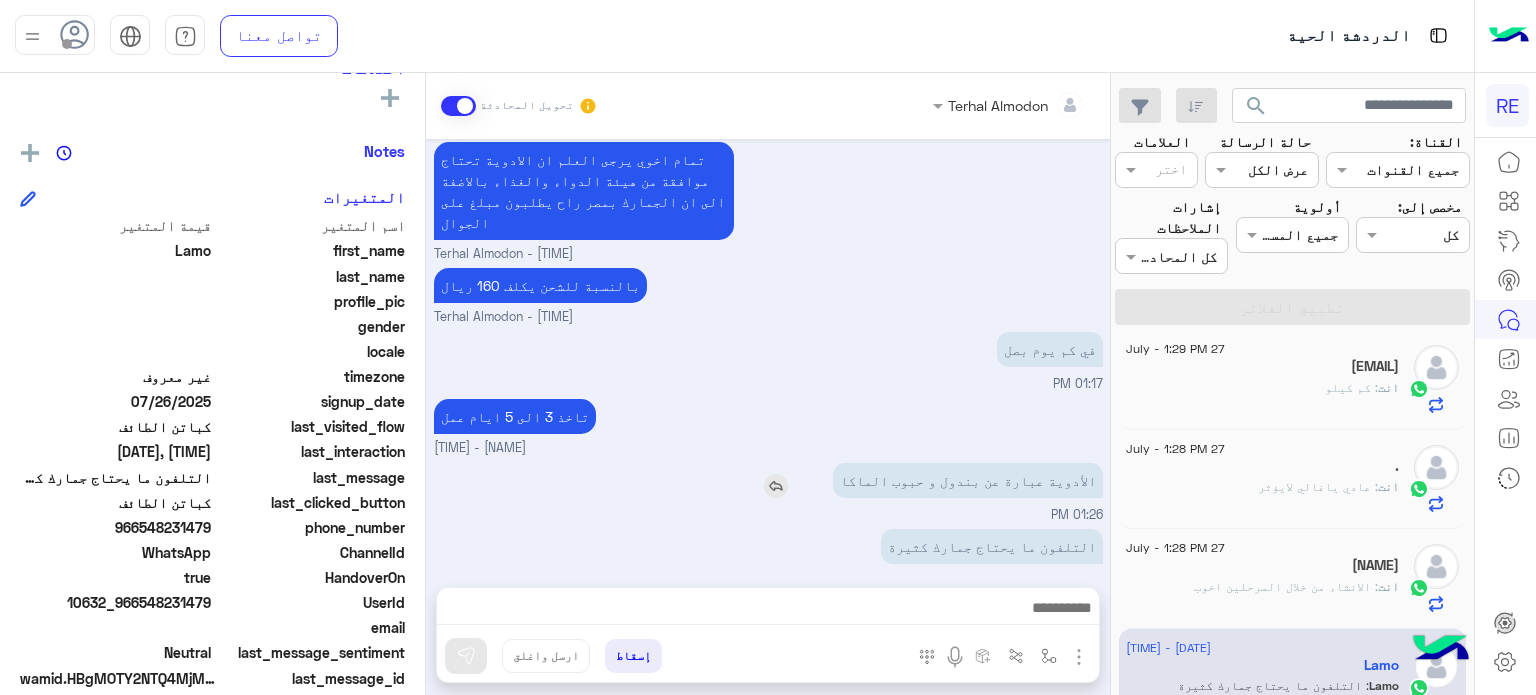click on "الأدوية عبارة عن بندول و حبوب الماكا" at bounding box center [968, 480] 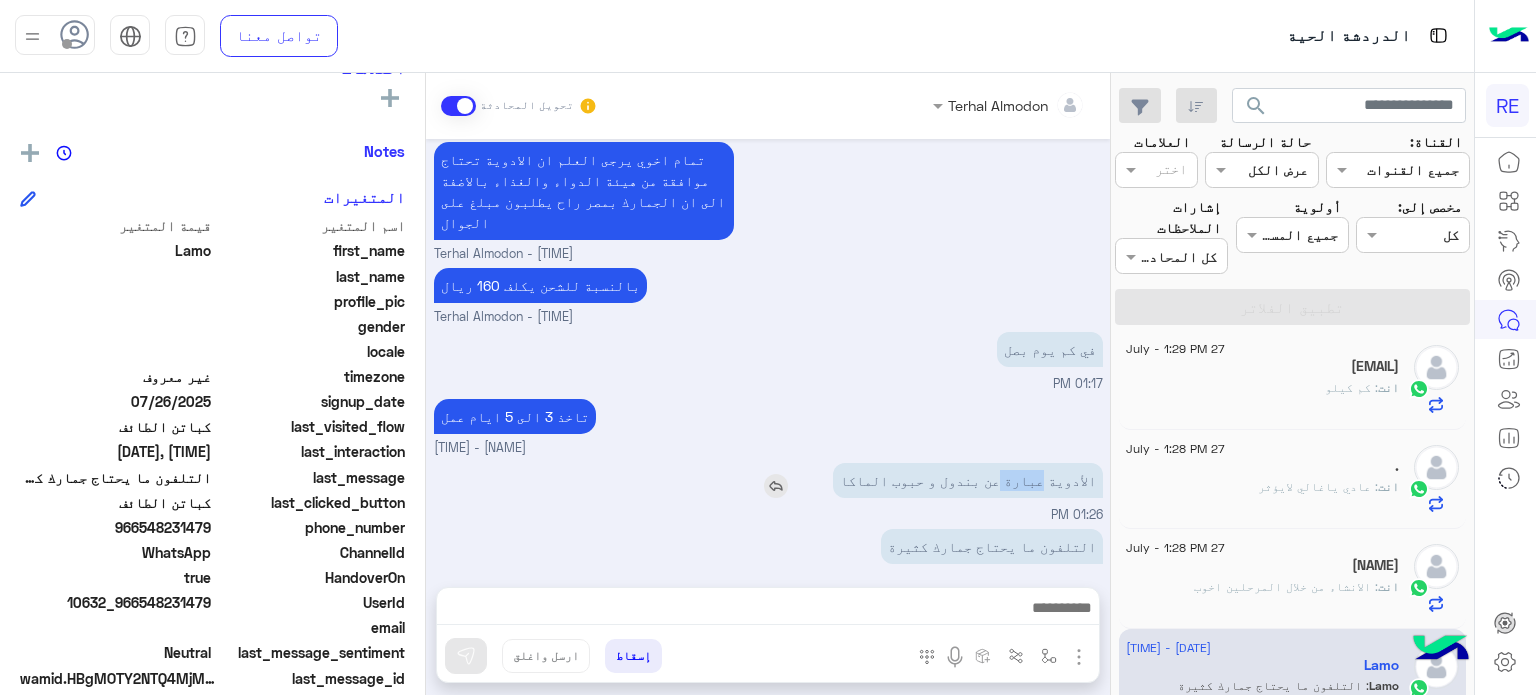 click on "الأدوية عبارة عن بندول و حبوب الماكا" at bounding box center (968, 480) 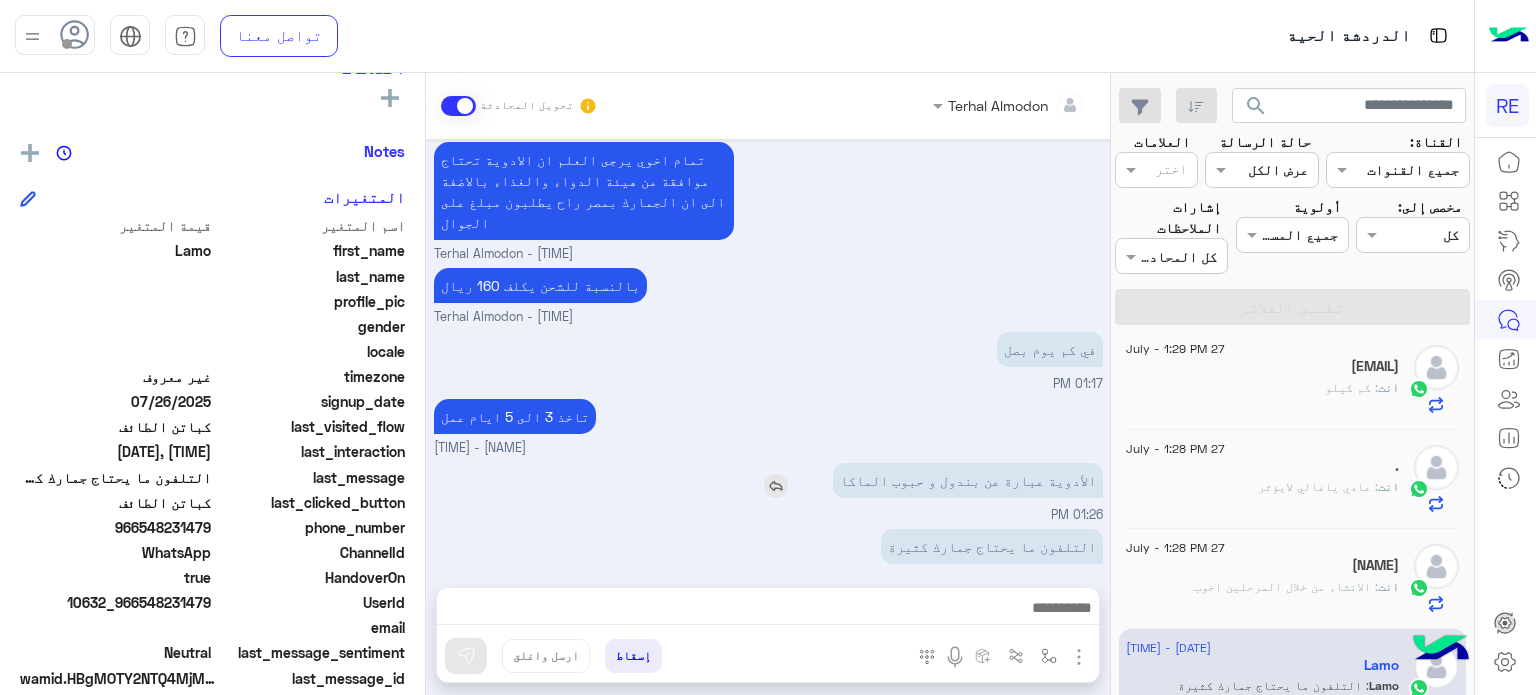 click on "الأدوية عبارة عن بندول و حبوب الماكا" at bounding box center [968, 480] 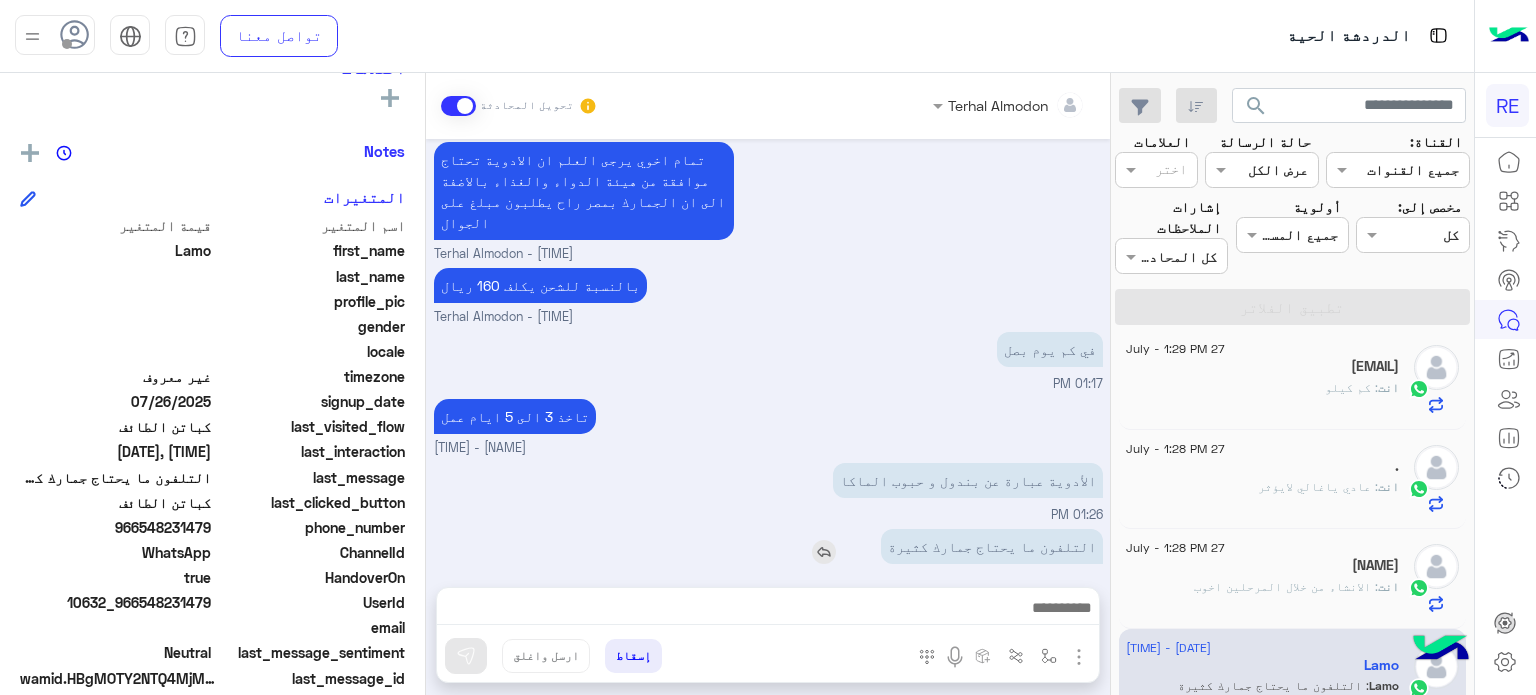 click on "التلفون ما يحتاج جمارك كثيرة" at bounding box center (992, 546) 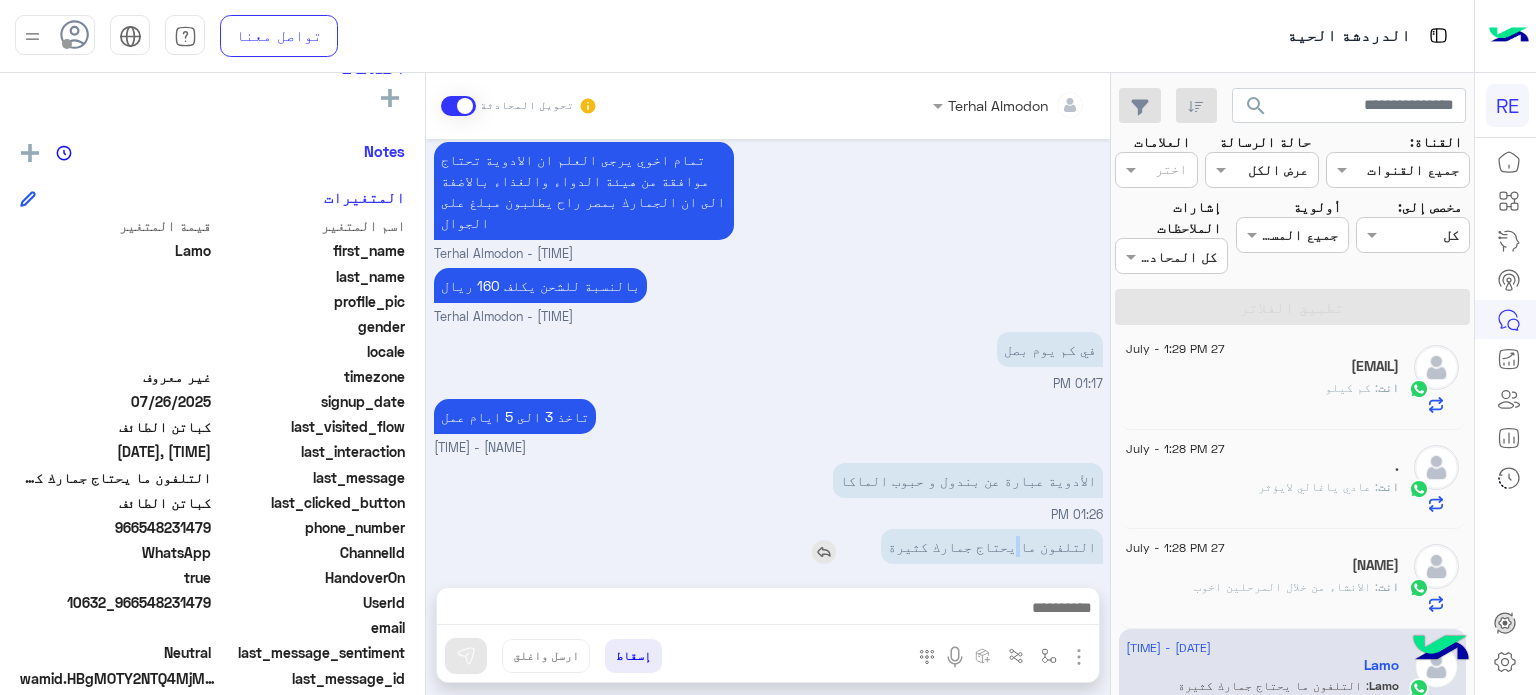 click on "التلفون ما يحتاج جمارك كثيرة" at bounding box center [992, 546] 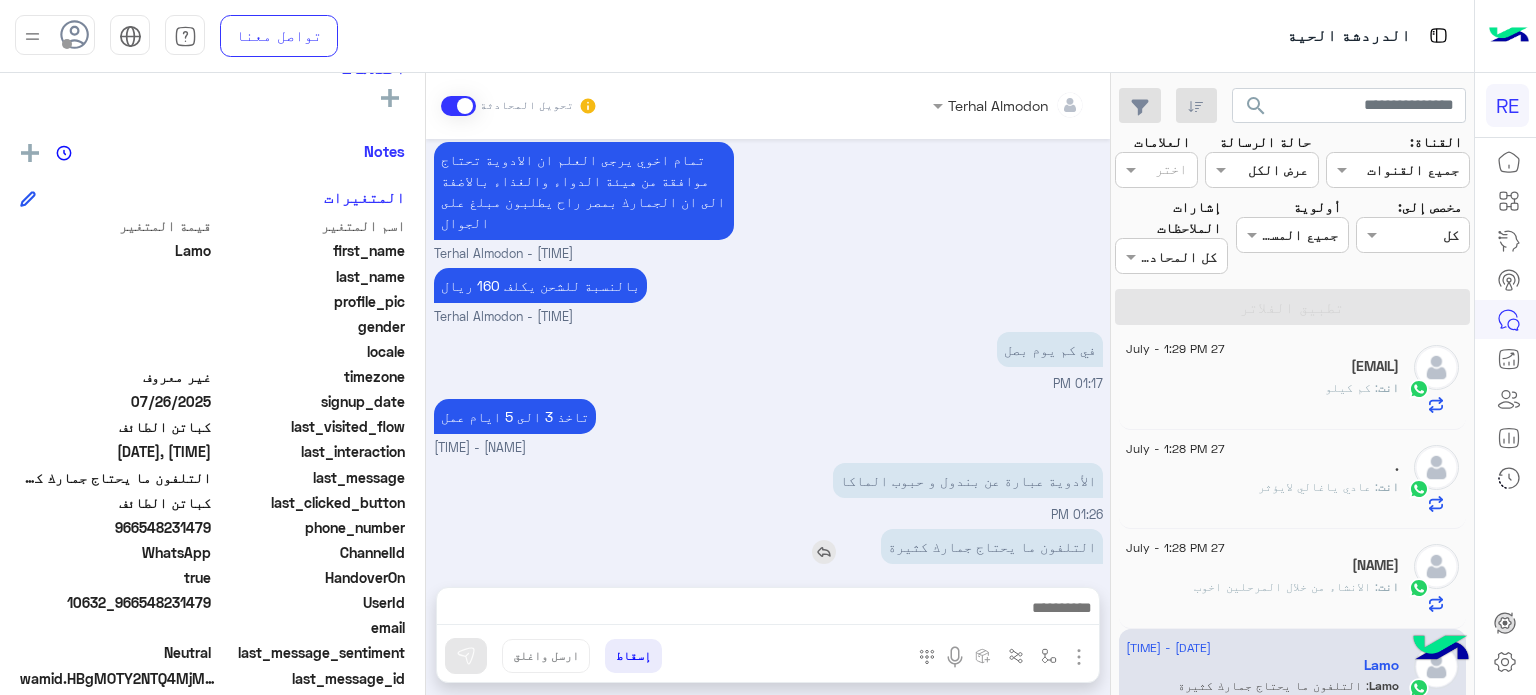 click on "التلفون ما يحتاج جمارك كثيرة" at bounding box center [992, 546] 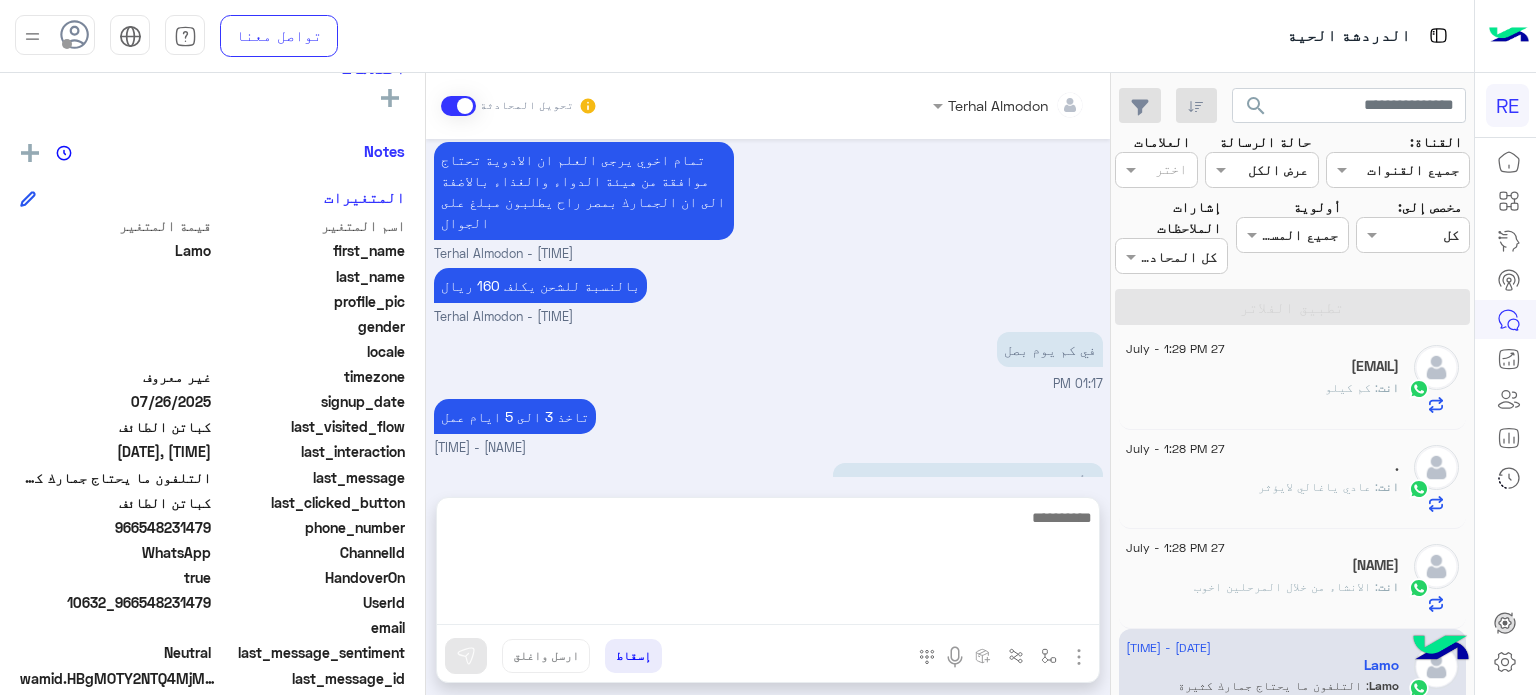 click at bounding box center [768, 565] 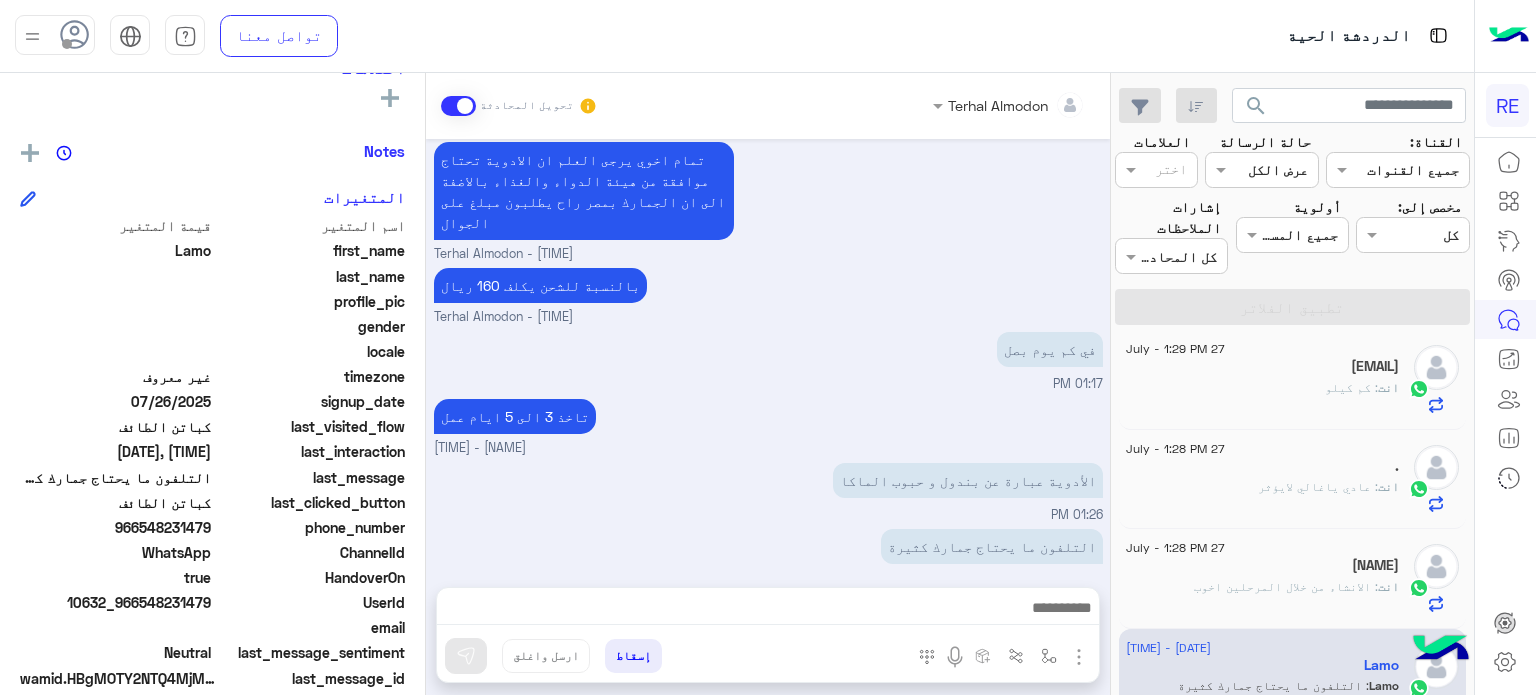 click on "تاخذ 3 الى 5 ايام عمل Terhal Almodon - [TIME]" at bounding box center (768, 426) 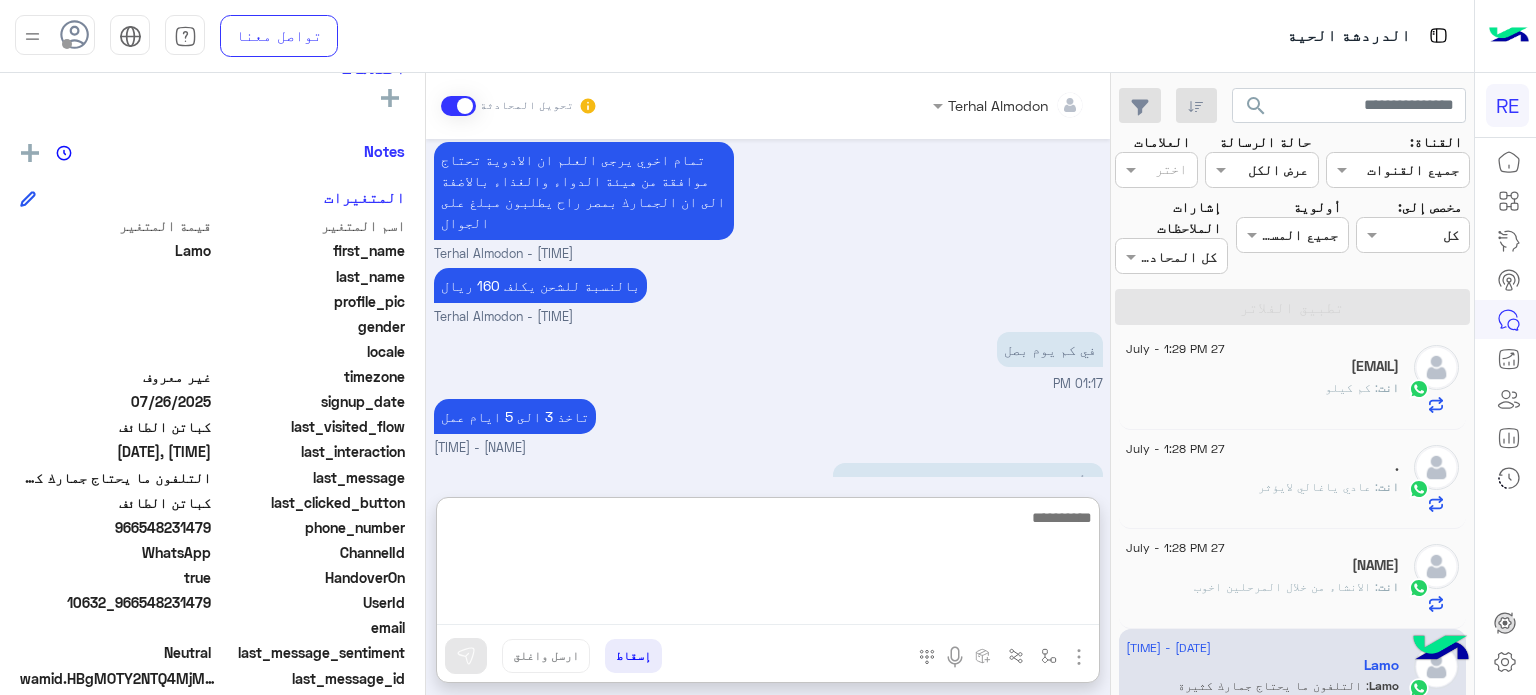 click at bounding box center [768, 565] 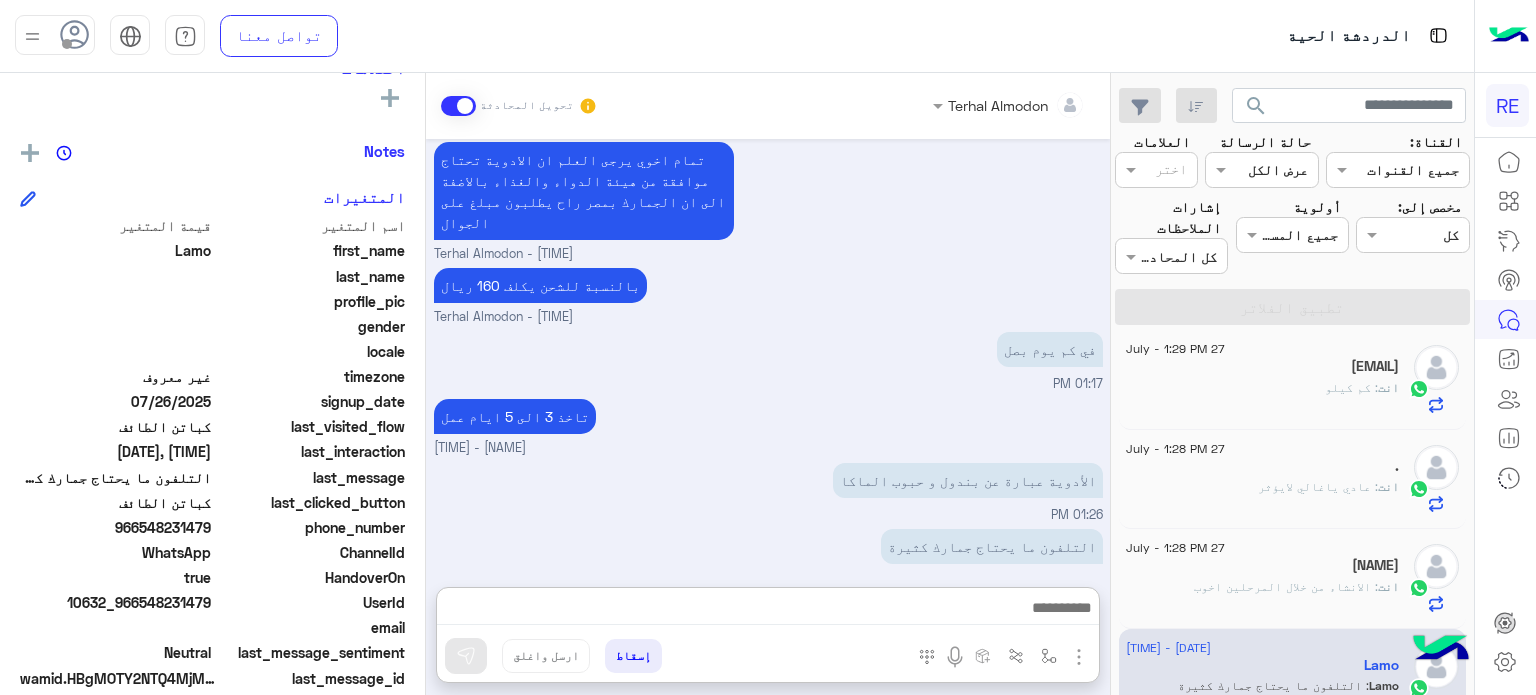click on "بالنسبة للشحن يكلف 160 ريال  Terhal Almodon -  01:15 PM" at bounding box center (768, 295) 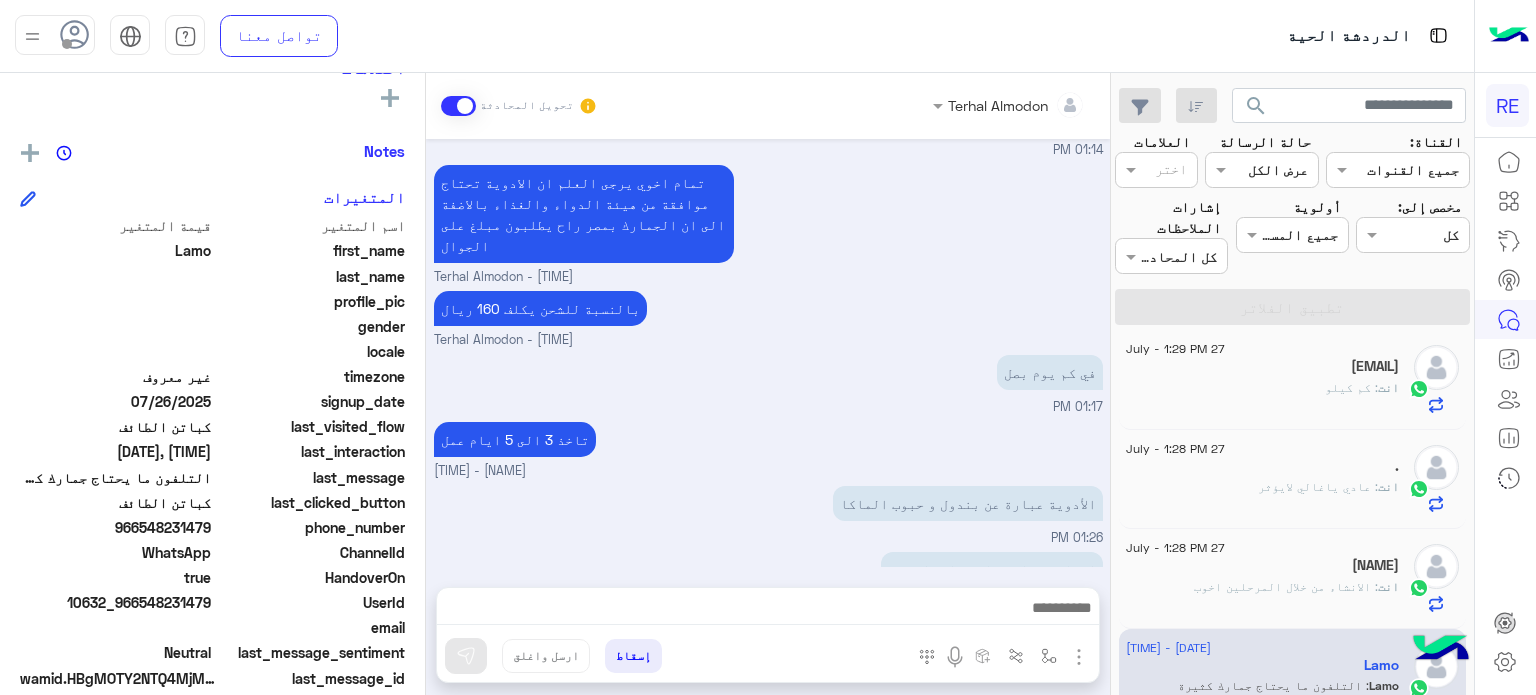 scroll, scrollTop: 301, scrollLeft: 0, axis: vertical 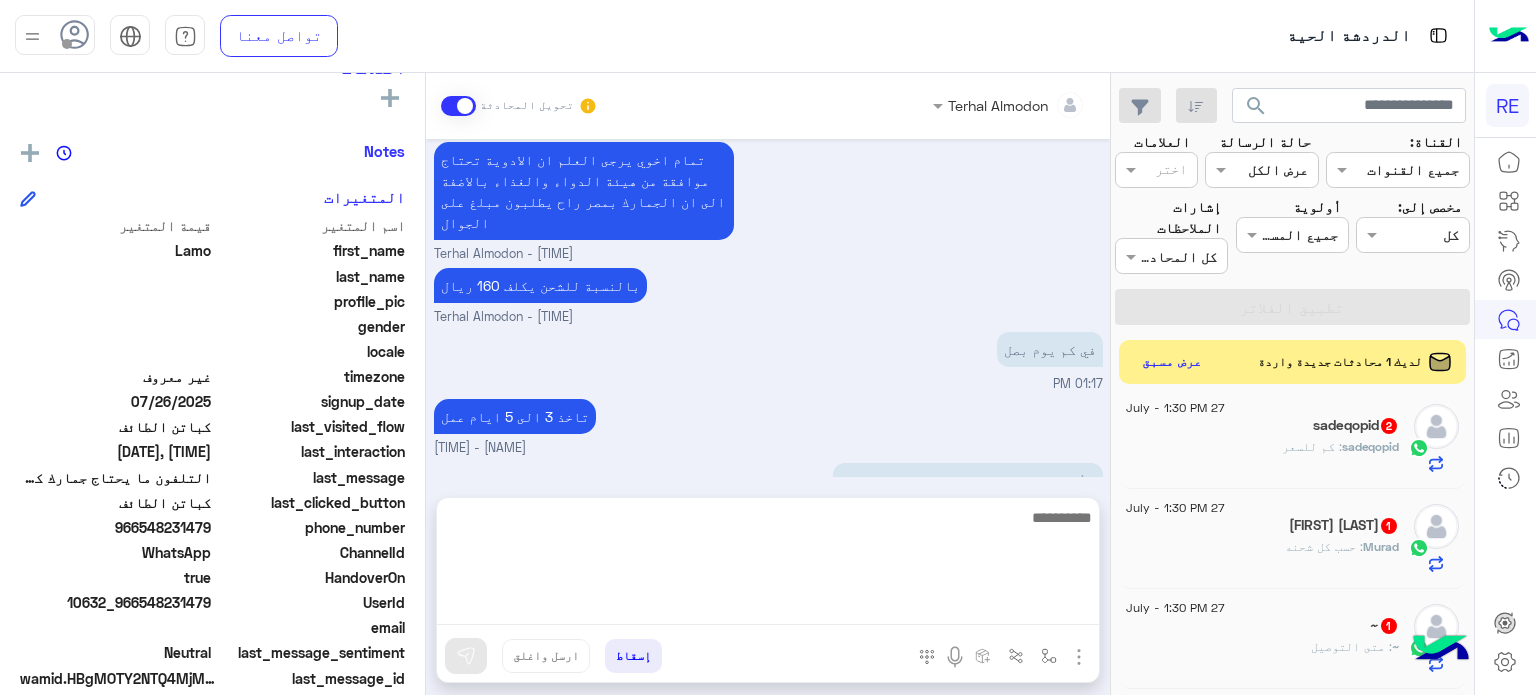 click at bounding box center (768, 565) 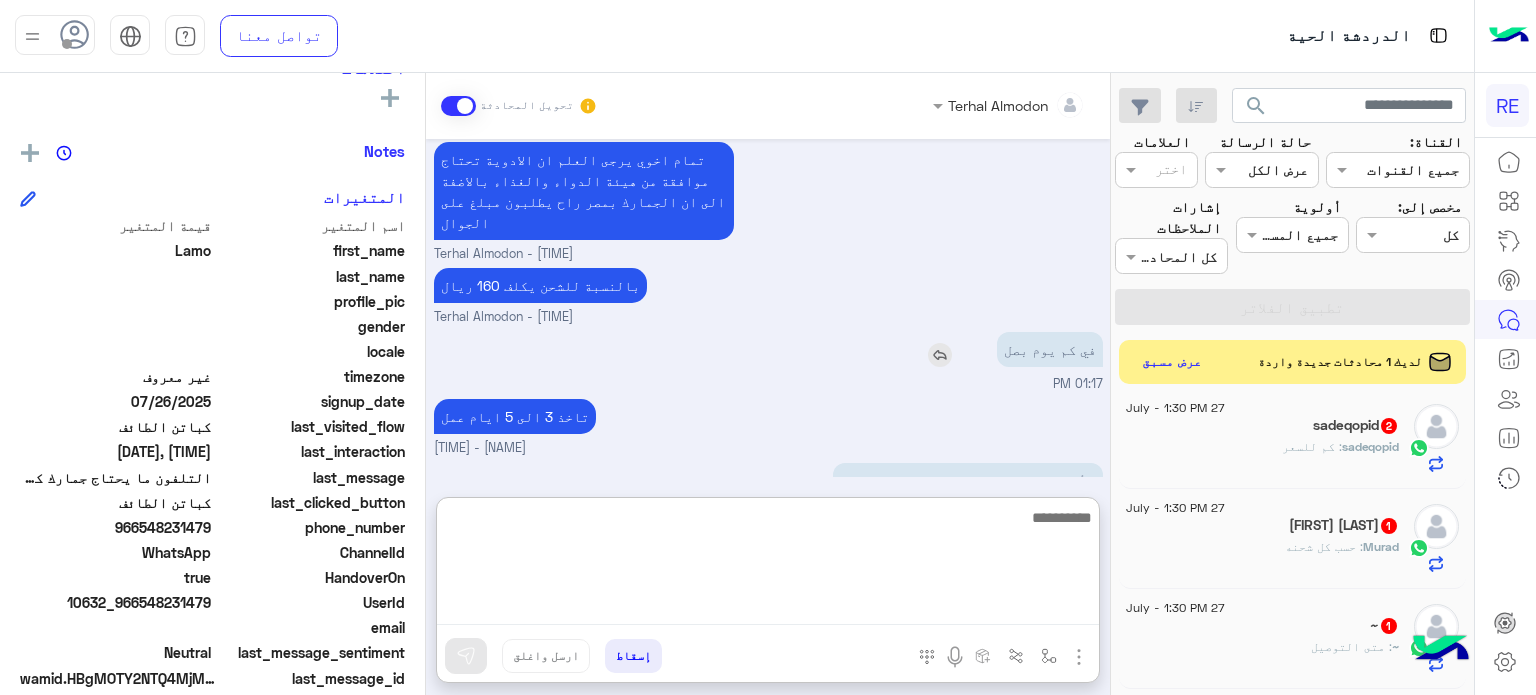 scroll, scrollTop: 392, scrollLeft: 0, axis: vertical 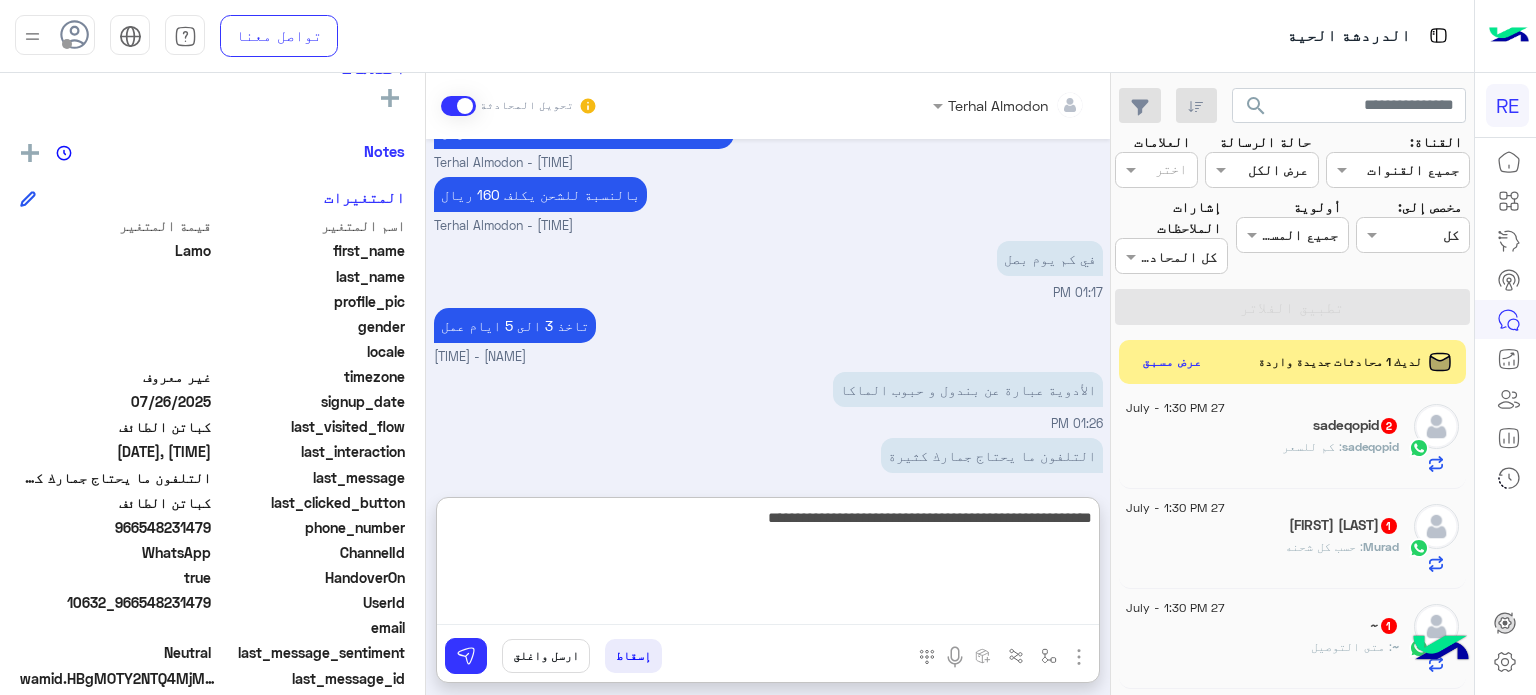 type on "**********" 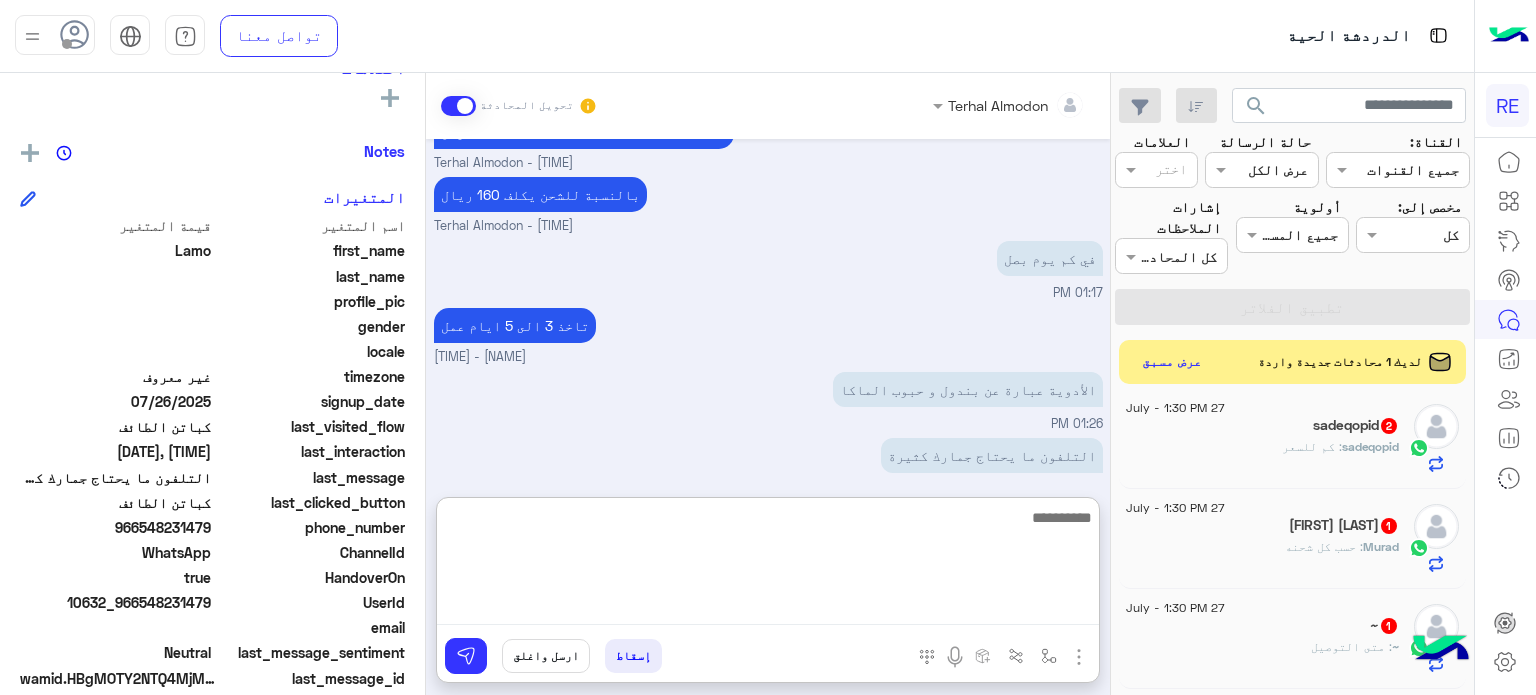 scroll, scrollTop: 476, scrollLeft: 0, axis: vertical 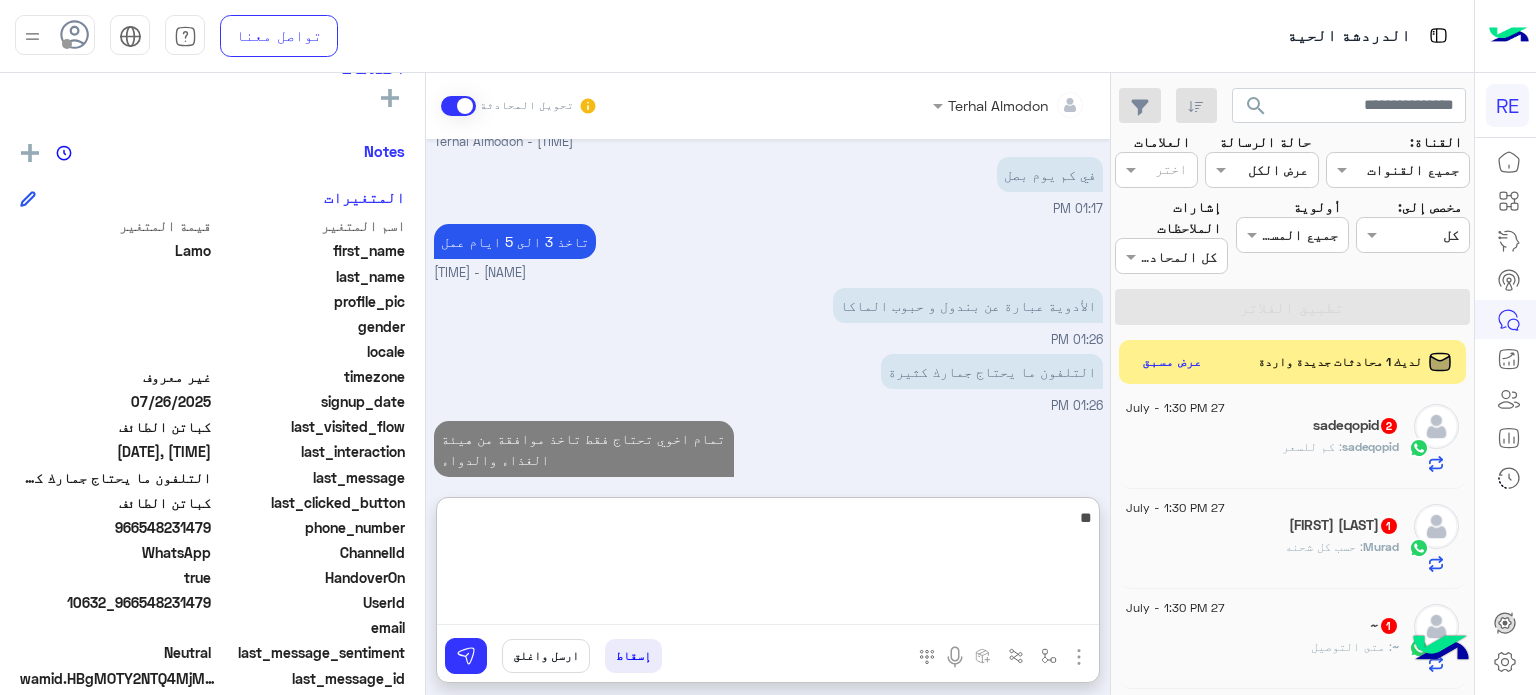 type on "*" 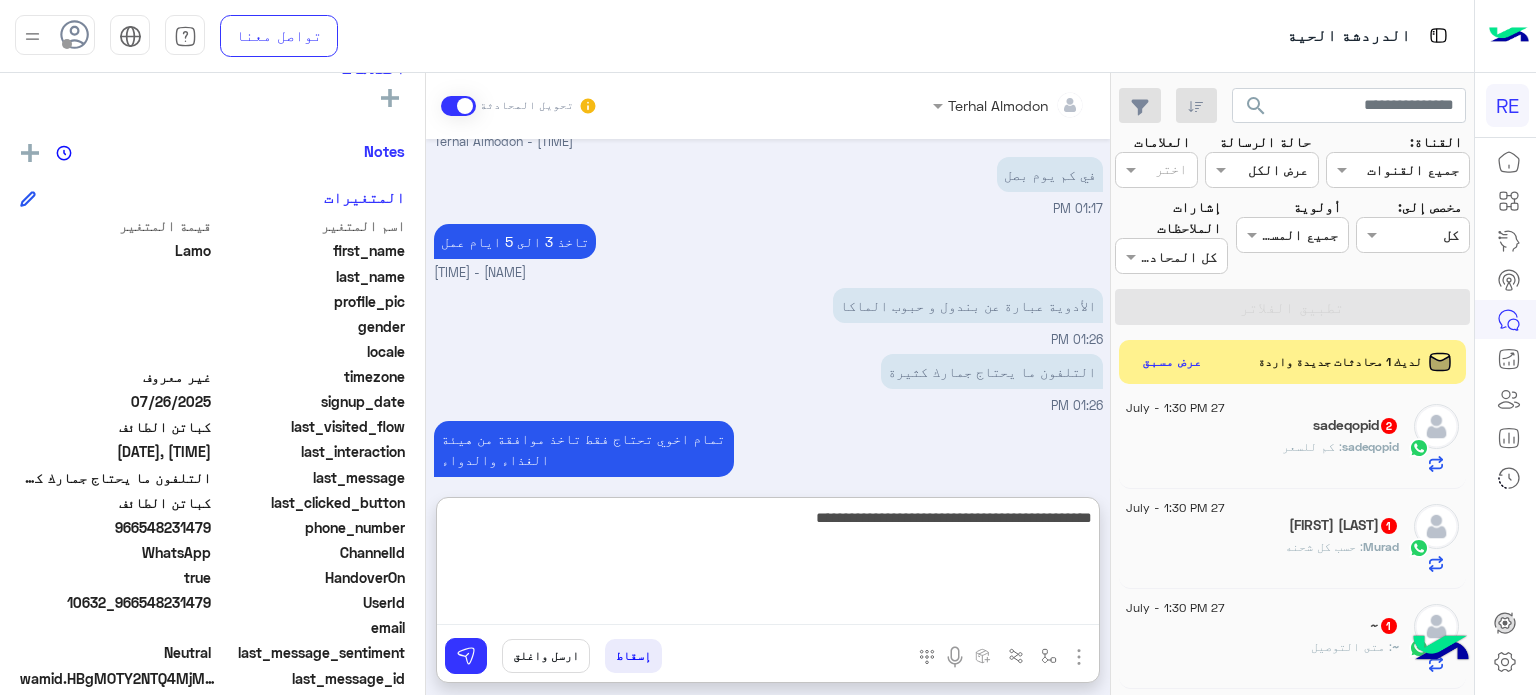 type on "**********" 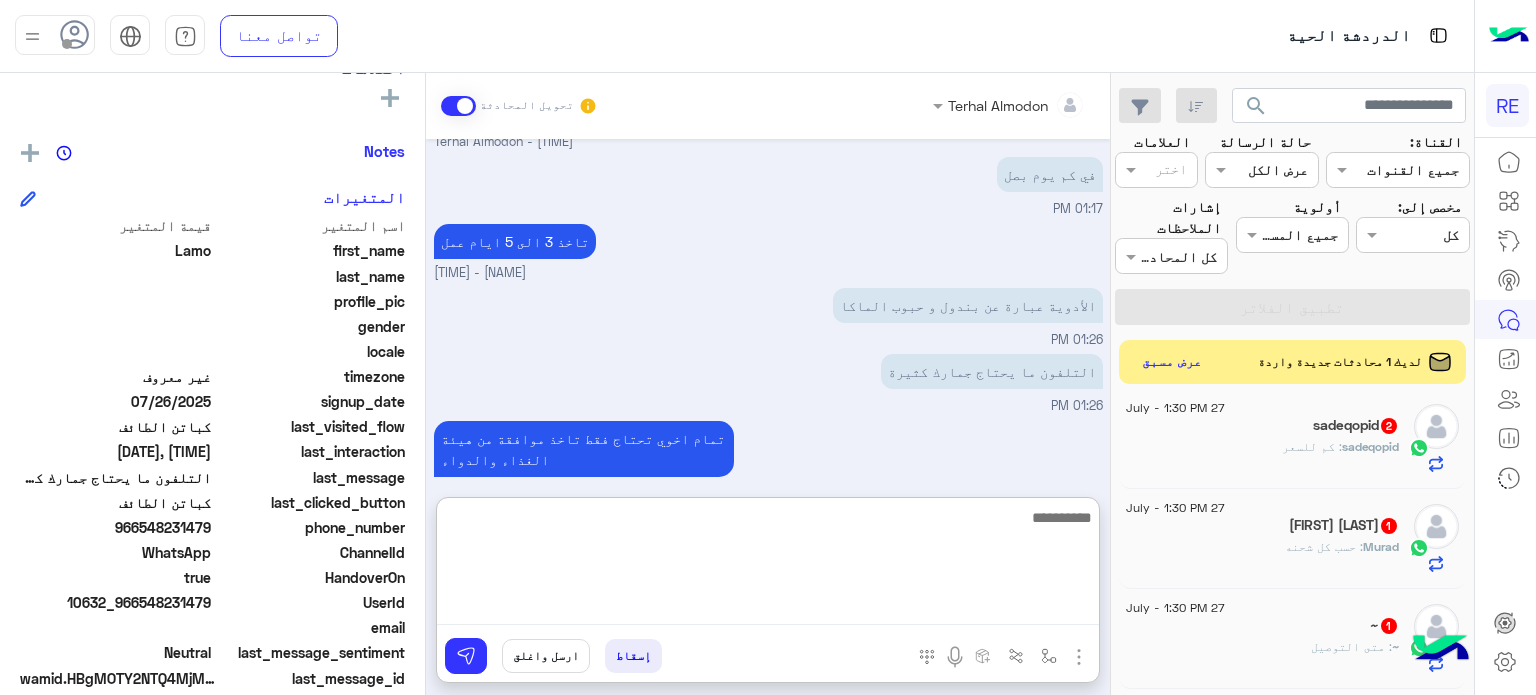 scroll, scrollTop: 540, scrollLeft: 0, axis: vertical 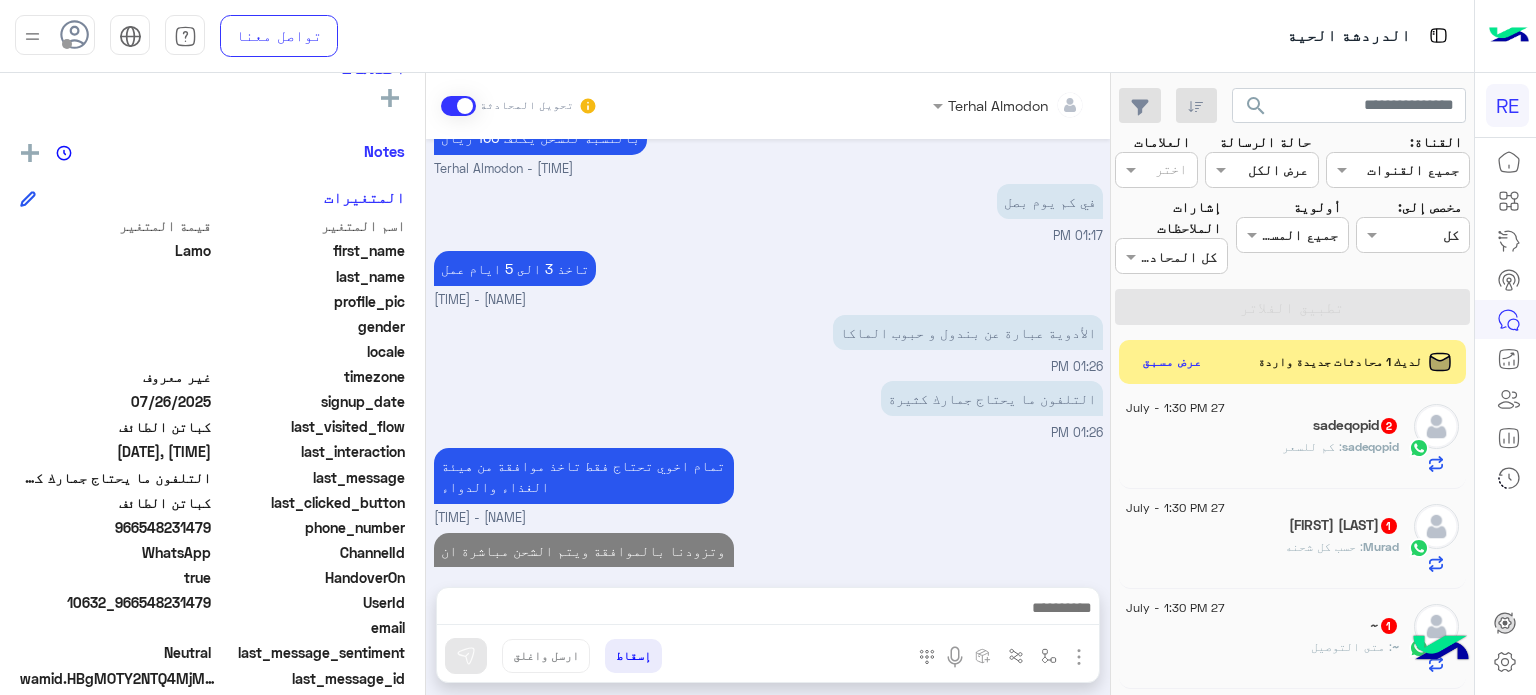 drag, startPoint x: 1351, startPoint y: 397, endPoint x: 1348, endPoint y: 407, distance: 10.440307 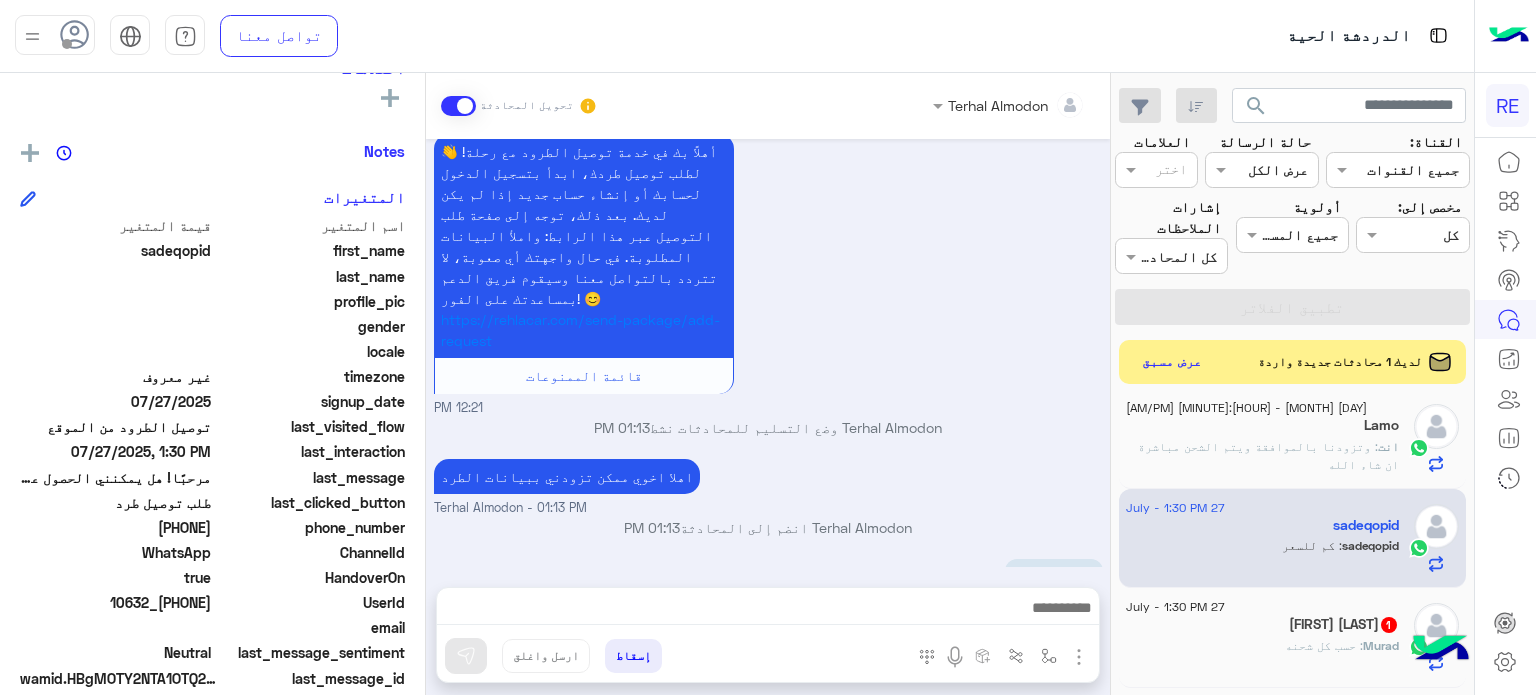 scroll, scrollTop: 707, scrollLeft: 0, axis: vertical 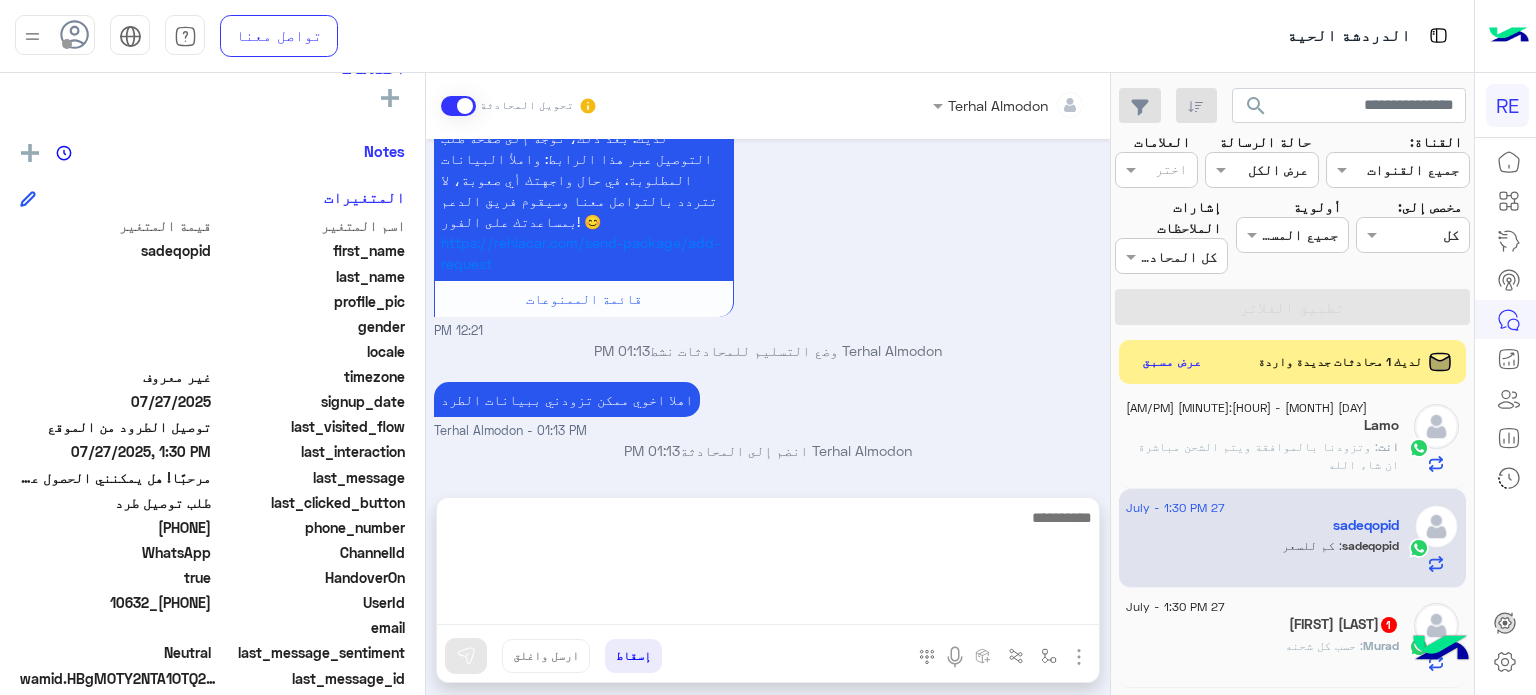 click at bounding box center [768, 565] 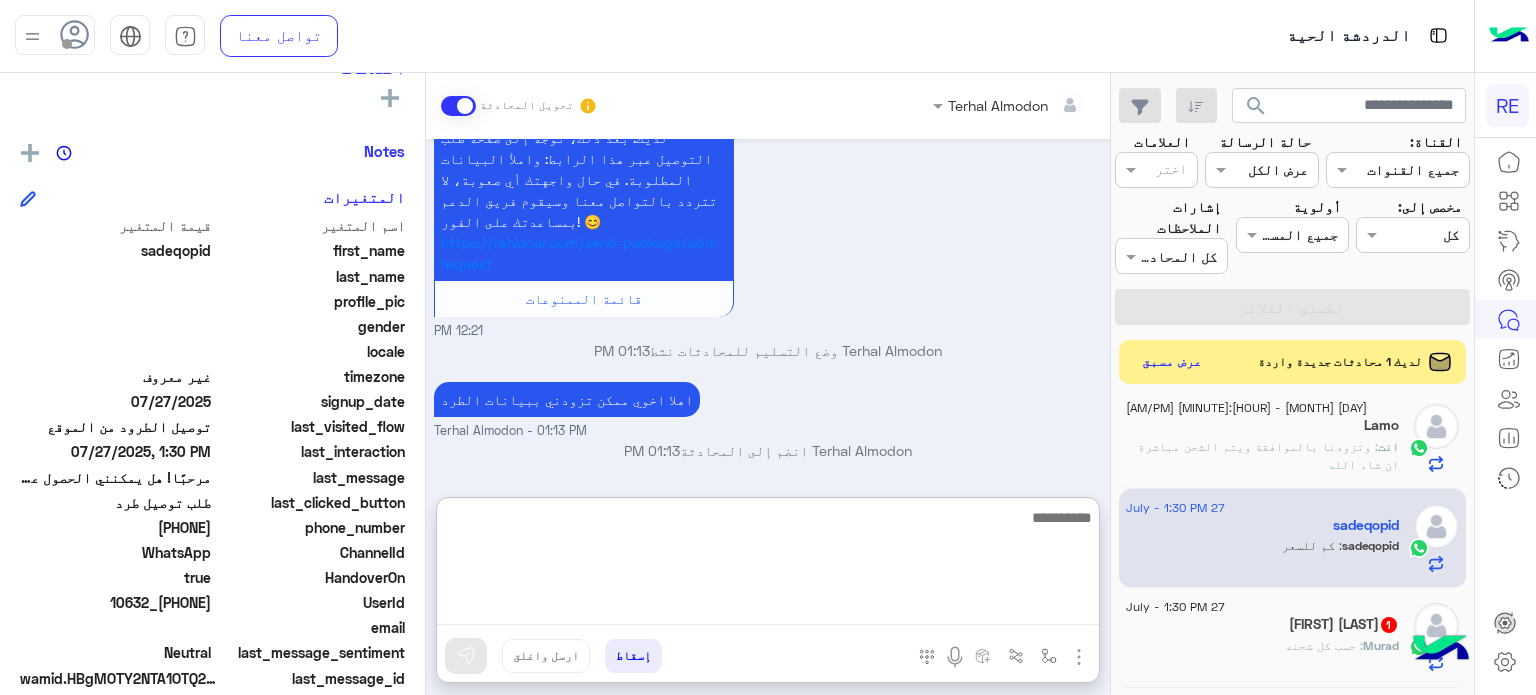 scroll, scrollTop: 732, scrollLeft: 0, axis: vertical 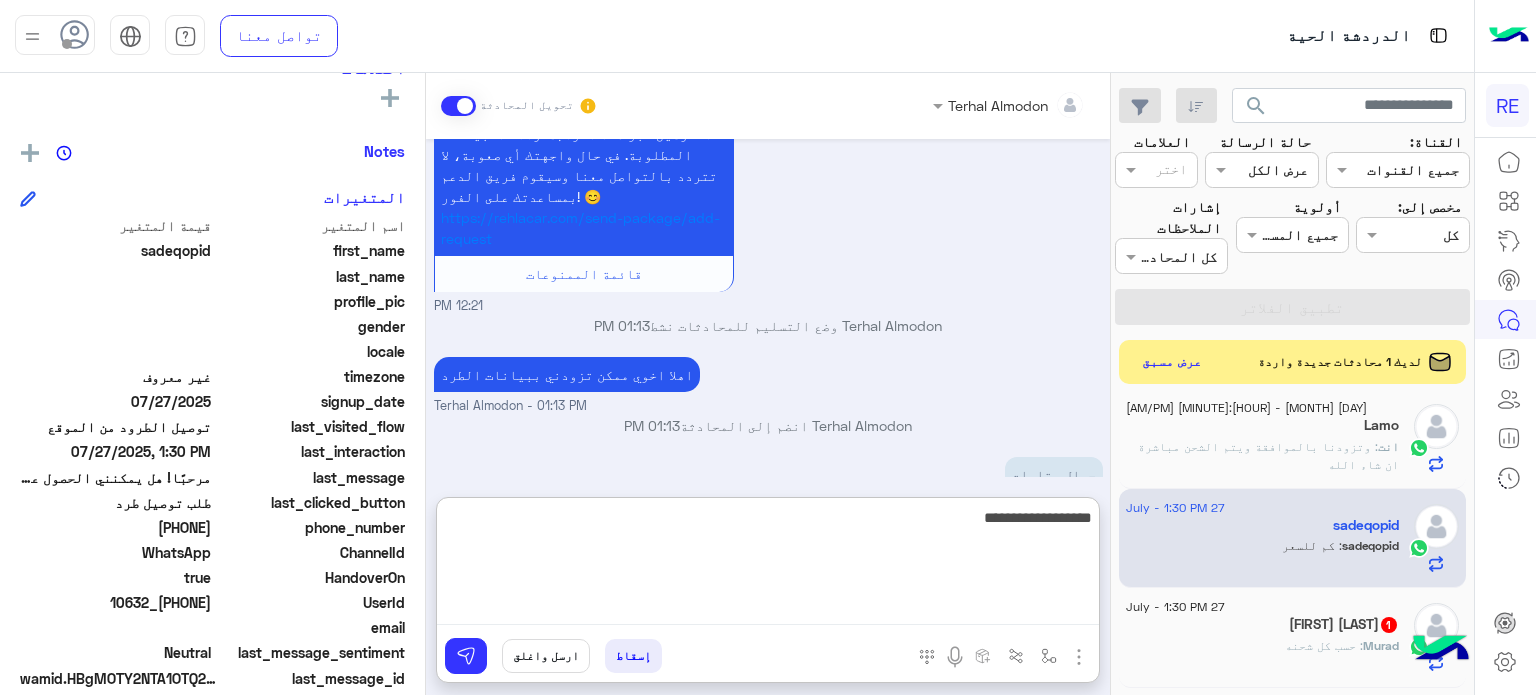 type on "**********" 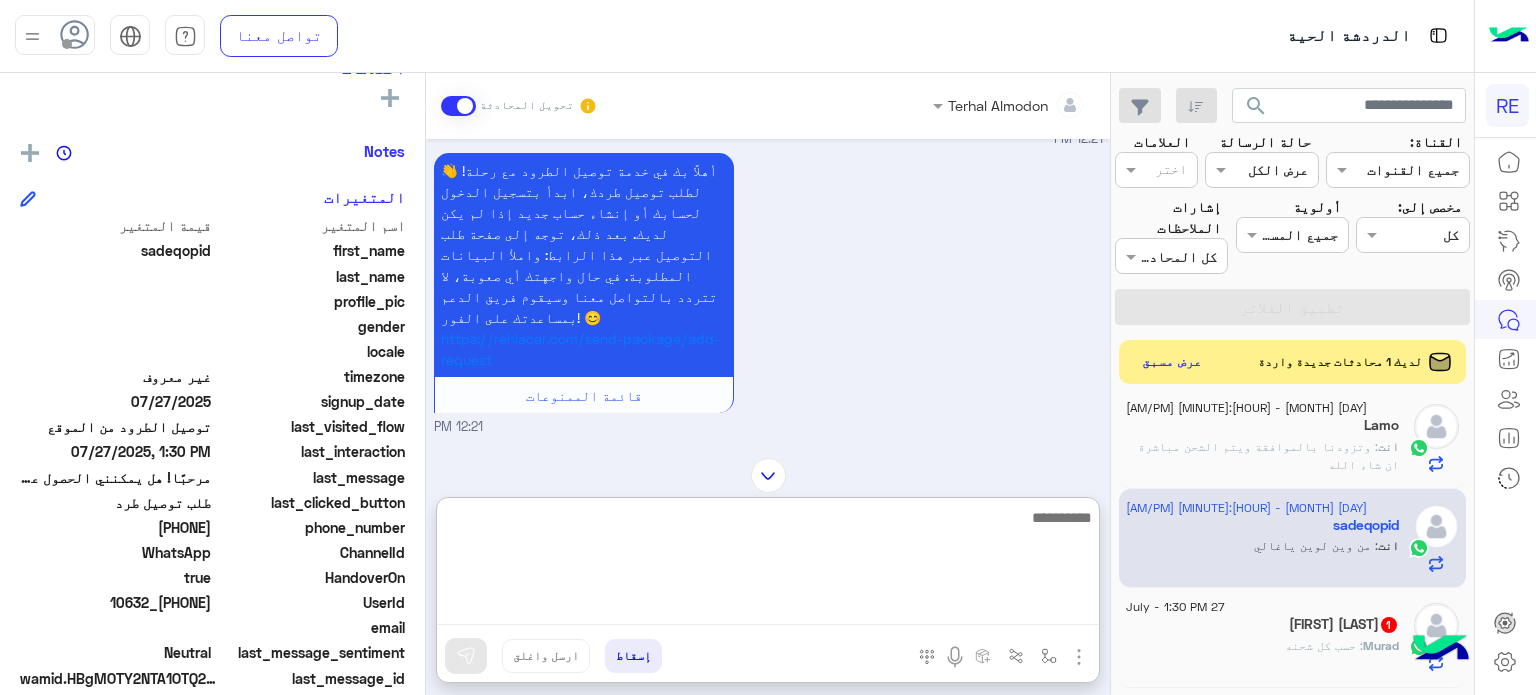 scroll, scrollTop: 1792, scrollLeft: 0, axis: vertical 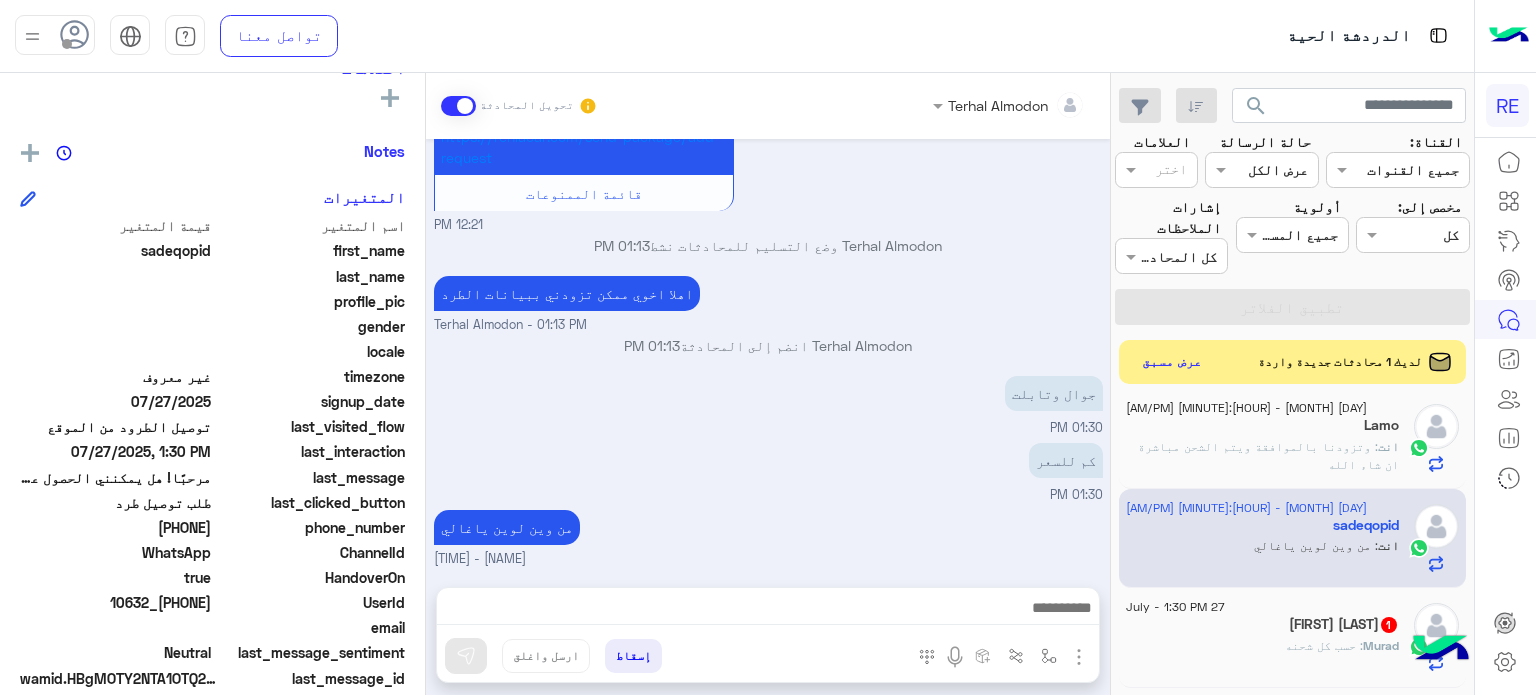 click on "Murad : حسب كل شحنه" 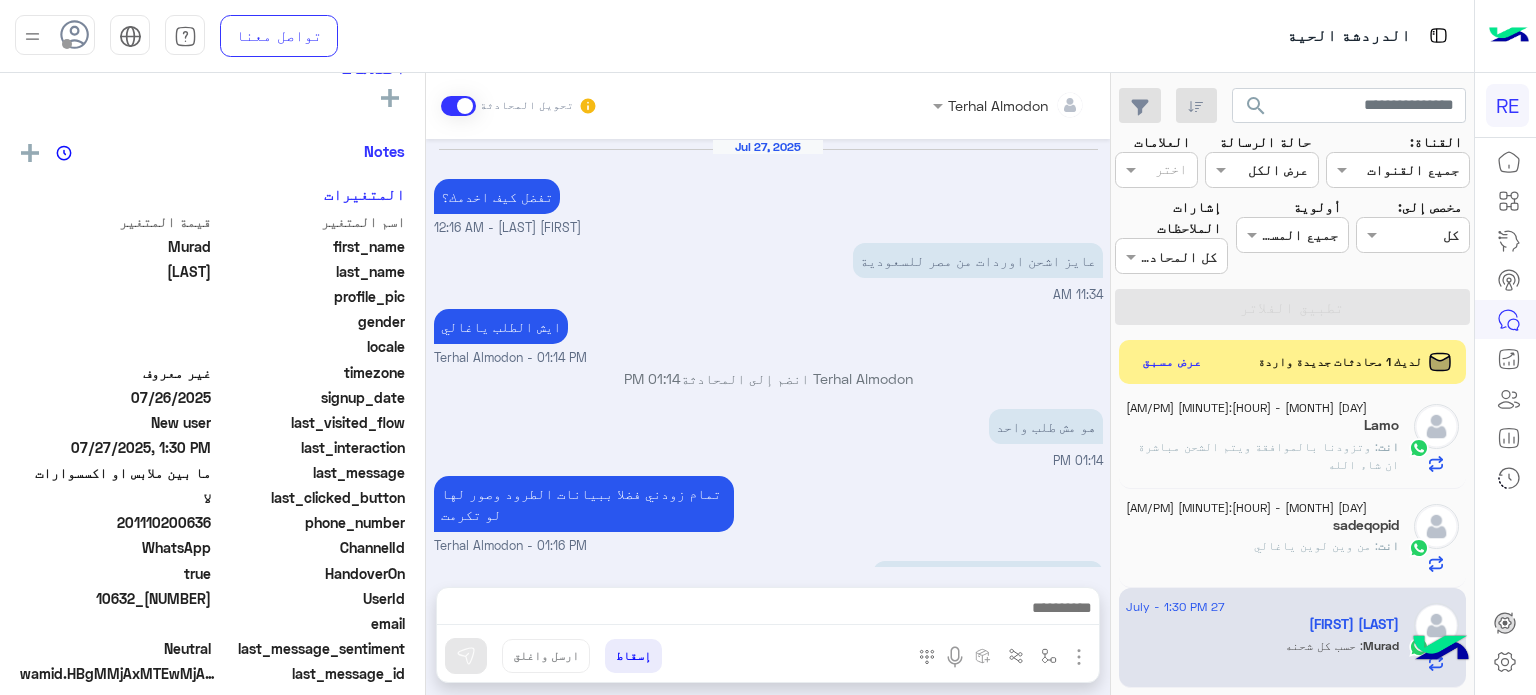 scroll, scrollTop: 250, scrollLeft: 0, axis: vertical 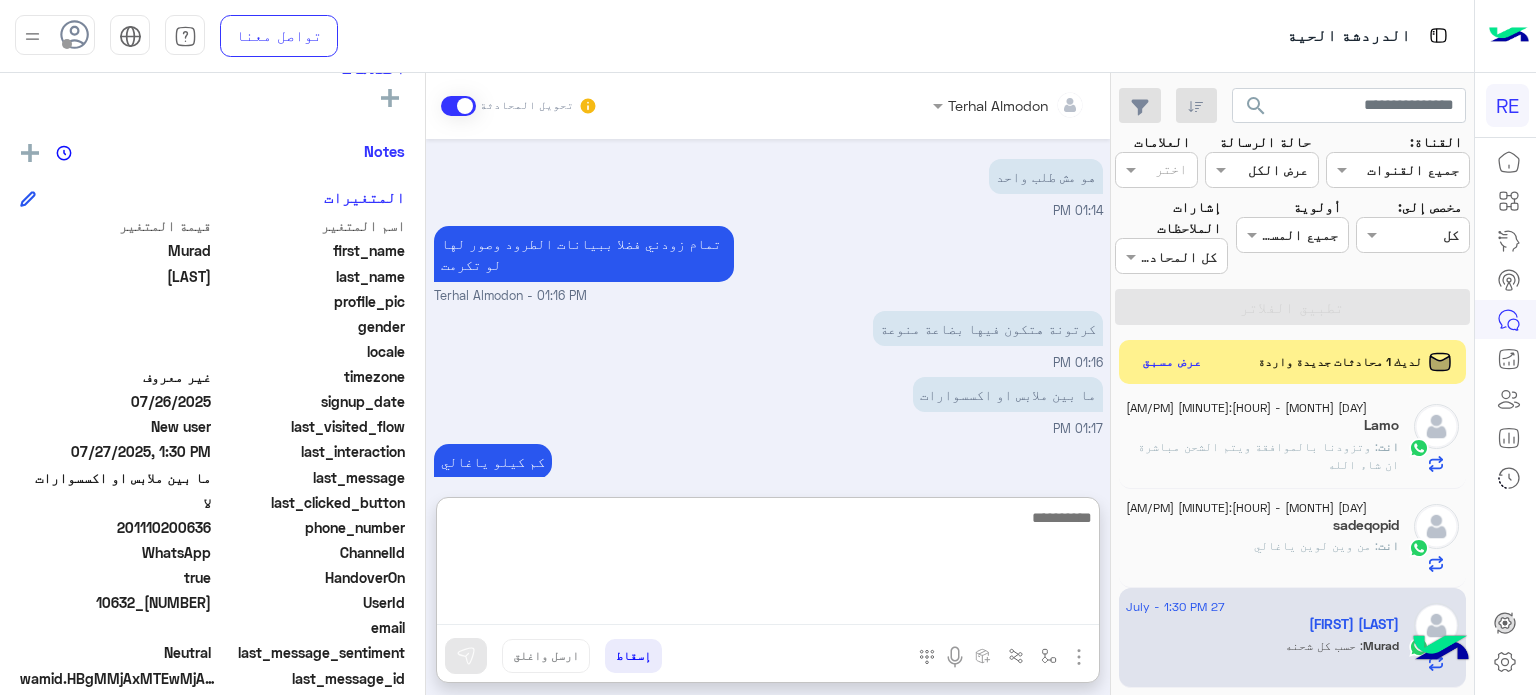 click at bounding box center [768, 565] 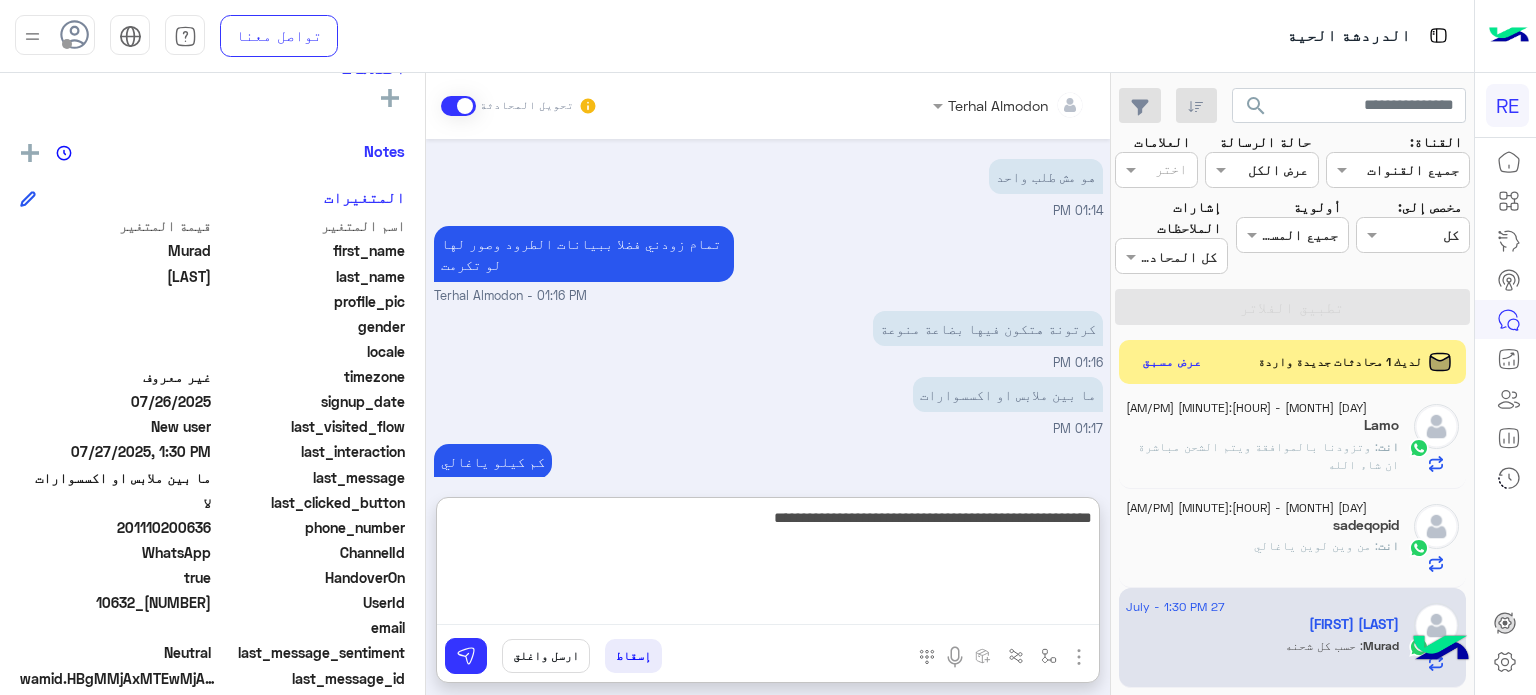 type on "**********" 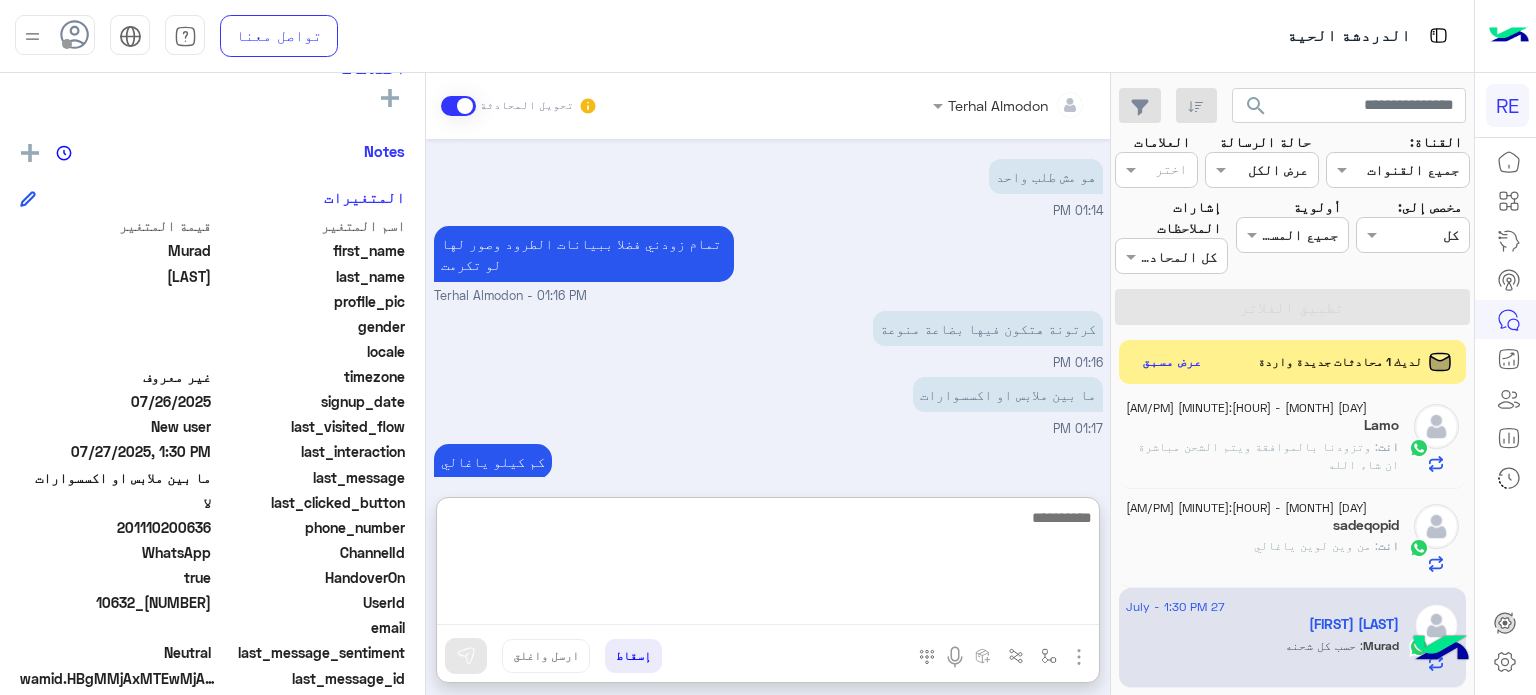 scroll, scrollTop: 425, scrollLeft: 0, axis: vertical 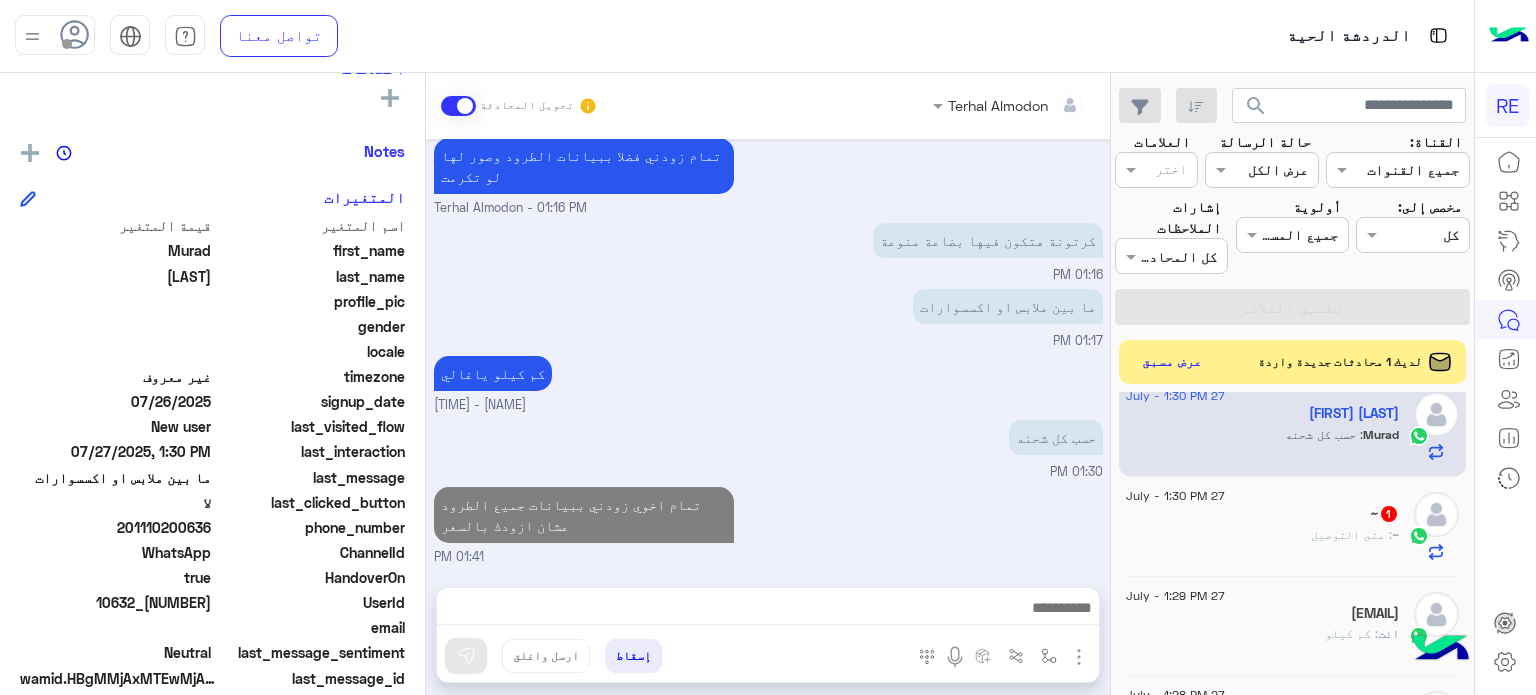 click on "~ : متى التوصيل" 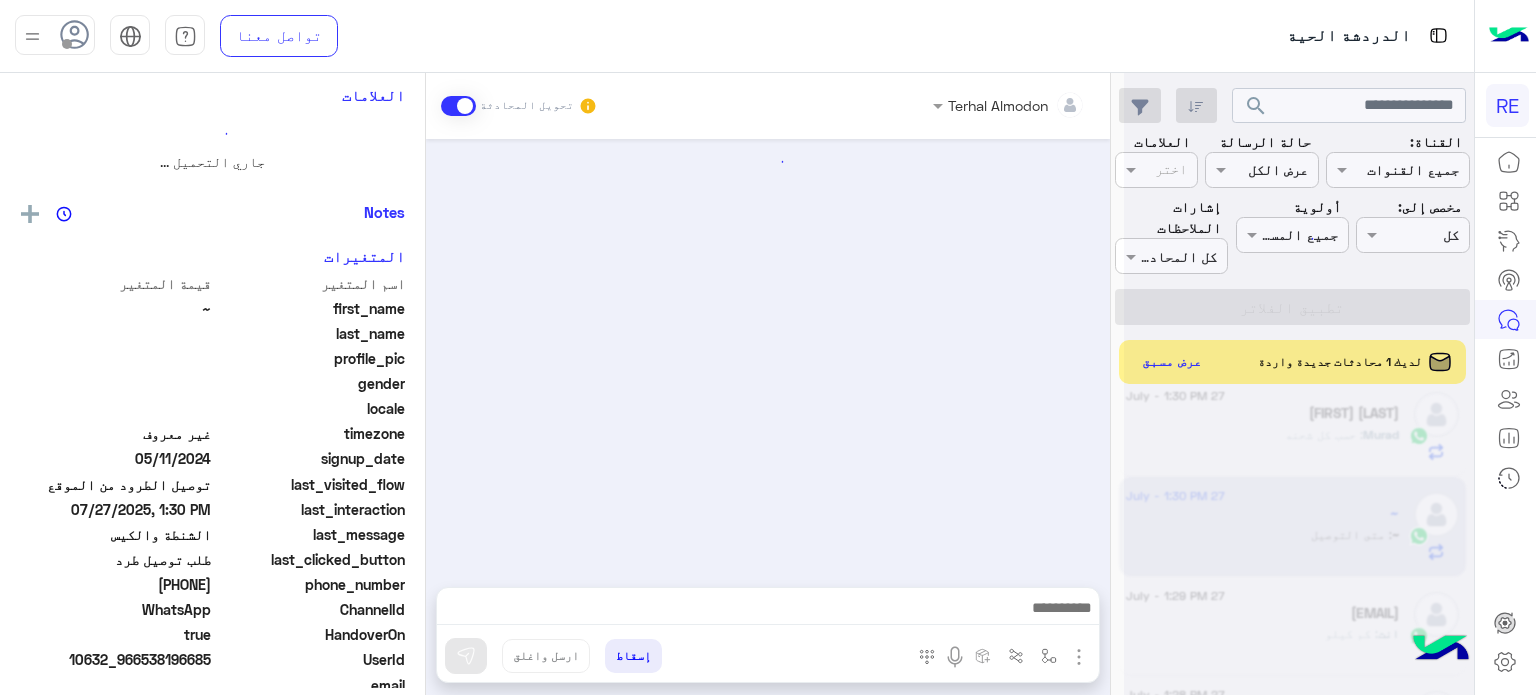 scroll, scrollTop: 337, scrollLeft: 0, axis: vertical 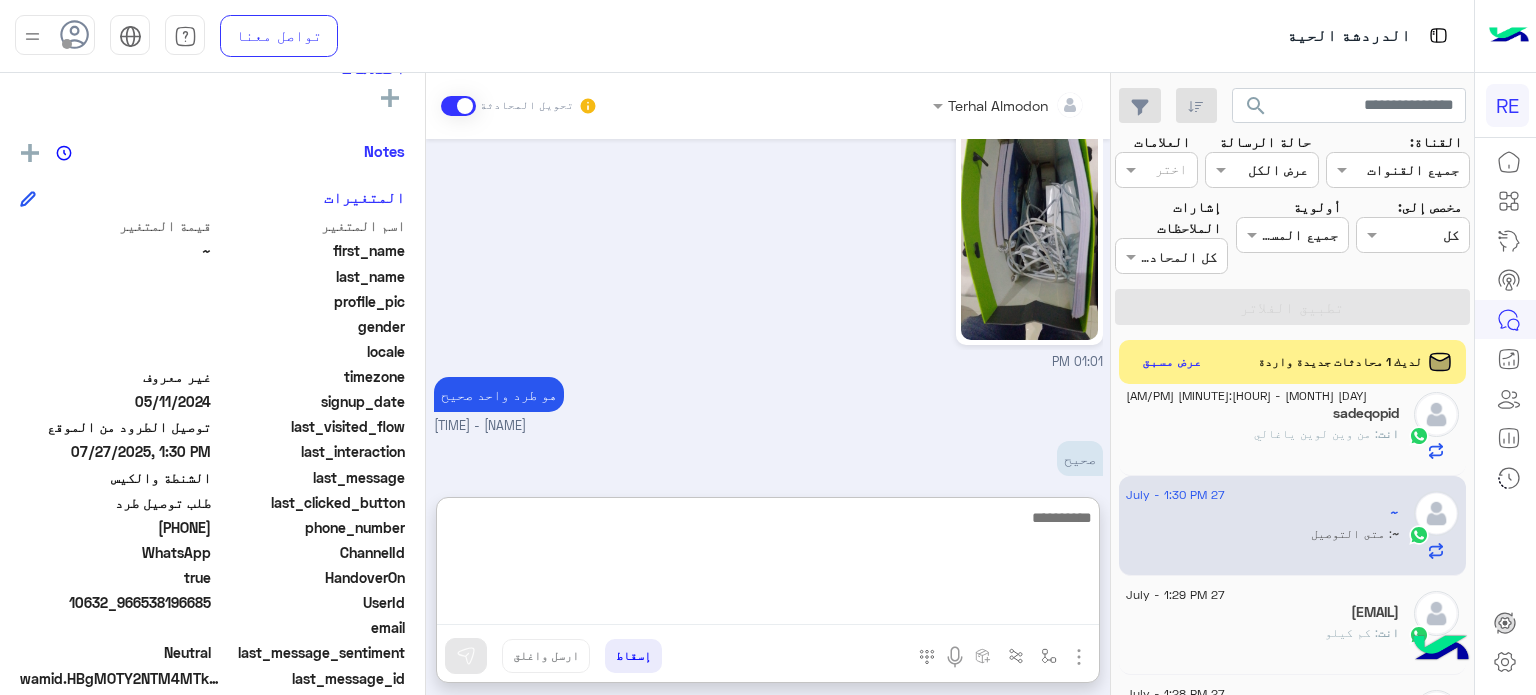 click at bounding box center [768, 565] 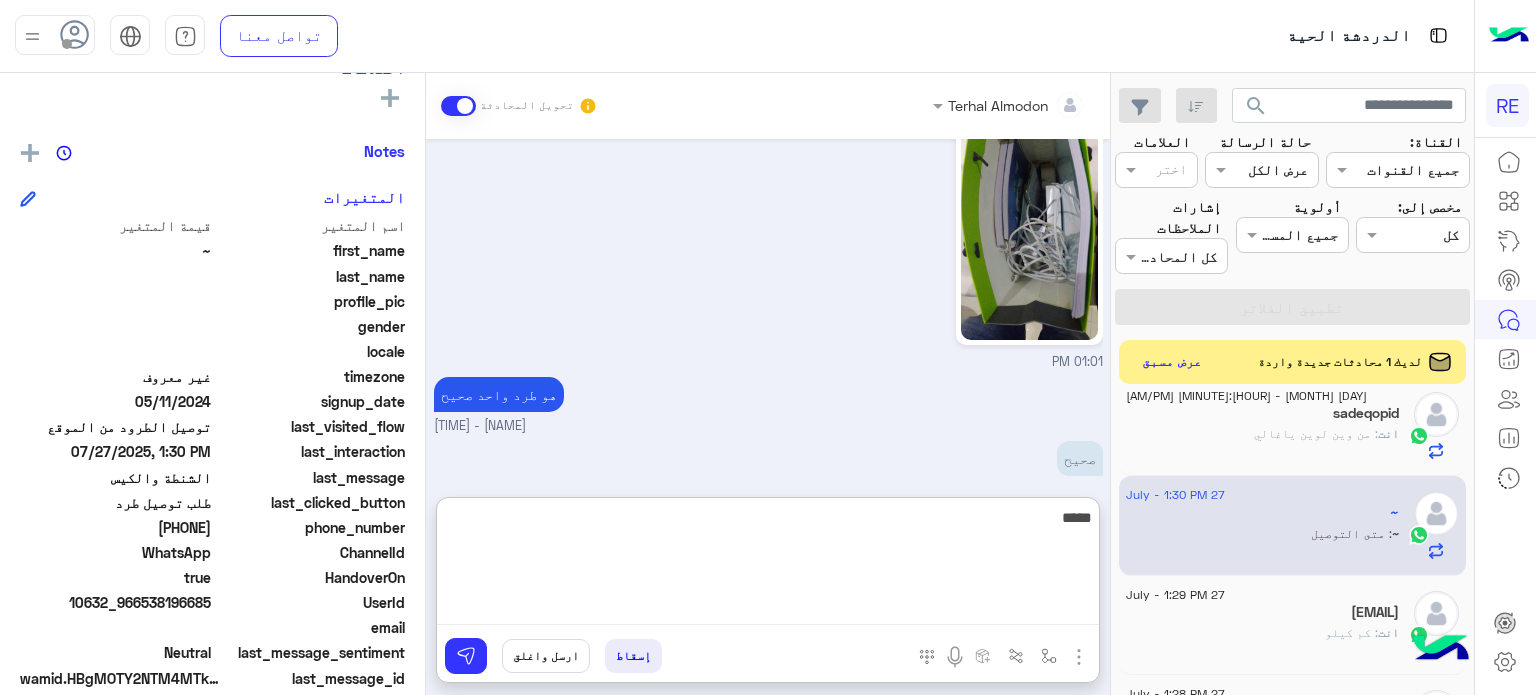 scroll, scrollTop: 223, scrollLeft: 0, axis: vertical 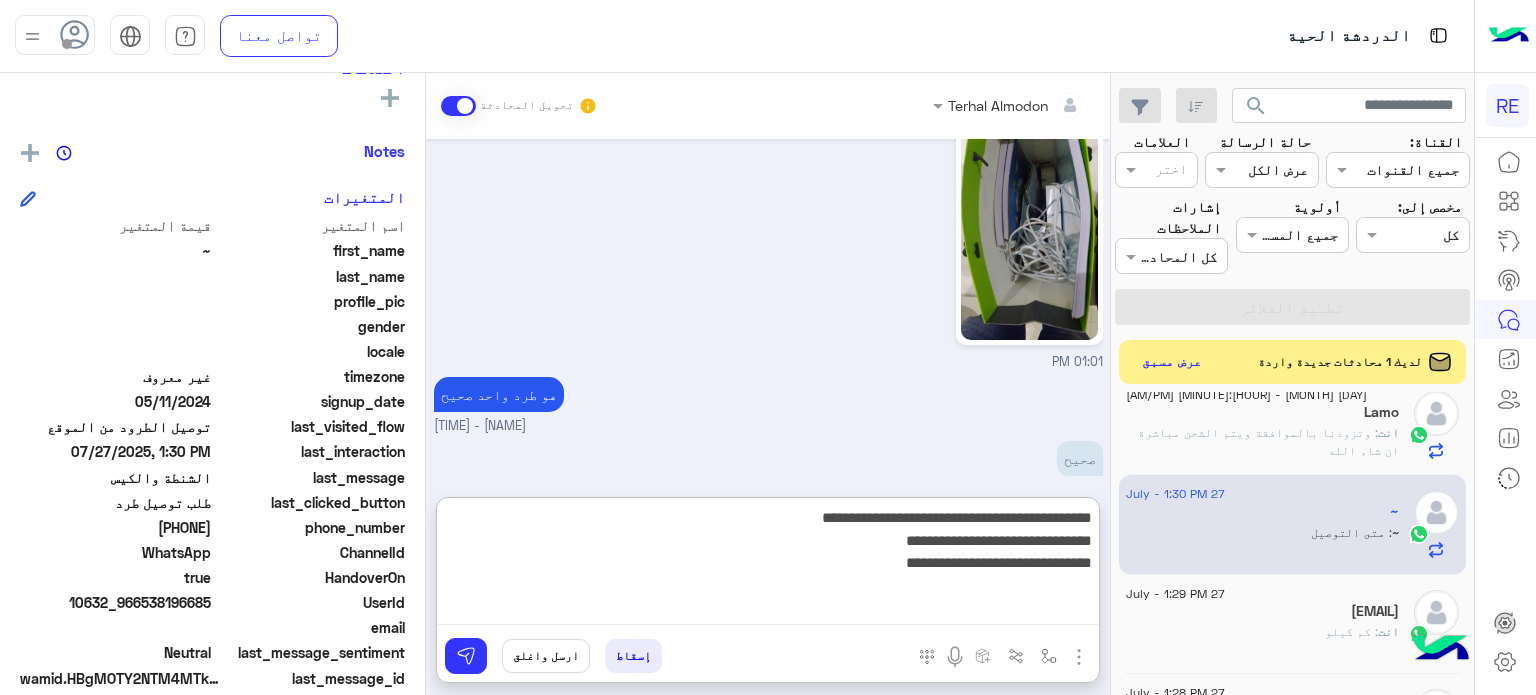 type on "**********" 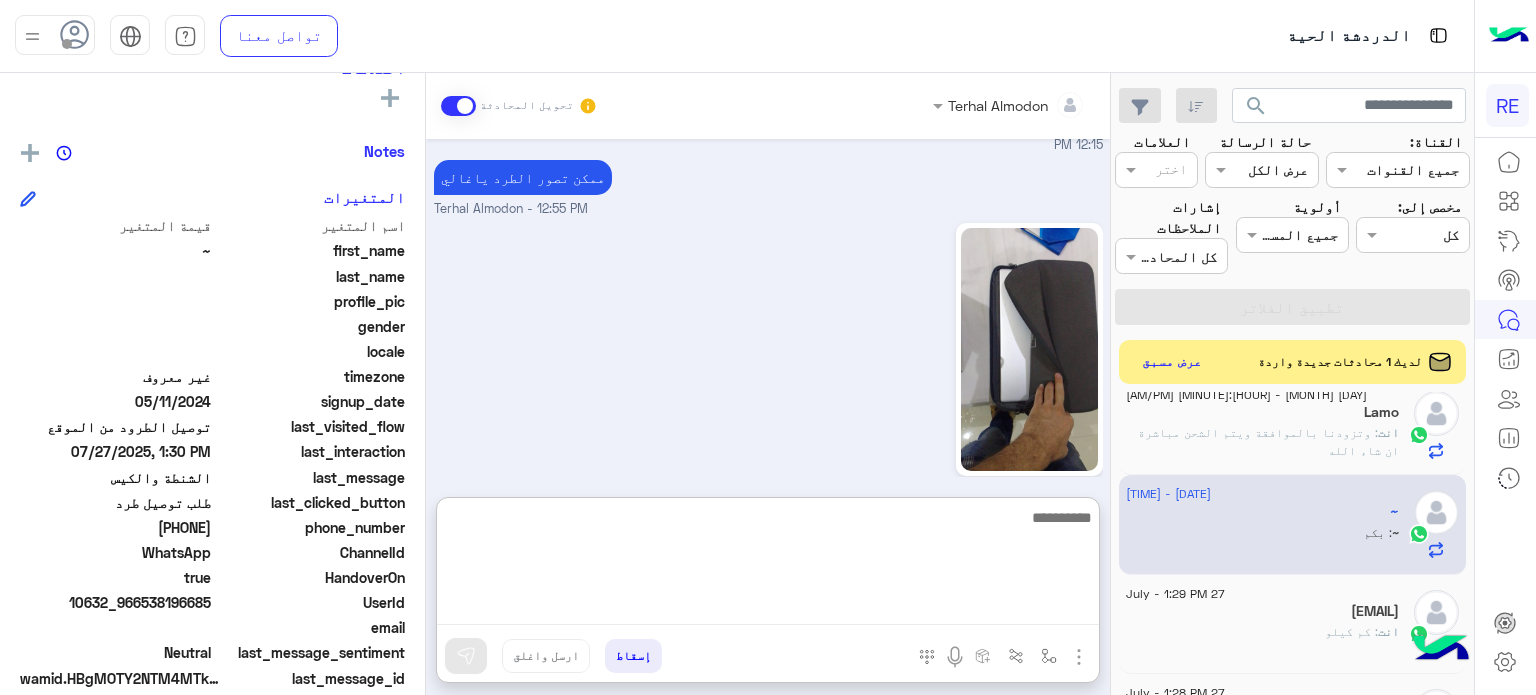 scroll, scrollTop: 4061, scrollLeft: 0, axis: vertical 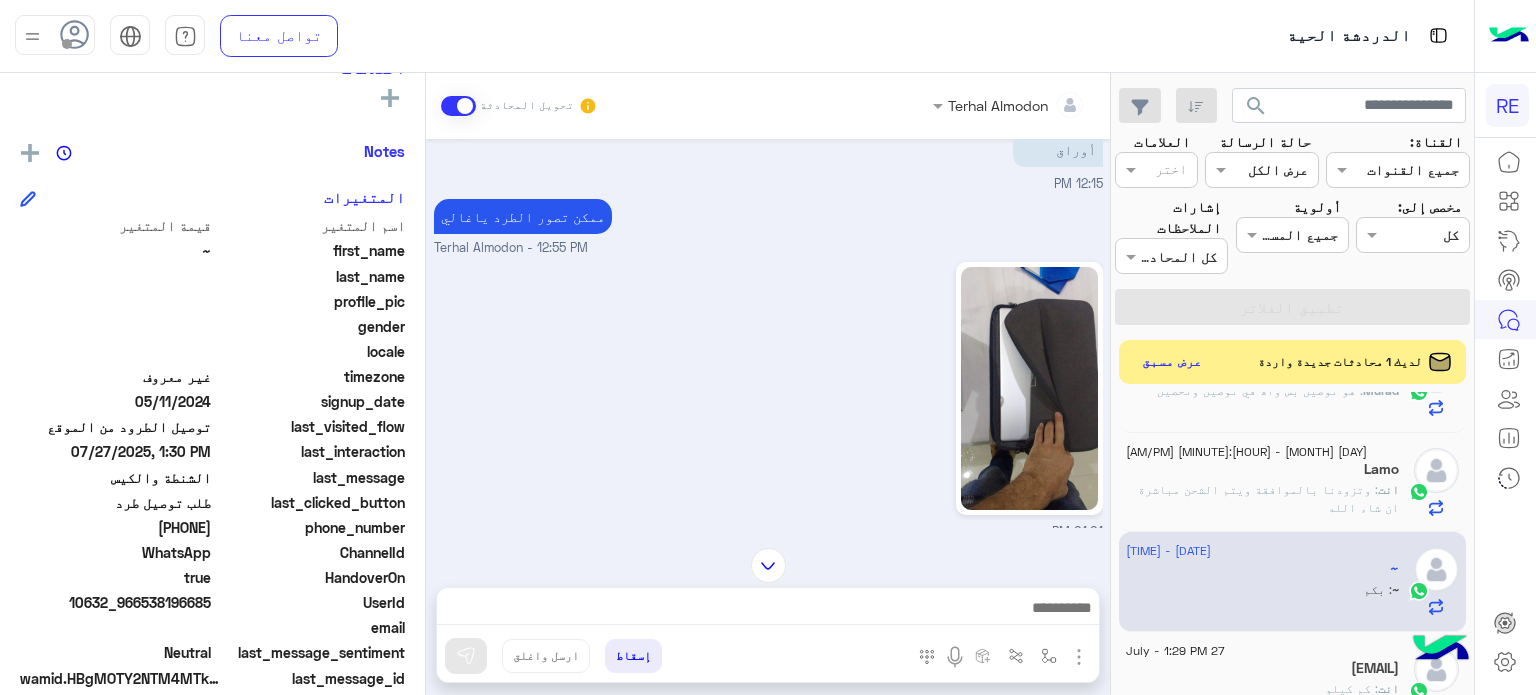 click on "Terhal Almodon تحويل المحادثة - [DATE] يمكنك الاطلاع على شروط الانضمام لرحلة ك (كابتن ) الموجودة بالصورة أعلاه،
لتحميل التطبيق عبر الرابط التالي : 📲
http://onelink.to/Rehla - يسعدنا انضمامك لتطبيق رحلة يمكنك اتباع الخطوات الموضحة لتسجيل بيانات سيارتك بالفيديو التالي  : عزيزي الكابتن، فضلًا ، للرغبة بتفعيل الحساب قم برفع البيانات عبر التطبيق والتواصل معنا - تم تسجيل السيارة - اواجه صعوبة بالتسجيل - اي خدمة اخرى ؟ - الرجوع للقائمة الرئ - لا - [TIME] - اريد توصيل بريد - [TIME] - سعدنا بتواصلك، نأمل منك توضيح استفسارك أكثر - [TIME] - عندي شحنة في الرياض أبغى توصيلها لبريدة - [TIME] - [TIME] - [TIME]" at bounding box center [768, 388] 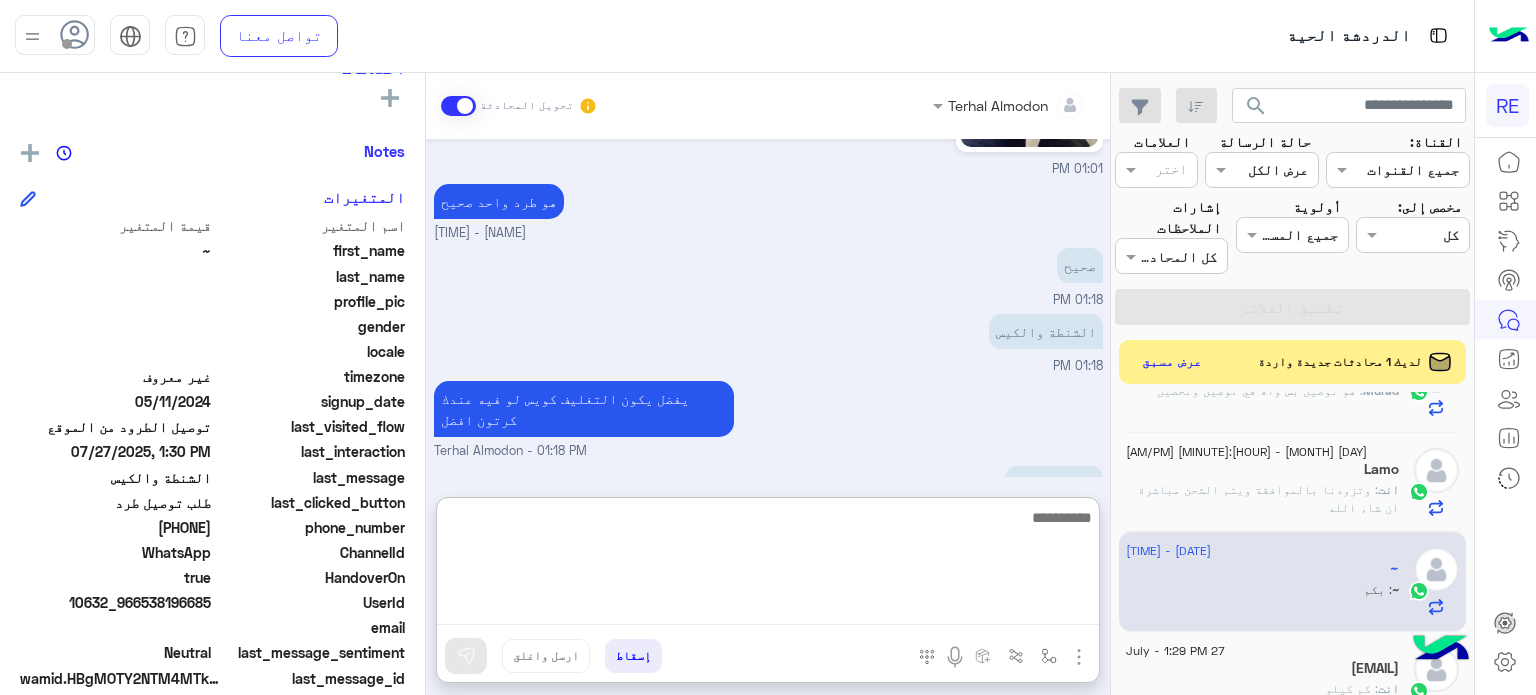 click at bounding box center [768, 565] 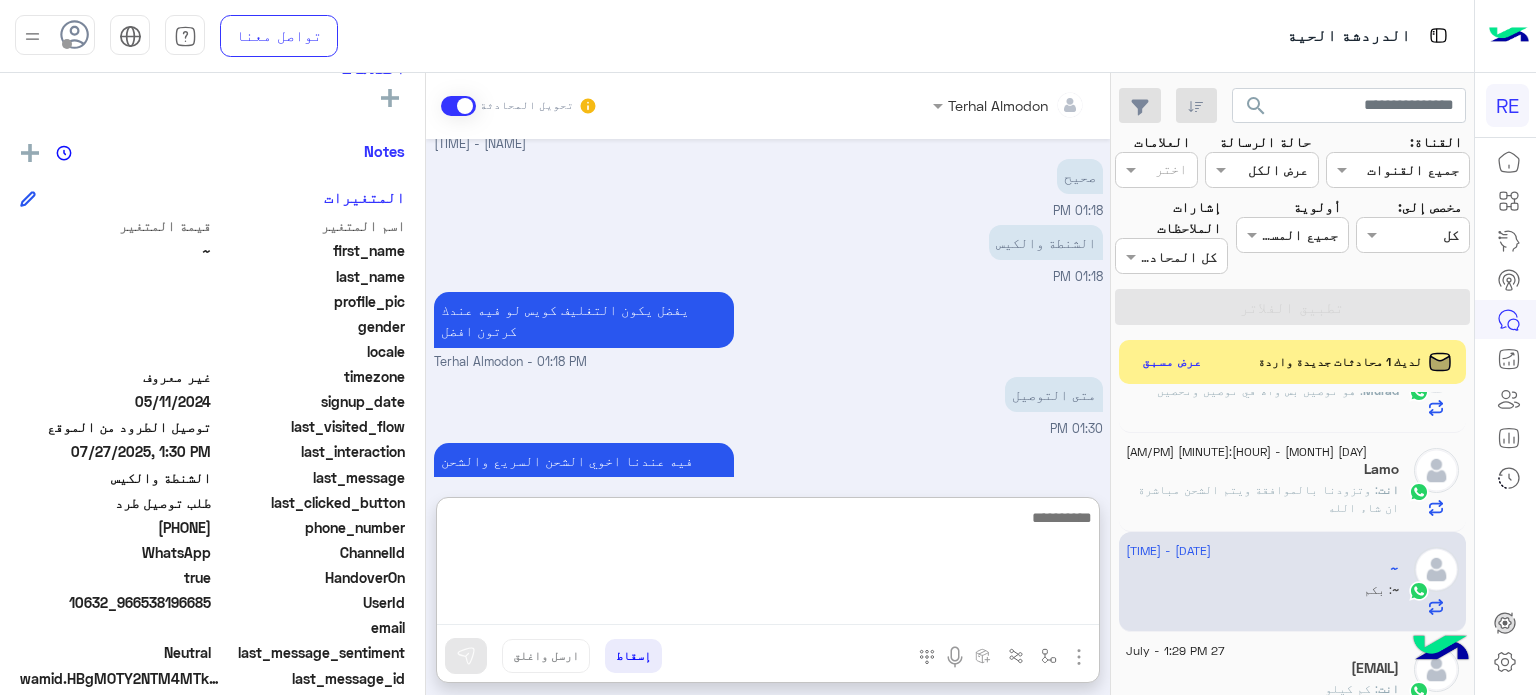 scroll, scrollTop: 4060, scrollLeft: 0, axis: vertical 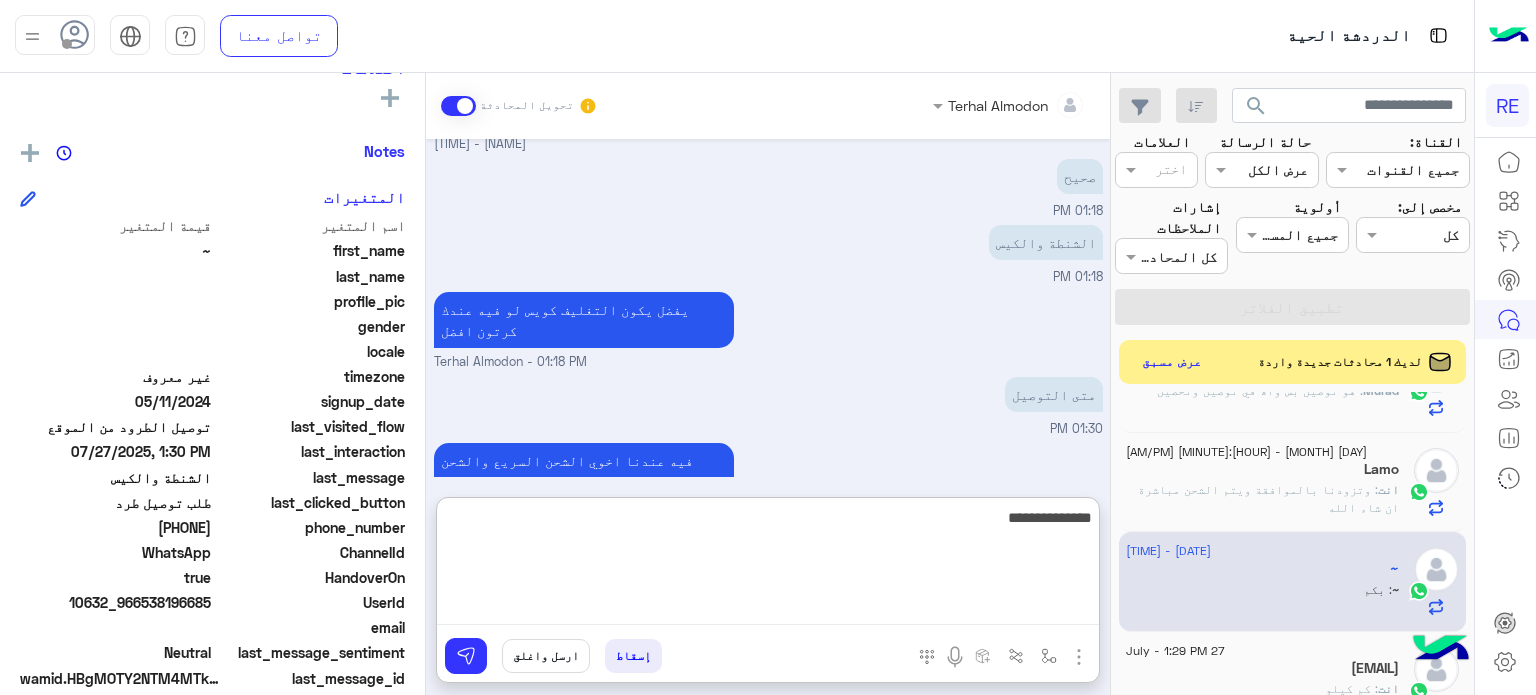 type on "**********" 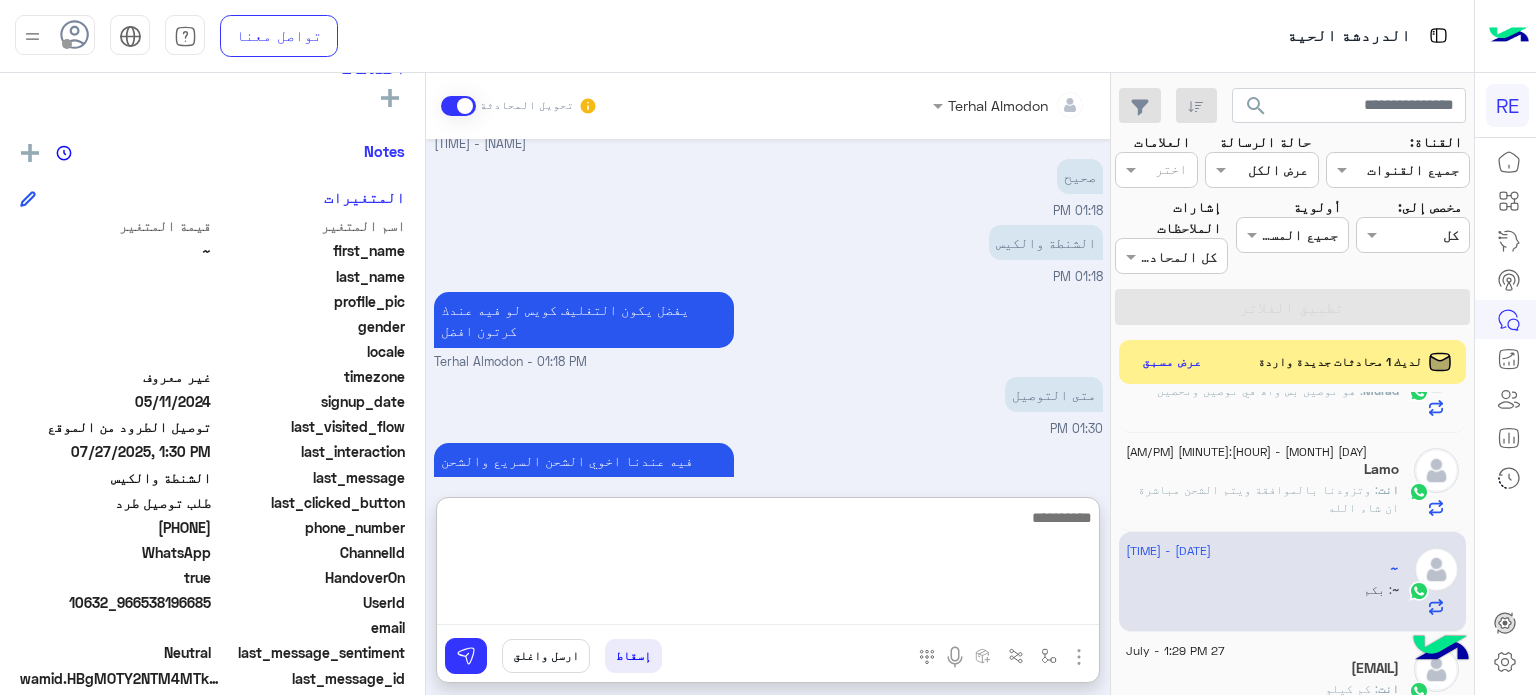 scroll, scrollTop: 4125, scrollLeft: 0, axis: vertical 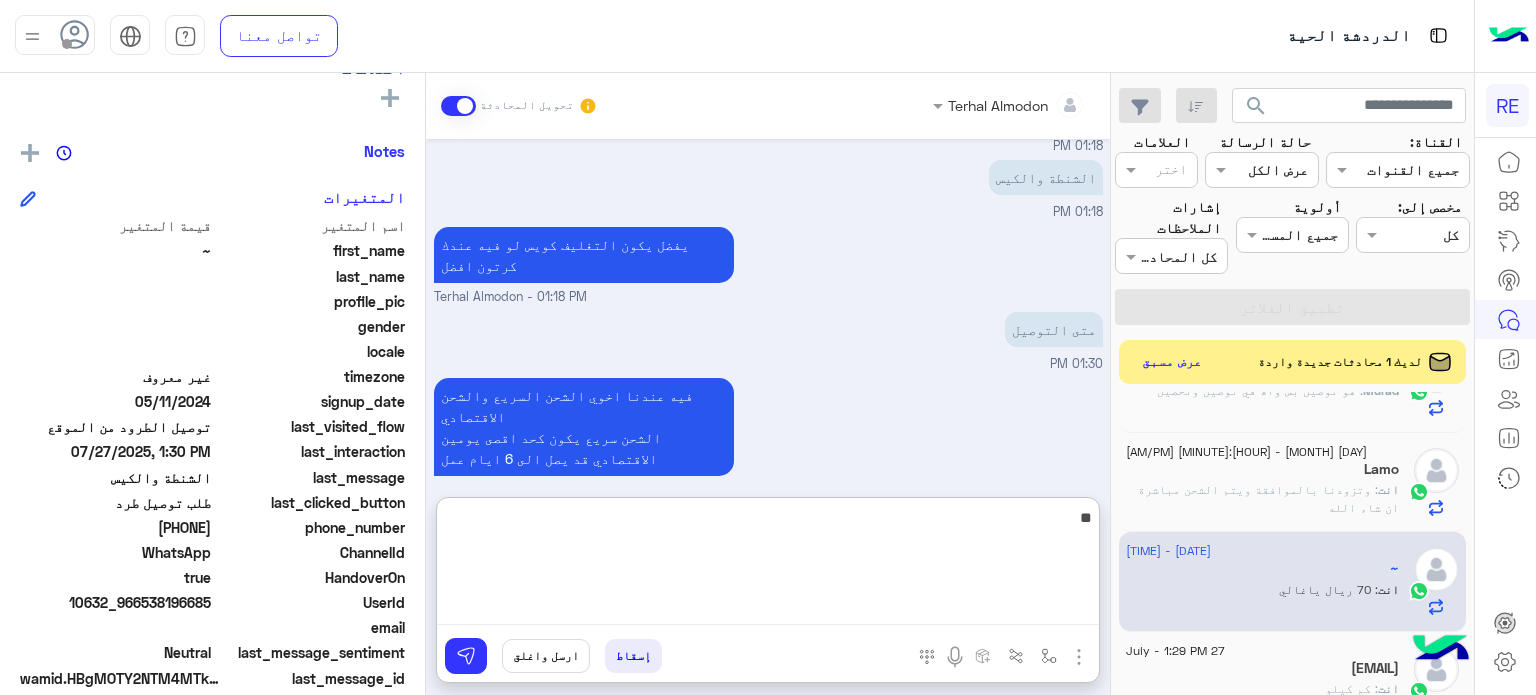 type on "*" 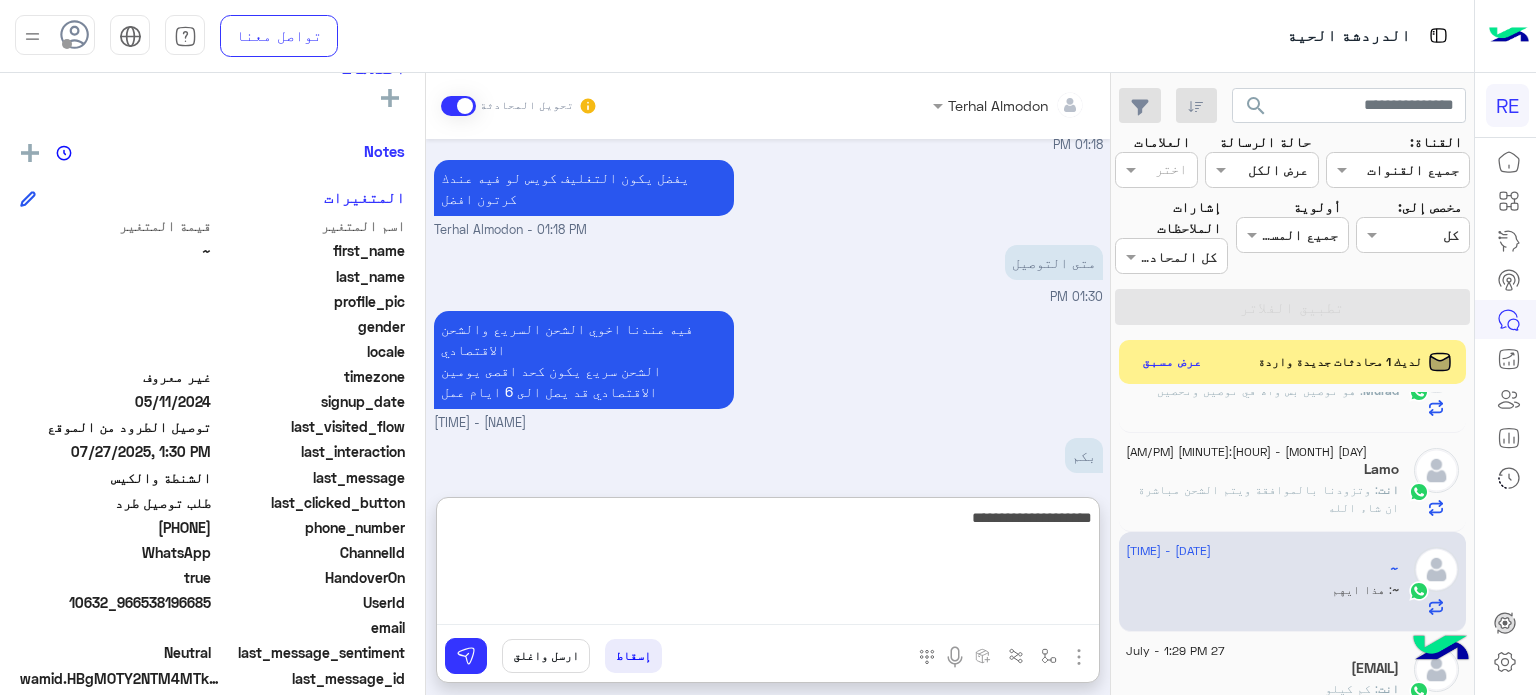 type on "**********" 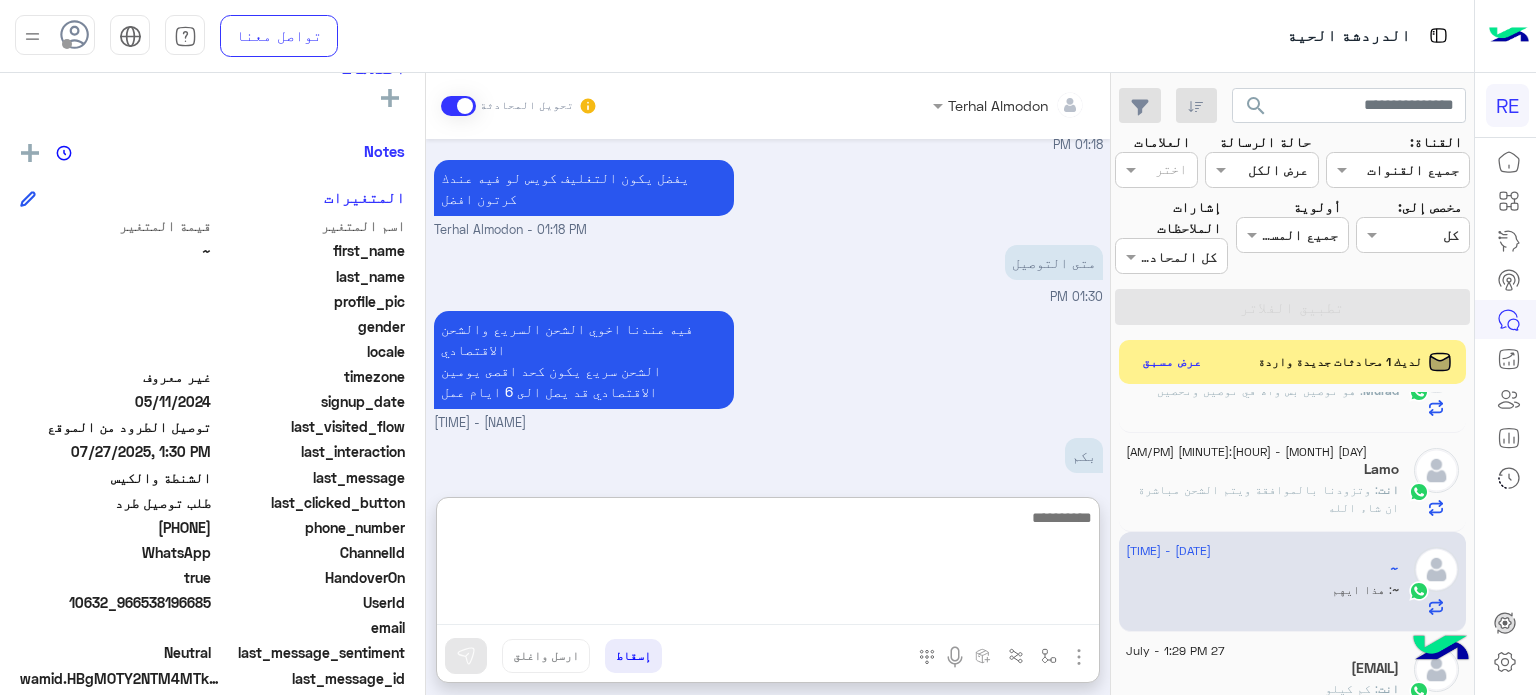 scroll, scrollTop: 4255, scrollLeft: 0, axis: vertical 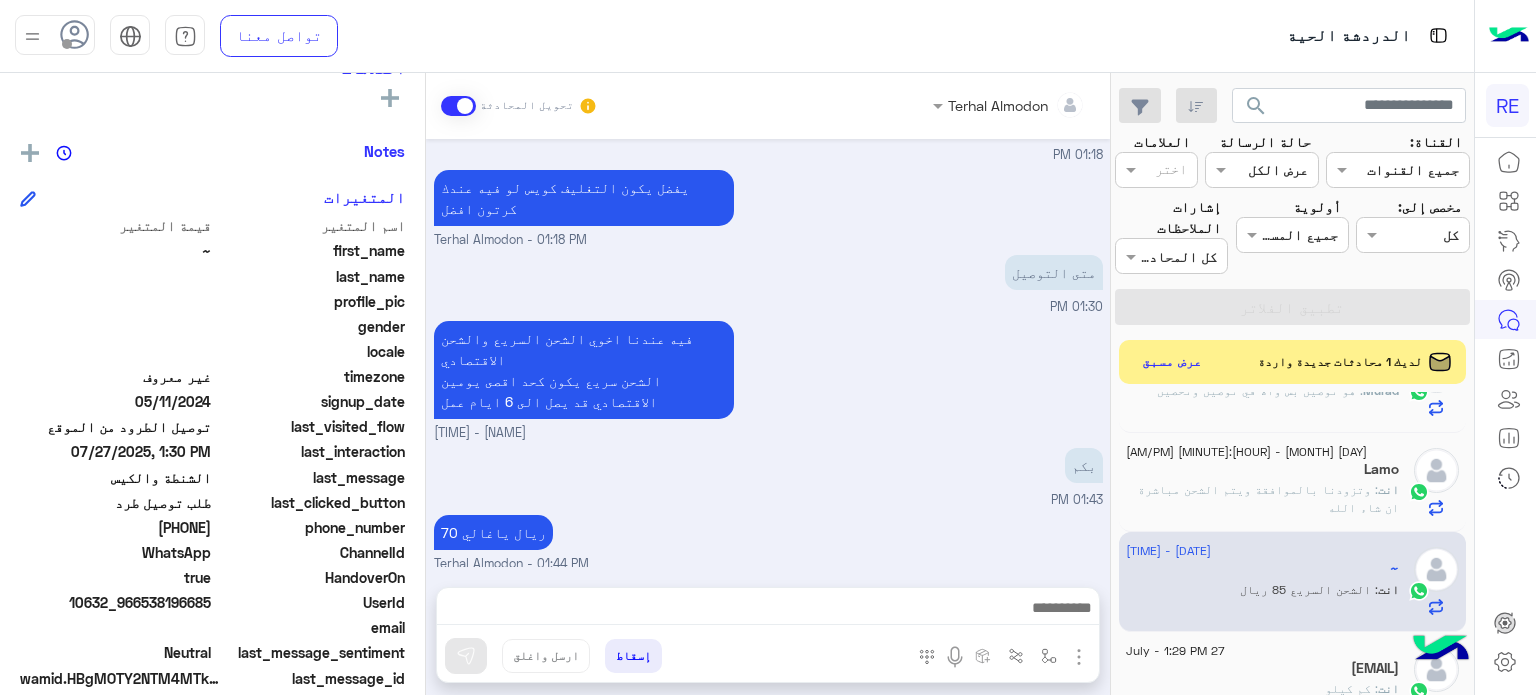 click on "Jul [DATE], [YEAR]  يمكنك الاطلاع على شروط الانضمام لرحلة ك (كابتن ) الموجودة بالصورة أعلاه،
لتحميل التطبيق عبر الرابط التالي : 📲
http://onelink.to/Rehla    يسعدنا انضمامك لتطبيق رحلة يمكنك اتباع الخطوات الموضحة لتسجيل بيانات سيارتك بالفيديو التالي  : عزيزي الكابتن، فضلًا ، للرغبة بتفعيل الحساب قم برفع البيانات عبر التطبيق والتواصل معنا  تم تسجيل السيارة   اواجه صعوبة بالتسجيل  اي خدمة اخرى ؟  الرجوع للقائمة الرئ   لا     01:10 AM  اريد توصيل بريد   01:12 AM  سعدنا بتواصلك، نأمل منك توضيح استفسارك أكثر    01:12 AM  عندي شحنة في الرياض أبغى توصيلها لبريدة   01:13 AM   عودة الى البوت     01:13 AM   01:13 AM       01:13 AM" at bounding box center (768, 353) 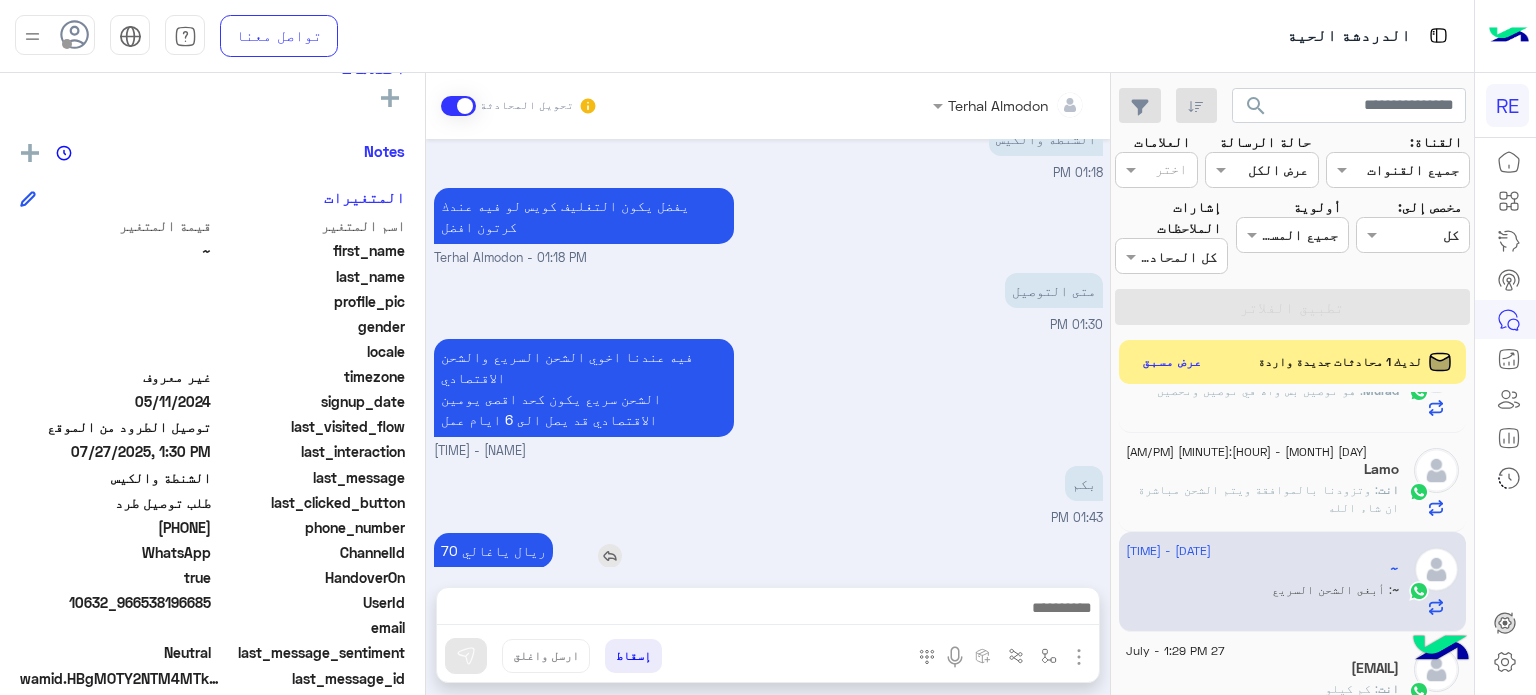 scroll, scrollTop: 4231, scrollLeft: 0, axis: vertical 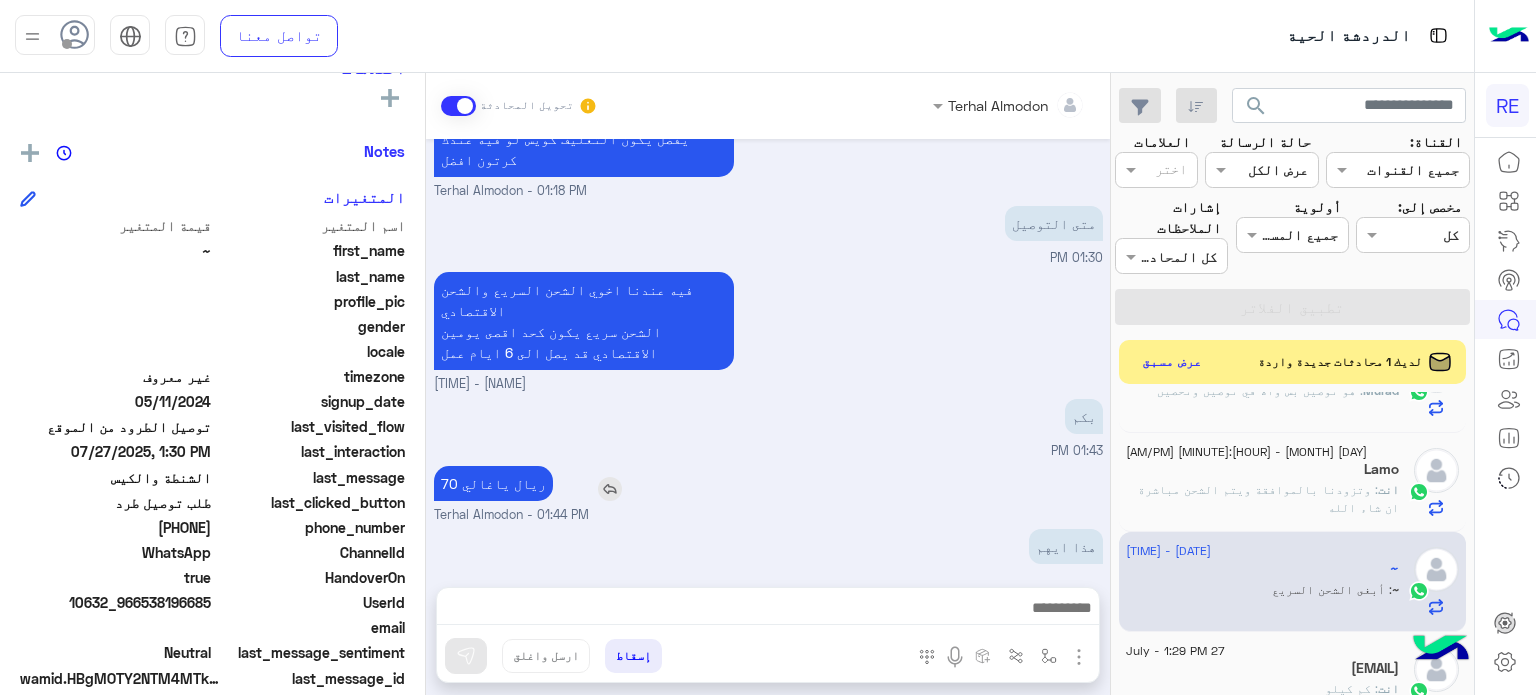 click on "Jul [DATE], [YEAR]  يمكنك الاطلاع على شروط الانضمام لرحلة ك (كابتن ) الموجودة بالصورة أعلاه،
لتحميل التطبيق عبر الرابط التالي : 📲
http://onelink.to/Rehla    يسعدنا انضمامك لتطبيق رحلة يمكنك اتباع الخطوات الموضحة لتسجيل بيانات سيارتك بالفيديو التالي  : عزيزي الكابتن، فضلًا ، للرغبة بتفعيل الحساب قم برفع البيانات عبر التطبيق والتواصل معنا  تم تسجيل السيارة   اواجه صعوبة بالتسجيل  اي خدمة اخرى ؟  الرجوع للقائمة الرئ   لا     01:10 AM  اريد توصيل بريد   01:12 AM  سعدنا بتواصلك، نأمل منك توضيح استفسارك أكثر    01:12 AM  عندي شحنة في الرياض أبغى توصيلها لبريدة   01:13 AM   عودة الى البوت     01:13 AM   01:13 AM       01:13 AM" at bounding box center (768, 353) 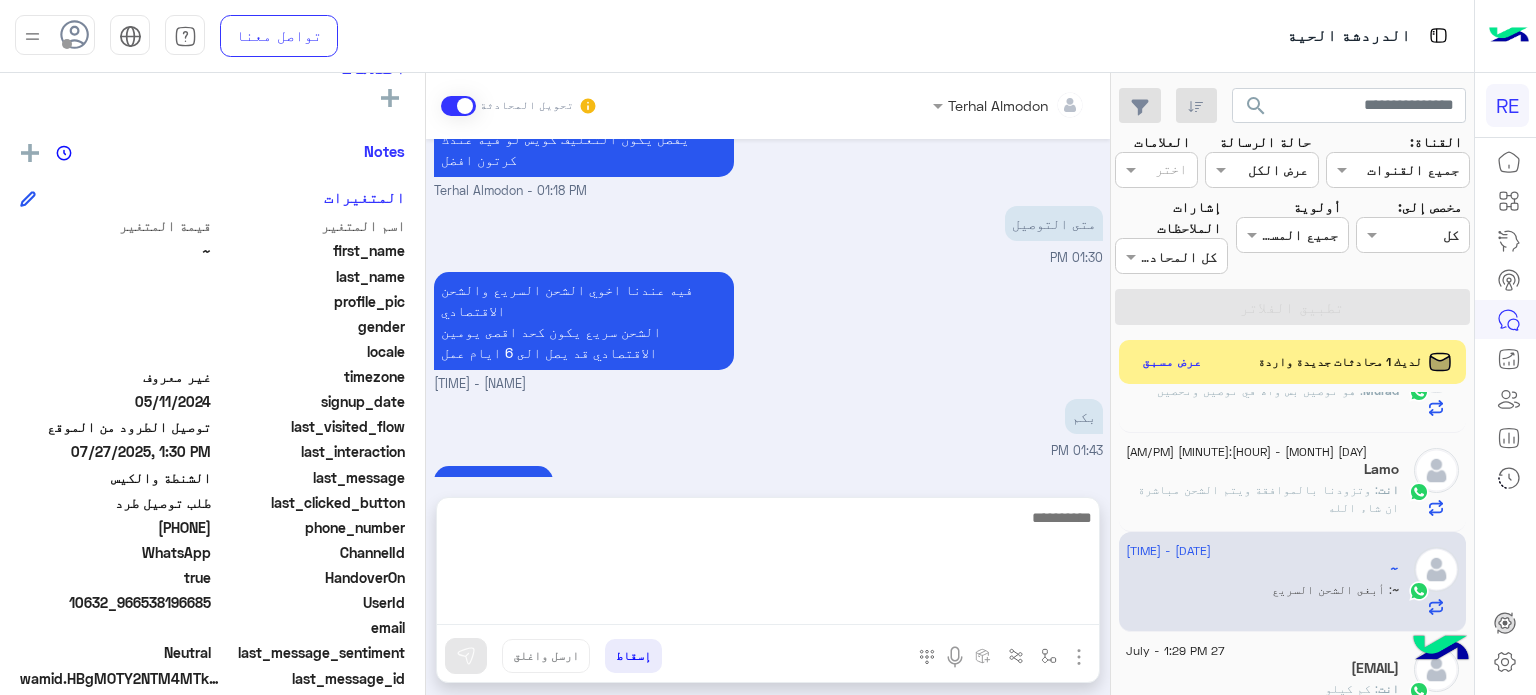 click at bounding box center [768, 565] 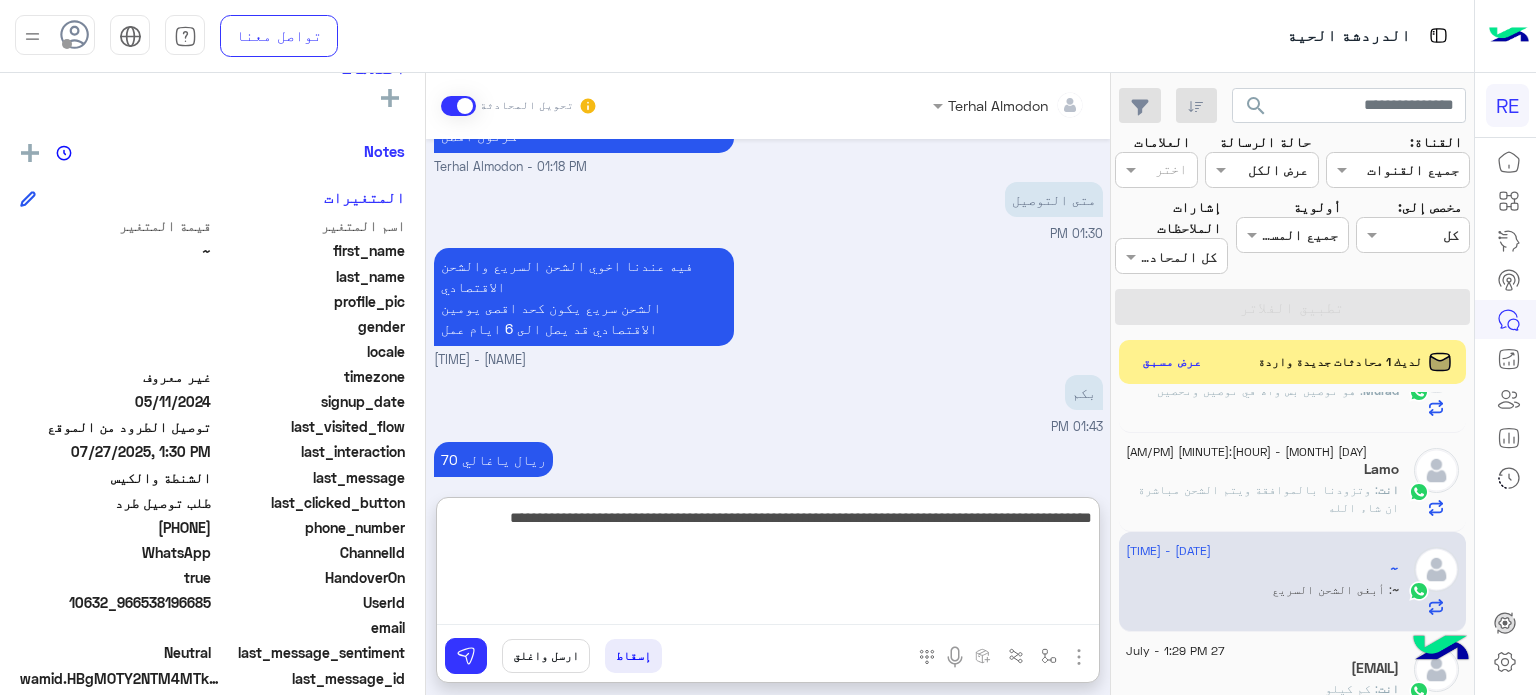 type on "**********" 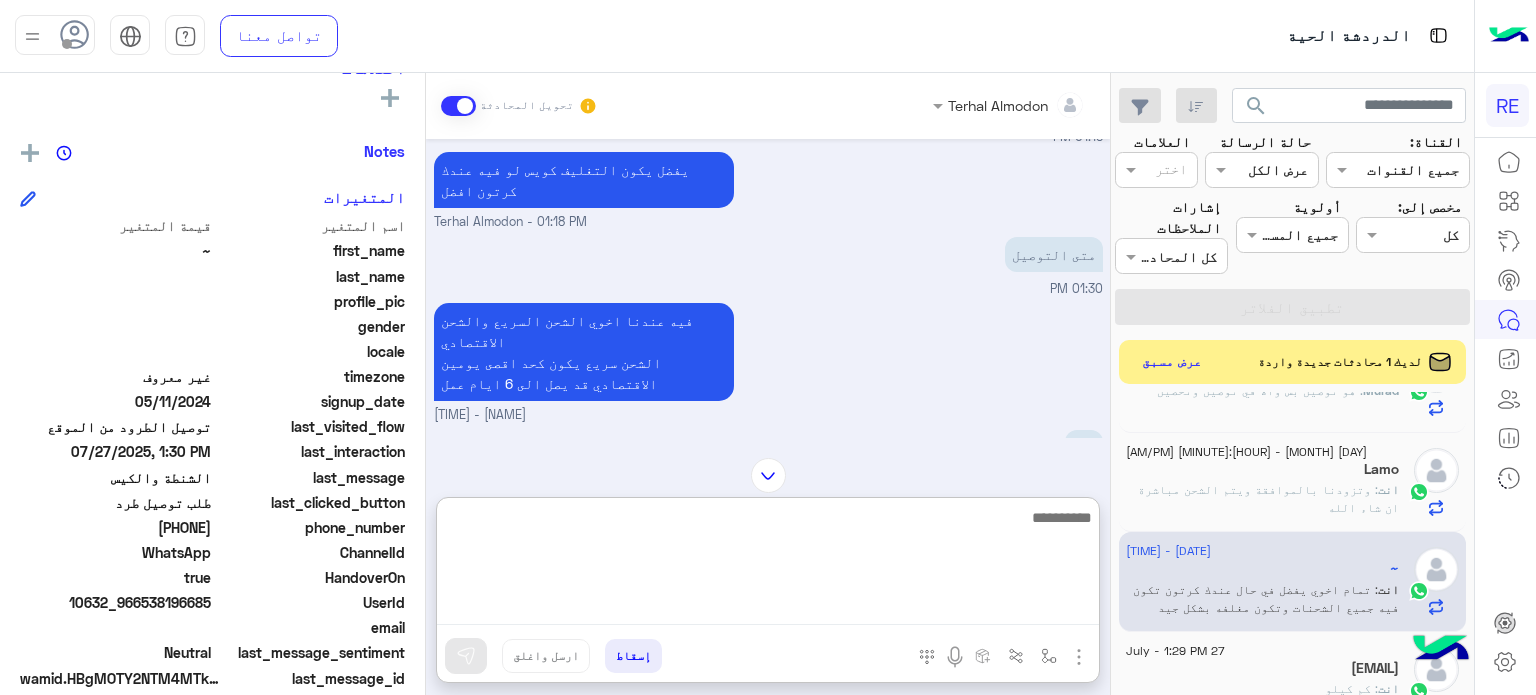 scroll, scrollTop: 4428, scrollLeft: 0, axis: vertical 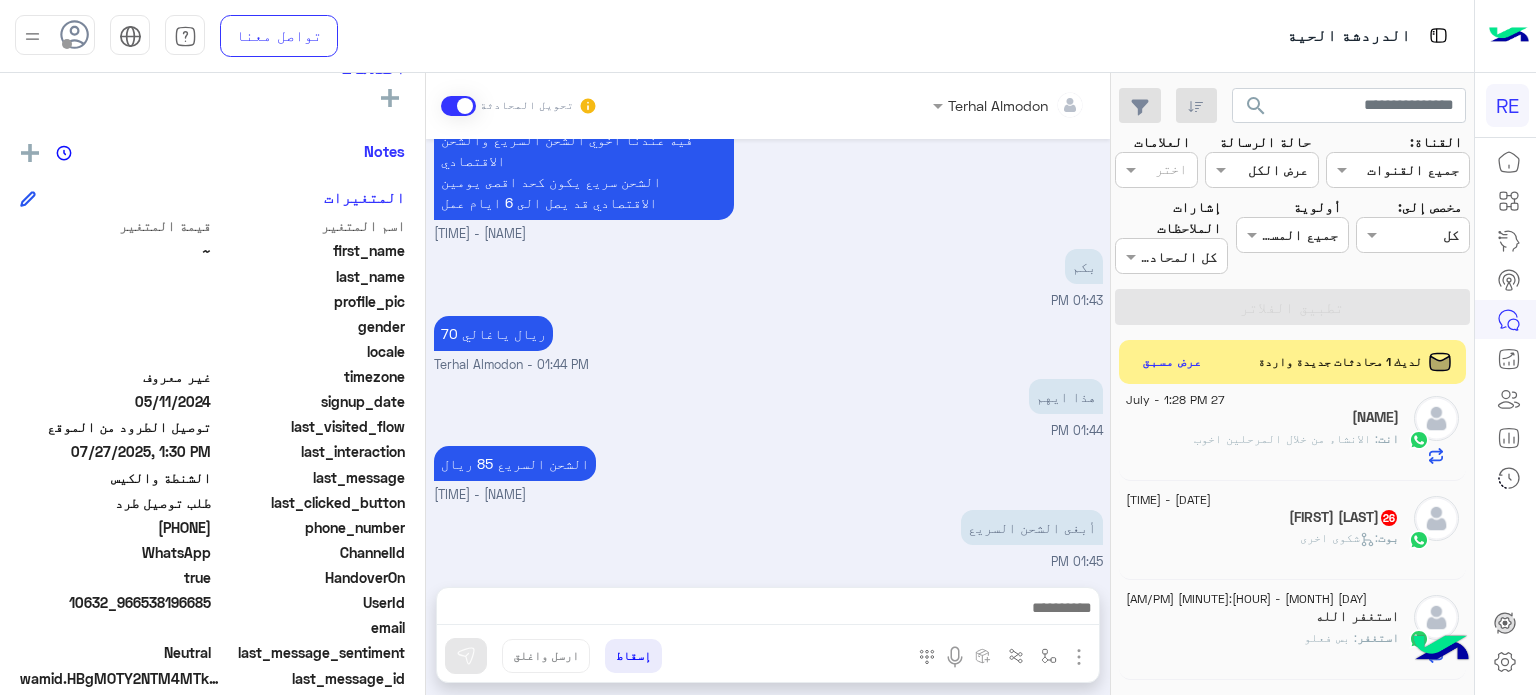 click on "[NAME] [NUMBER]" 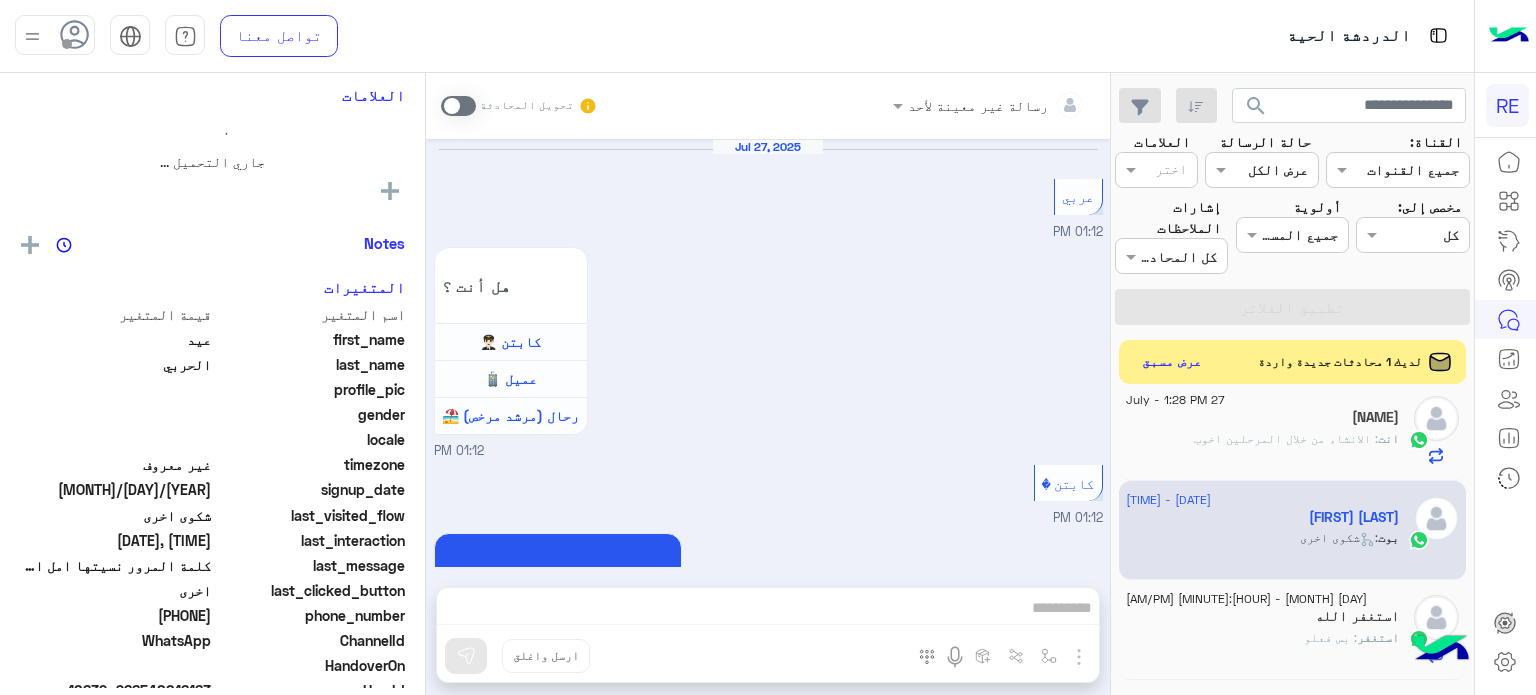 scroll, scrollTop: 801, scrollLeft: 0, axis: vertical 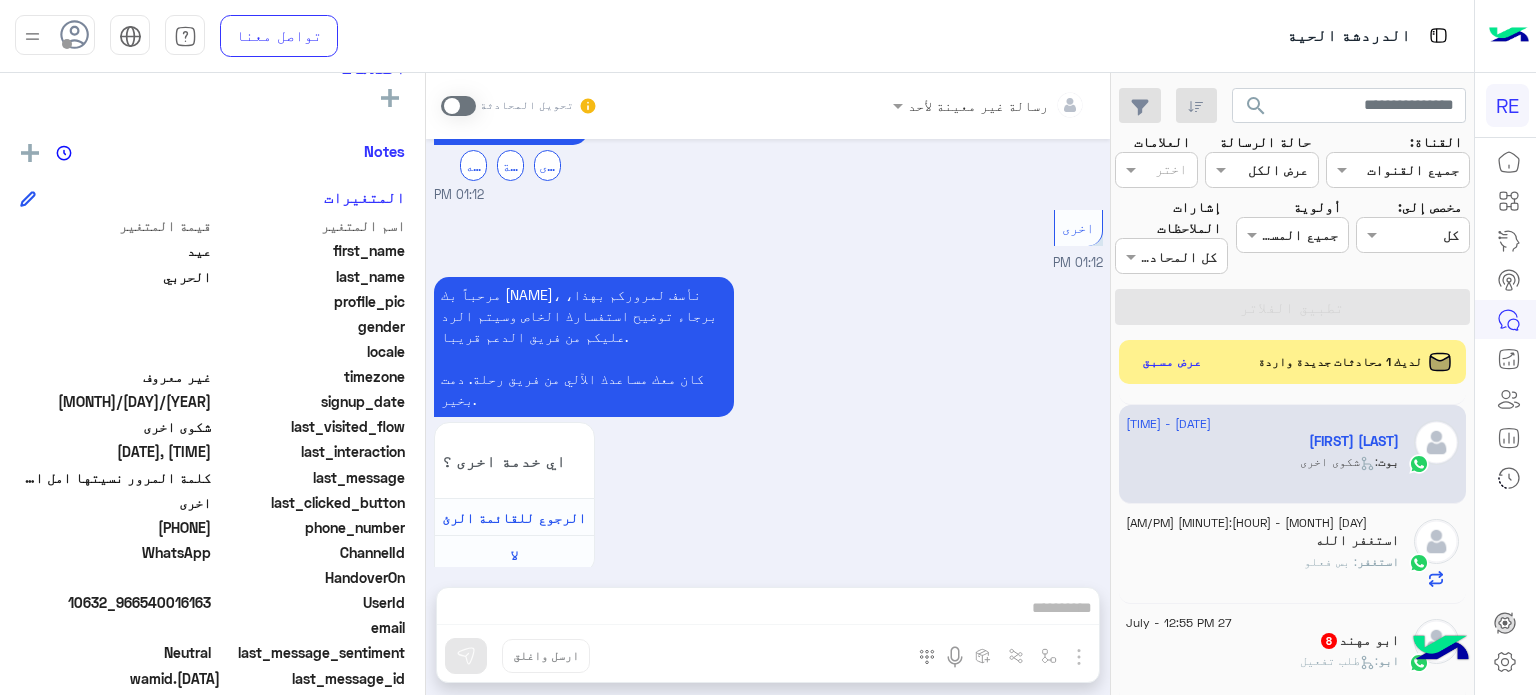 click on "[NAME] : طلب تفعيل" 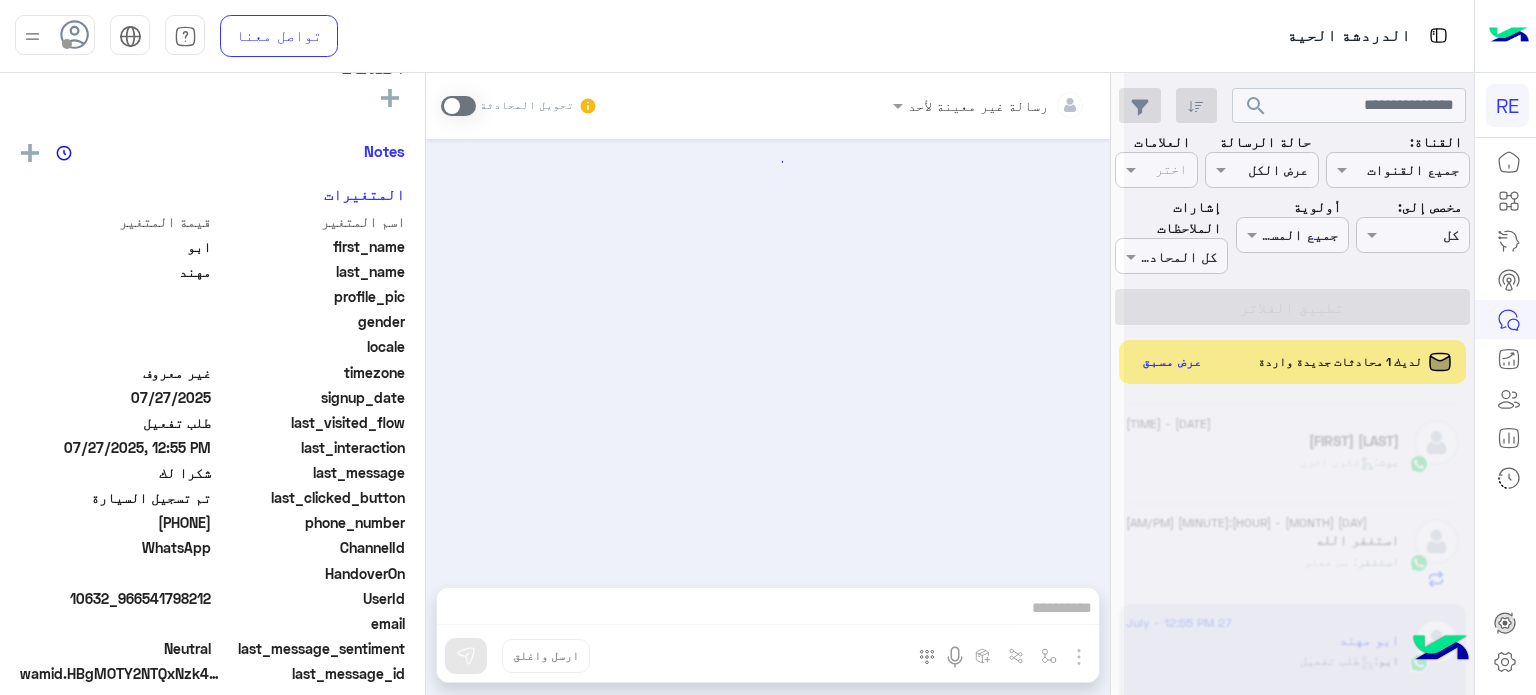 scroll, scrollTop: 1330, scrollLeft: 0, axis: vertical 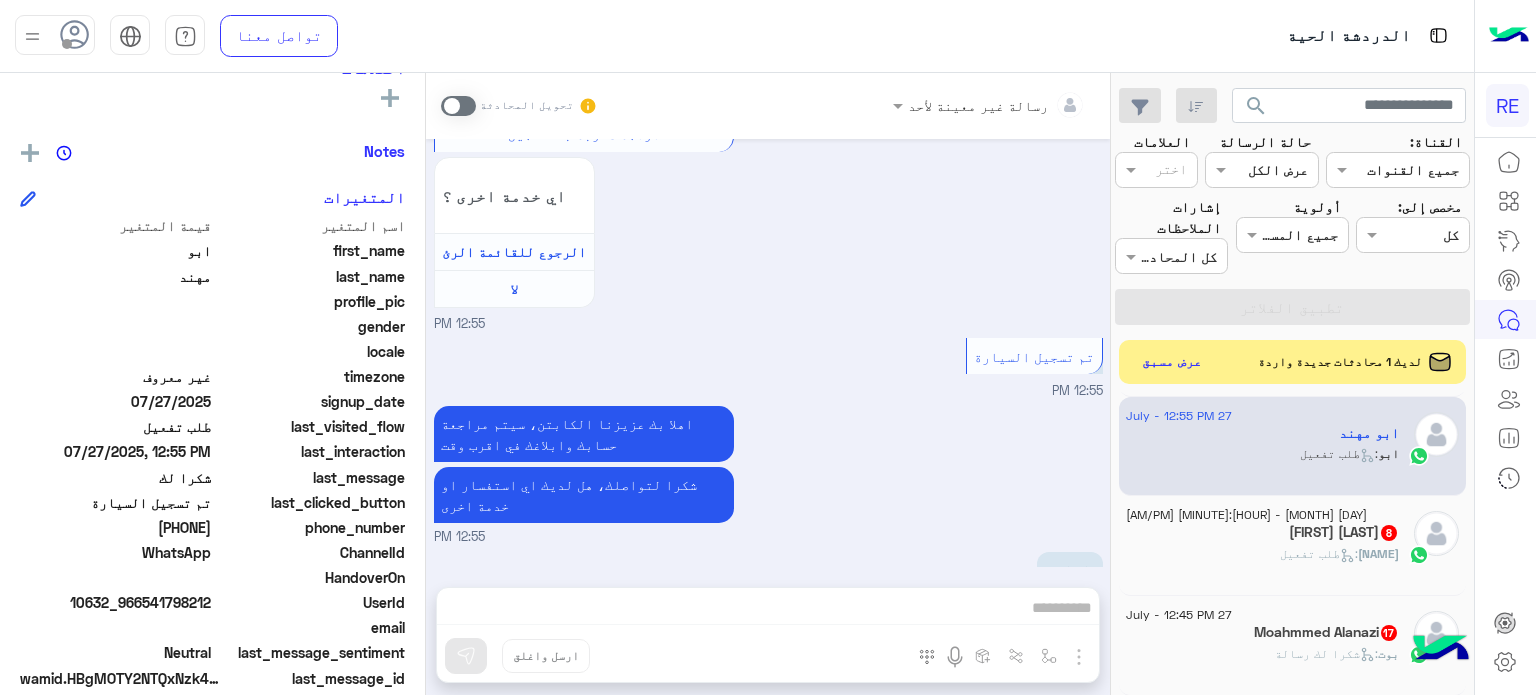 click on "[FIRST] [LAST] 8" 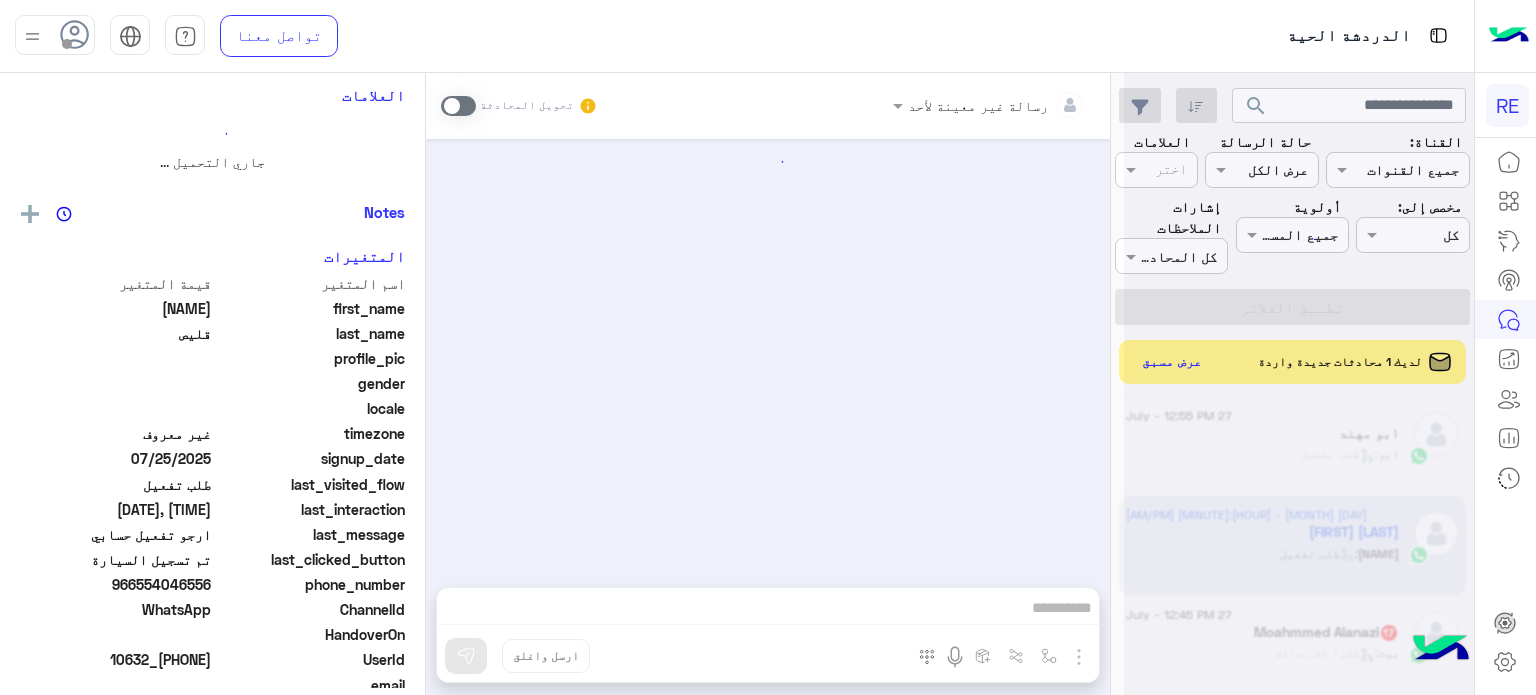 scroll, scrollTop: 1330, scrollLeft: 0, axis: vertical 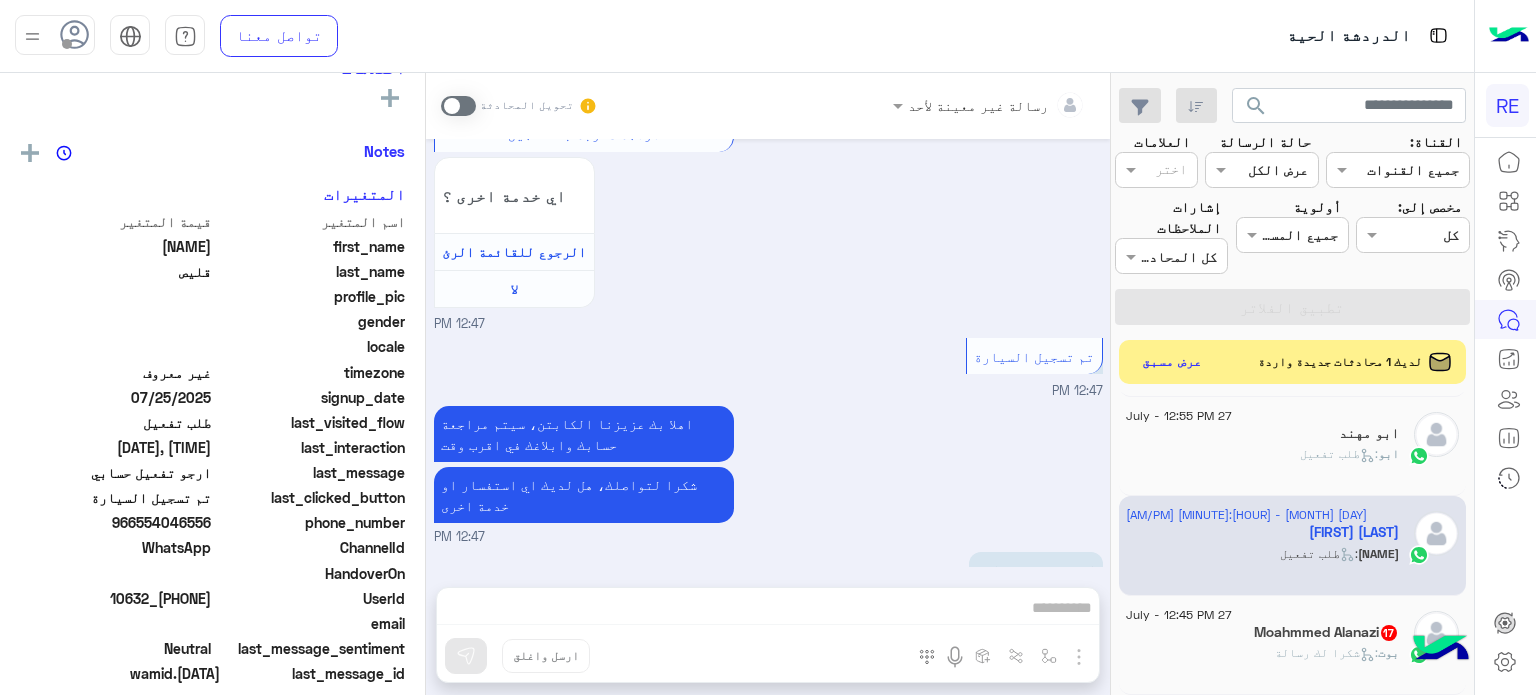click on "[FIRST] [LAST] 17" 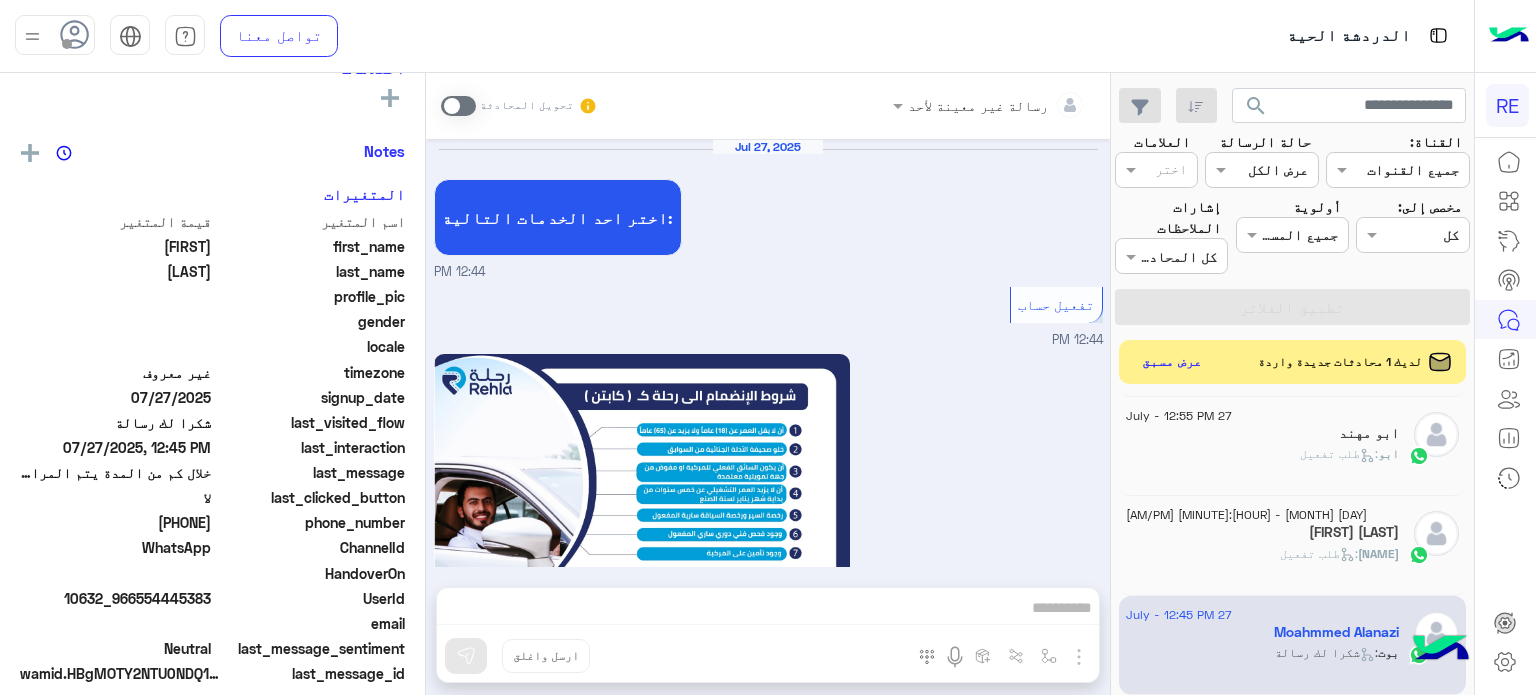 scroll, scrollTop: 1443, scrollLeft: 0, axis: vertical 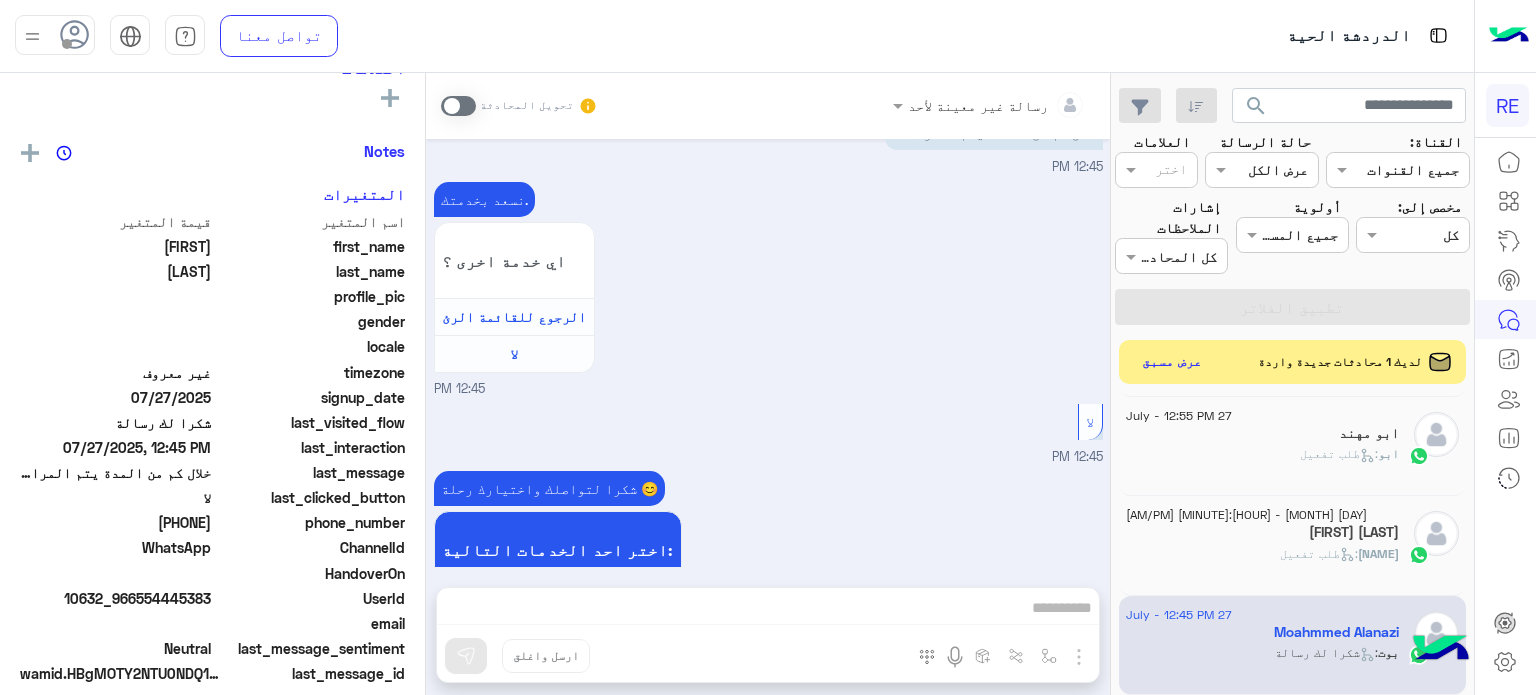 click on "[DAY] [MONTH] - [HOUR]:[MINUTE] [AM/PM]" 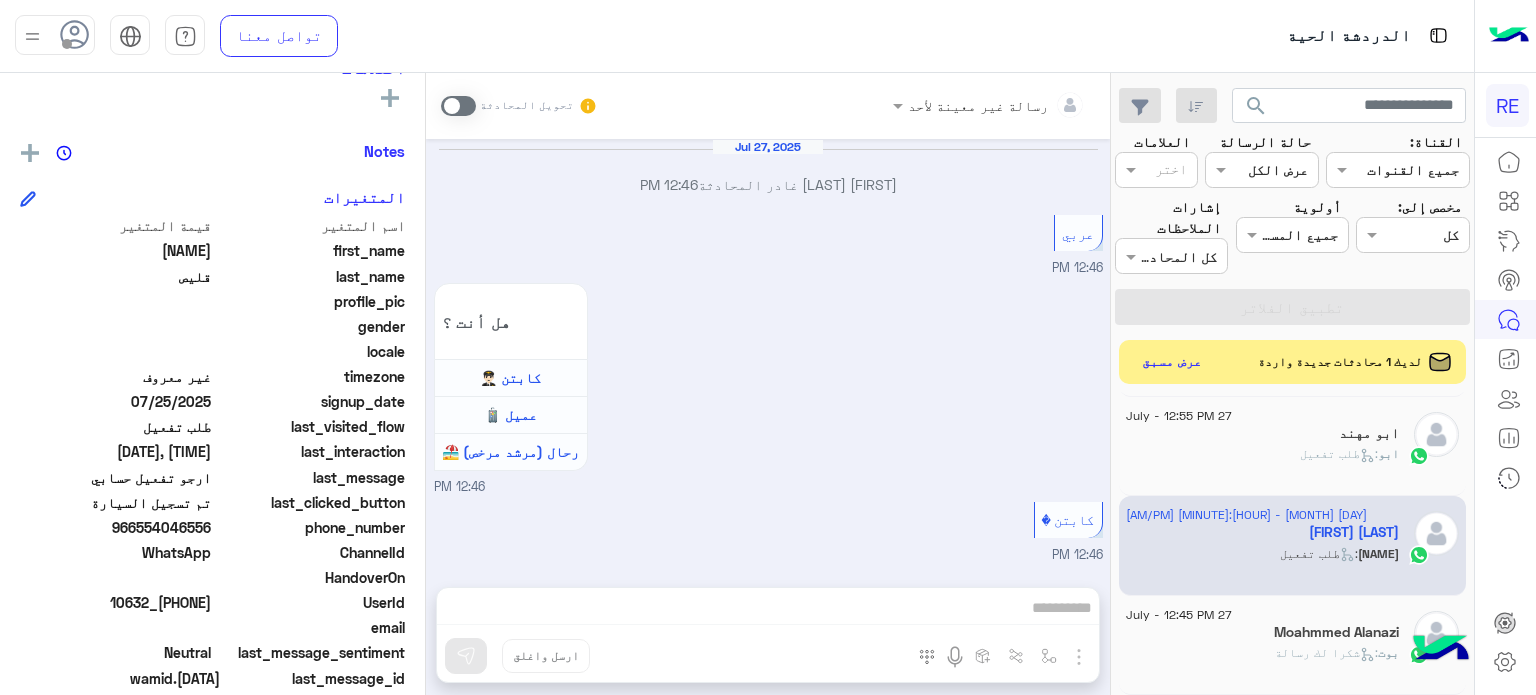 scroll, scrollTop: 1330, scrollLeft: 0, axis: vertical 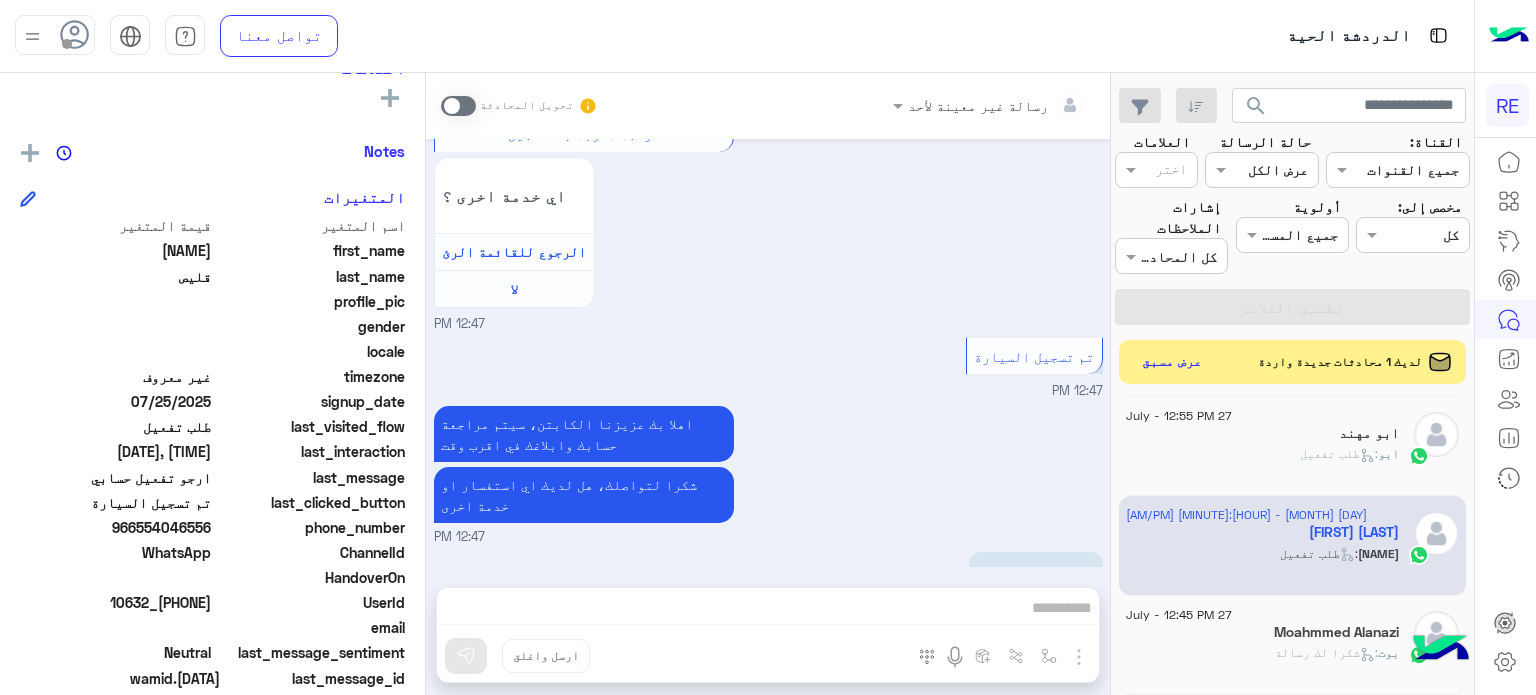 drag, startPoint x: 215, startPoint y: 601, endPoint x: 137, endPoint y: 605, distance: 78.10249 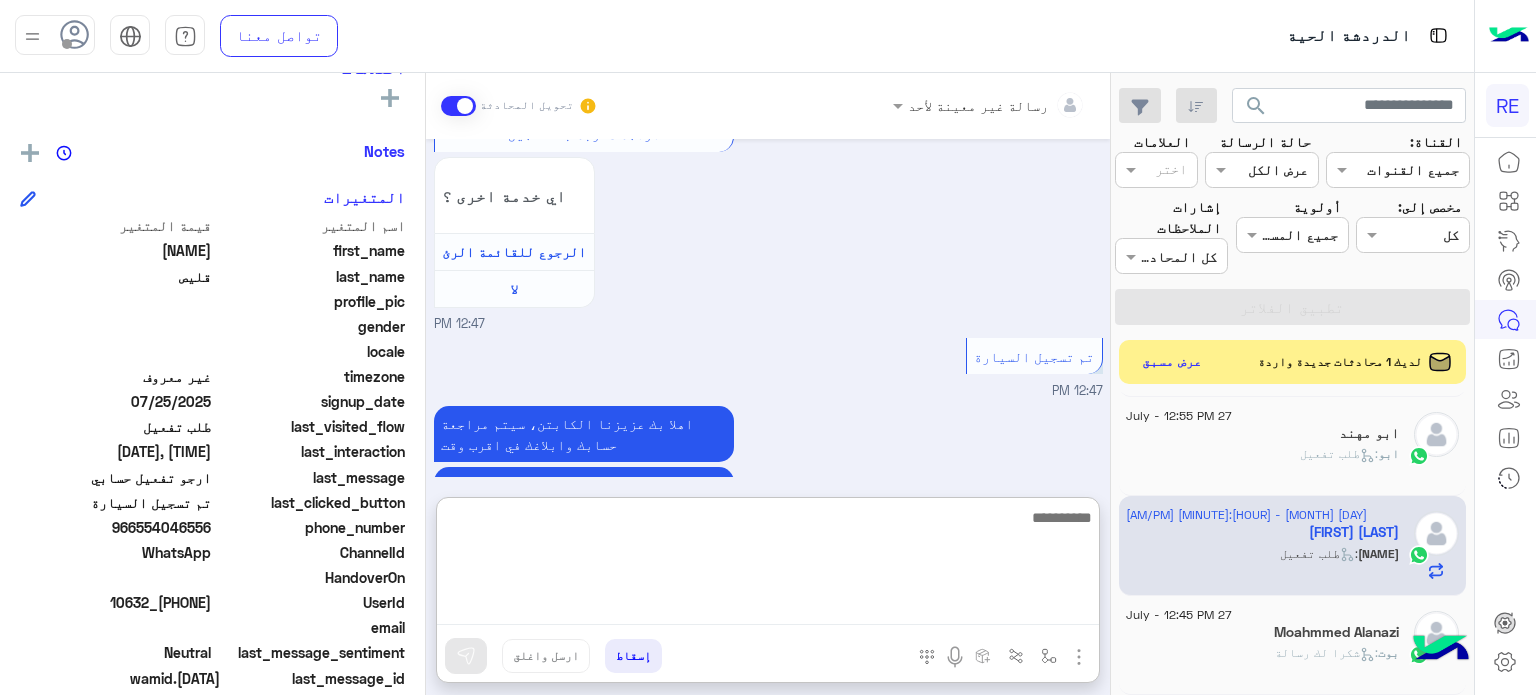 scroll, scrollTop: 1366, scrollLeft: 0, axis: vertical 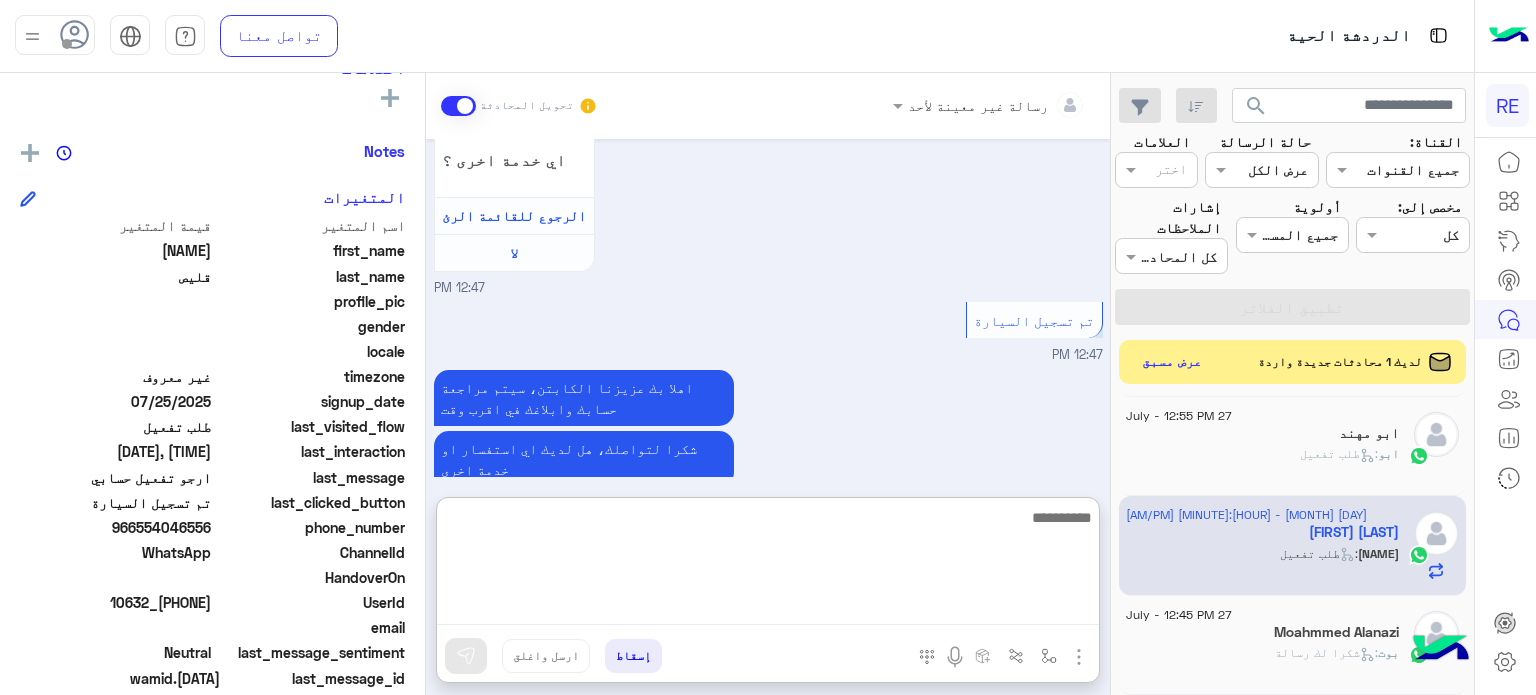 click at bounding box center (768, 565) 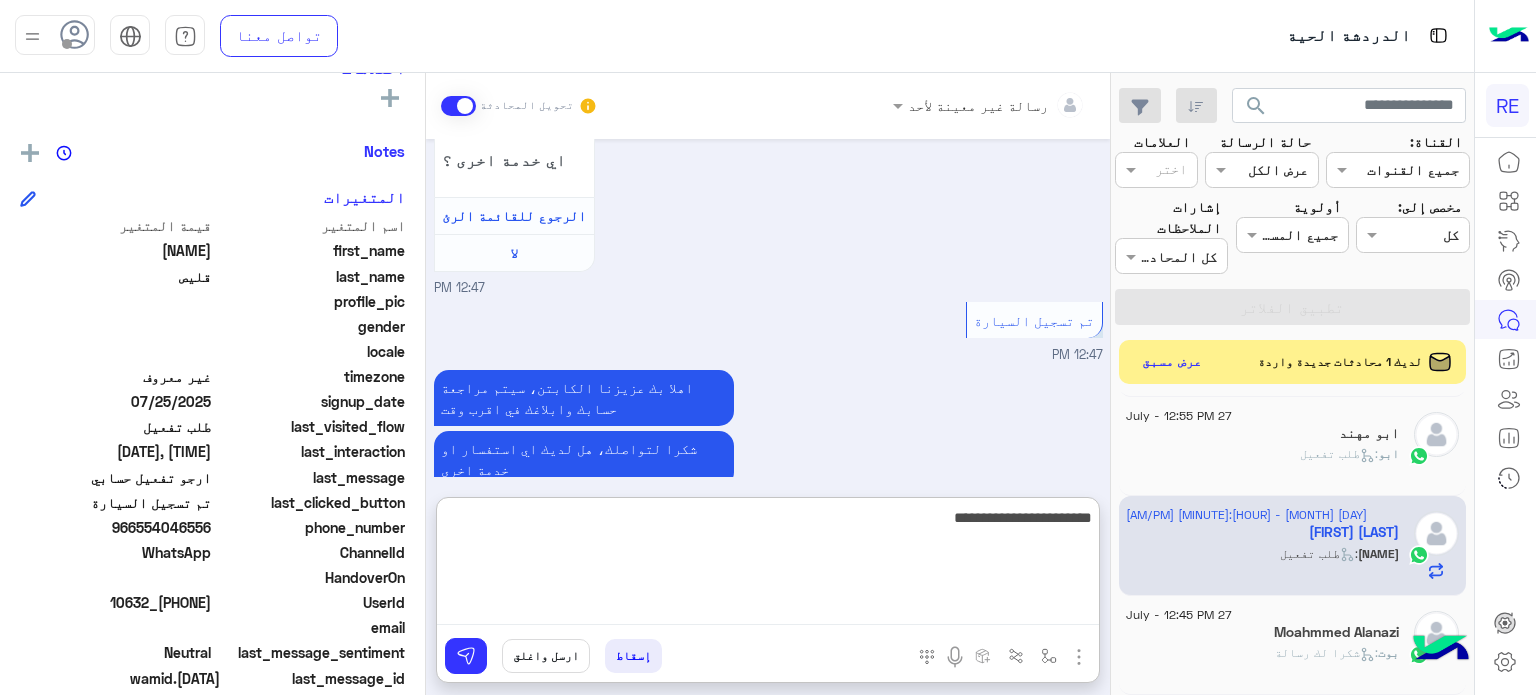type on "**********" 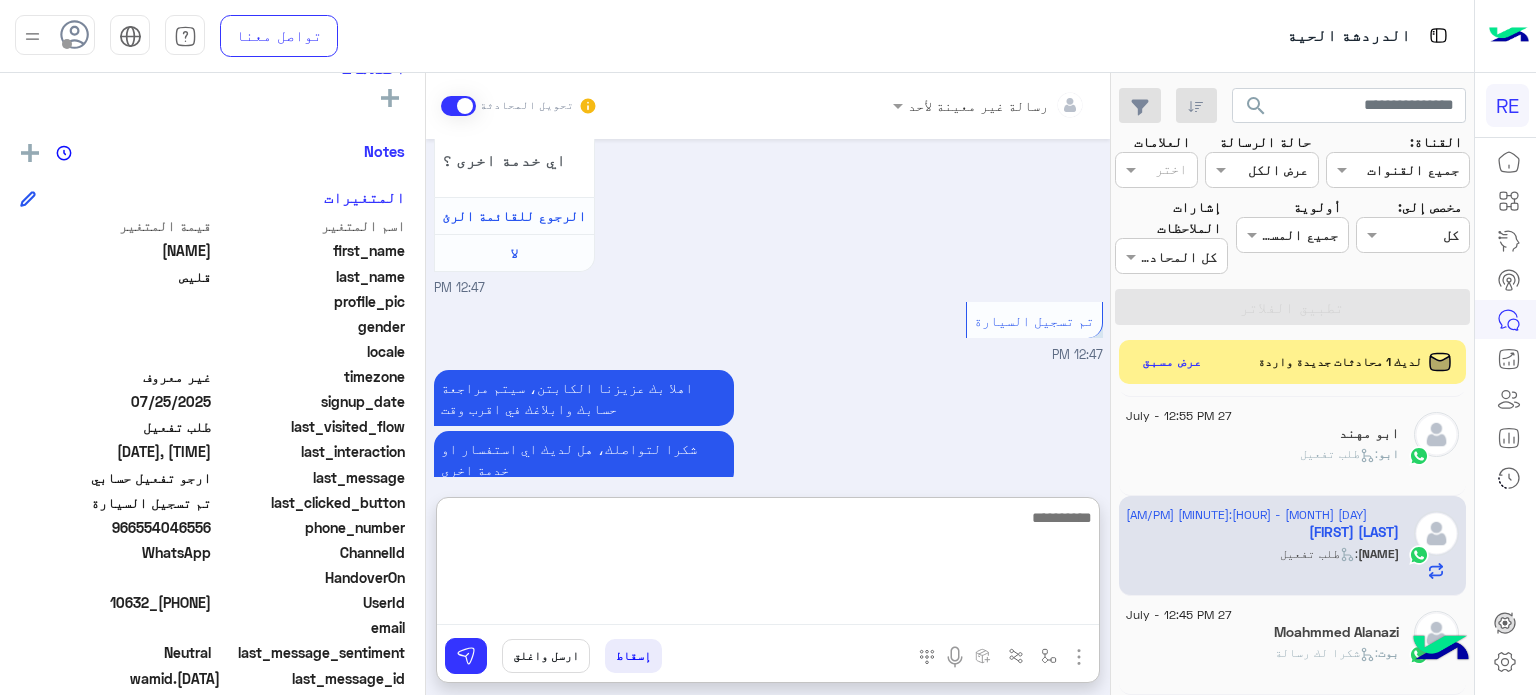 scroll, scrollTop: 1520, scrollLeft: 0, axis: vertical 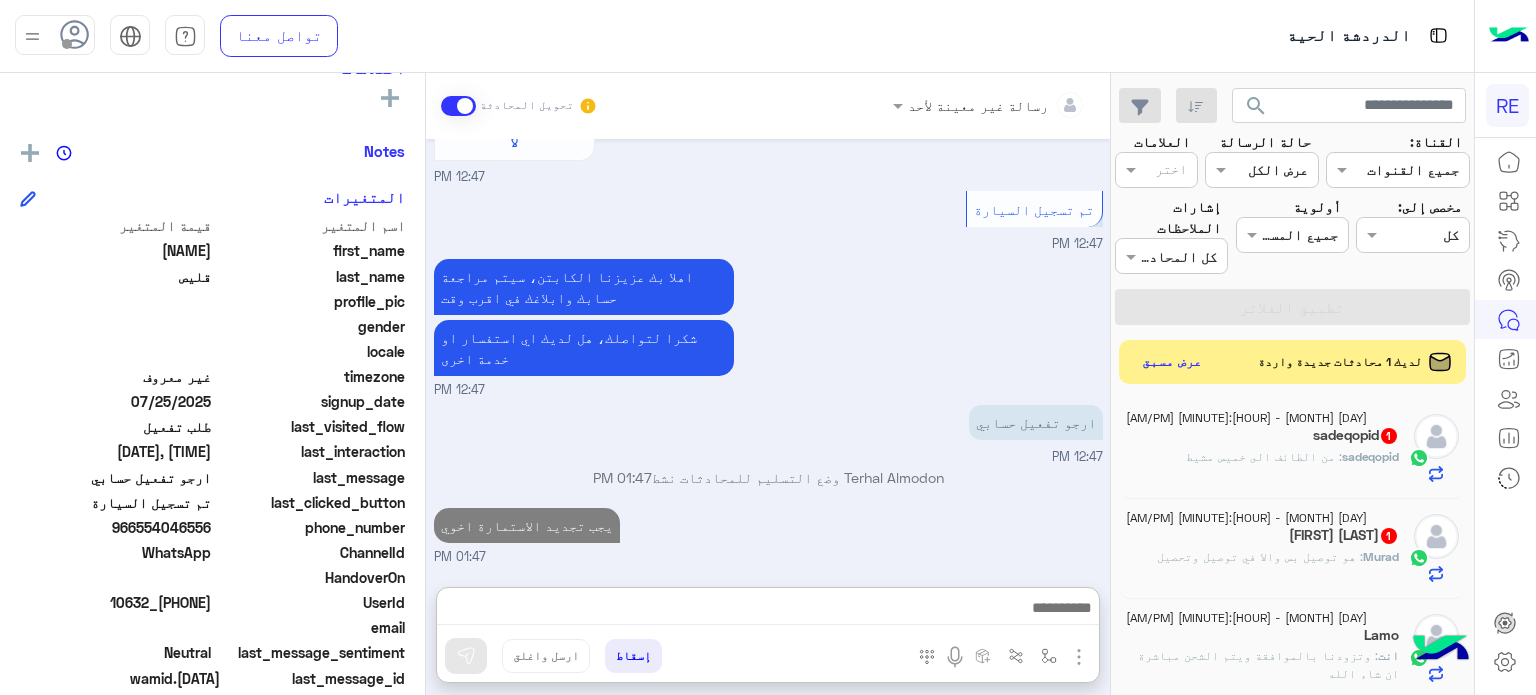 click on ": هو توصيل بس والا في توصيل وتحصيل" 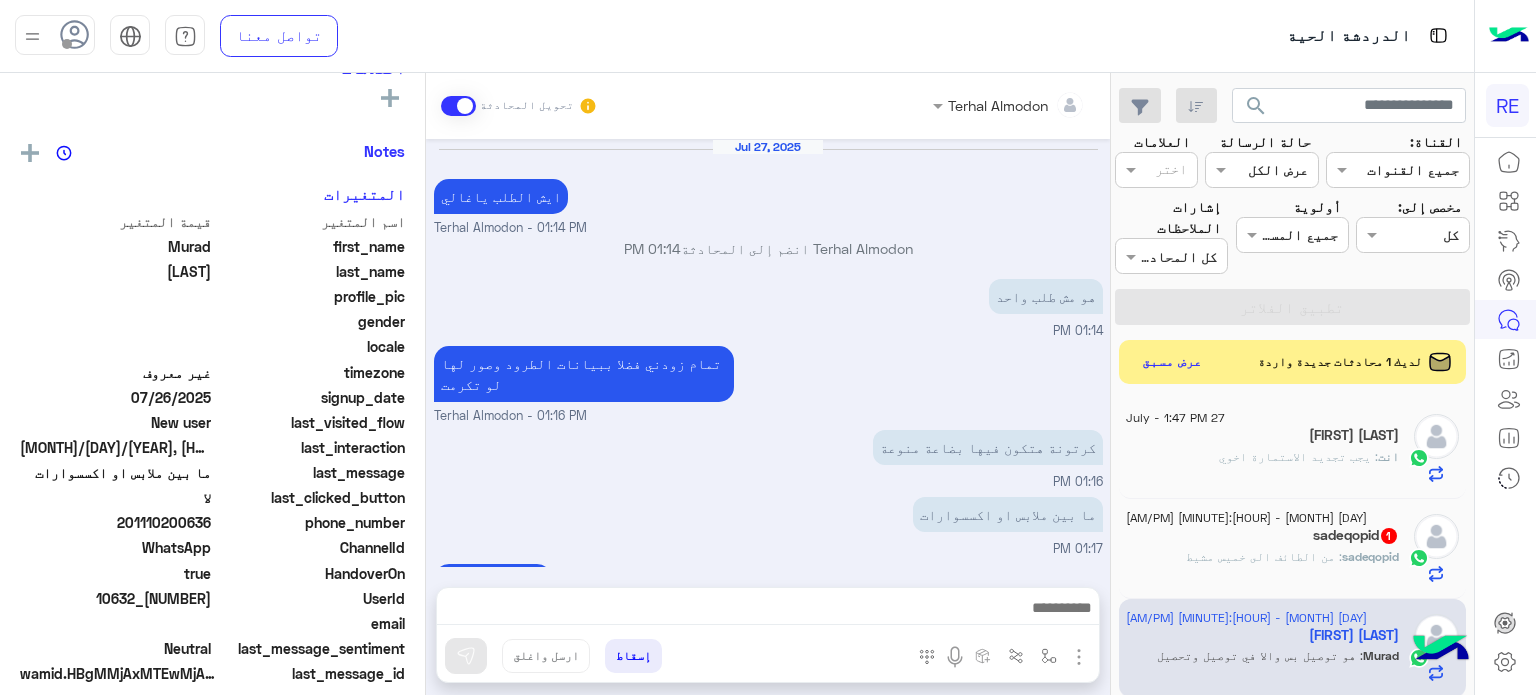 scroll, scrollTop: 271, scrollLeft: 0, axis: vertical 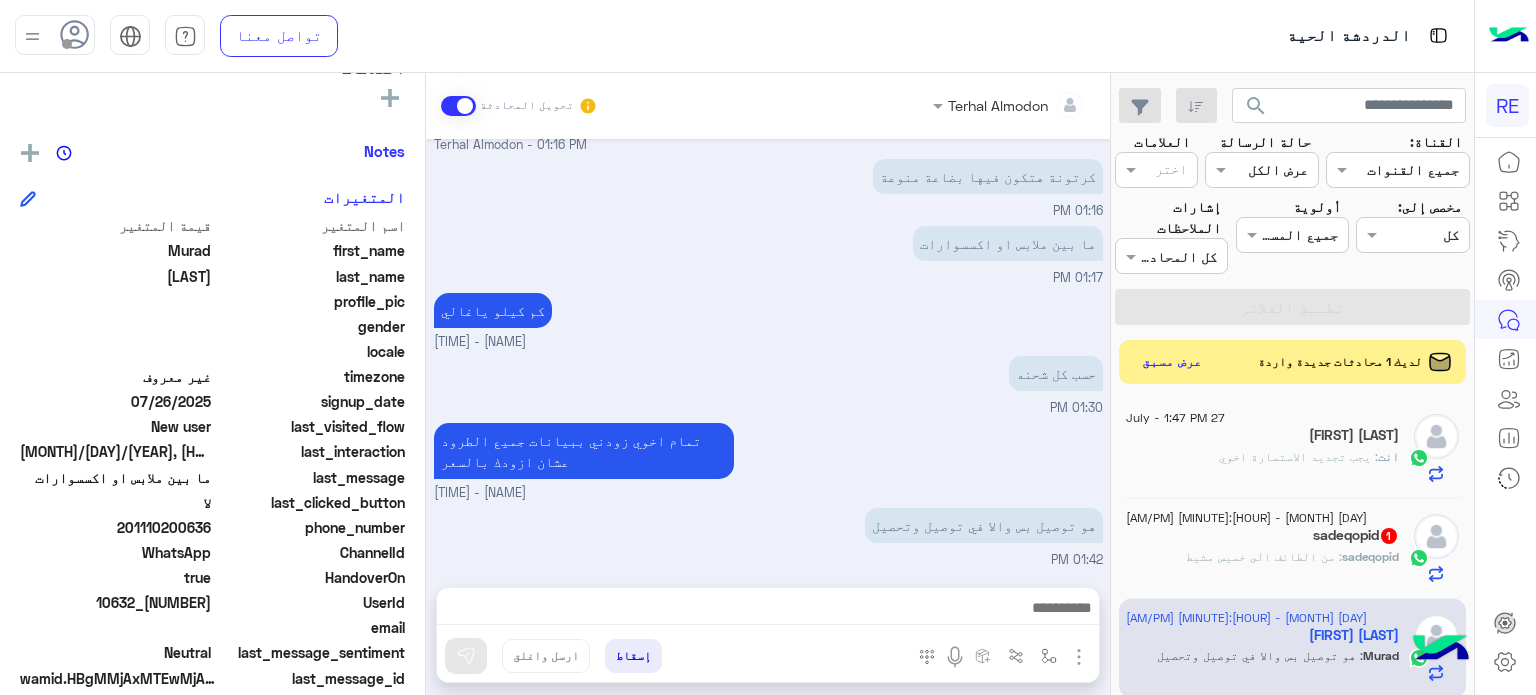 click on ": من الطائف الى خميس مشيط" 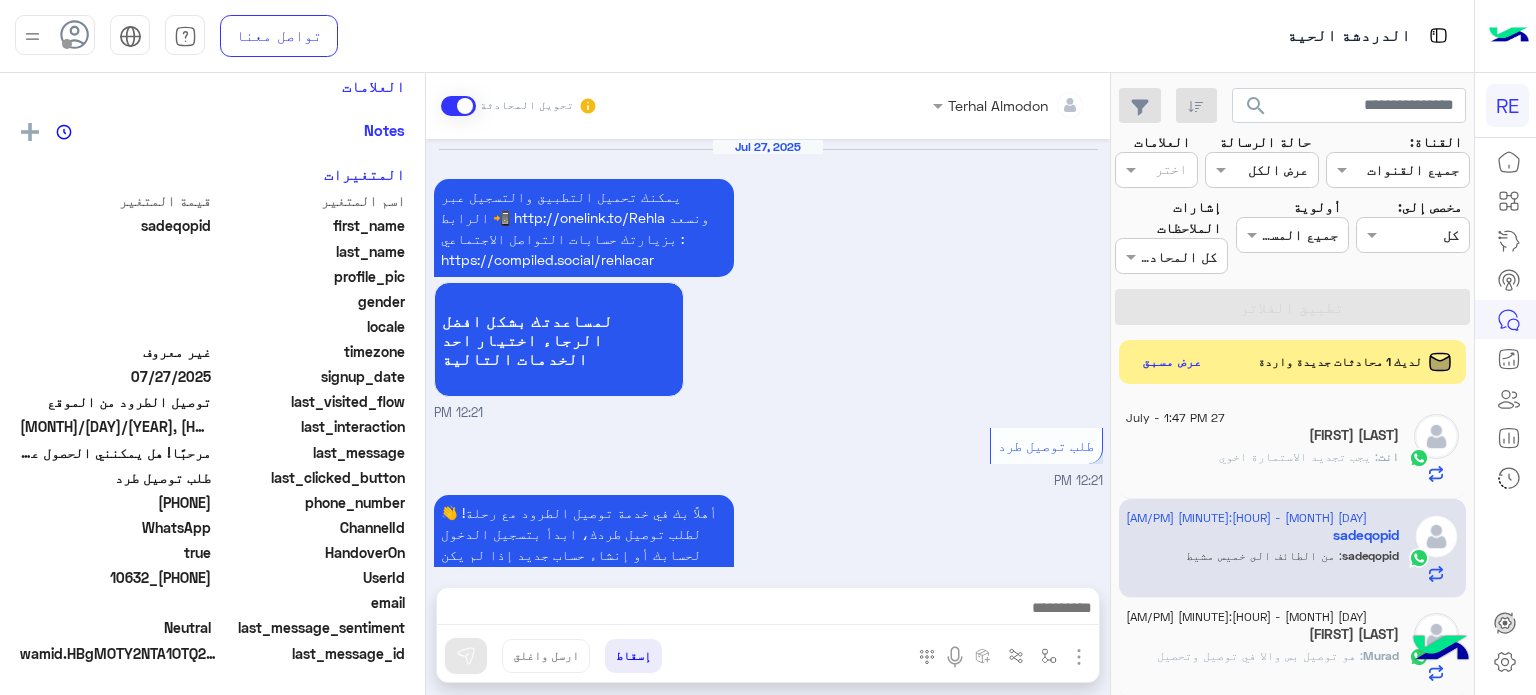 scroll, scrollTop: 337, scrollLeft: 0, axis: vertical 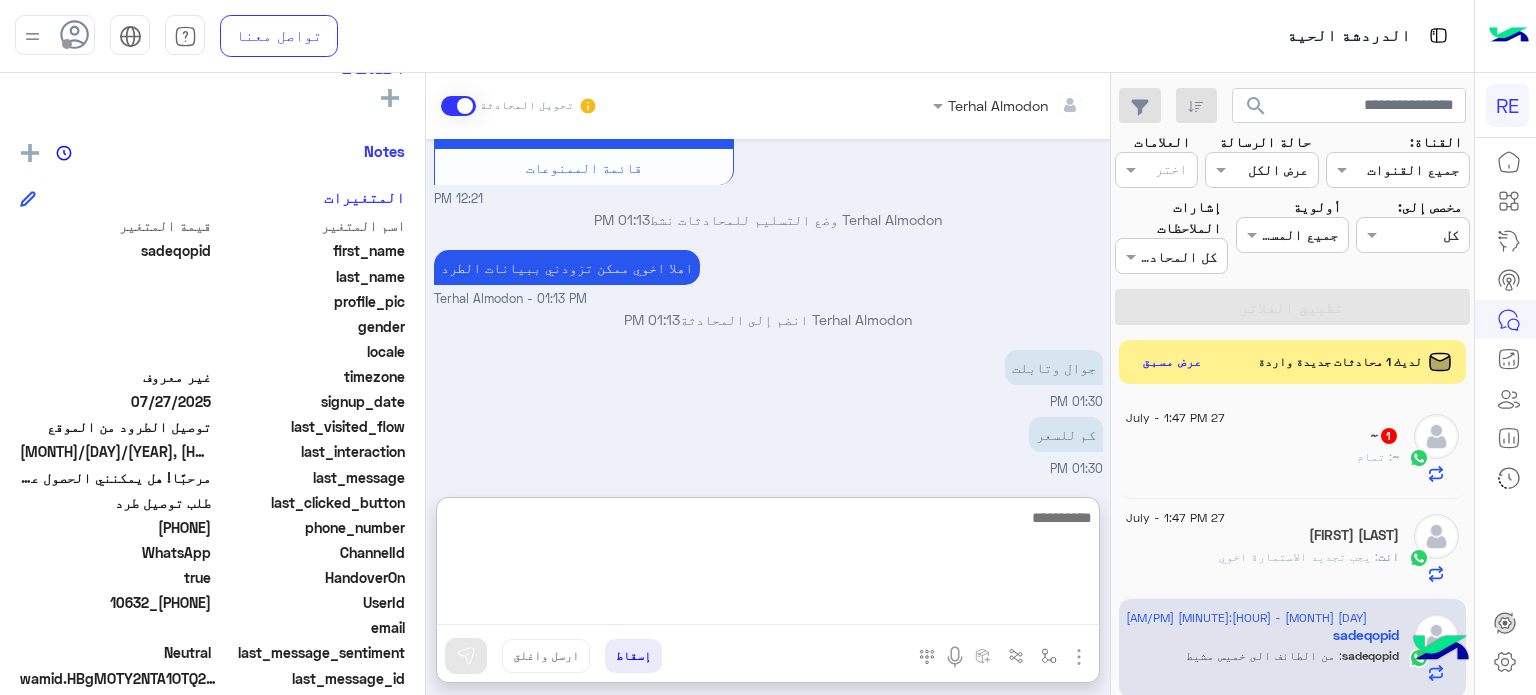 click at bounding box center [768, 565] 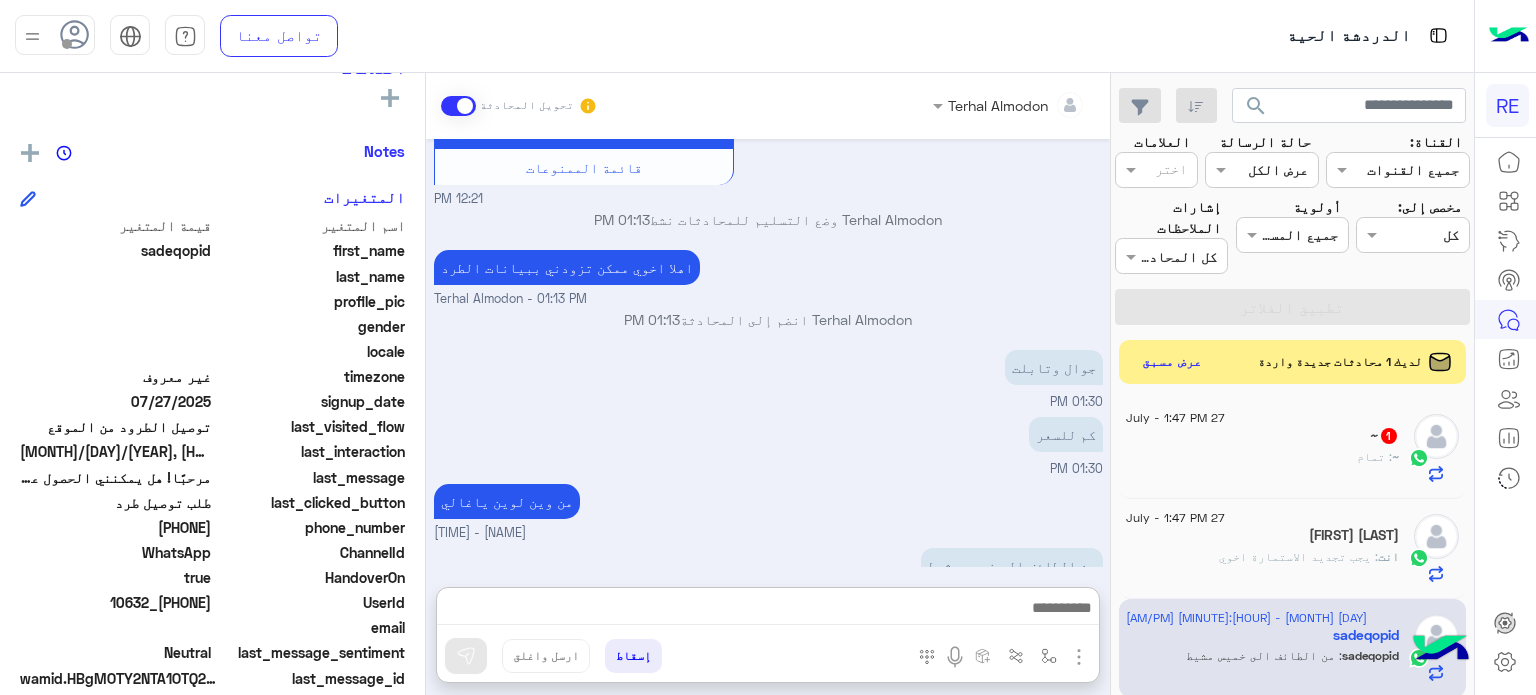click on "اهلا اخوي ممكن تزودني ببيانات الطرد Terhal Almodon - [TIME]" at bounding box center [768, 277] 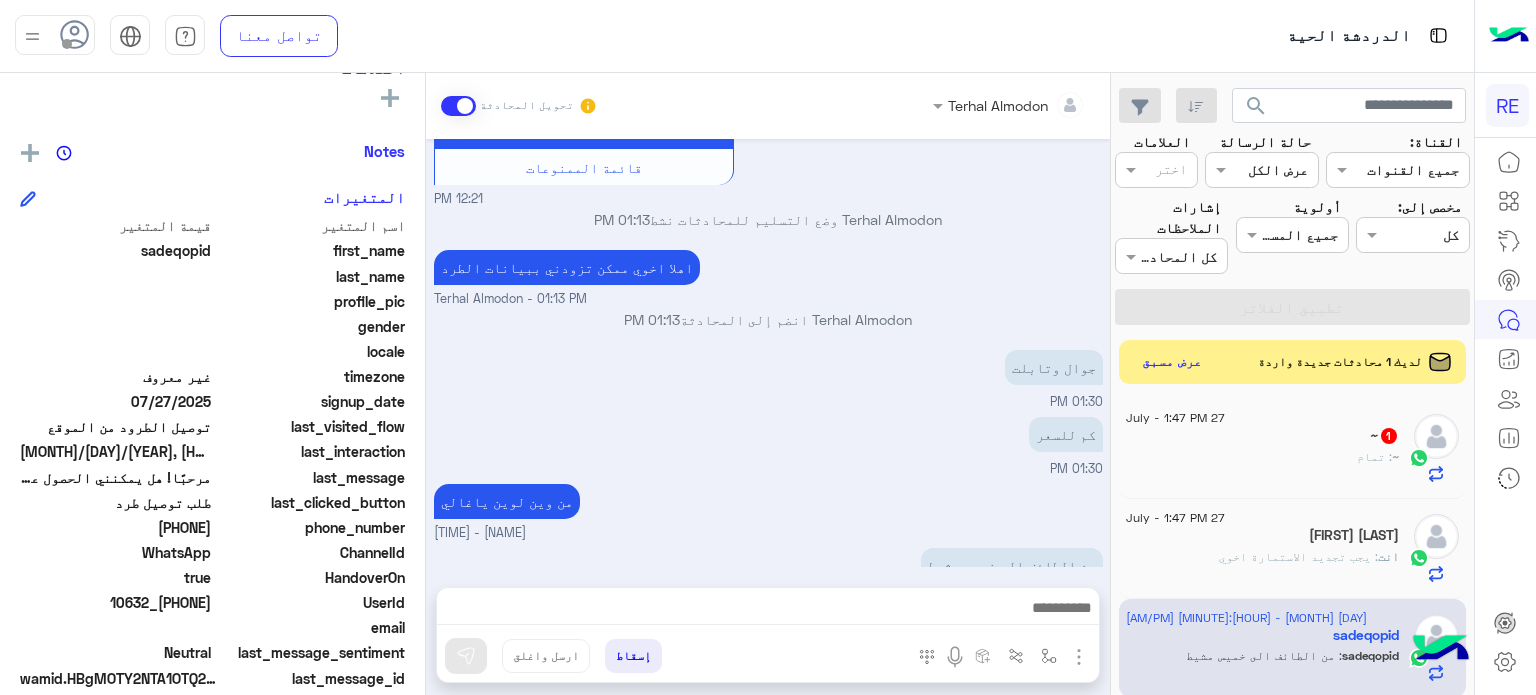 click at bounding box center (768, 613) 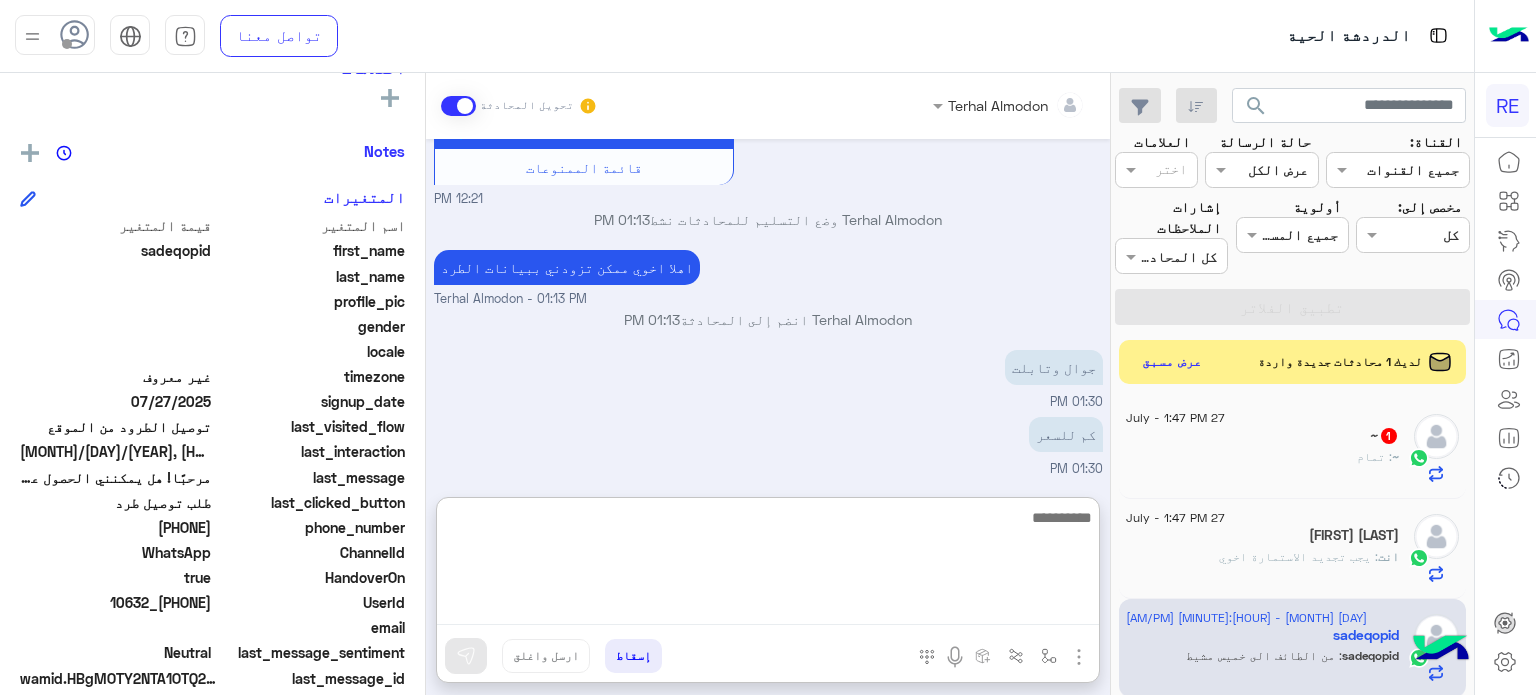 click at bounding box center (768, 565) 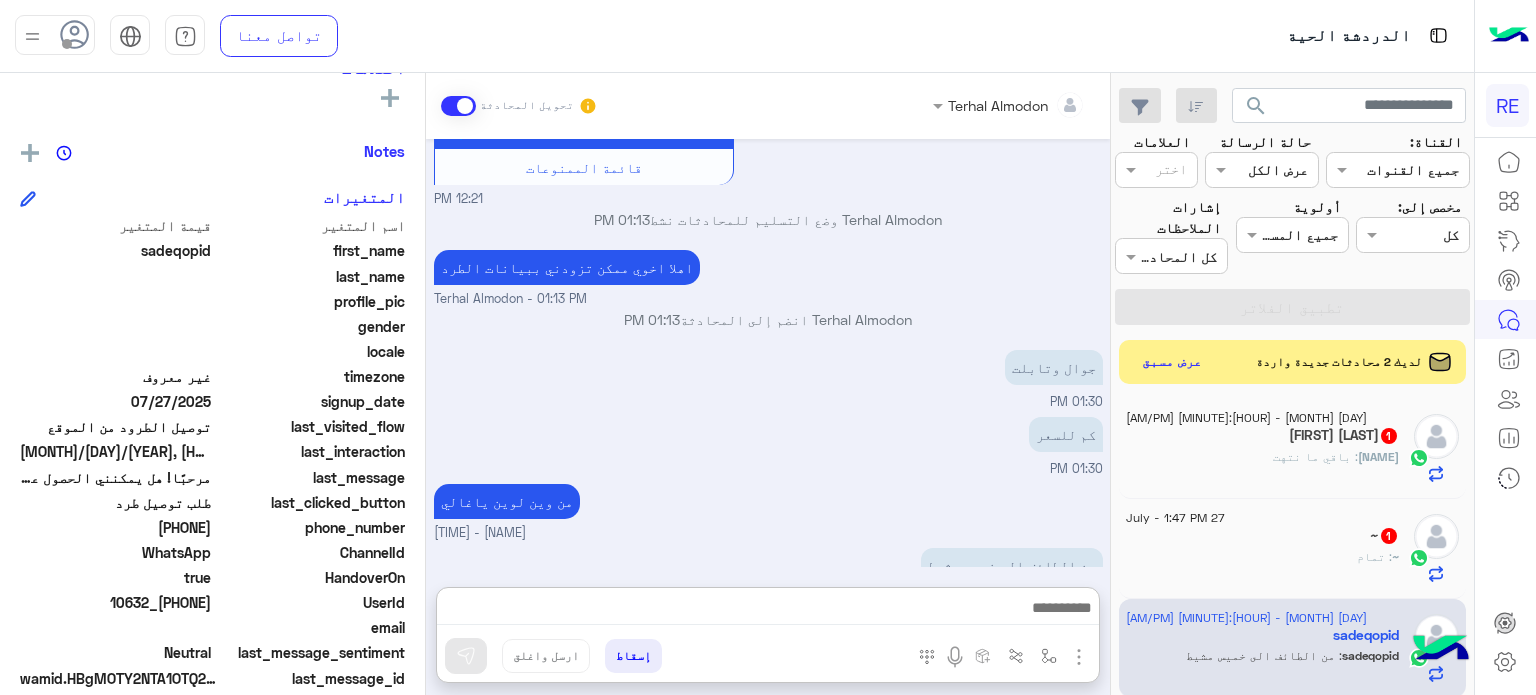 click on "~   1" 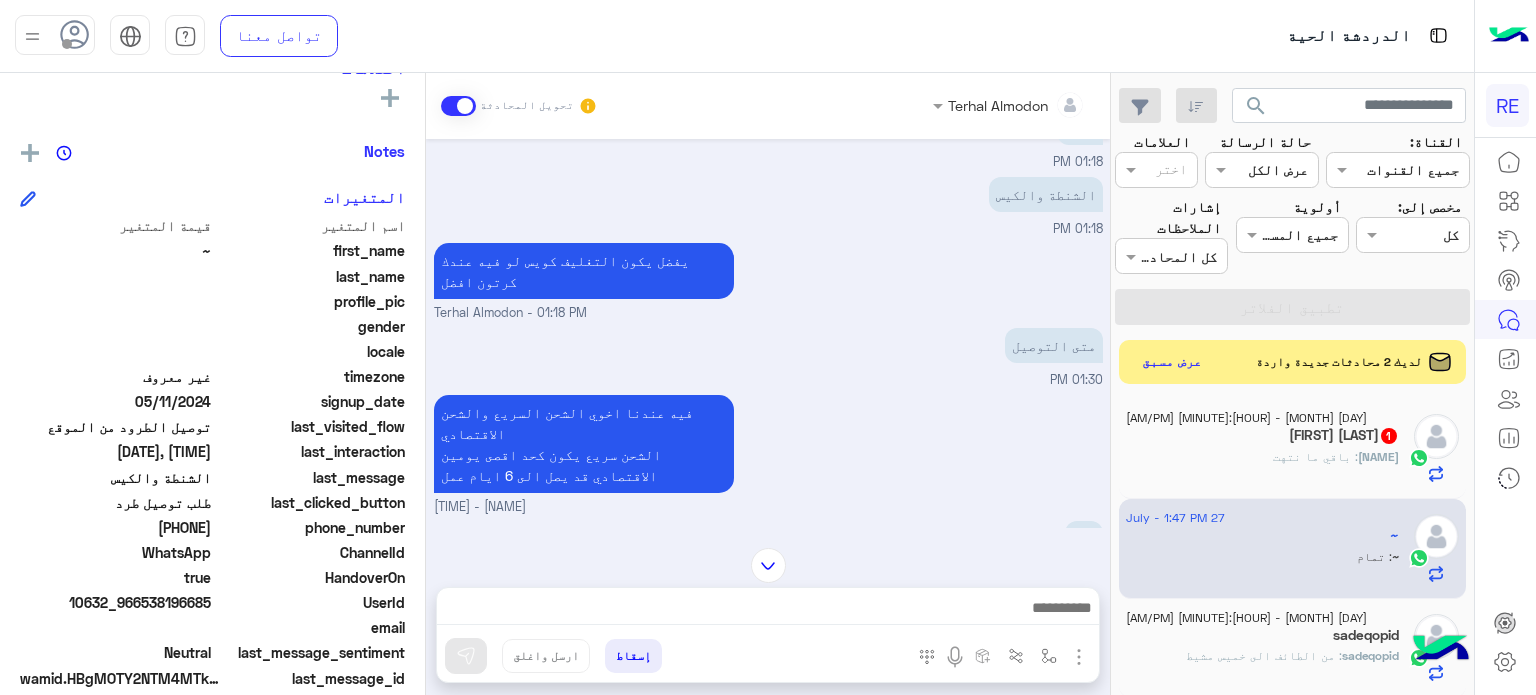 scroll, scrollTop: 4618, scrollLeft: 0, axis: vertical 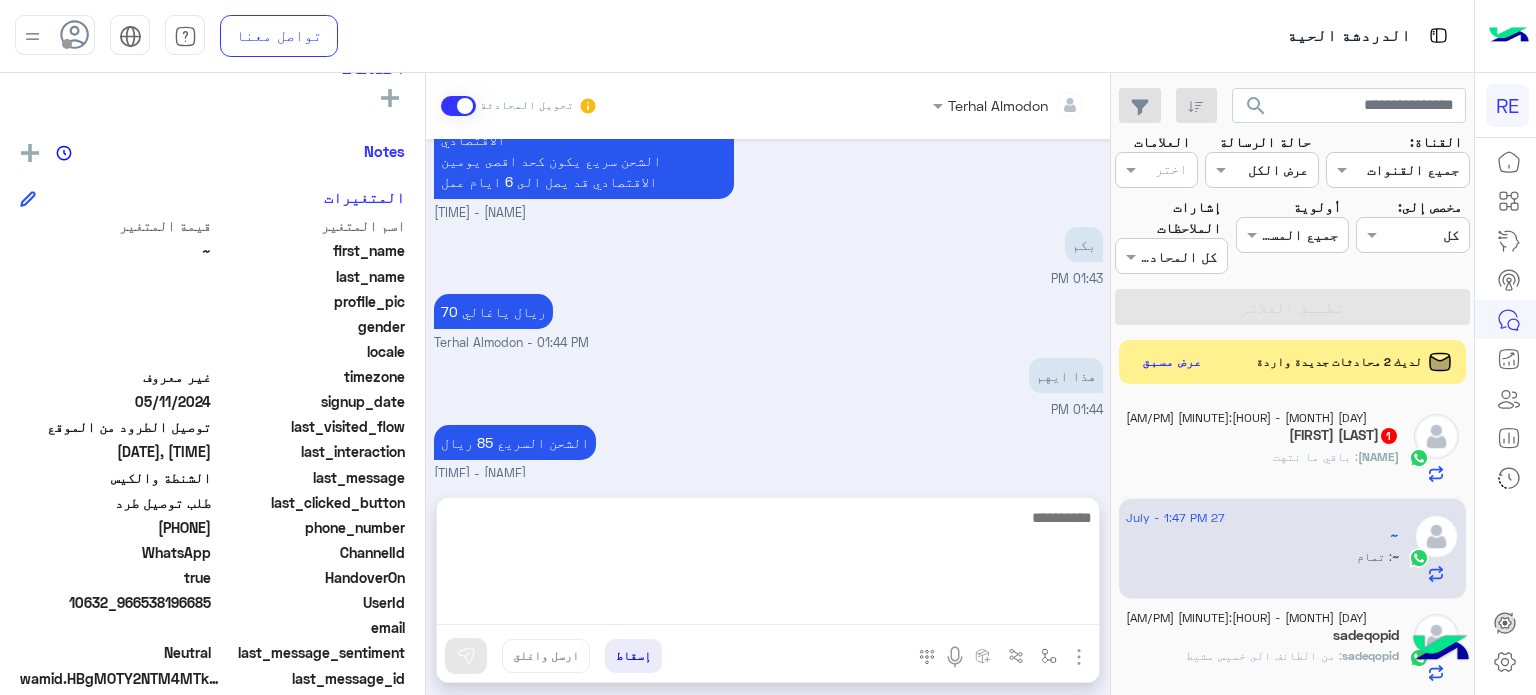 click at bounding box center (768, 565) 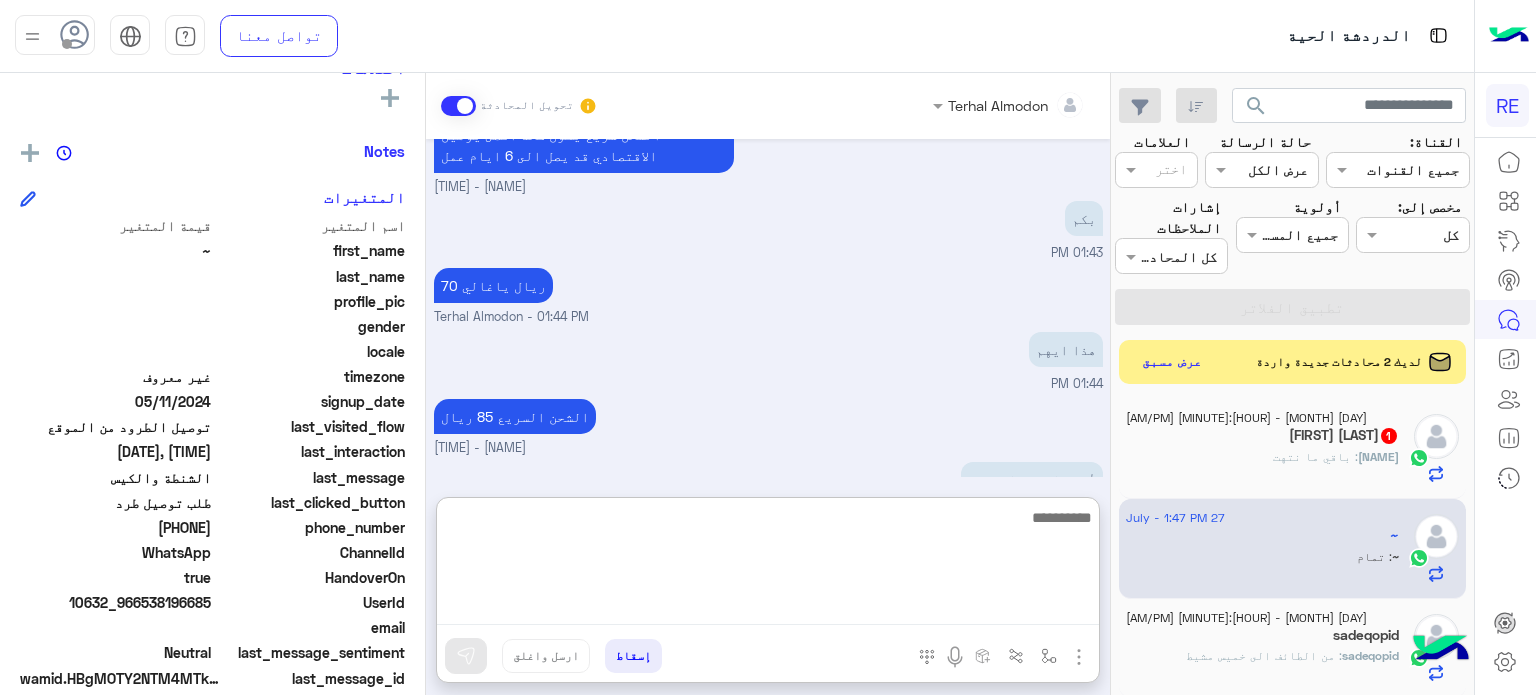 scroll, scrollTop: 4708, scrollLeft: 0, axis: vertical 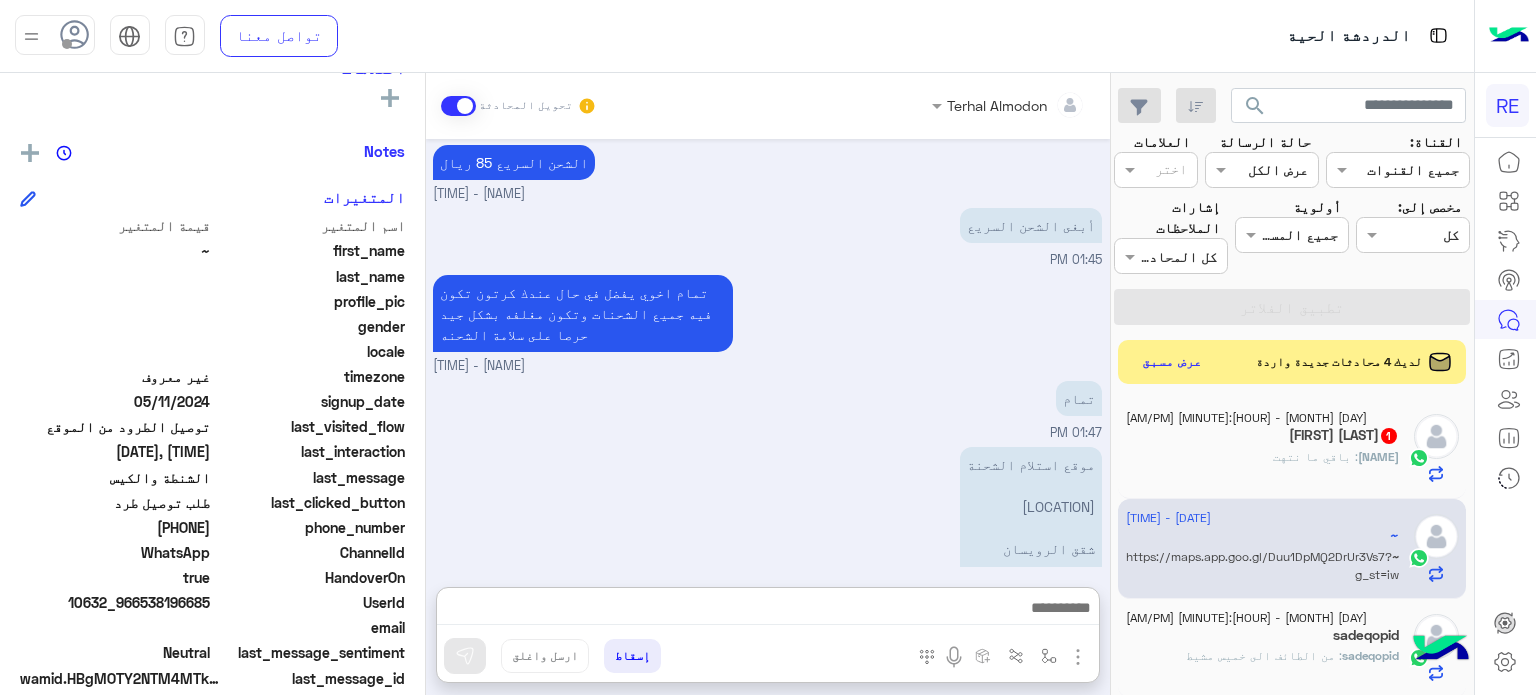 click on "موقع استلام الشحنة [LOCATION] [PHONE] [TIME]" at bounding box center (767, 538) 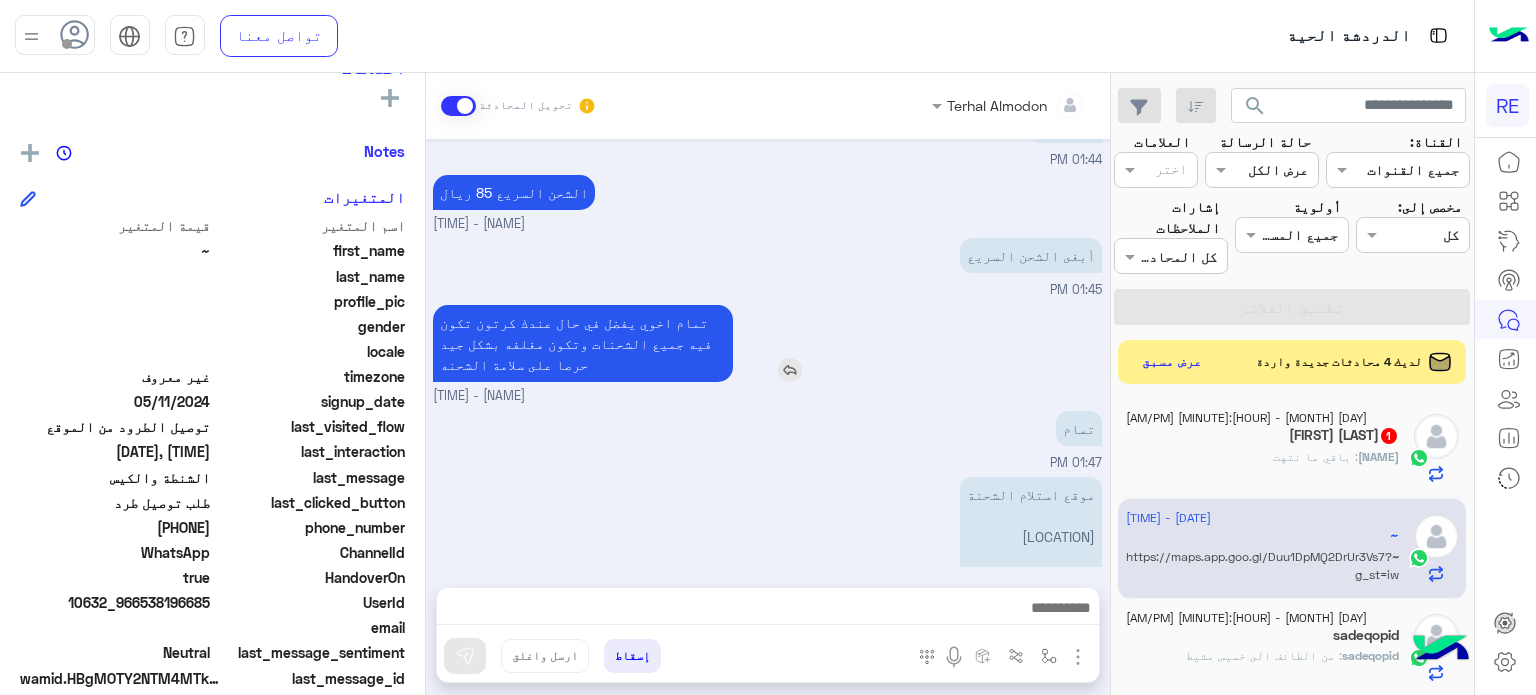 scroll, scrollTop: 4898, scrollLeft: 0, axis: vertical 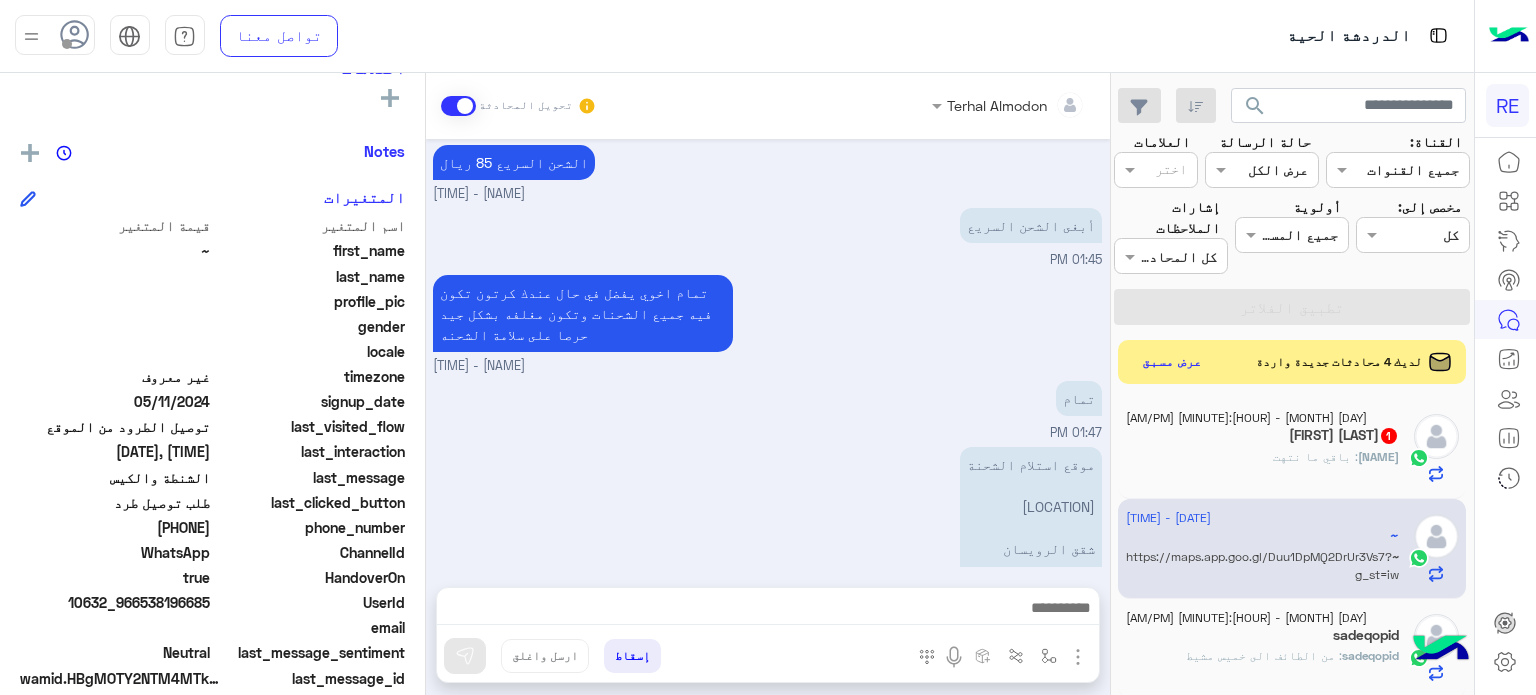 click at bounding box center (903, 596) 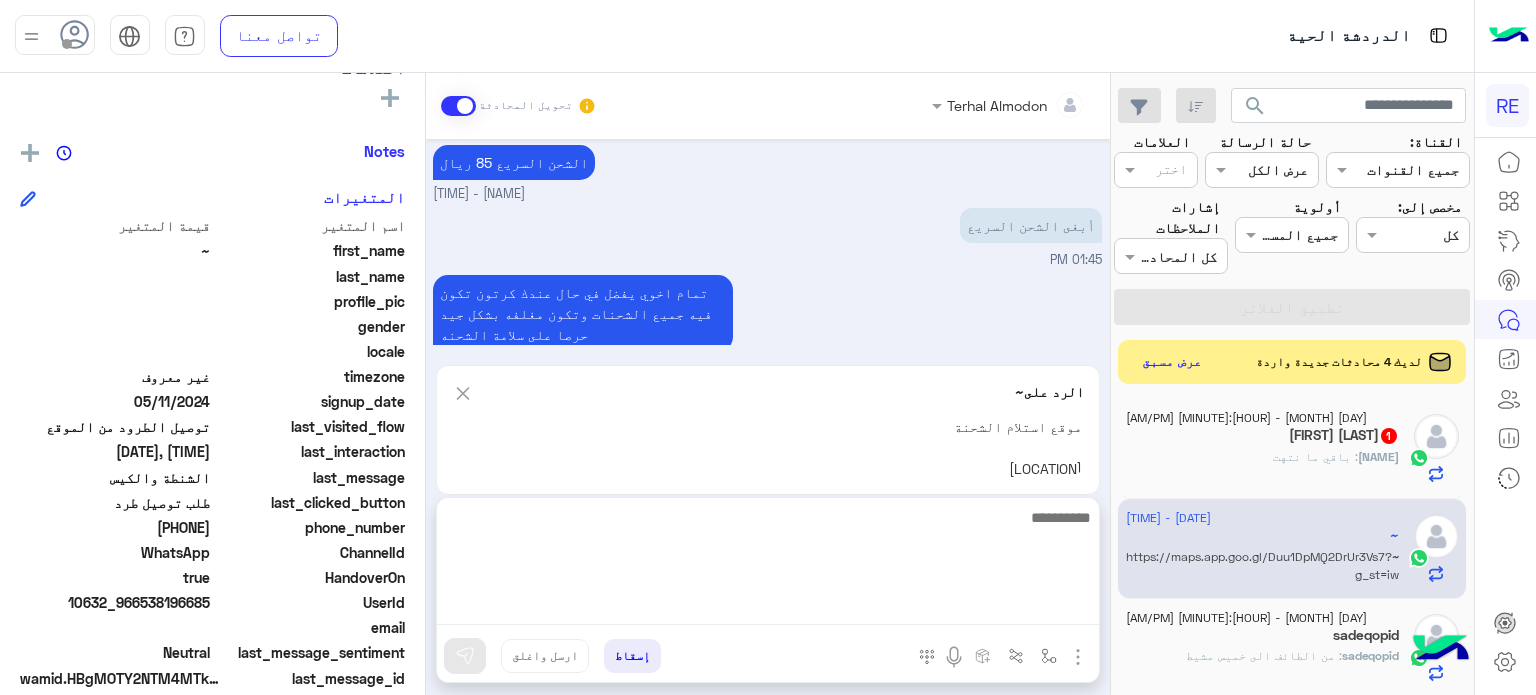 drag, startPoint x: 894, startPoint y: 611, endPoint x: 905, endPoint y: 604, distance: 13.038404 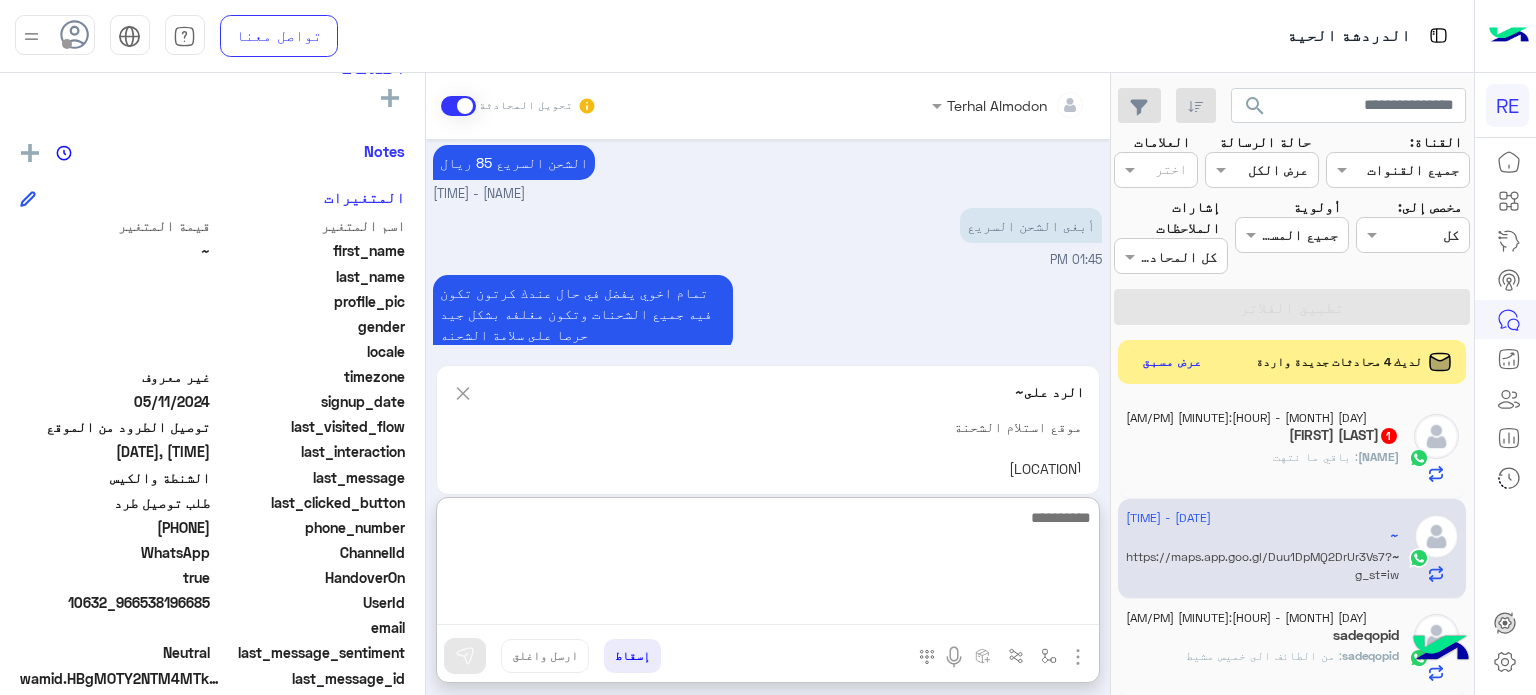 type on "*" 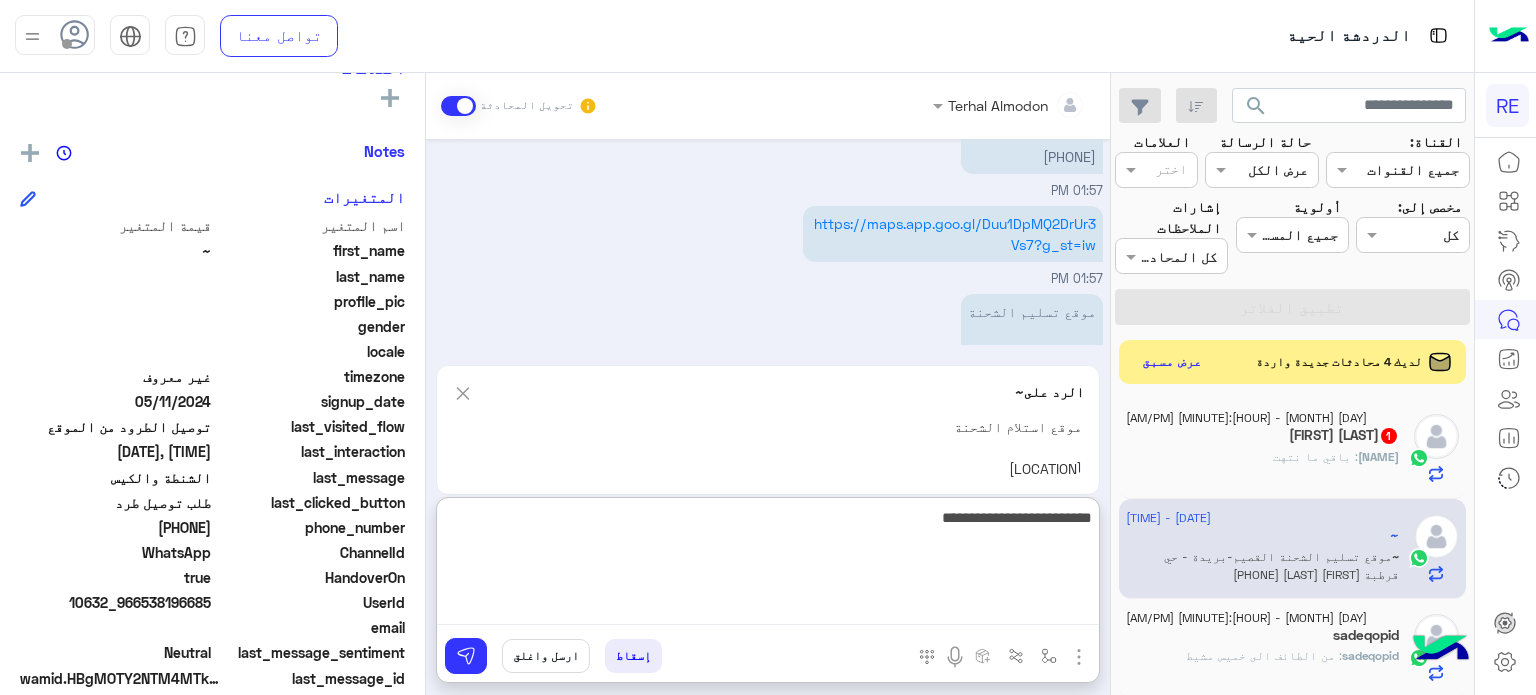 type on "**********" 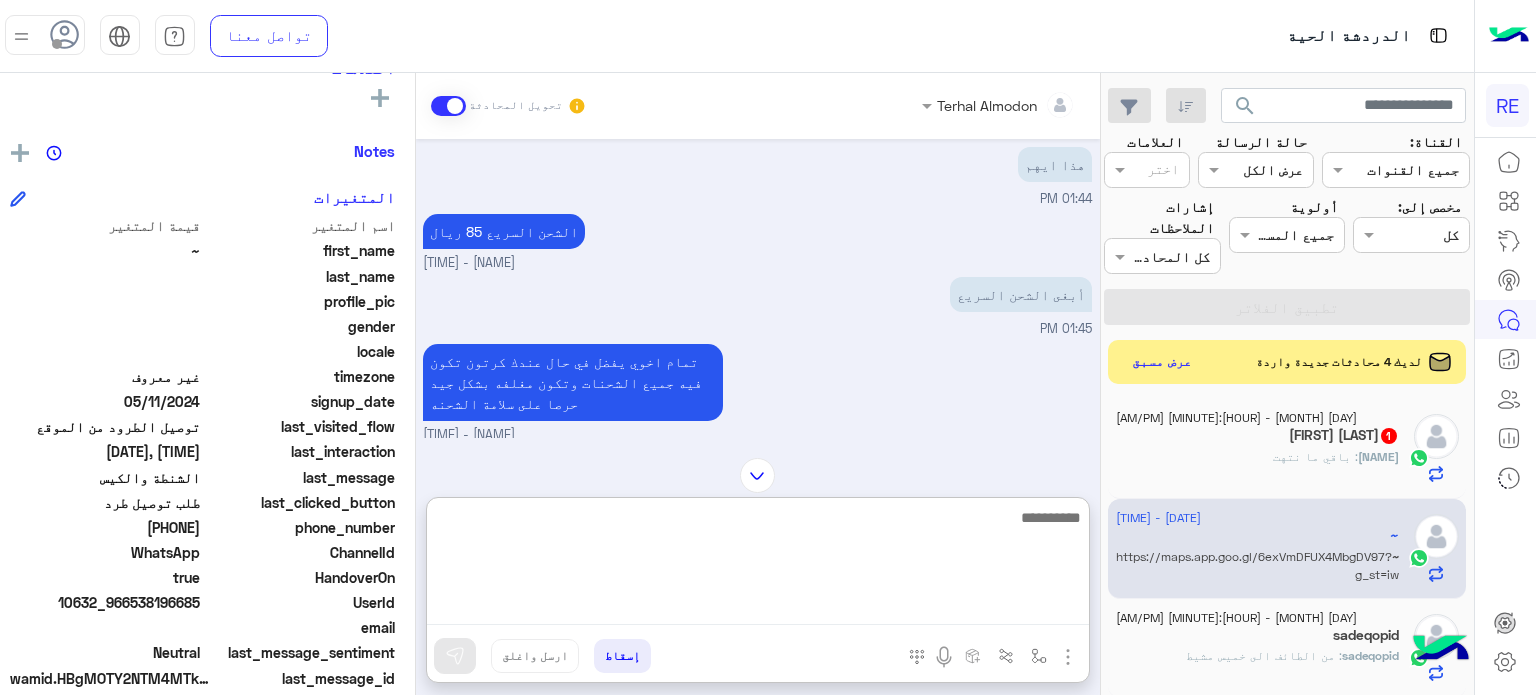 scroll, scrollTop: 4729, scrollLeft: 0, axis: vertical 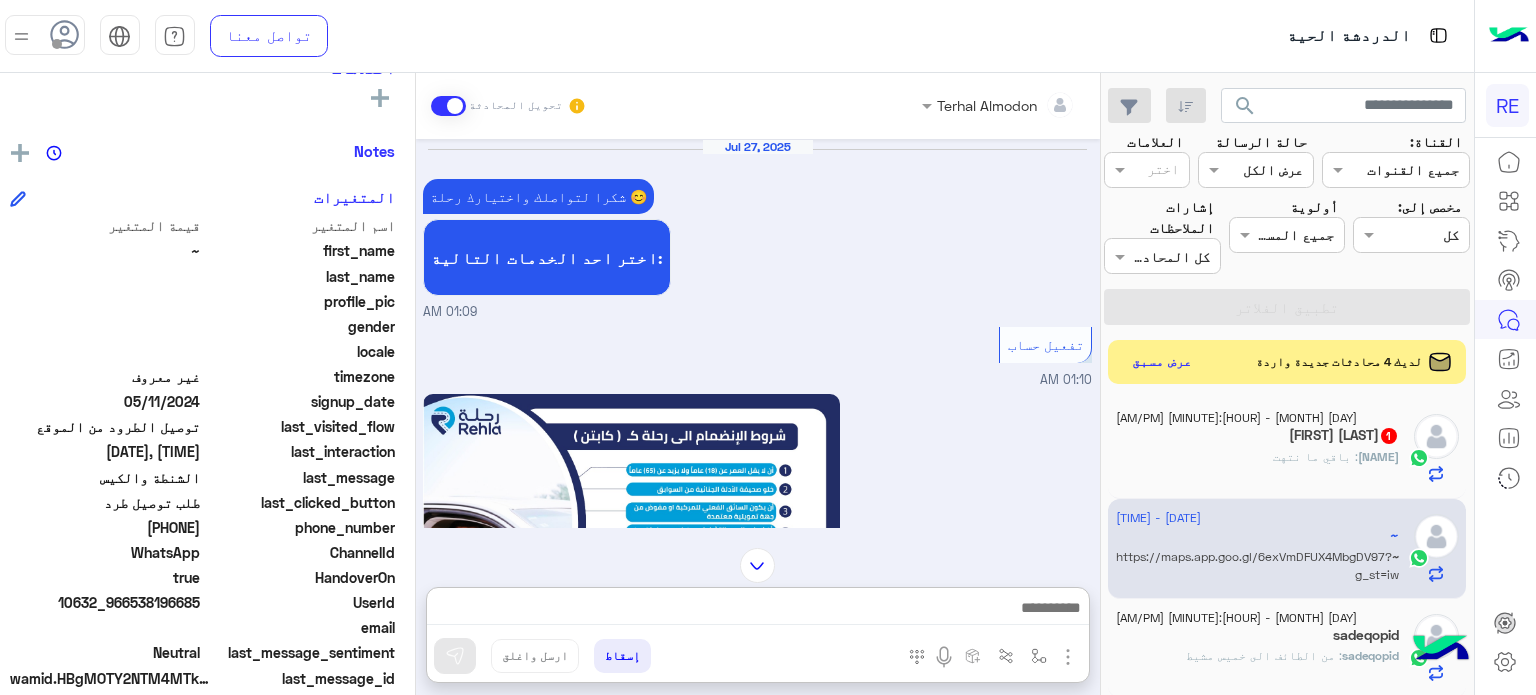 click at bounding box center (757, 565) 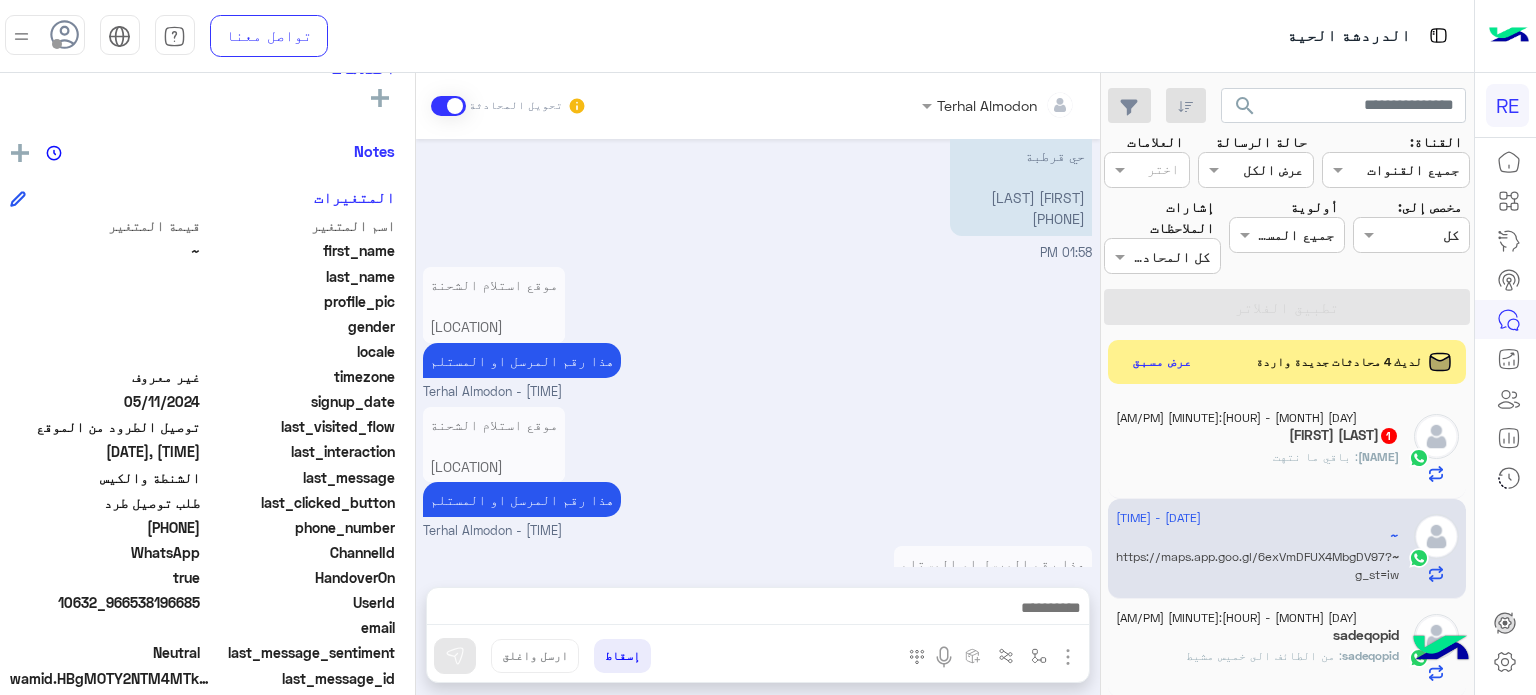 scroll, scrollTop: 5579, scrollLeft: 0, axis: vertical 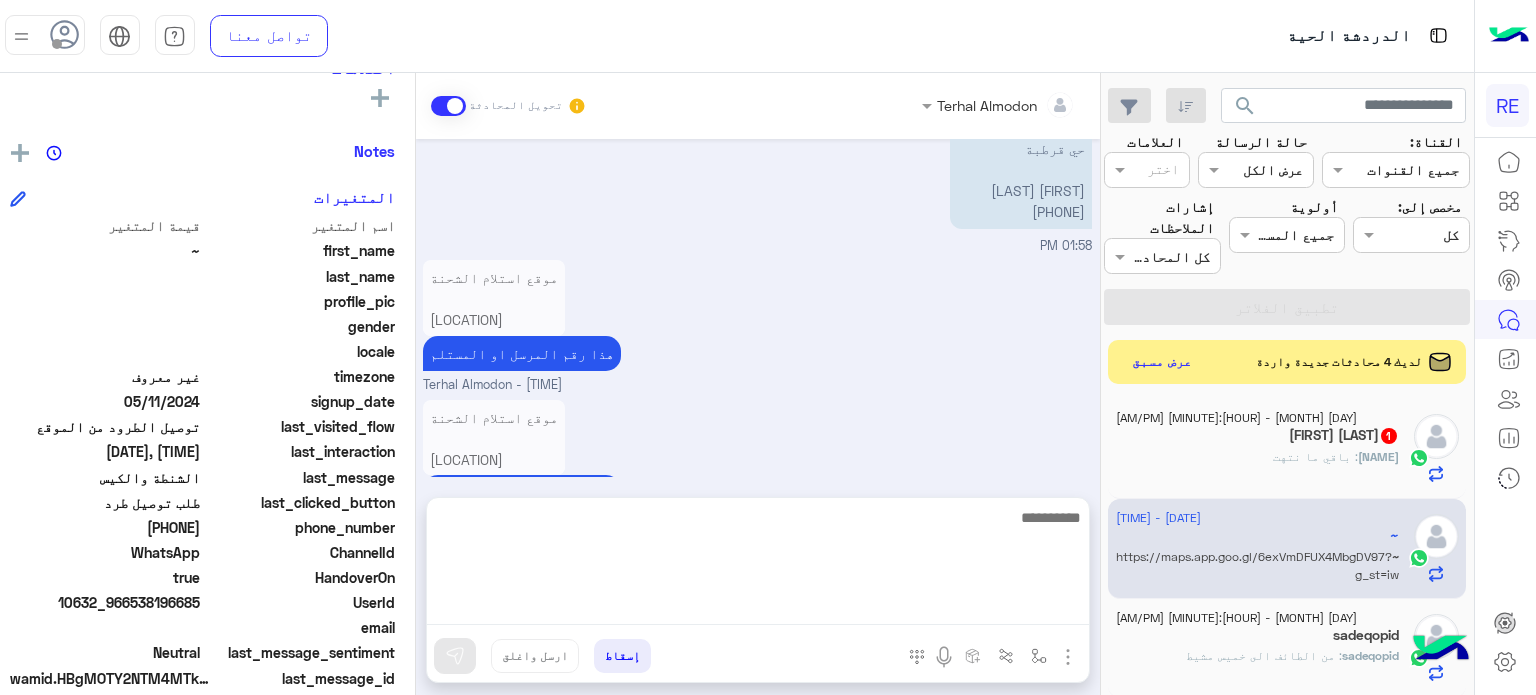 click at bounding box center [758, 565] 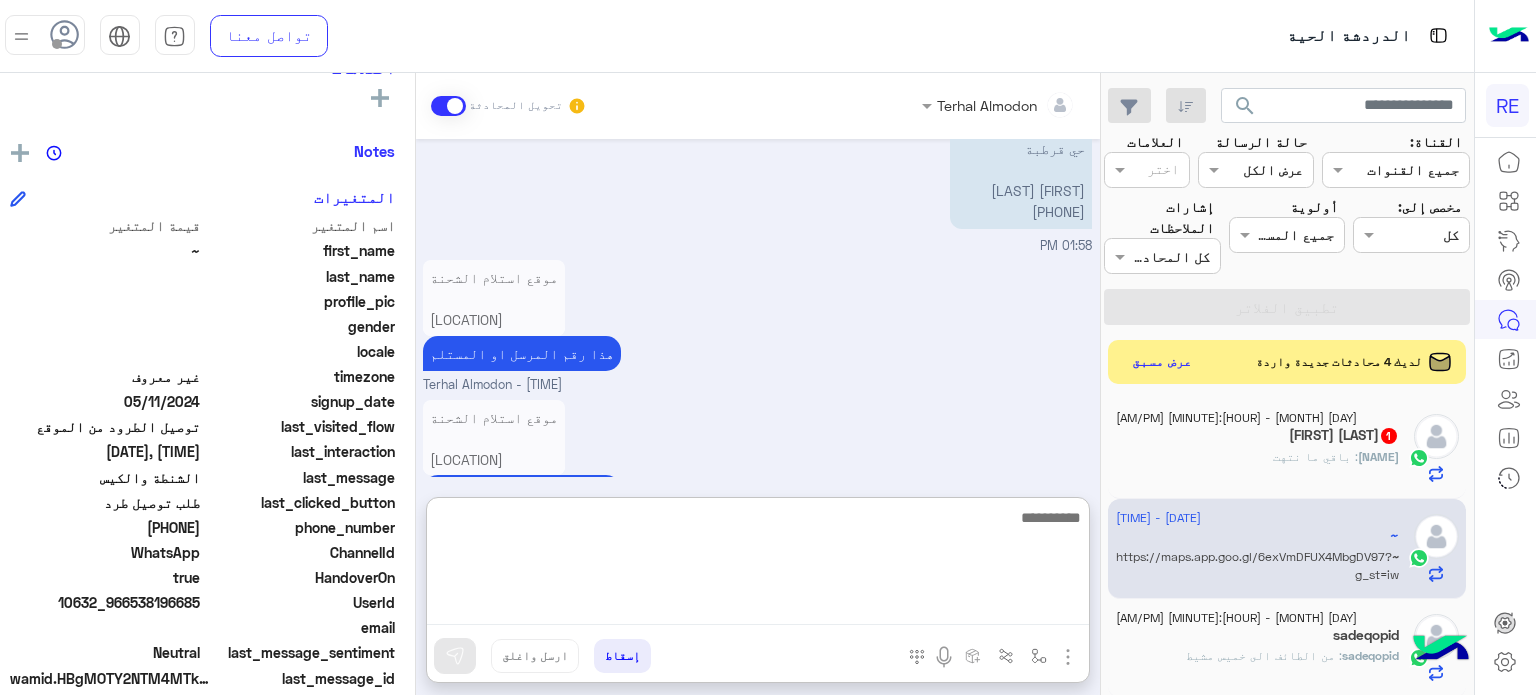 type on "*" 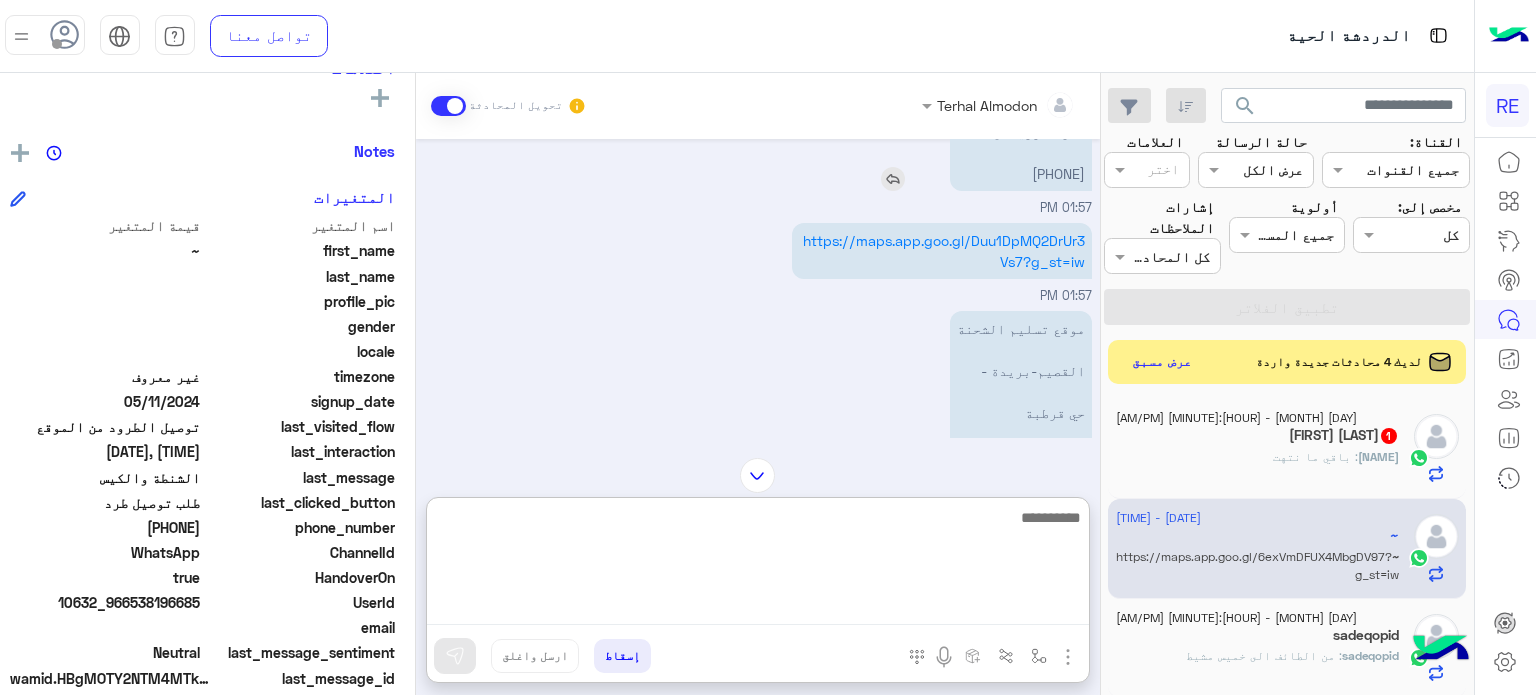 scroll, scrollTop: 5379, scrollLeft: 0, axis: vertical 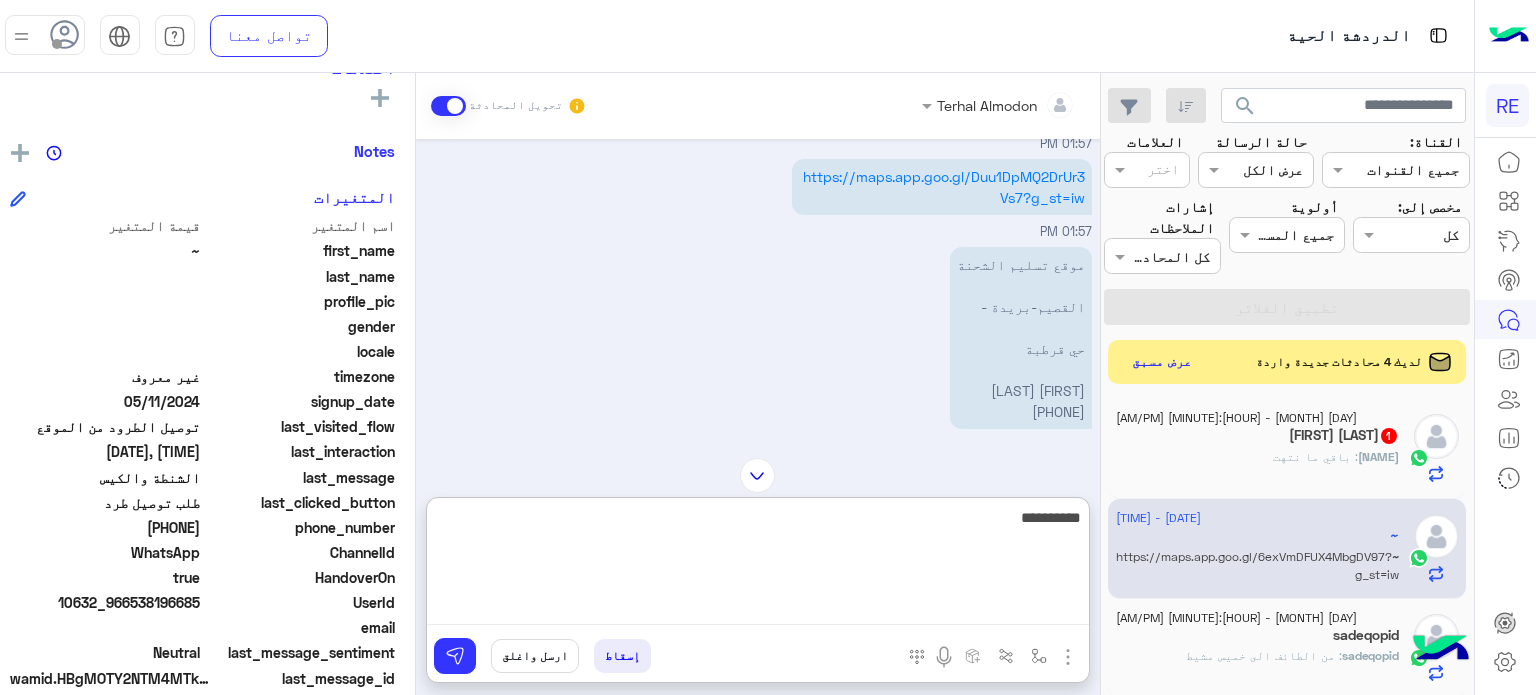 type on "**********" 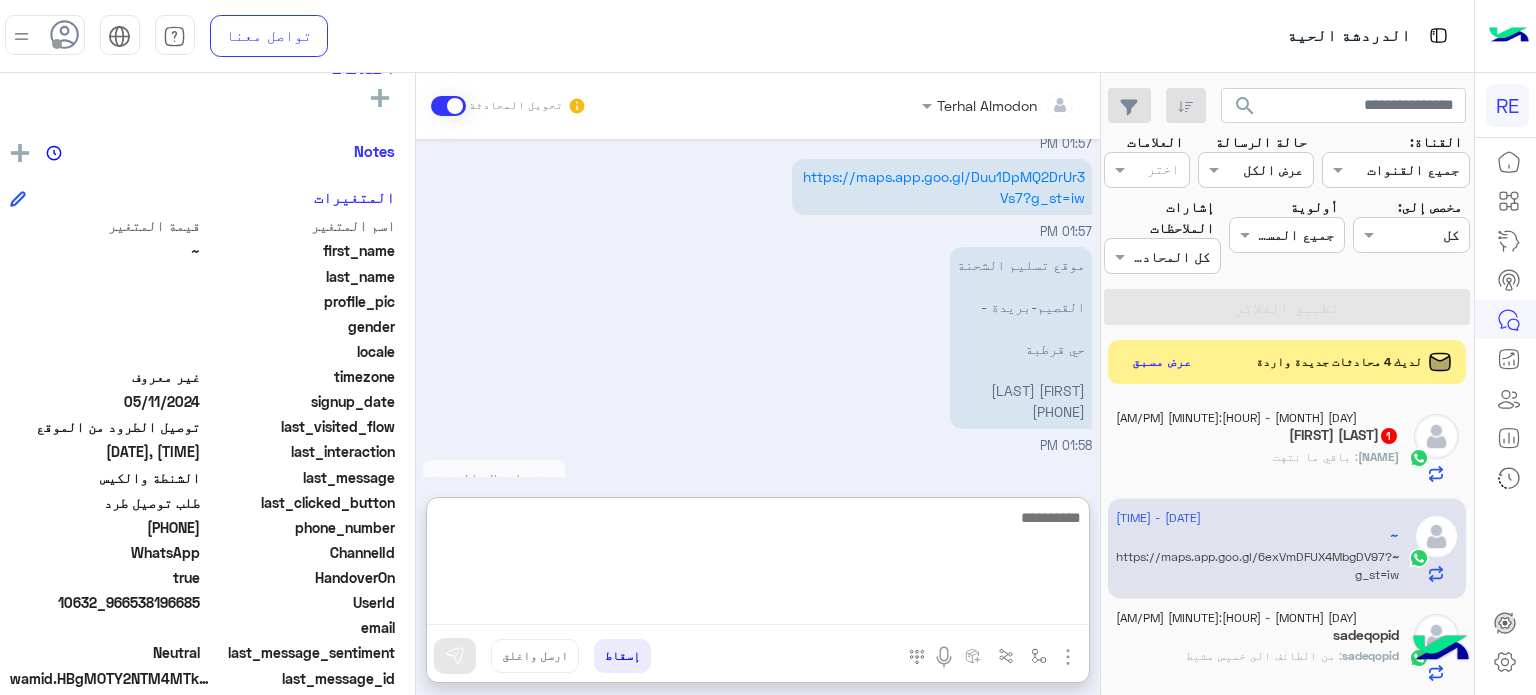 scroll, scrollTop: 5732, scrollLeft: 0, axis: vertical 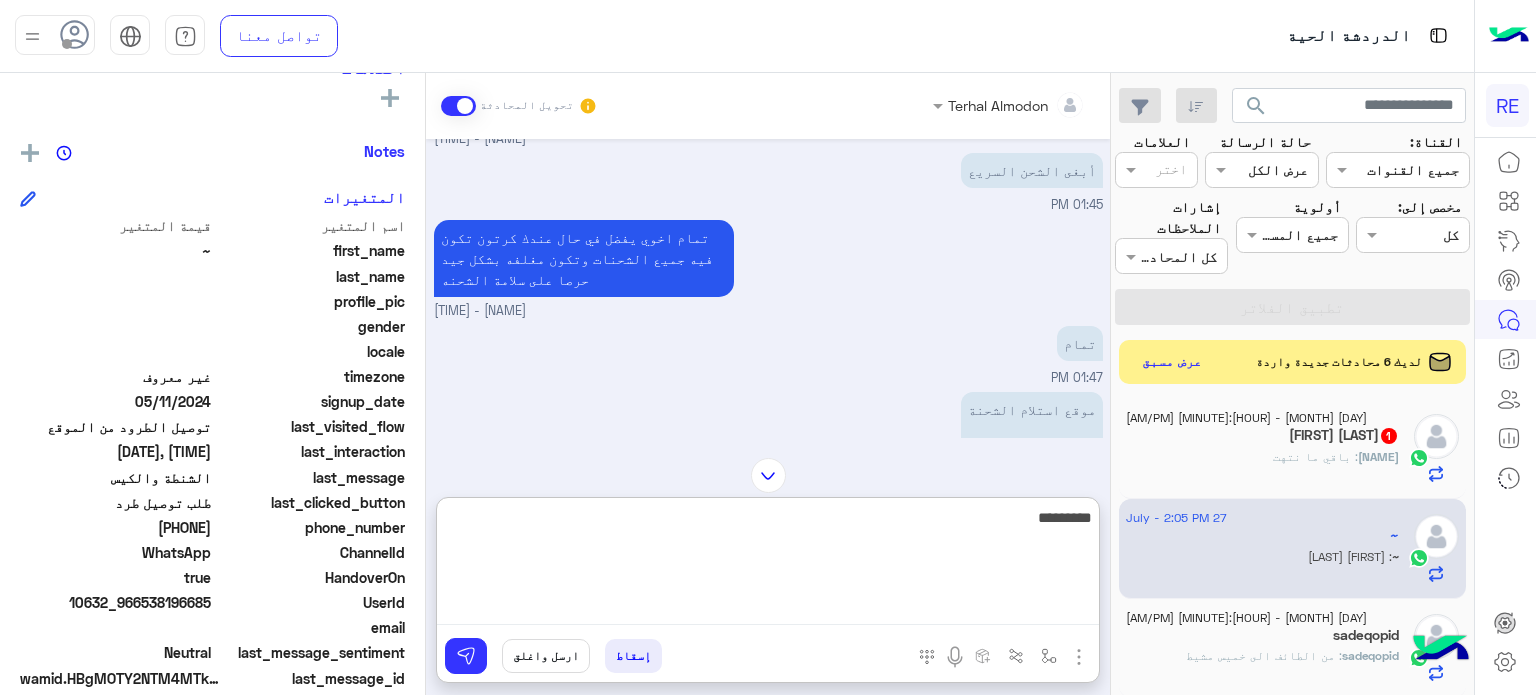 type on "**********" 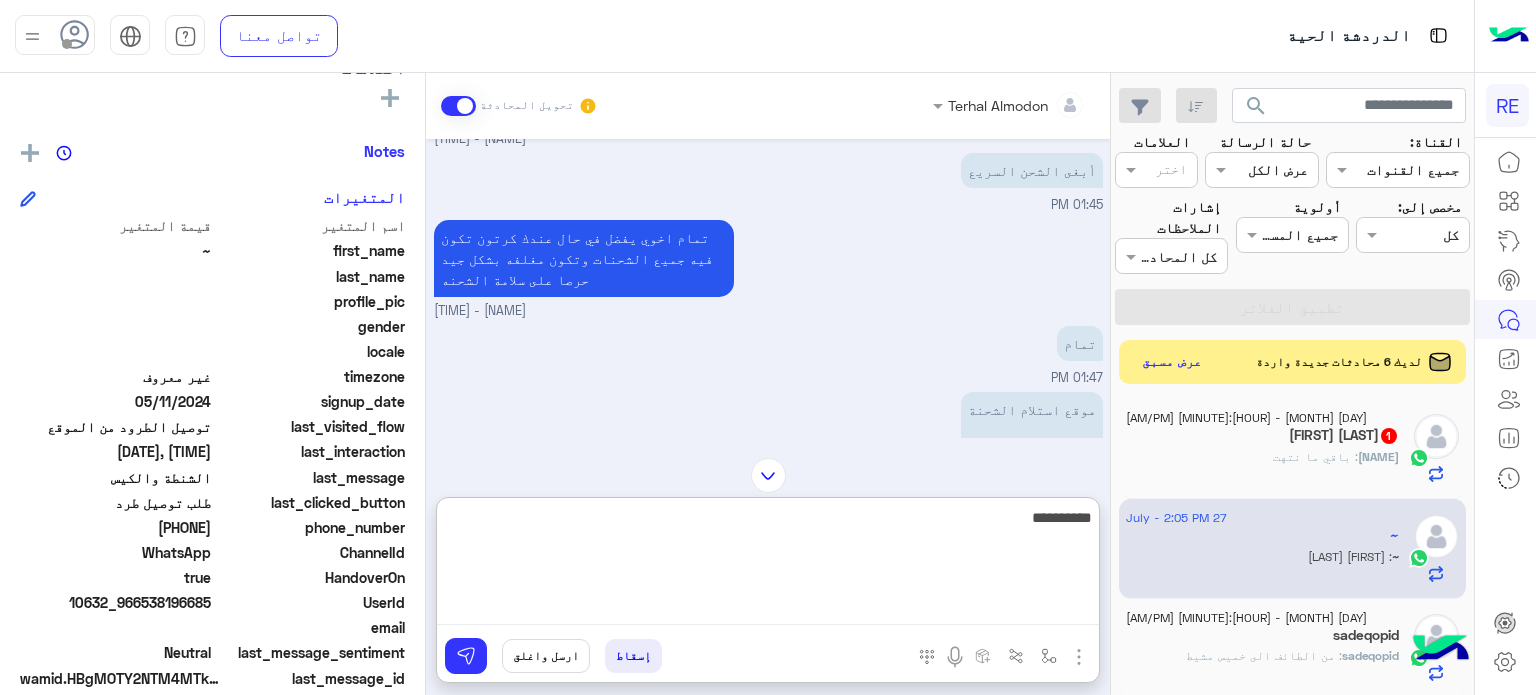 click on "**********" at bounding box center (768, 565) 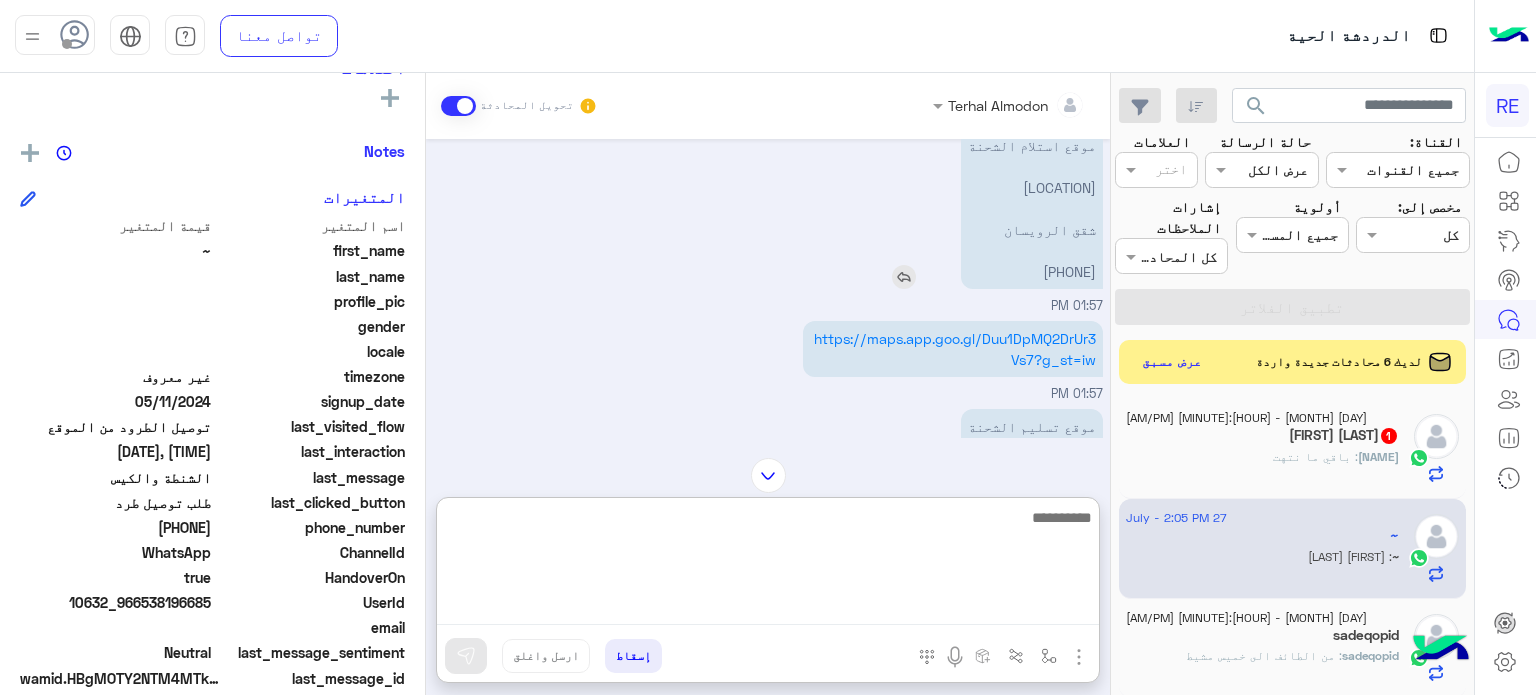 scroll, scrollTop: 5252, scrollLeft: 0, axis: vertical 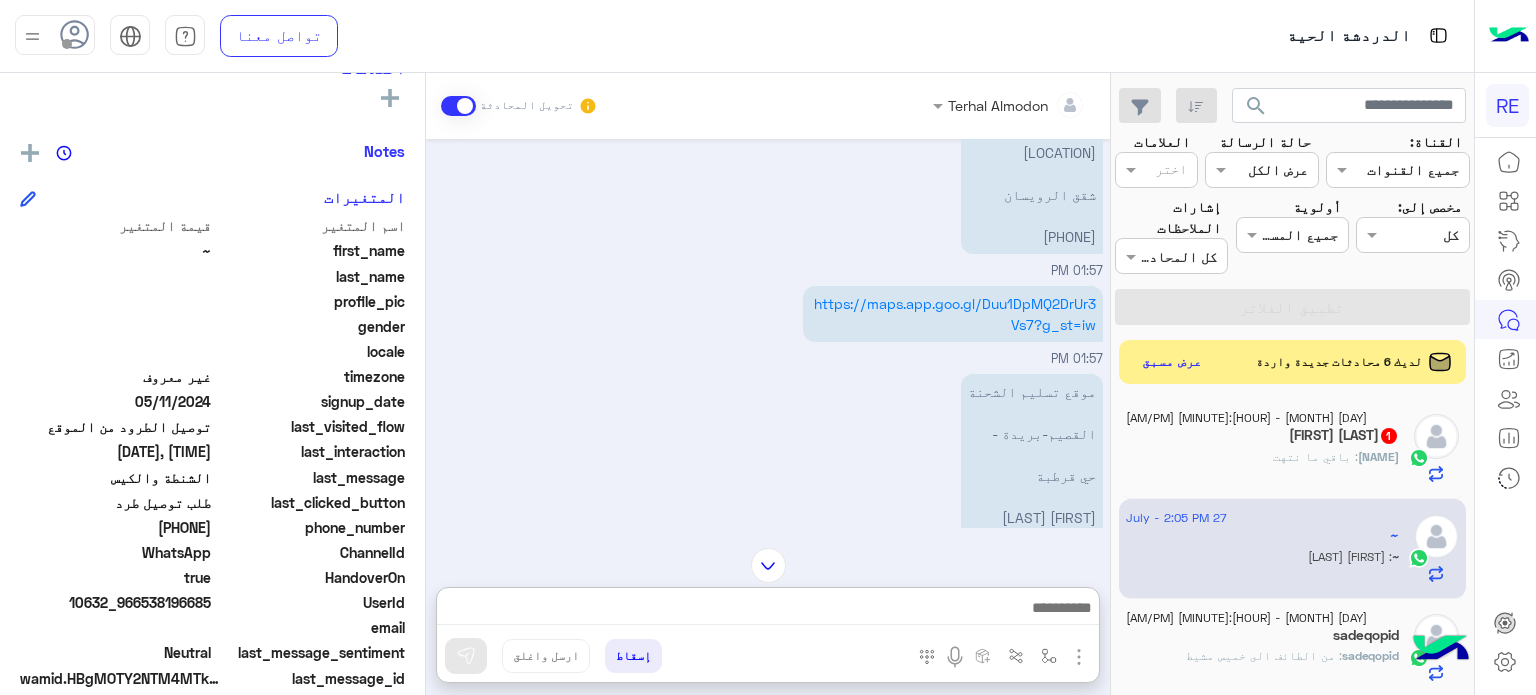 click on "موقع تسليم الشحنة القصيم-بريدة - حي قرطبة [FIRST] [LAST] [PHONE]" at bounding box center (1032, 465) 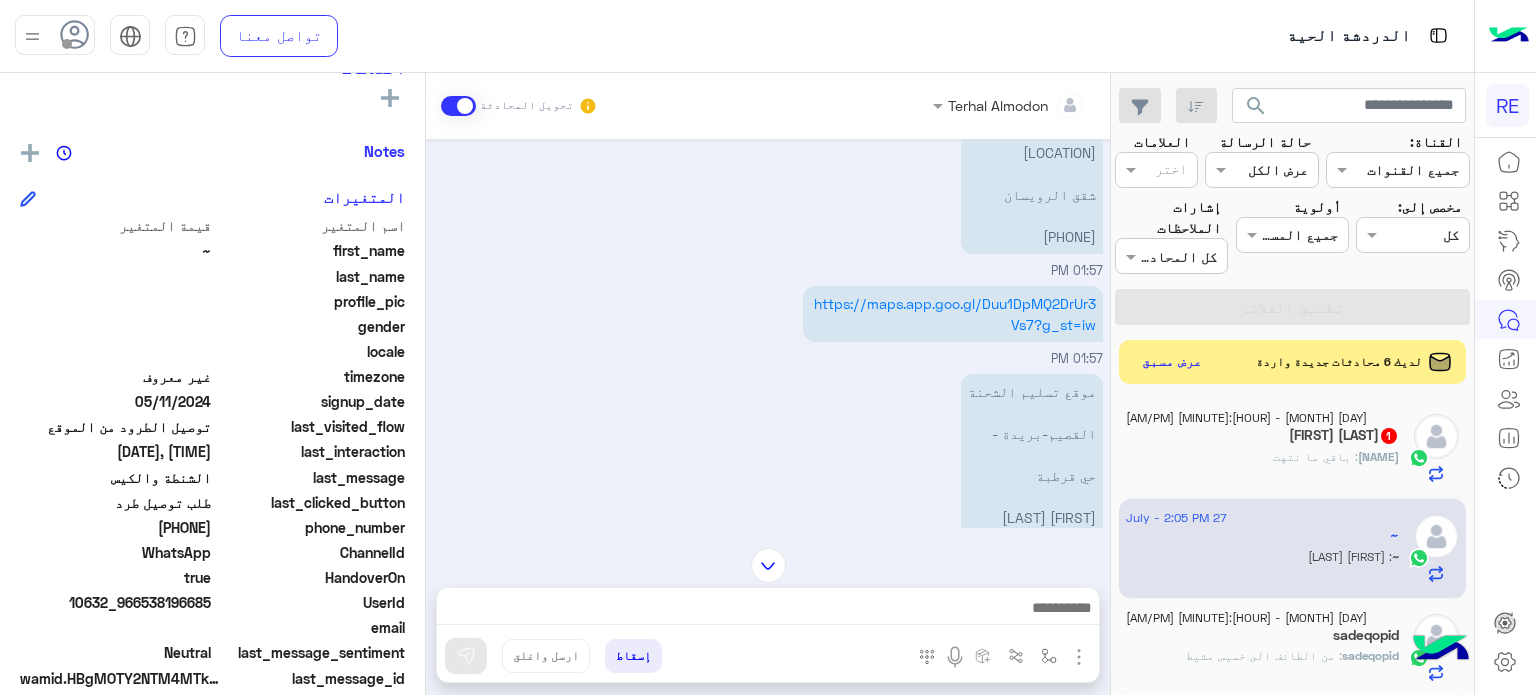 click on "موقع تسليم الشحنة القصيم-بريدة - حي قرطبة [FIRST] [LAST] [PHONE]" at bounding box center [1032, 465] 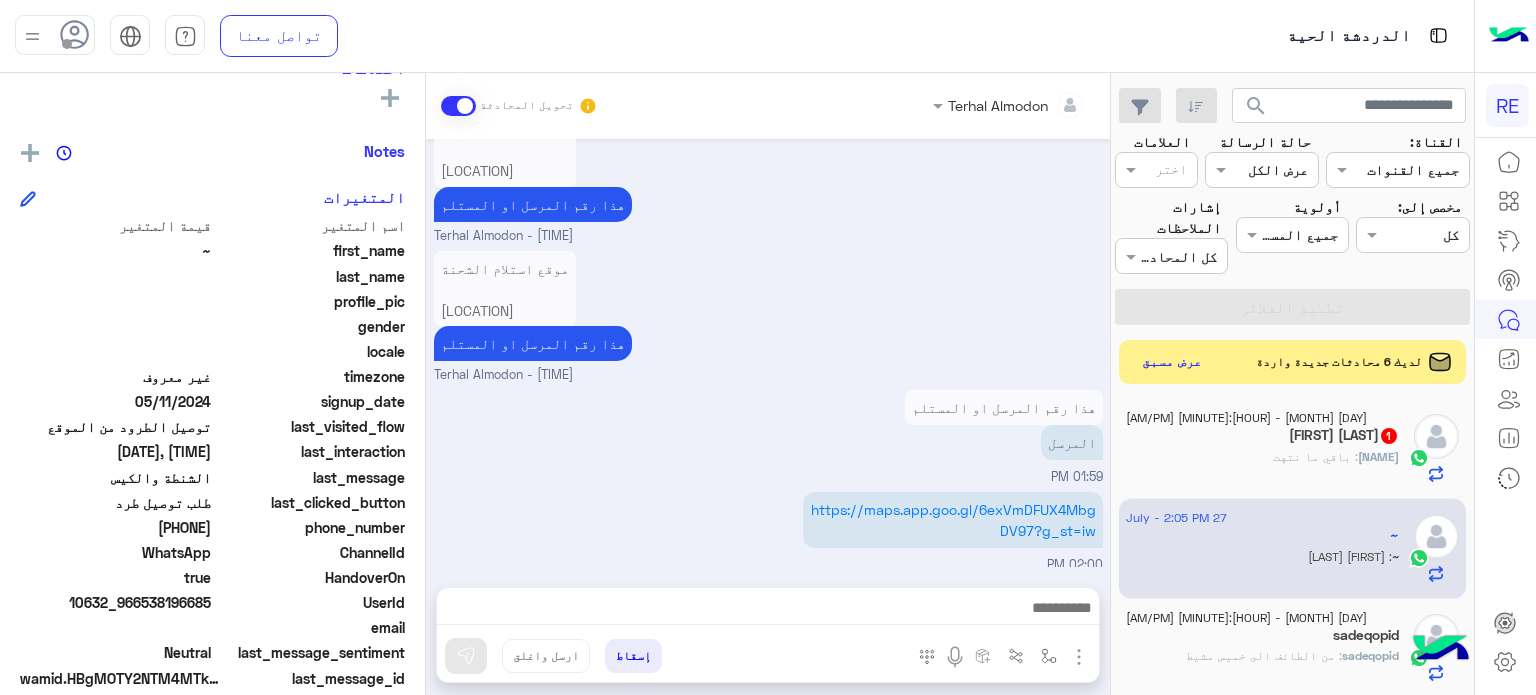 scroll, scrollTop: 5744, scrollLeft: 0, axis: vertical 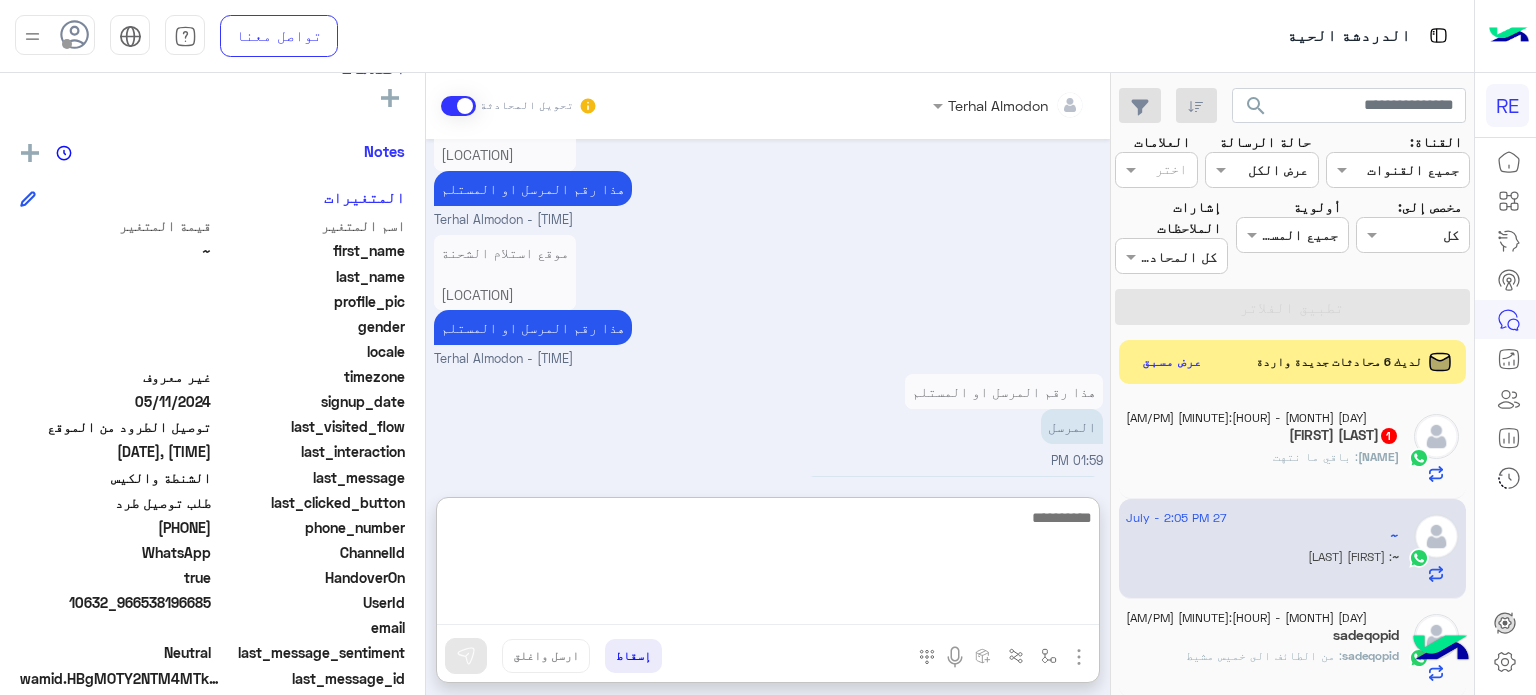click at bounding box center [768, 565] 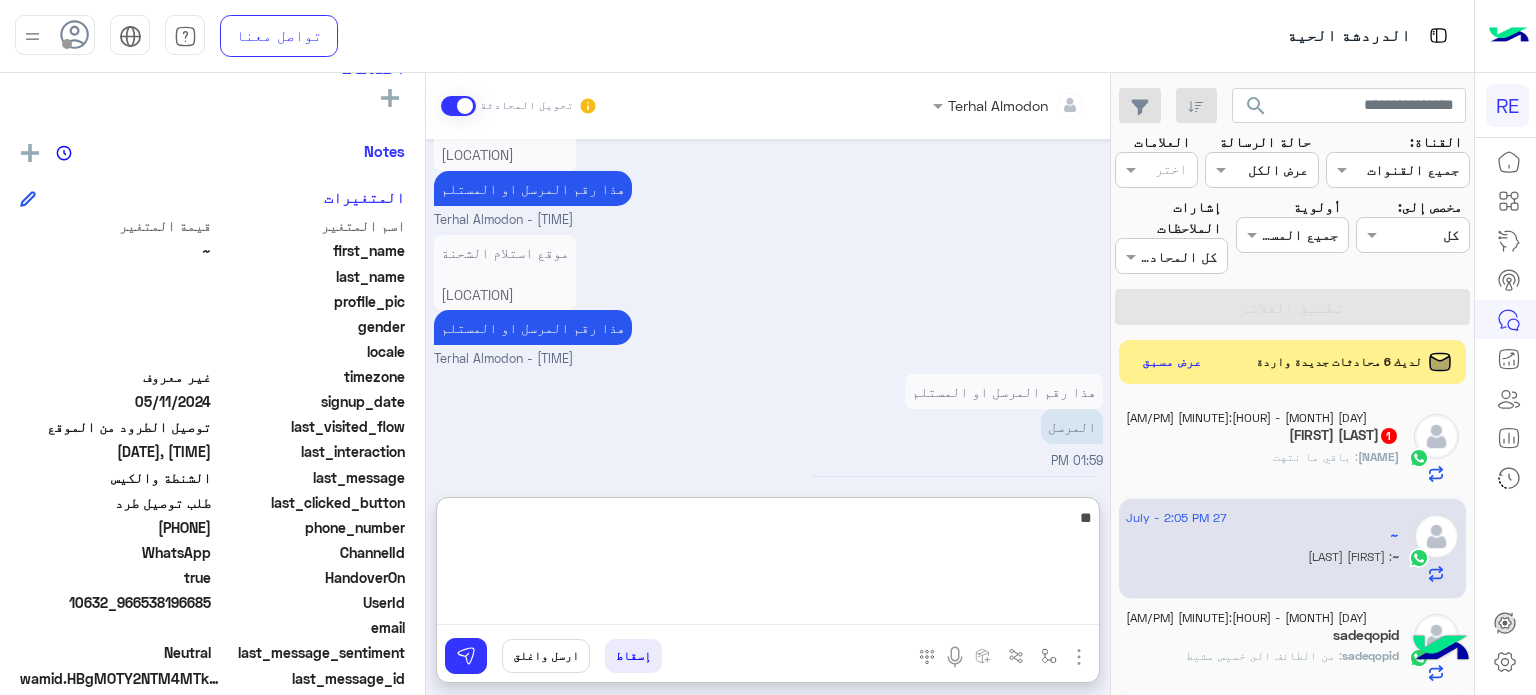 type on "*" 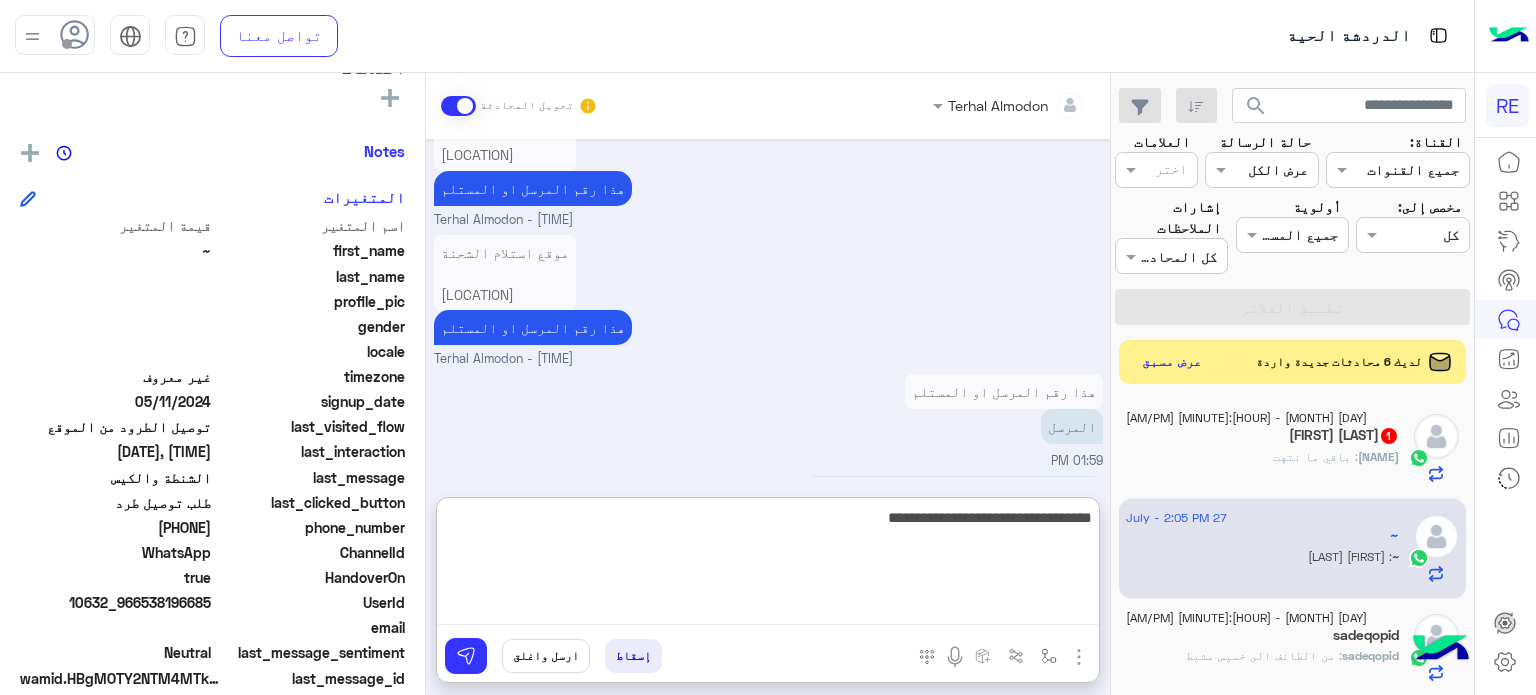 type on "**********" 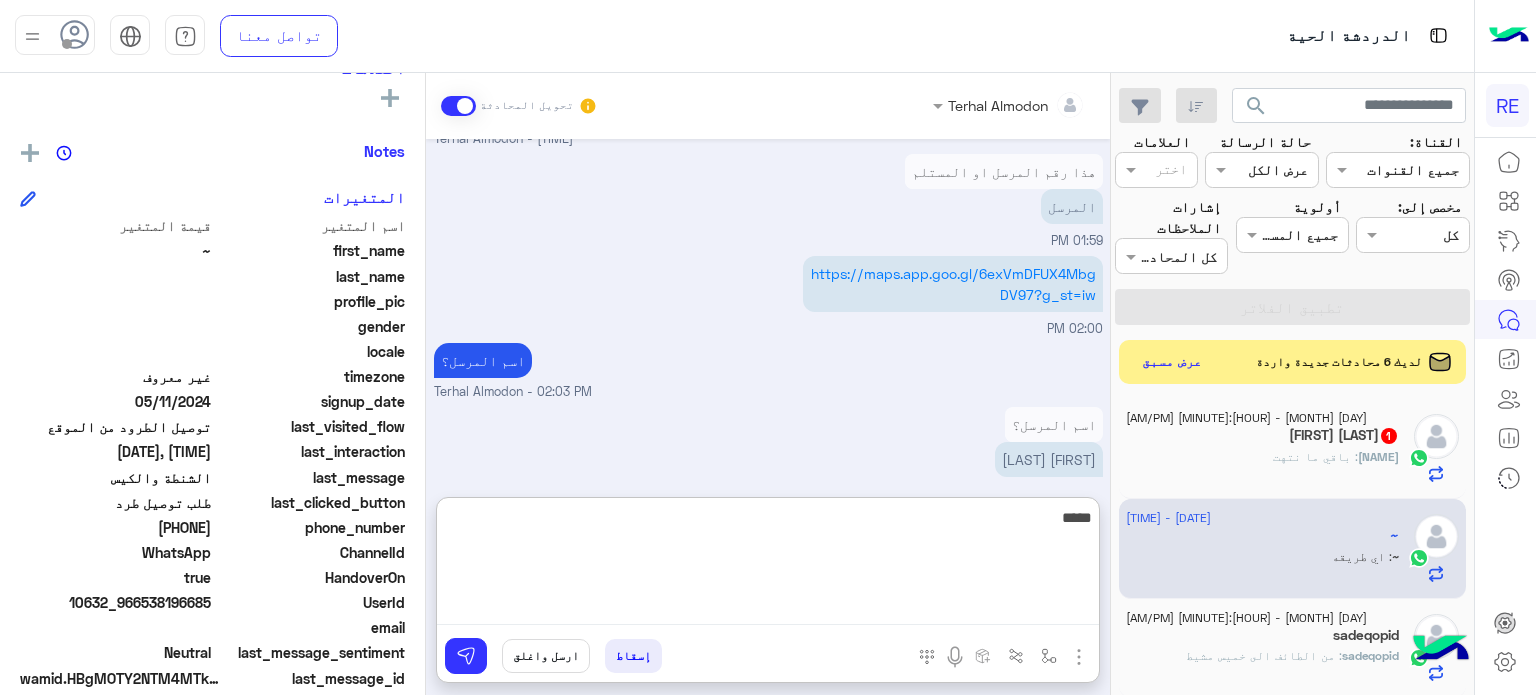 scroll, scrollTop: 6030, scrollLeft: 0, axis: vertical 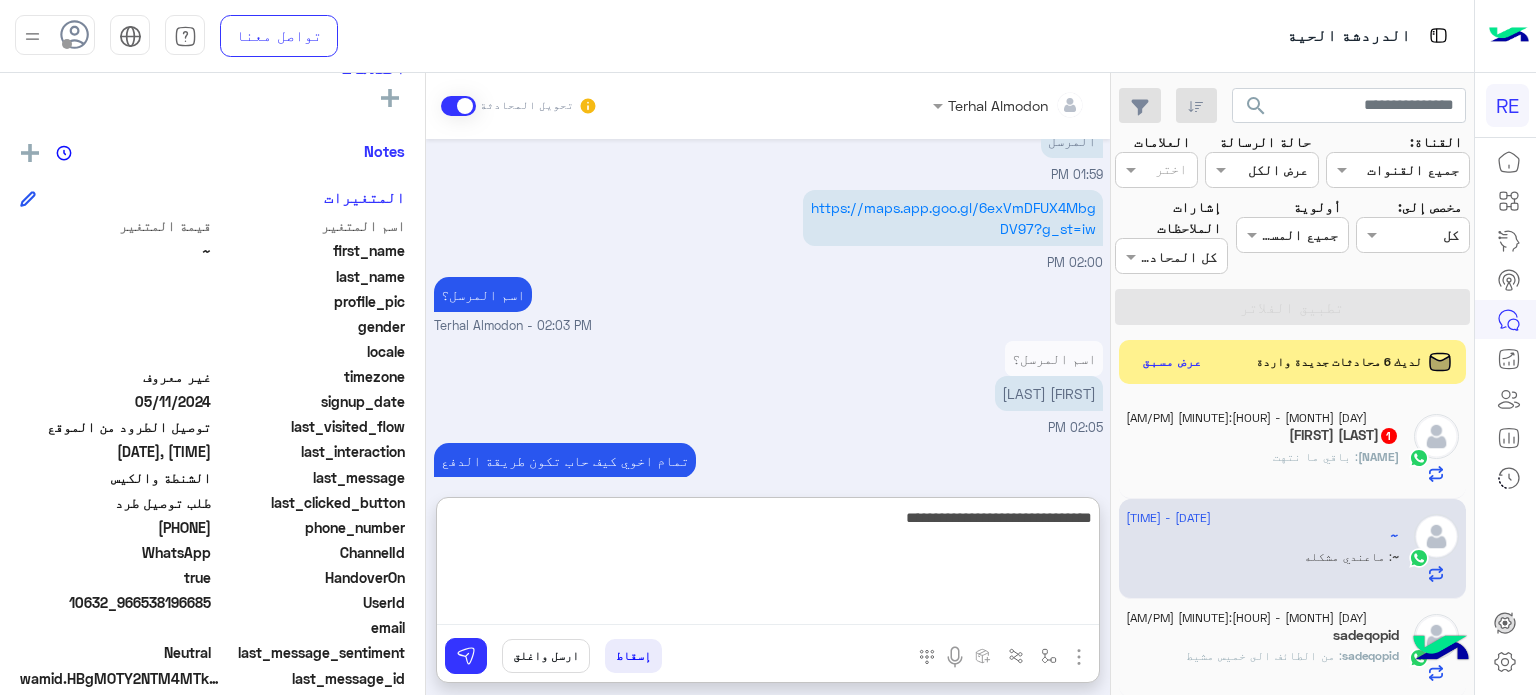 type on "**********" 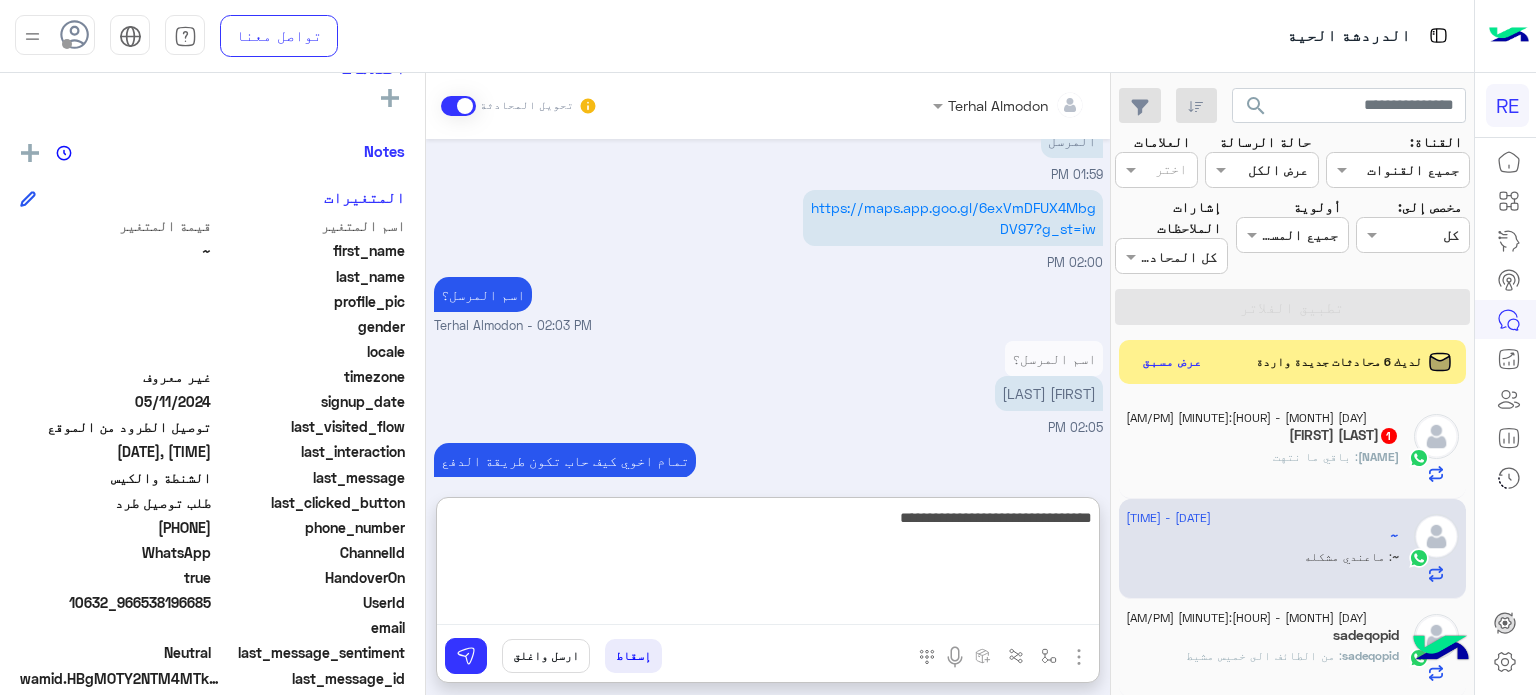type 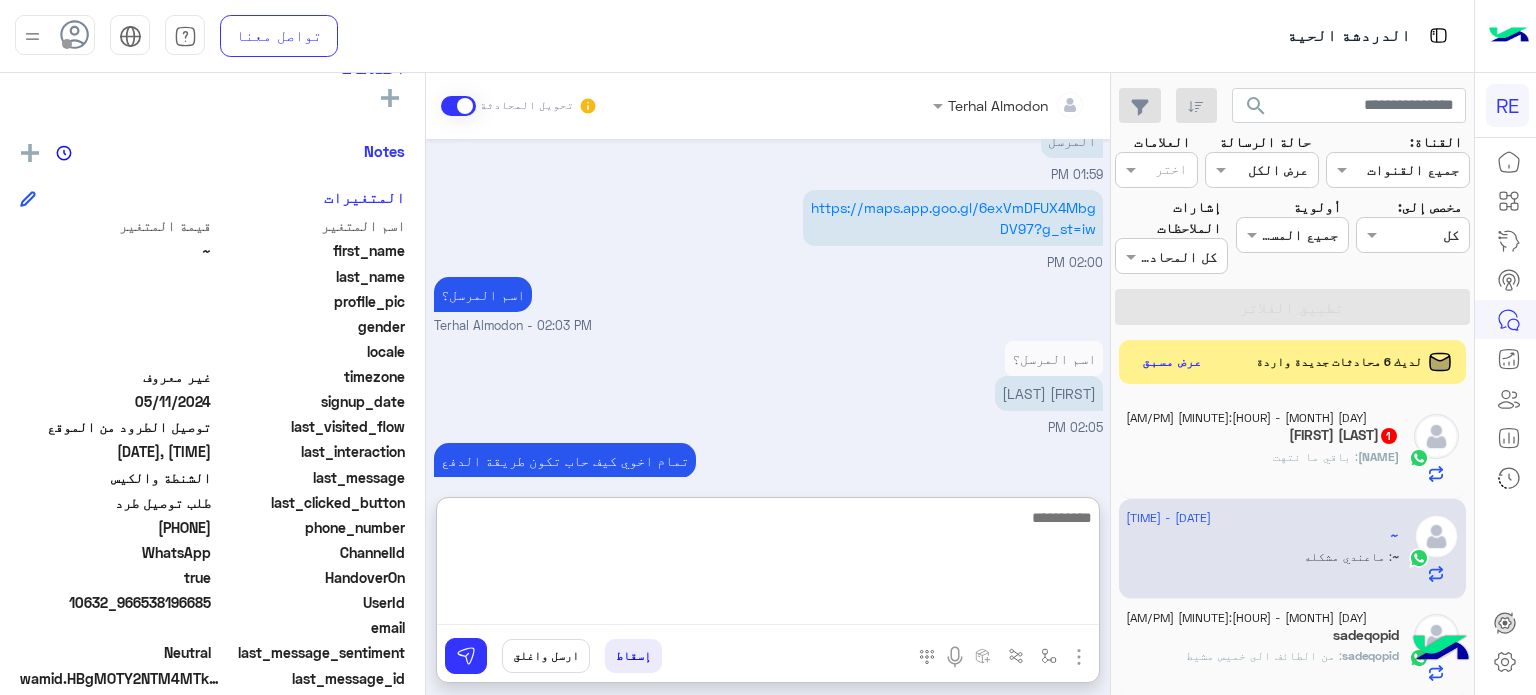 scroll, scrollTop: 6094, scrollLeft: 0, axis: vertical 